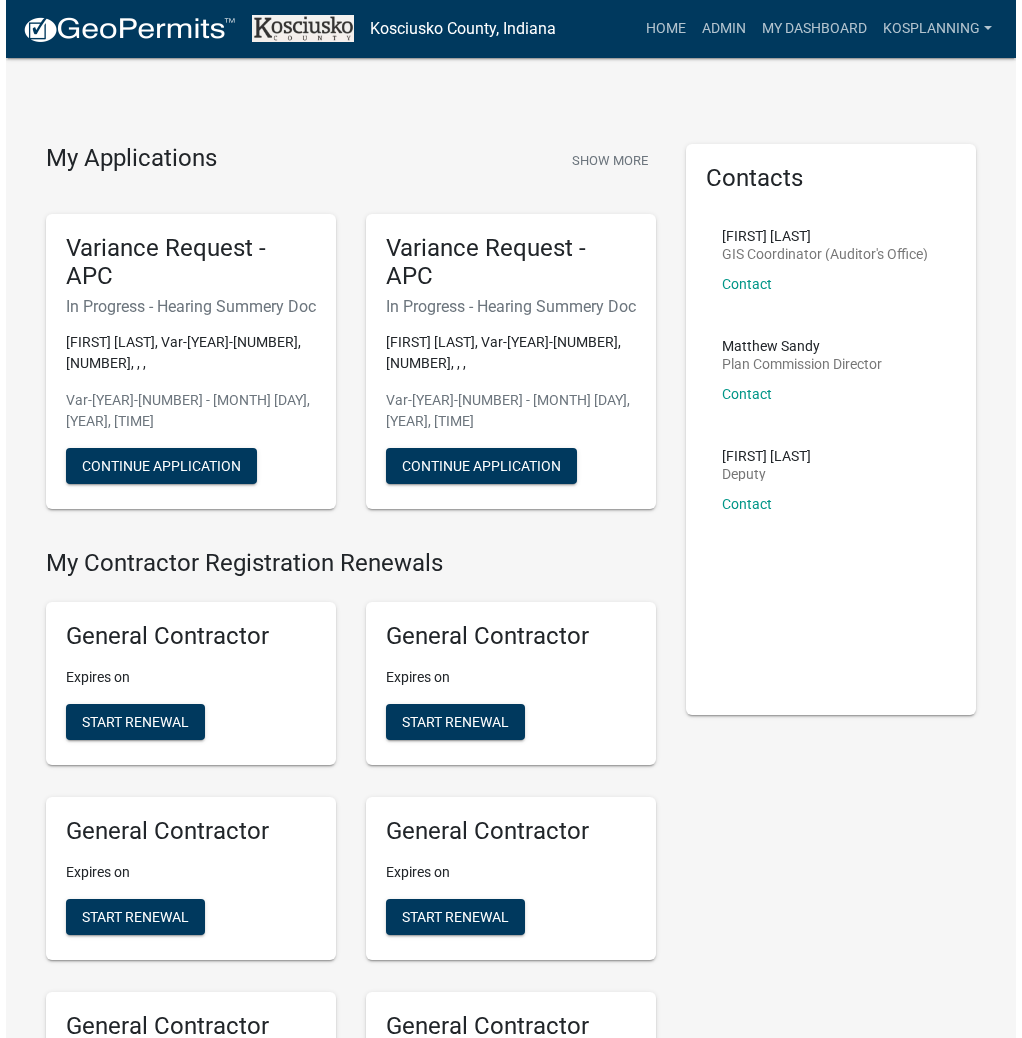 scroll, scrollTop: 0, scrollLeft: 0, axis: both 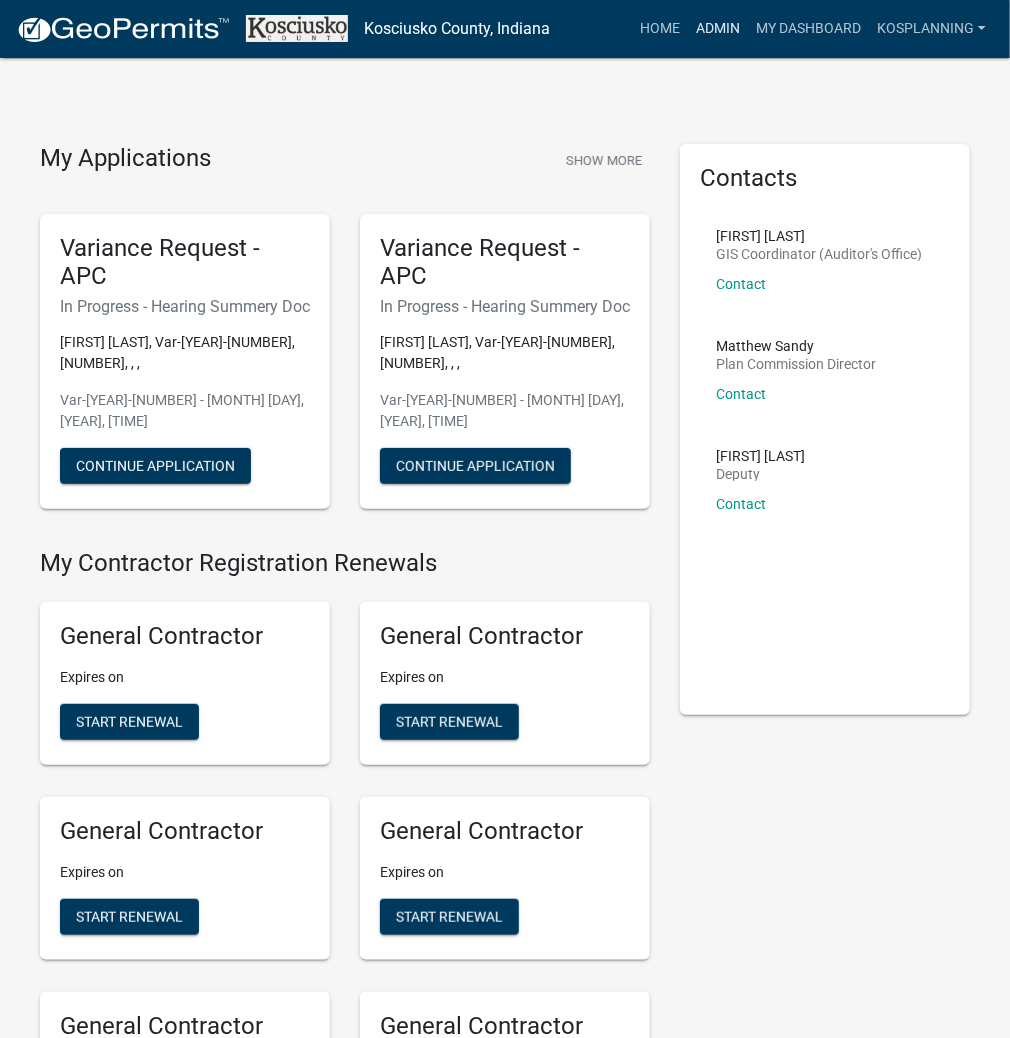 click on "Admin" at bounding box center [718, 29] 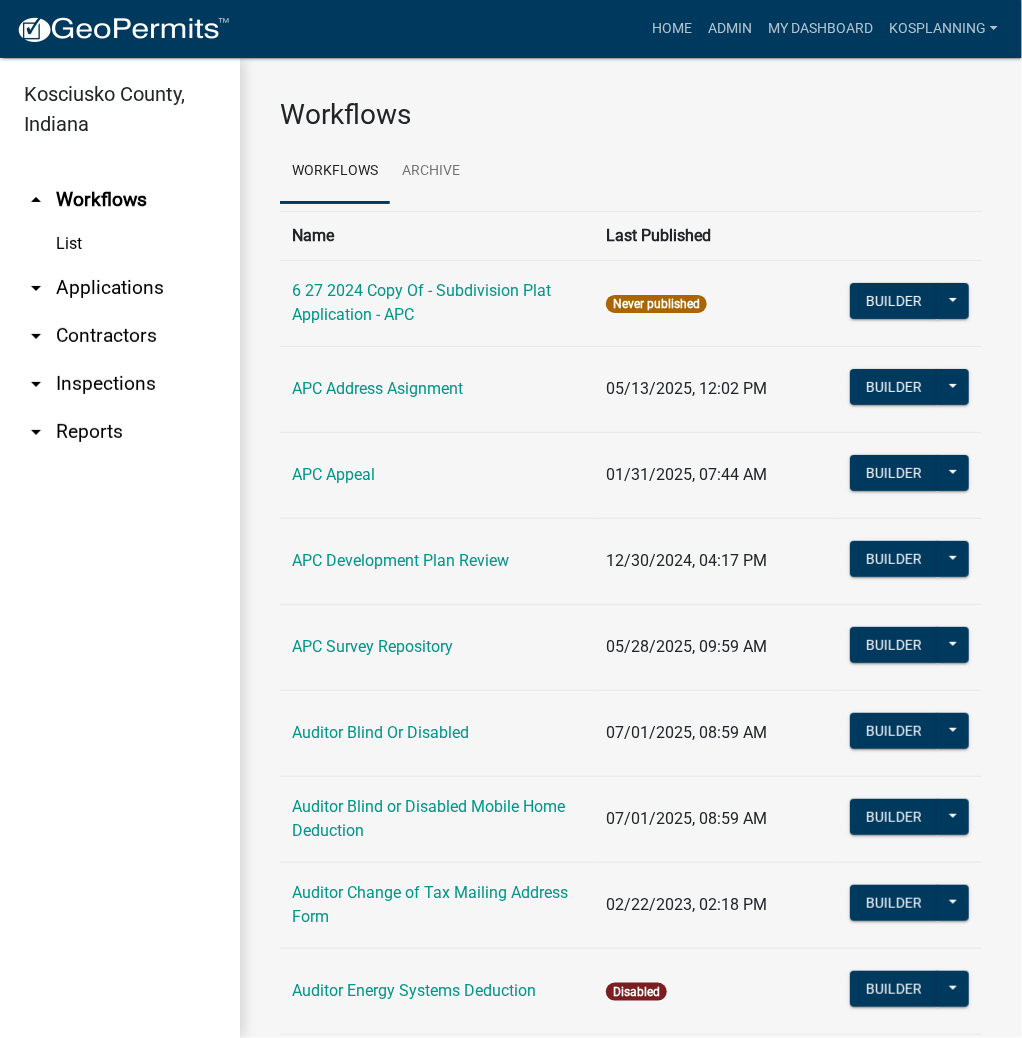 click on "arrow_drop_down   Applications" at bounding box center [120, 288] 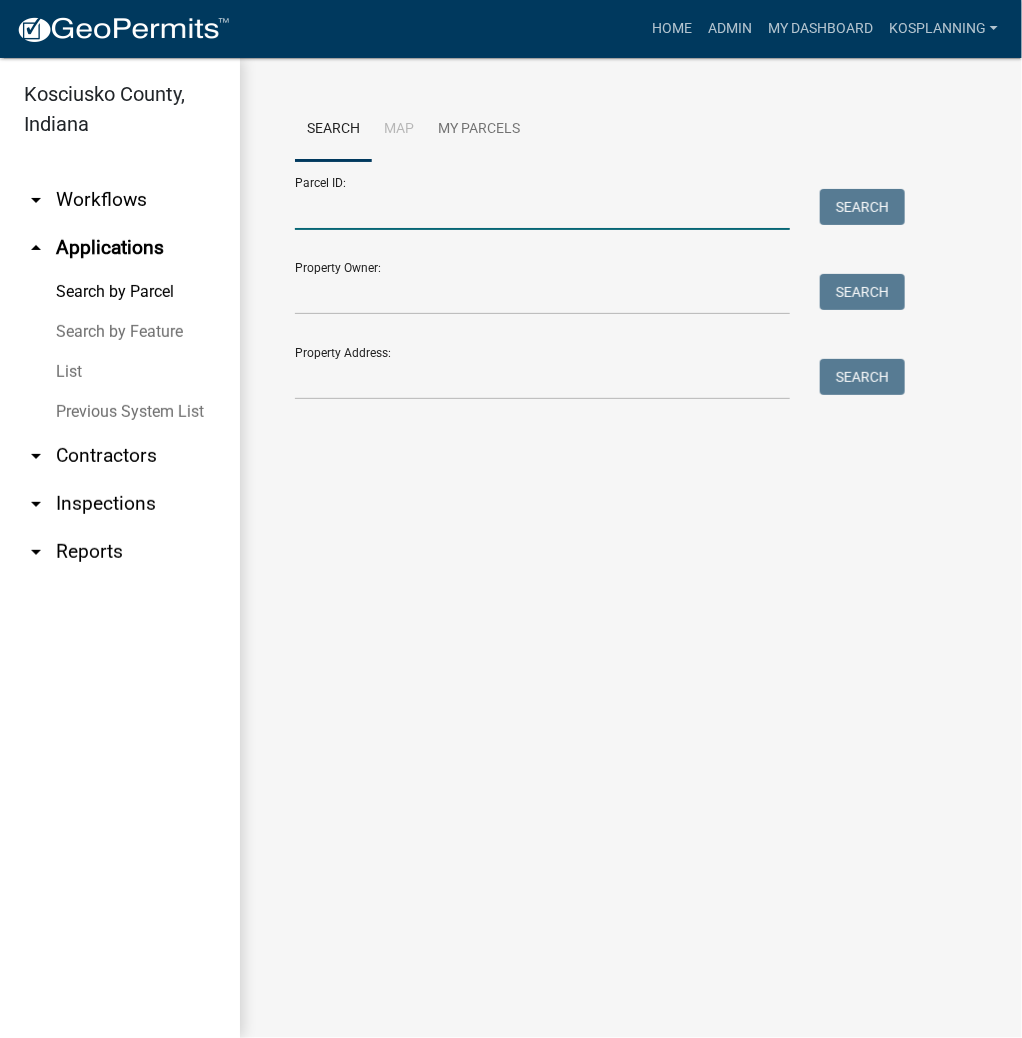 click on "Parcel ID:" at bounding box center [542, 209] 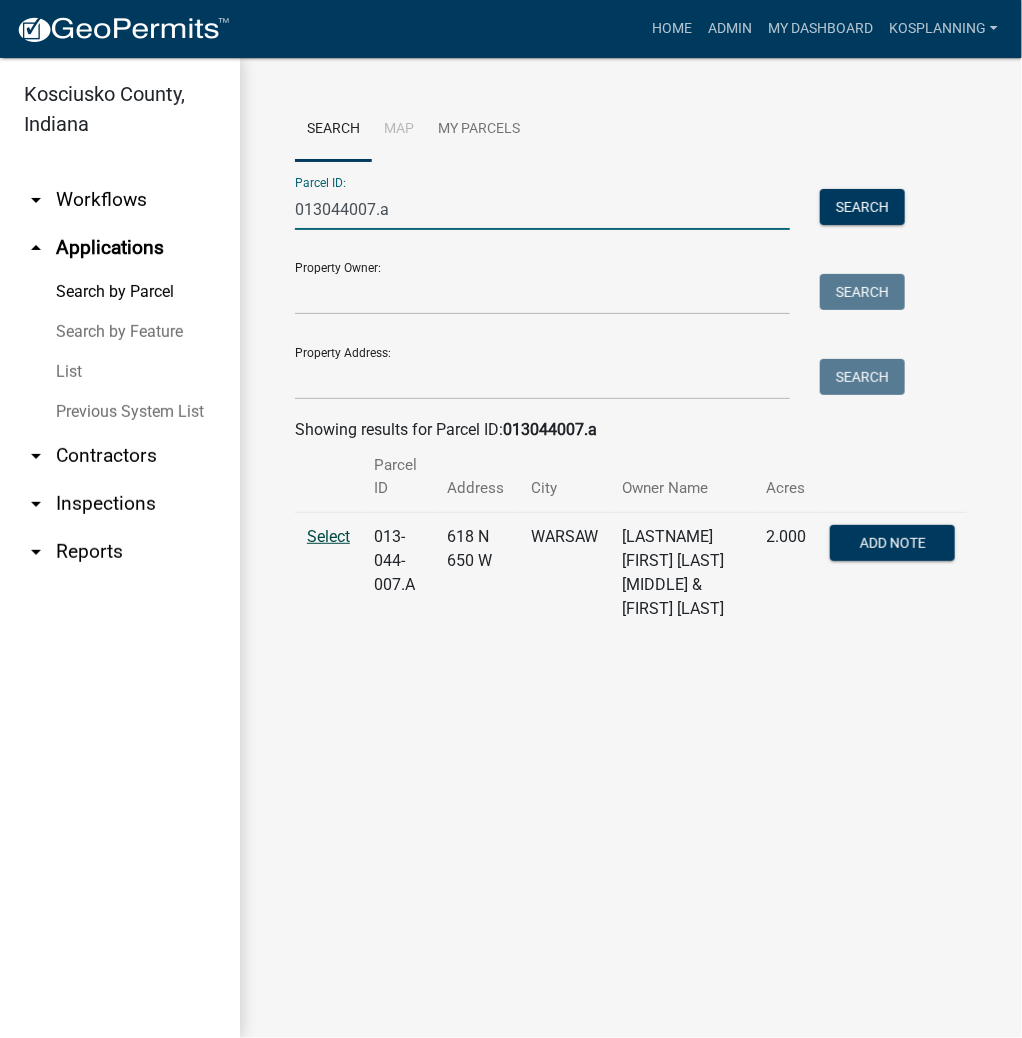 type on "013044007.a" 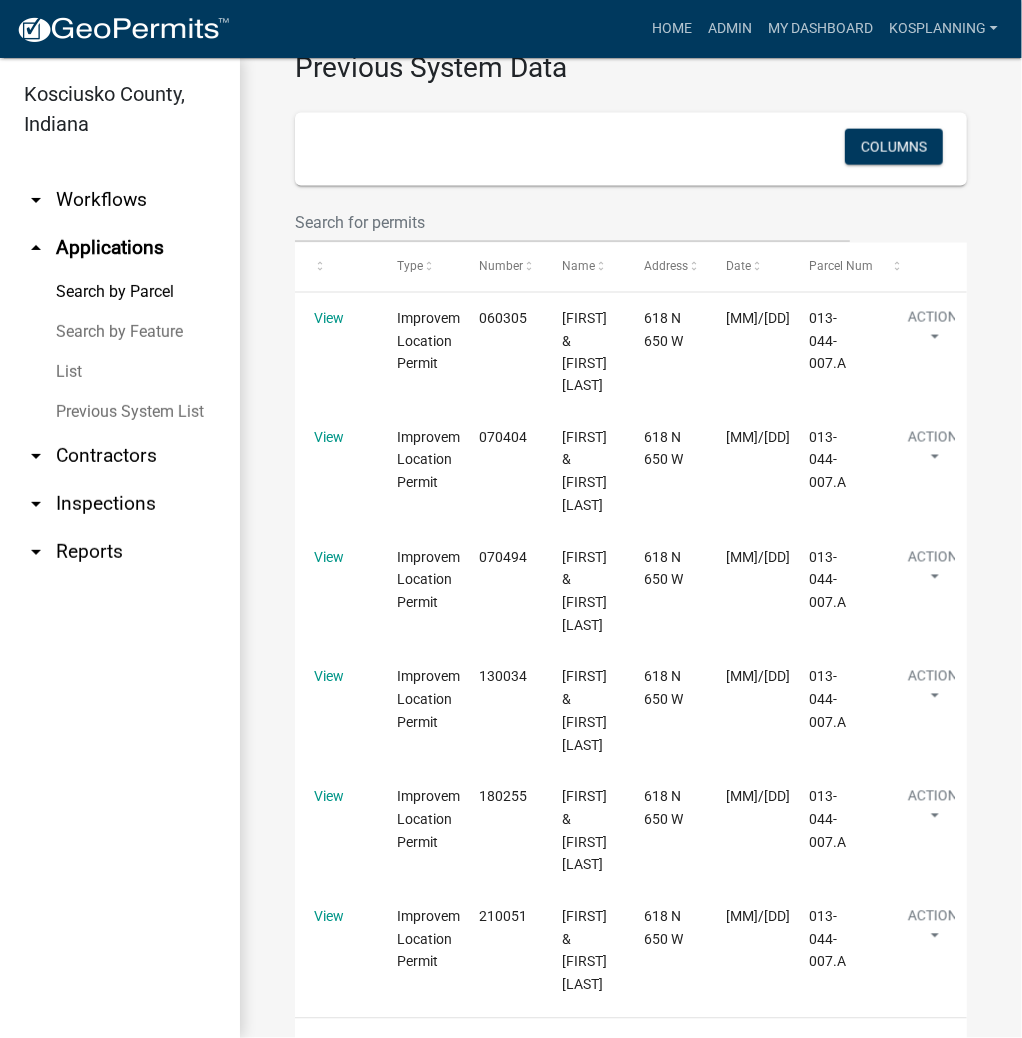 scroll, scrollTop: 1006, scrollLeft: 0, axis: vertical 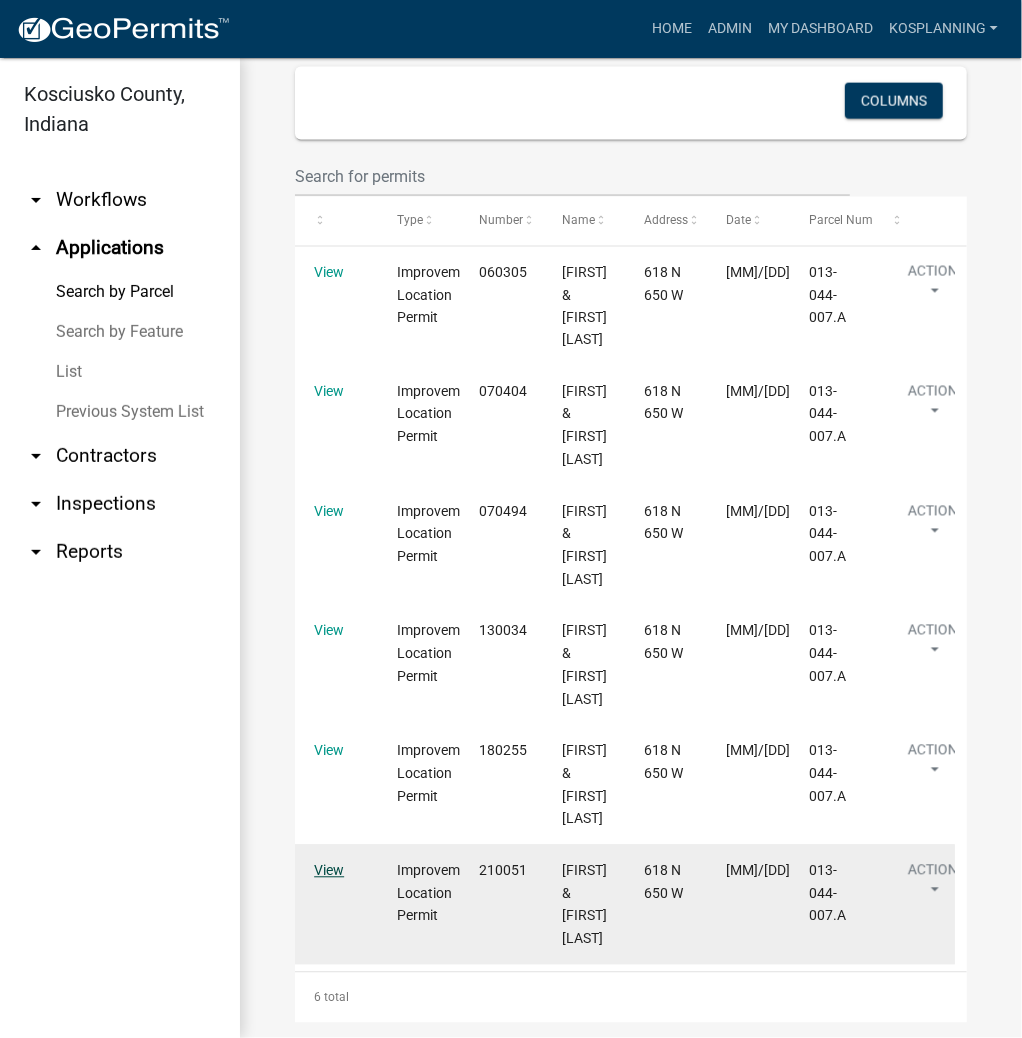 click on "View" at bounding box center (329, 871) 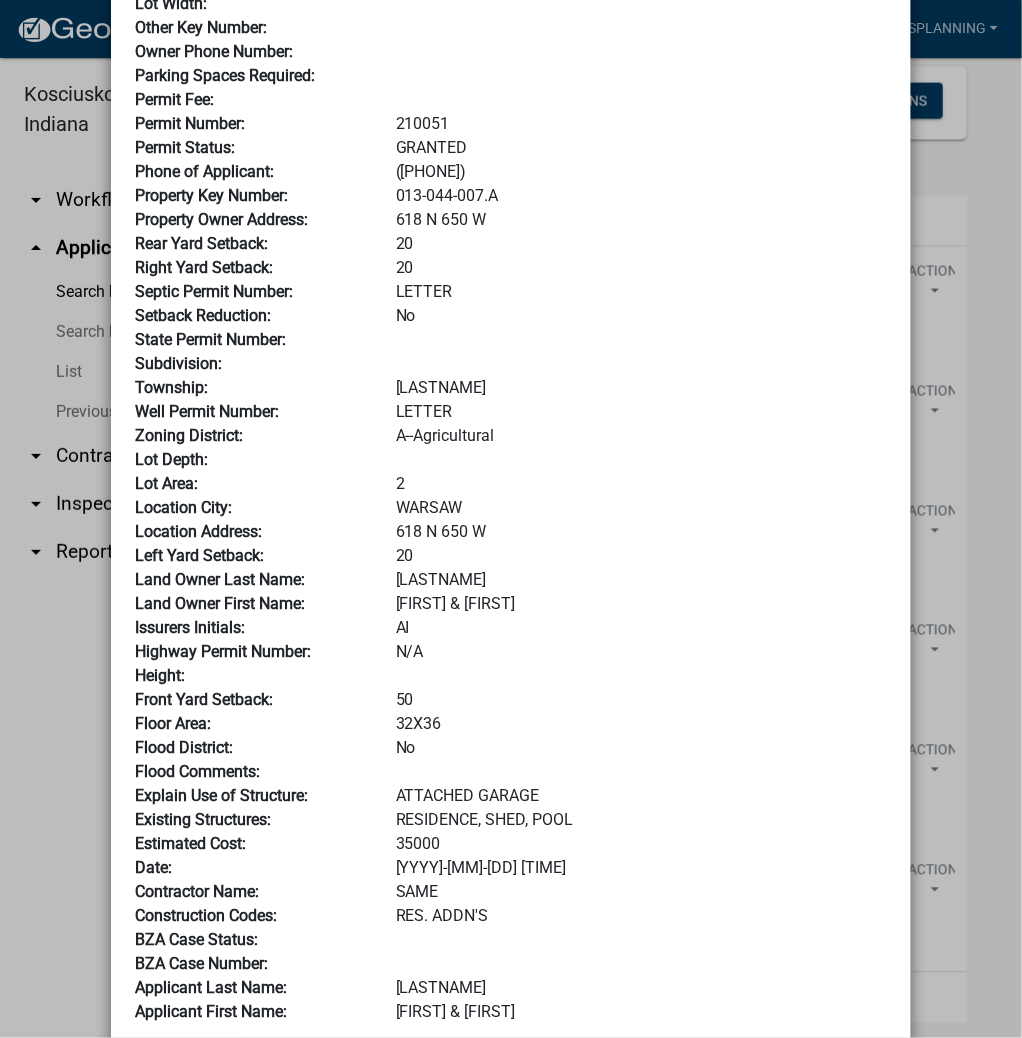 scroll, scrollTop: 240, scrollLeft: 0, axis: vertical 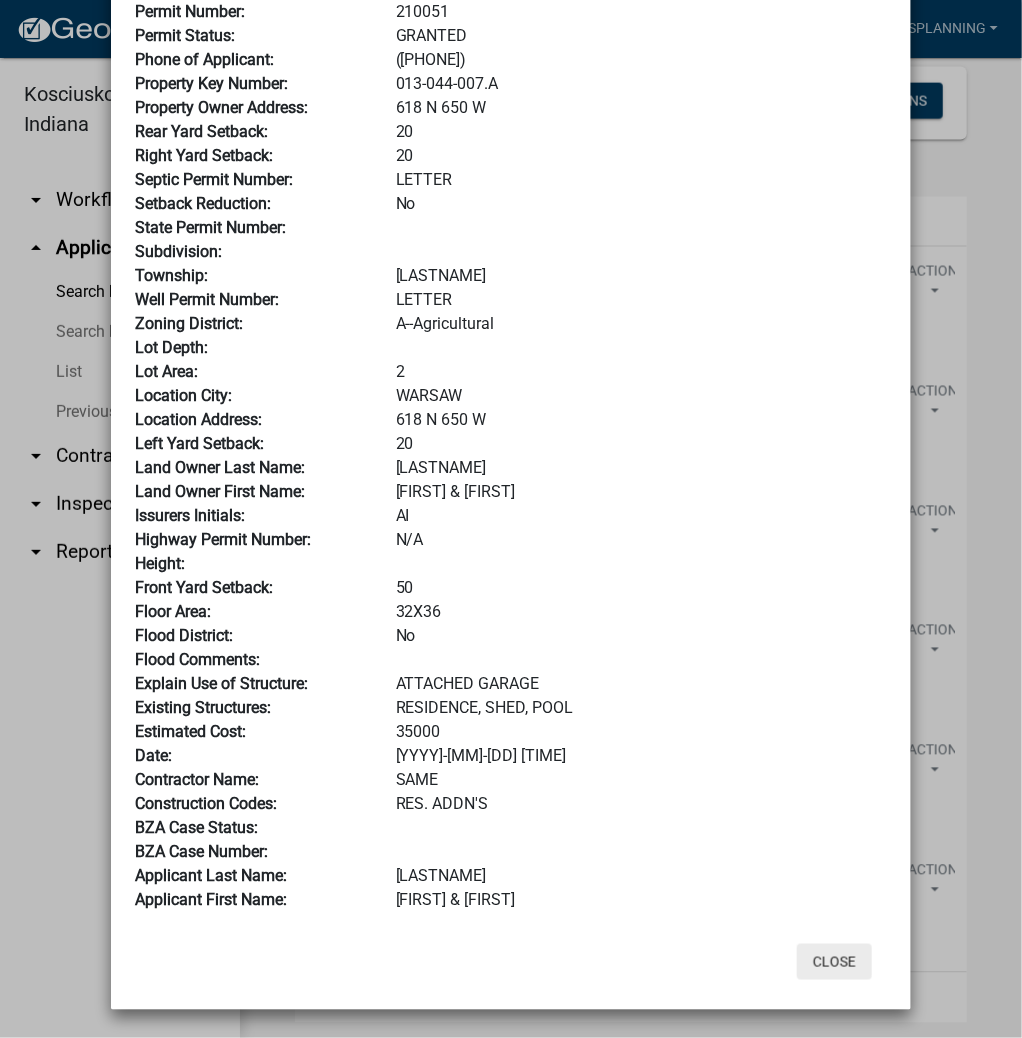 click on "Close" 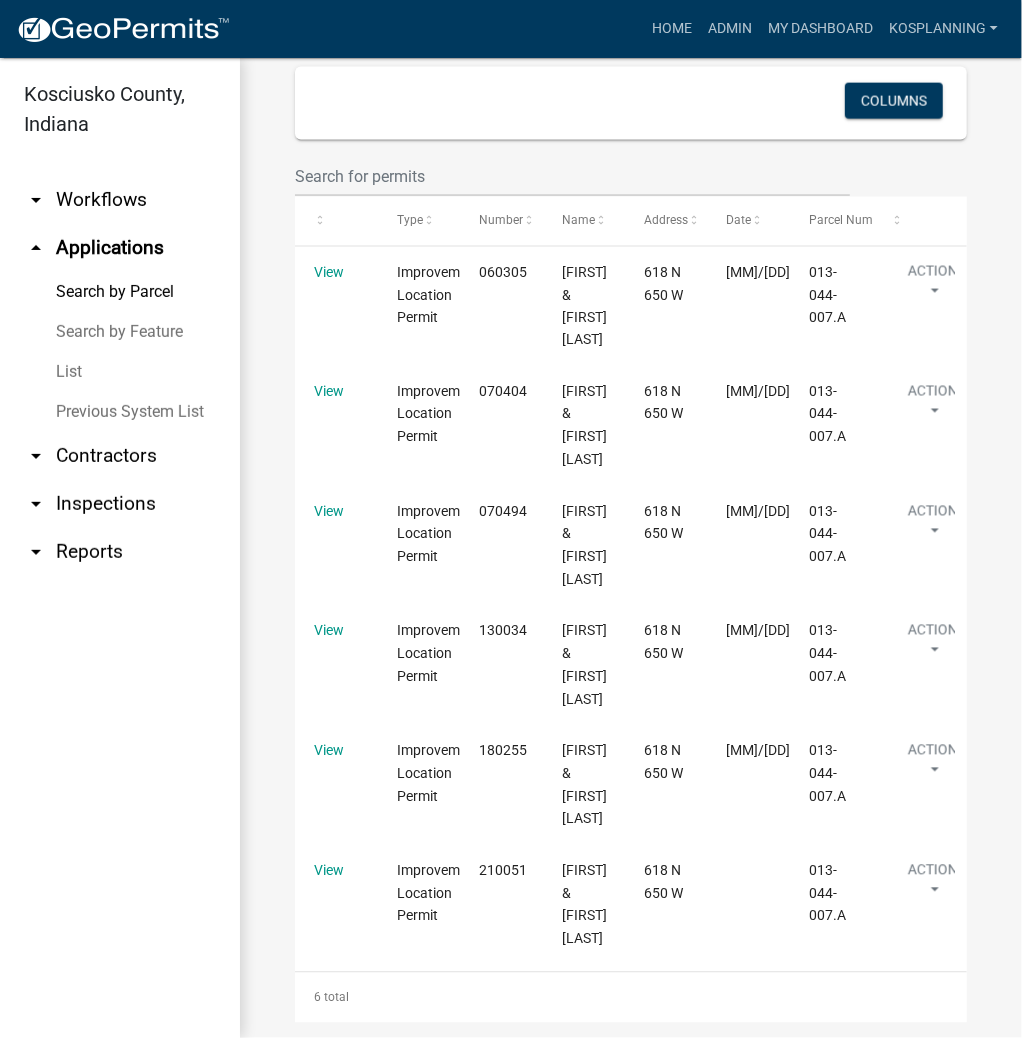 drag, startPoint x: 129, startPoint y: 452, endPoint x: 206, endPoint y: 441, distance: 77.781746 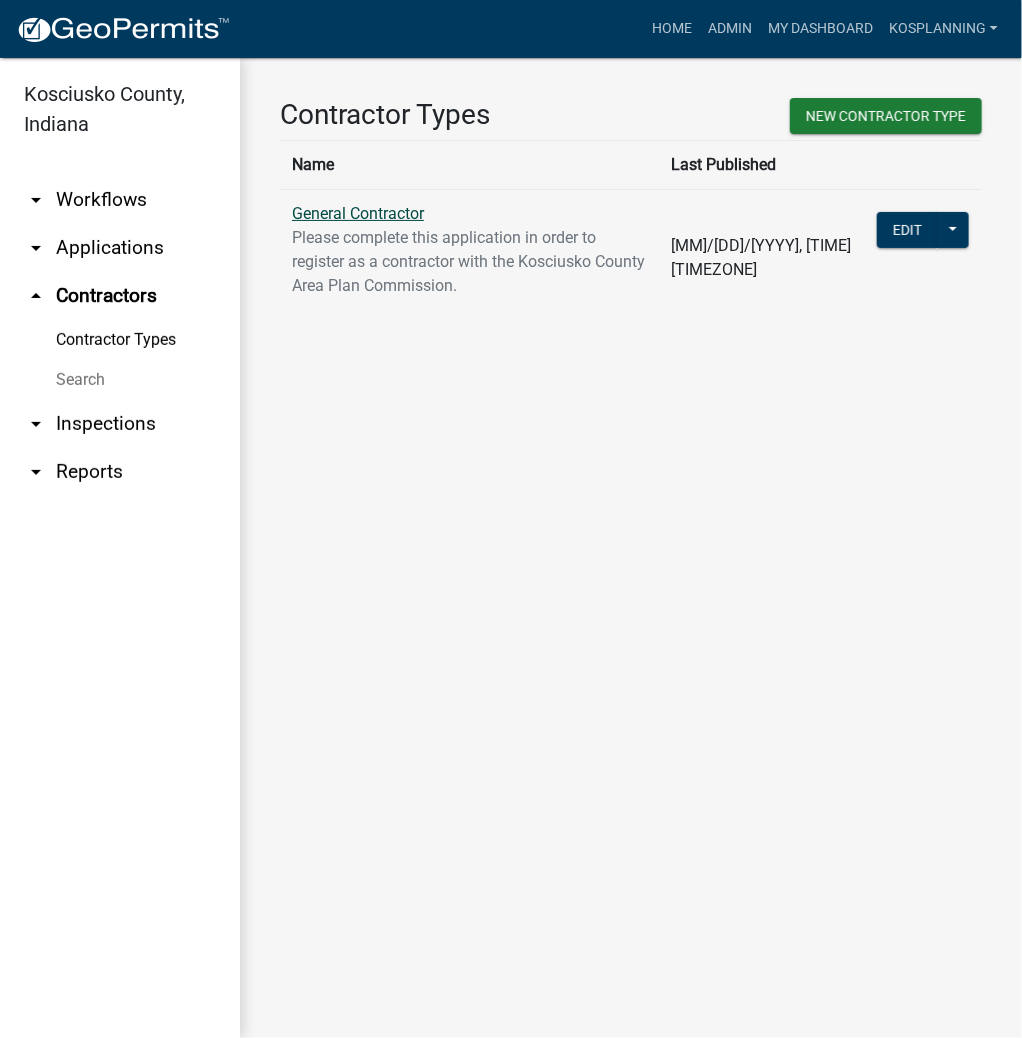 click on "General Contractor" 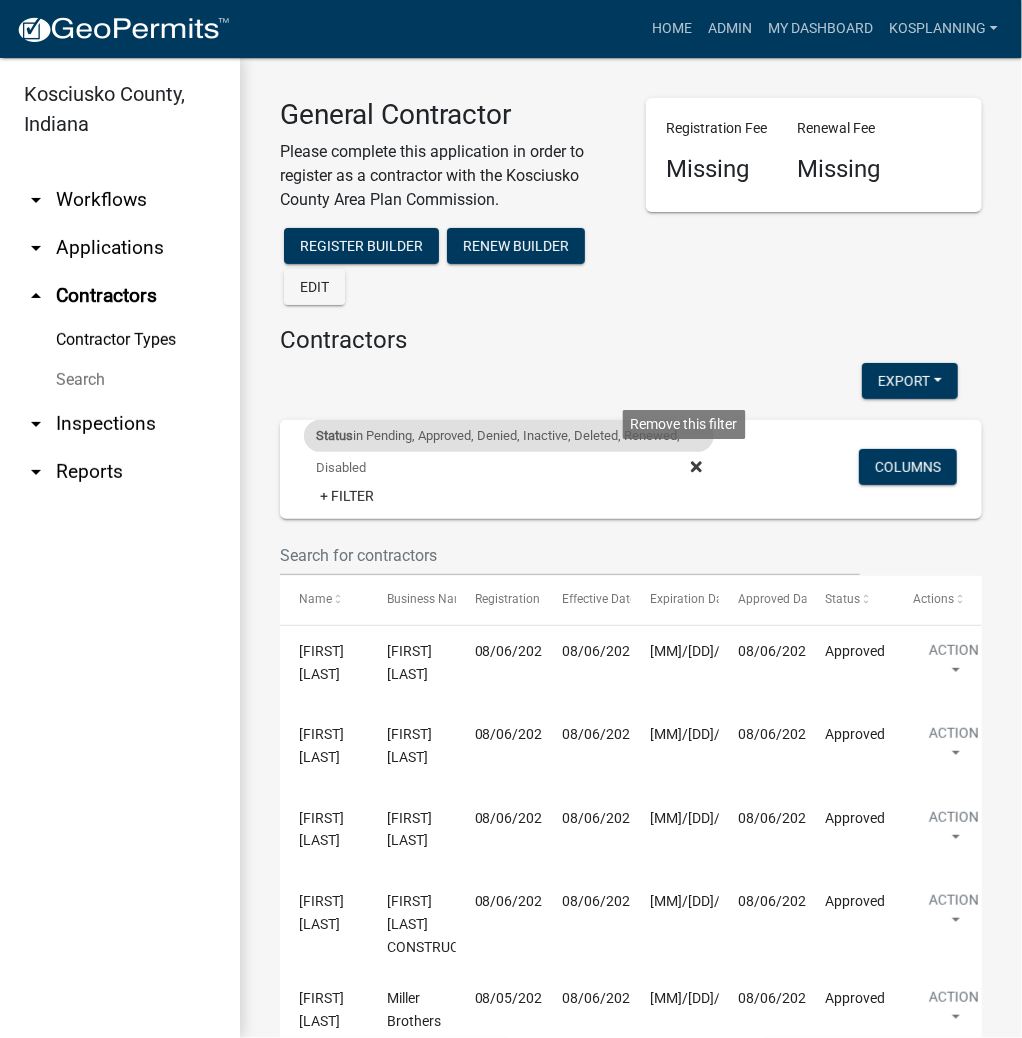 click 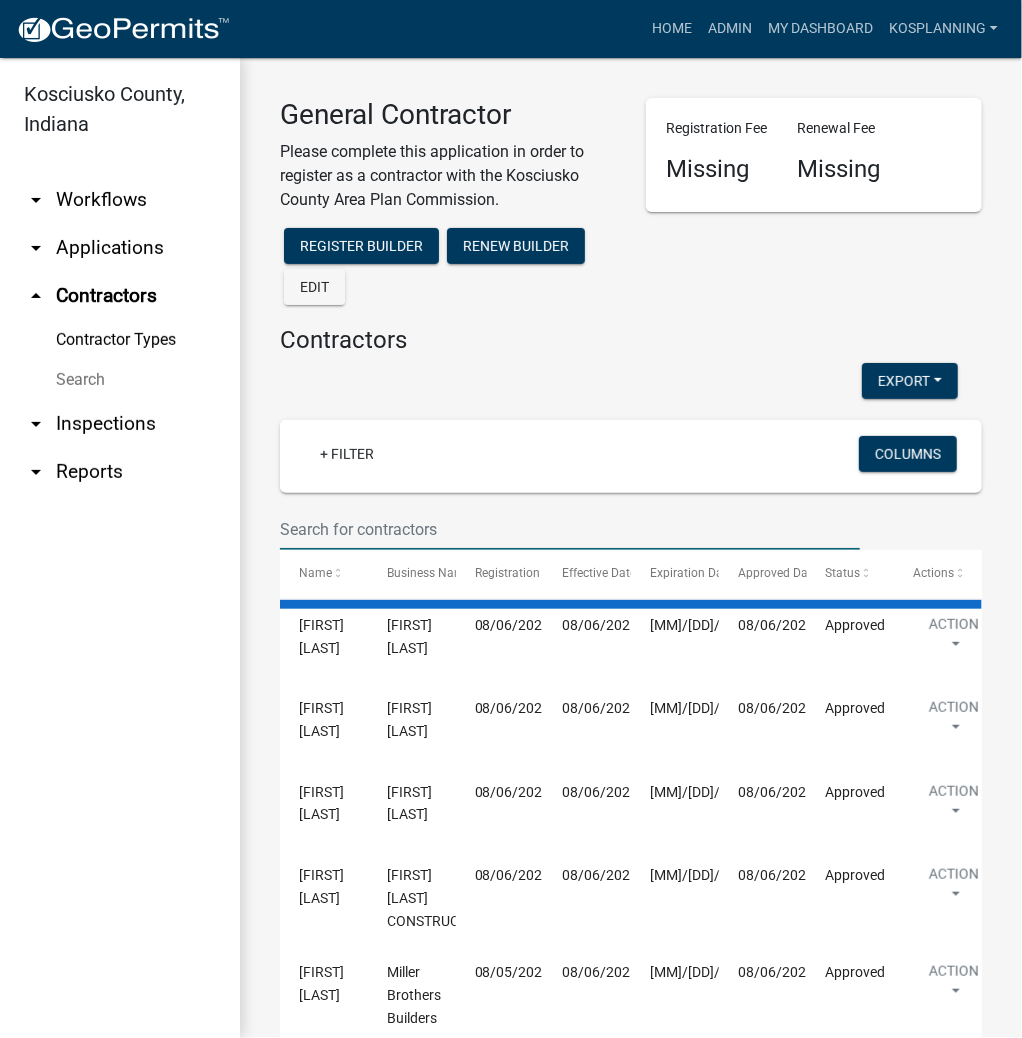 click at bounding box center (570, 529) 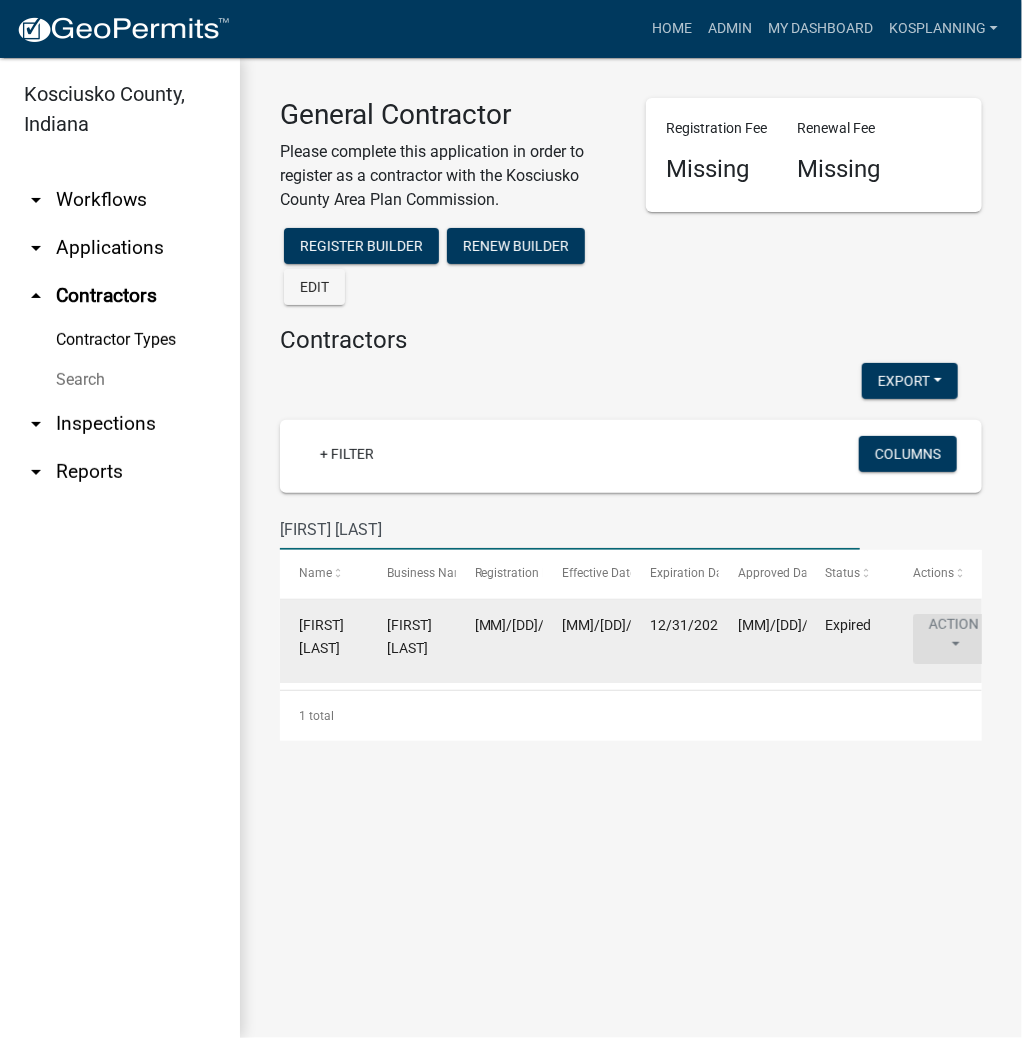 type on "[FIRST] [LAST]" 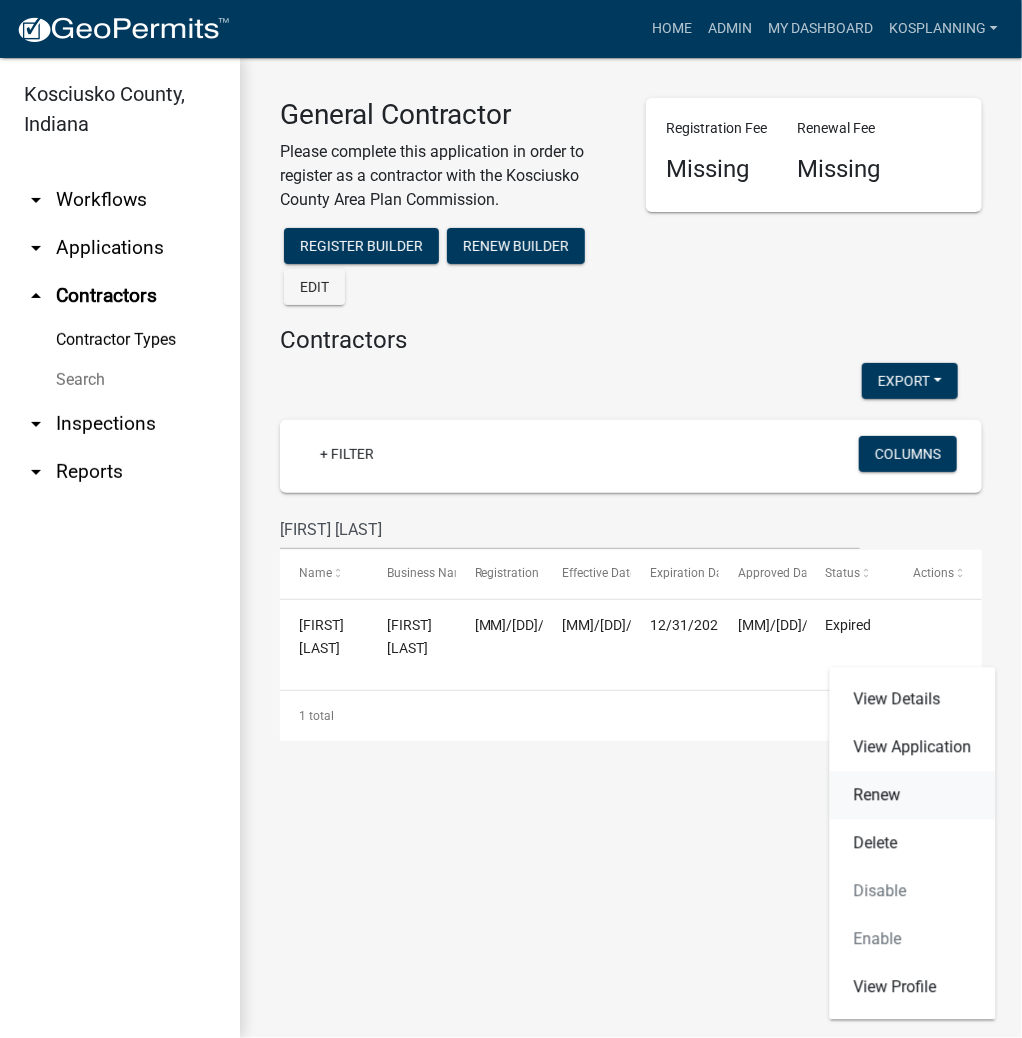 click on "Renew" at bounding box center (913, 796) 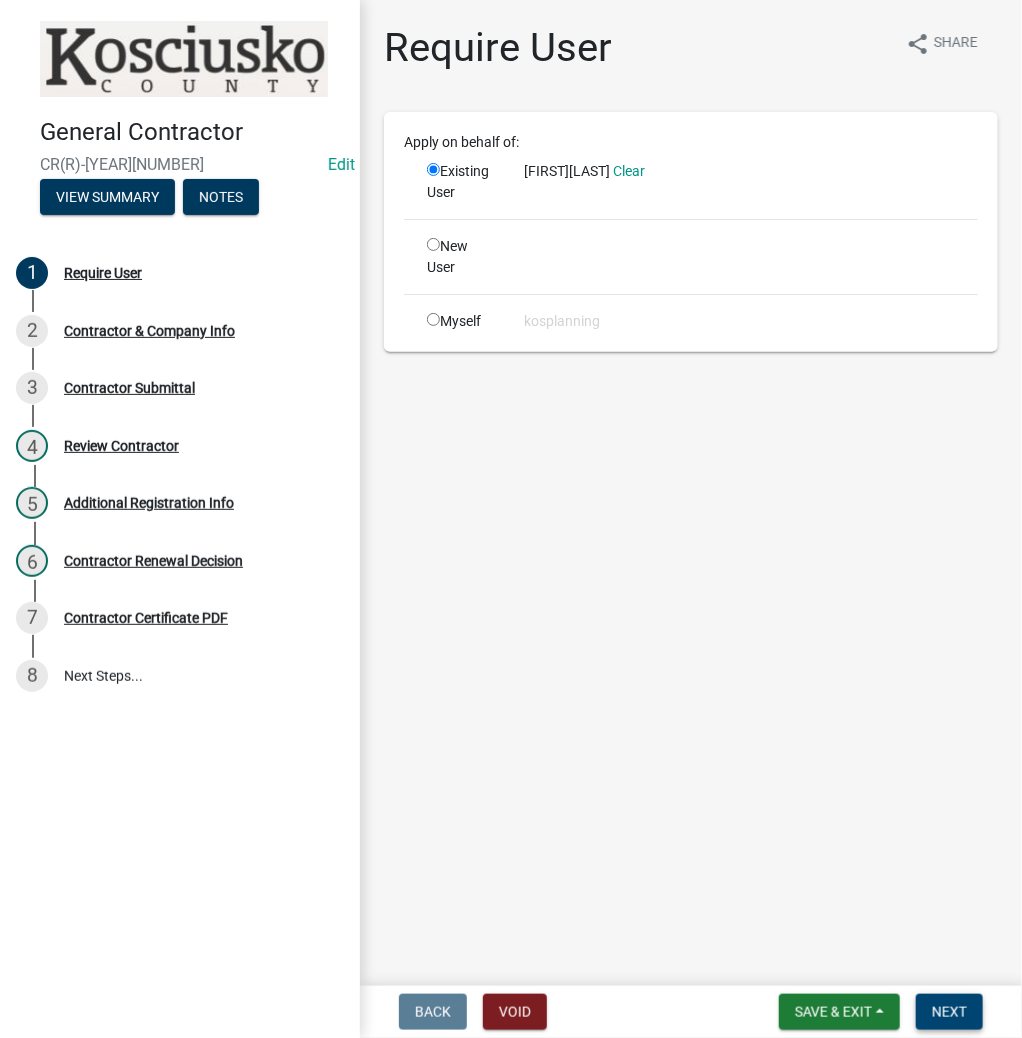 click on "Next" at bounding box center [949, 1012] 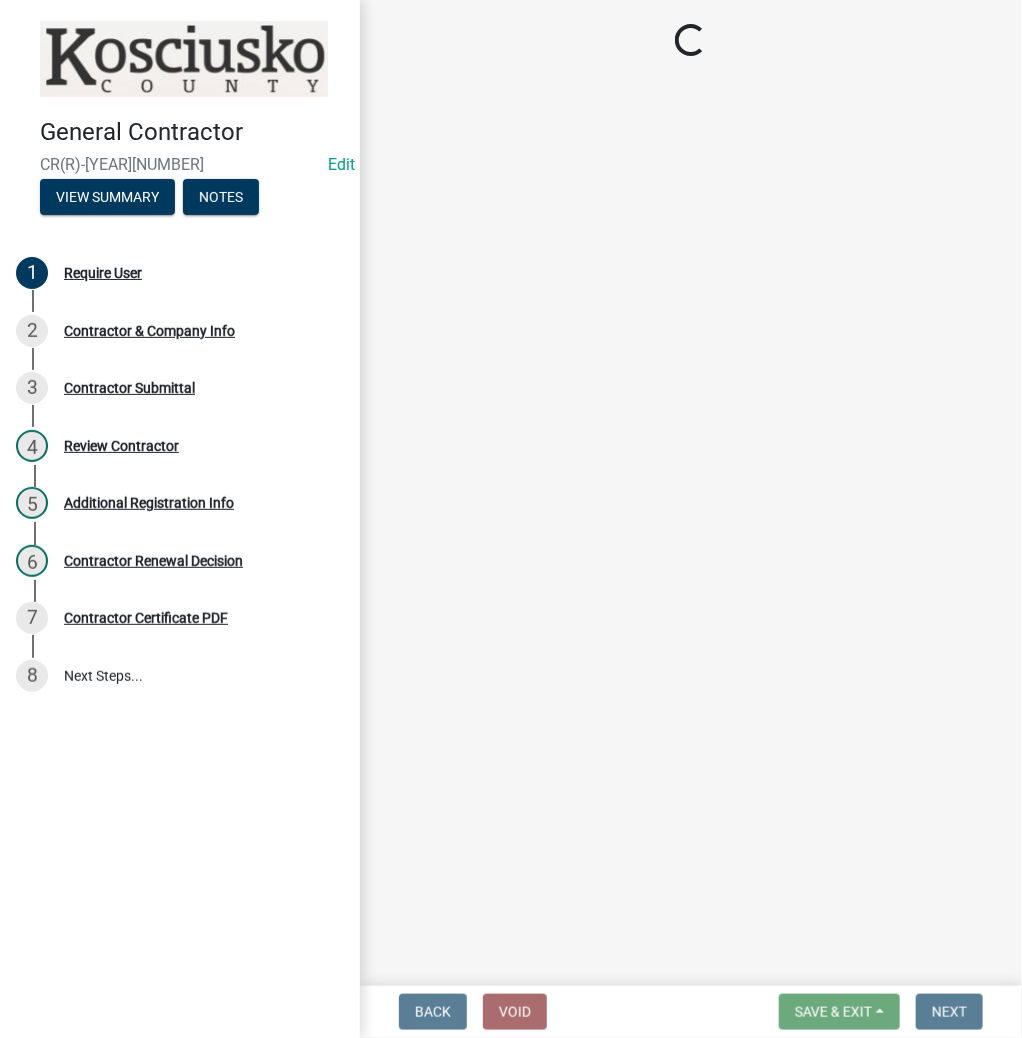 select on "IN" 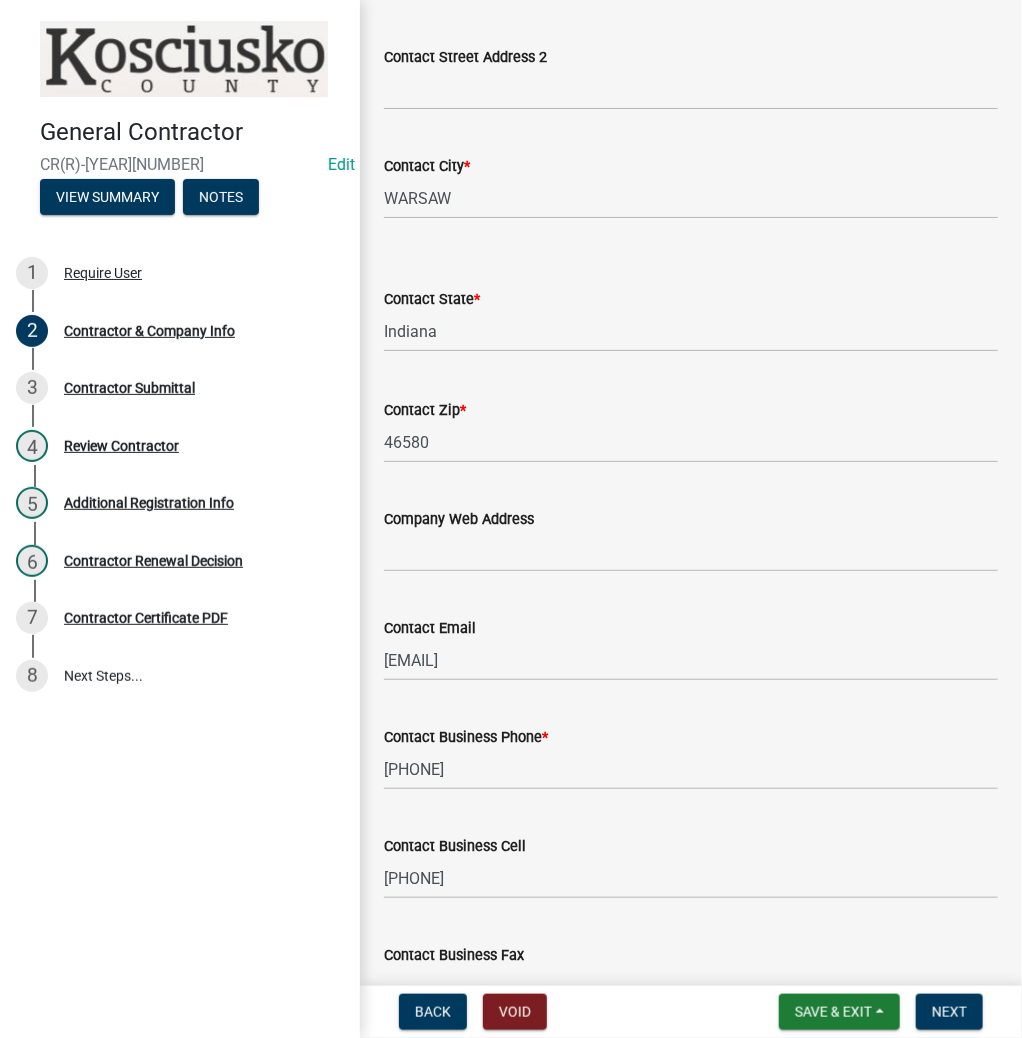 scroll, scrollTop: 764, scrollLeft: 0, axis: vertical 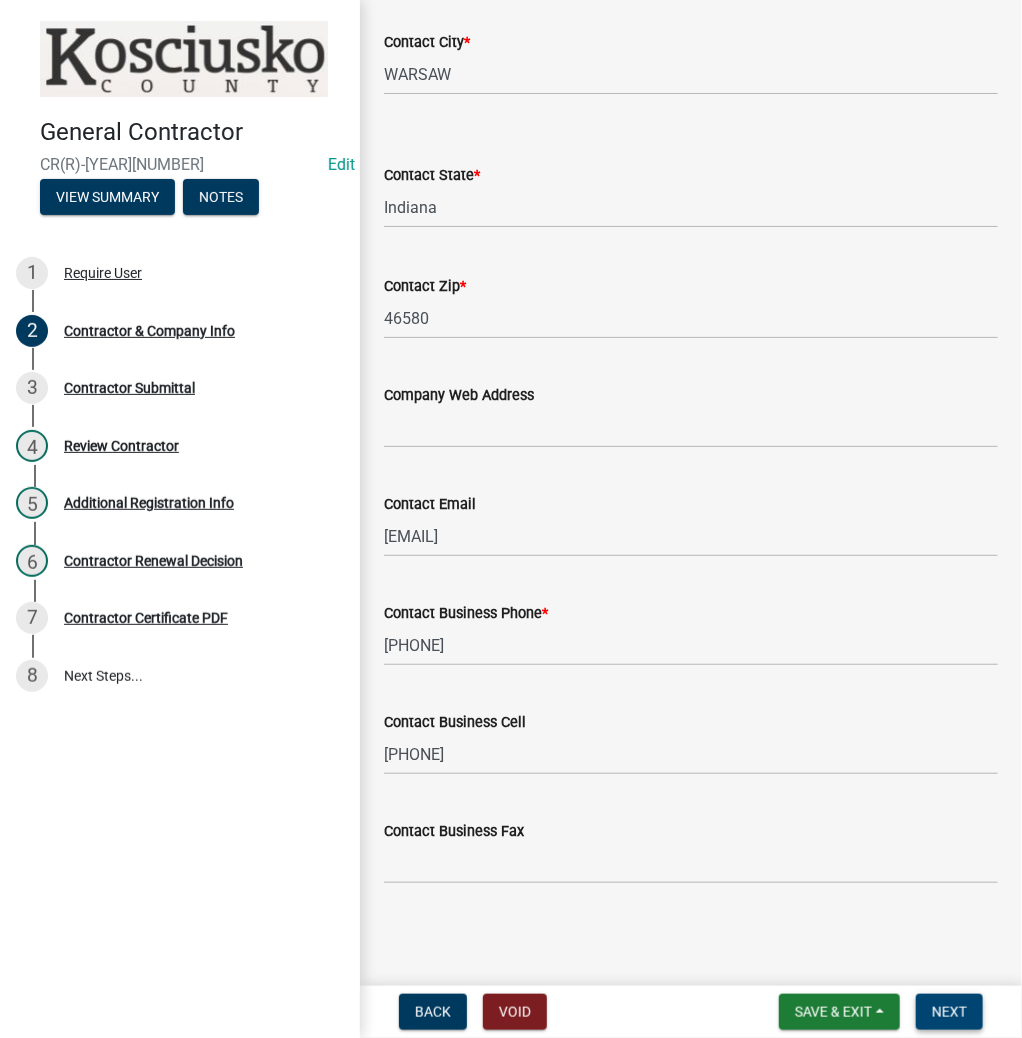 click on "Next" at bounding box center [949, 1012] 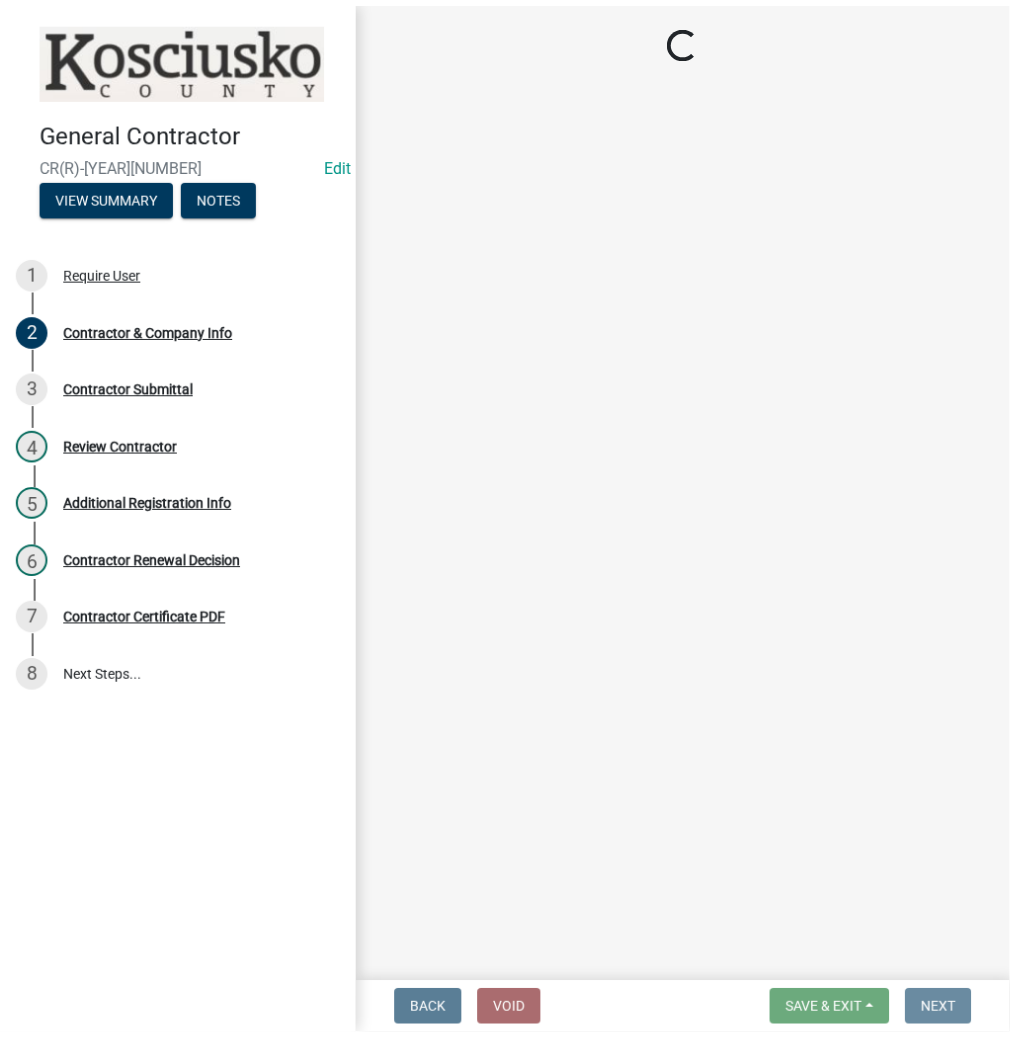 scroll, scrollTop: 0, scrollLeft: 0, axis: both 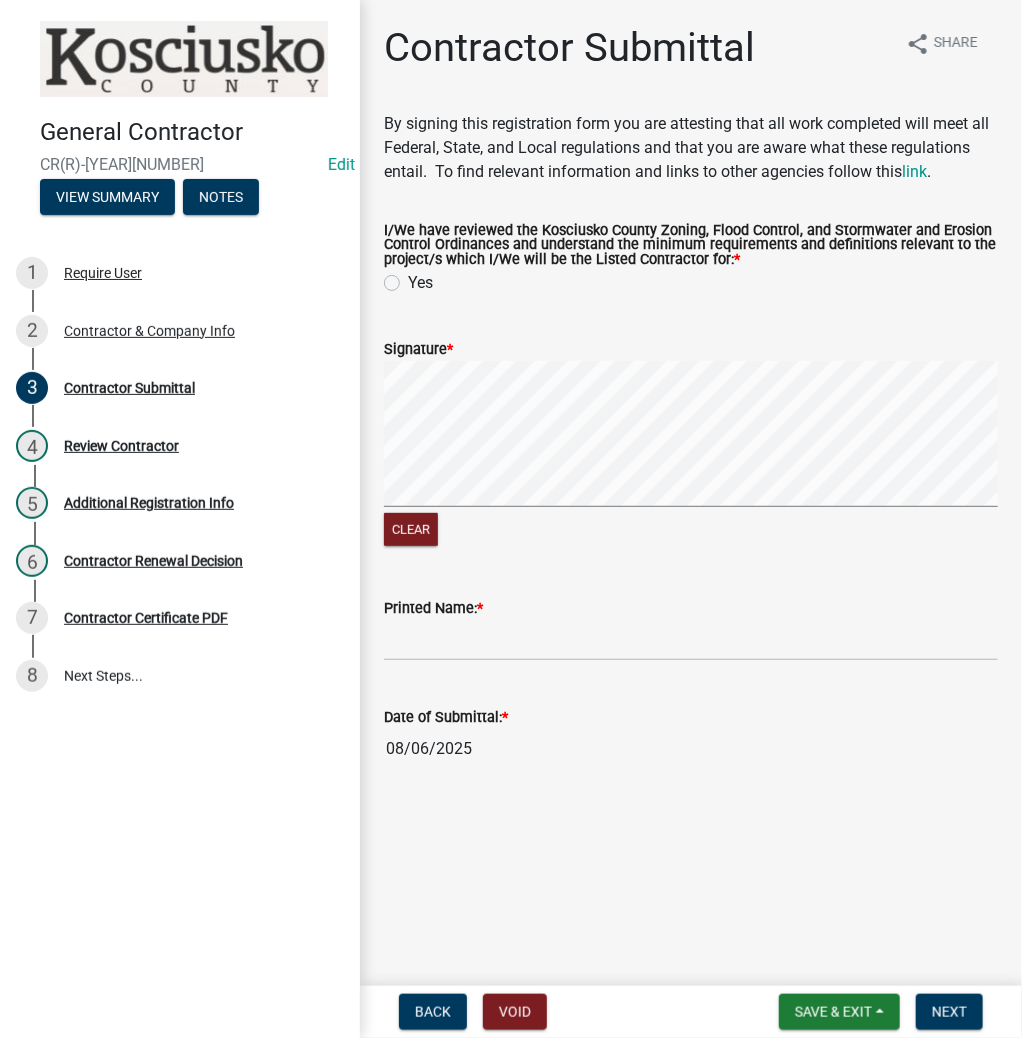 drag, startPoint x: 389, startPoint y: 283, endPoint x: 404, endPoint y: 318, distance: 38.078865 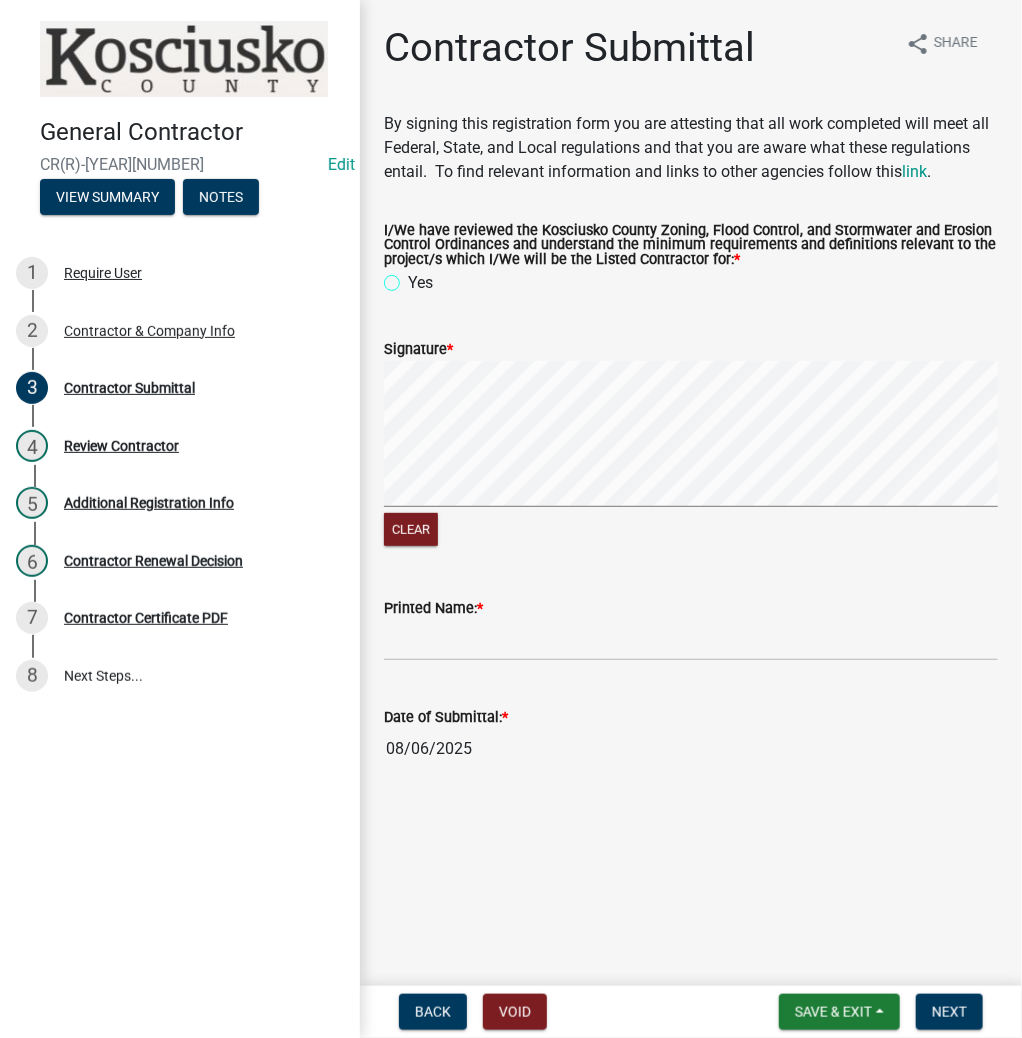 click on "Yes" at bounding box center [414, 277] 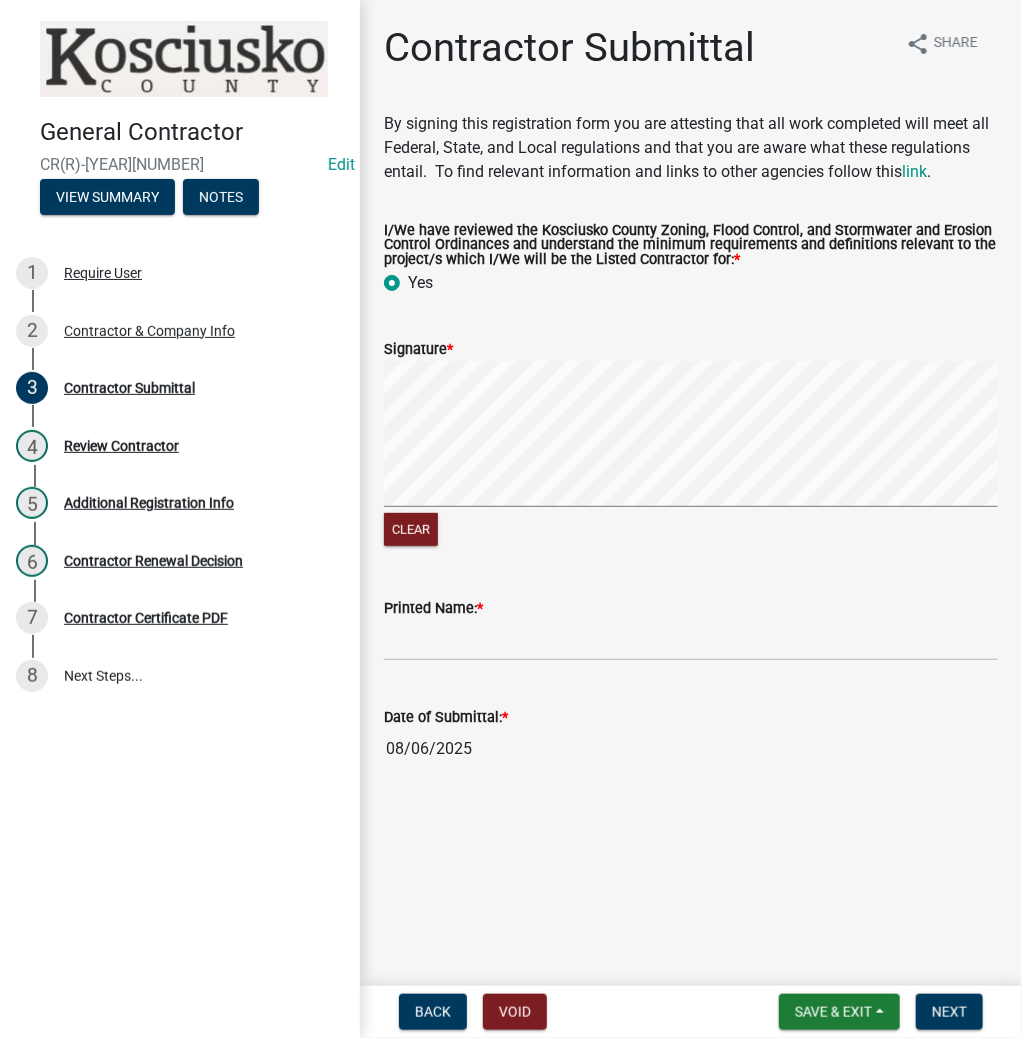radio on "true" 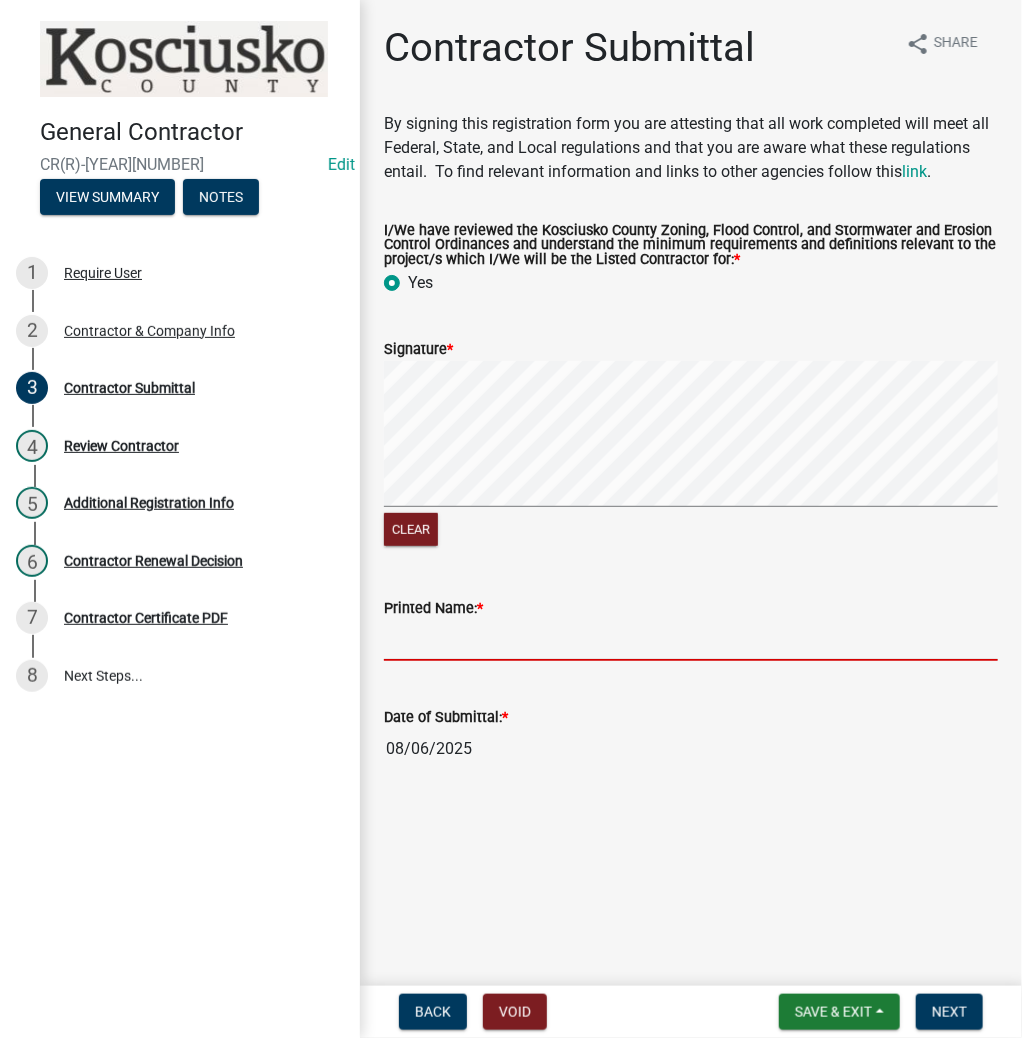 click on "Printed Name:  *" at bounding box center [691, 640] 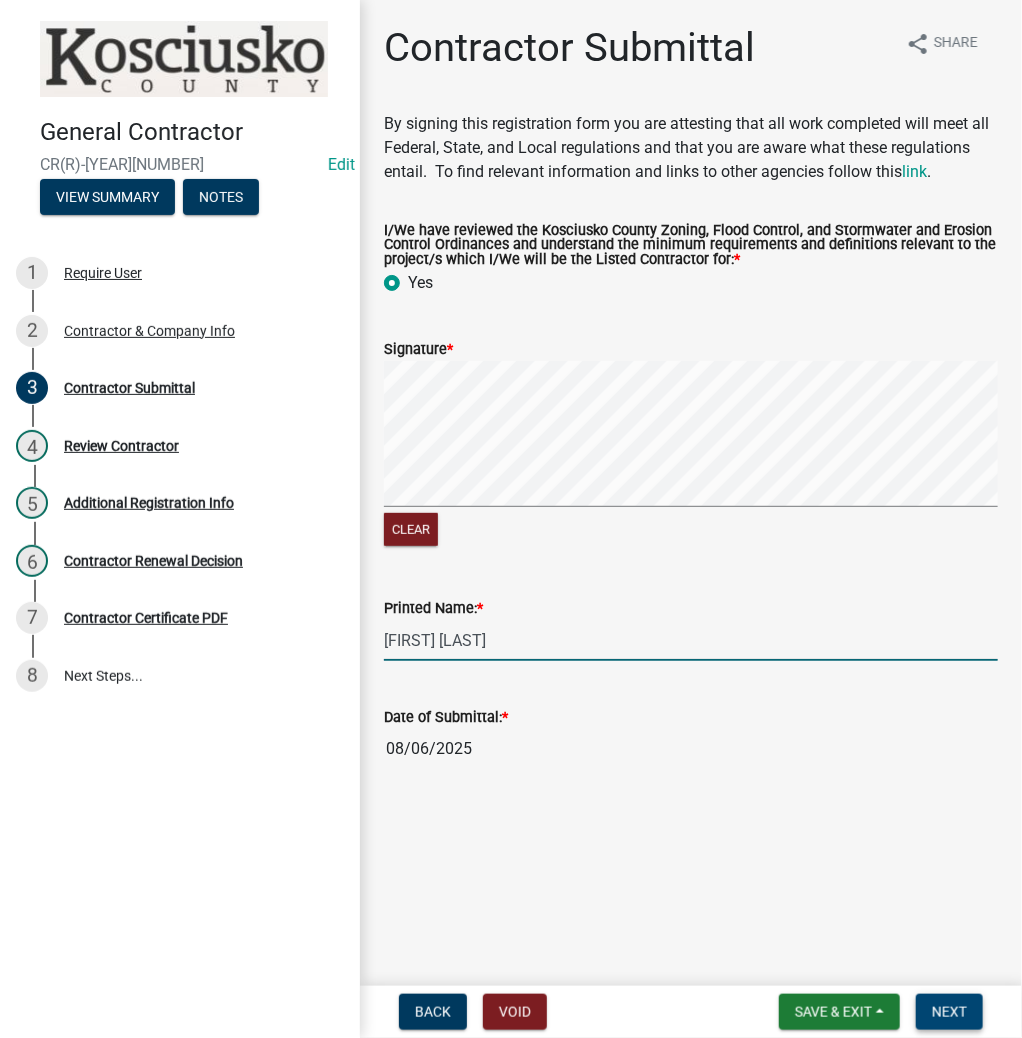 type on "[FIRST] [LAST]" 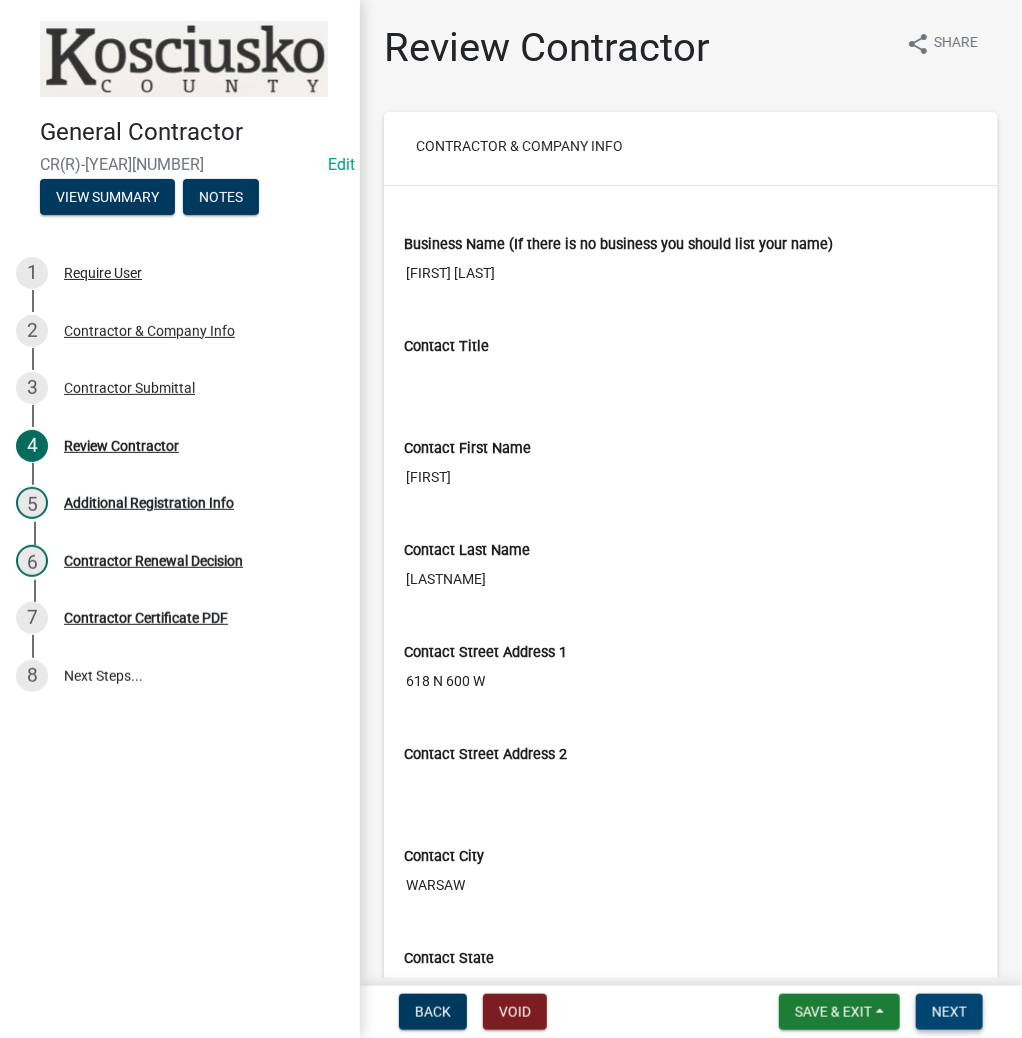 click on "Next" at bounding box center (949, 1012) 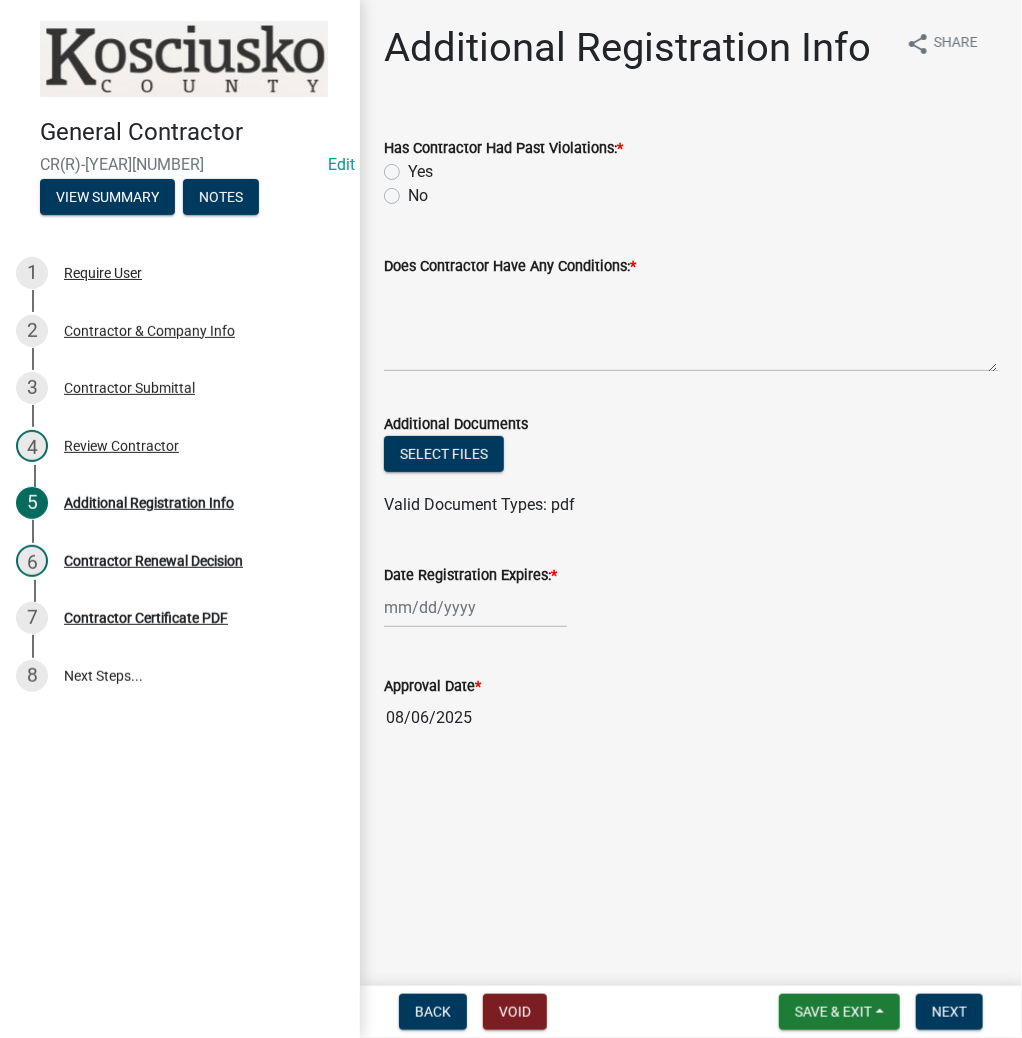 click on "No" 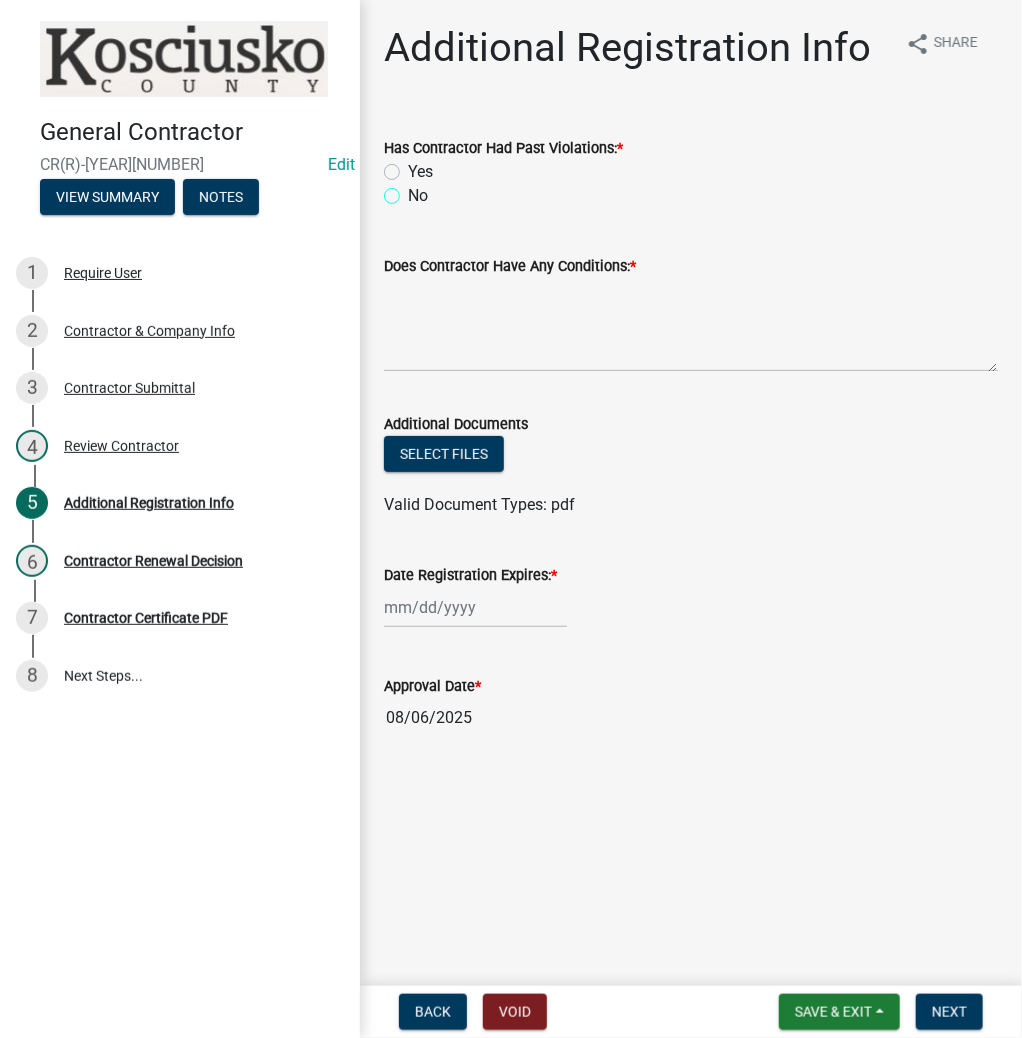 click on "No" at bounding box center [414, 190] 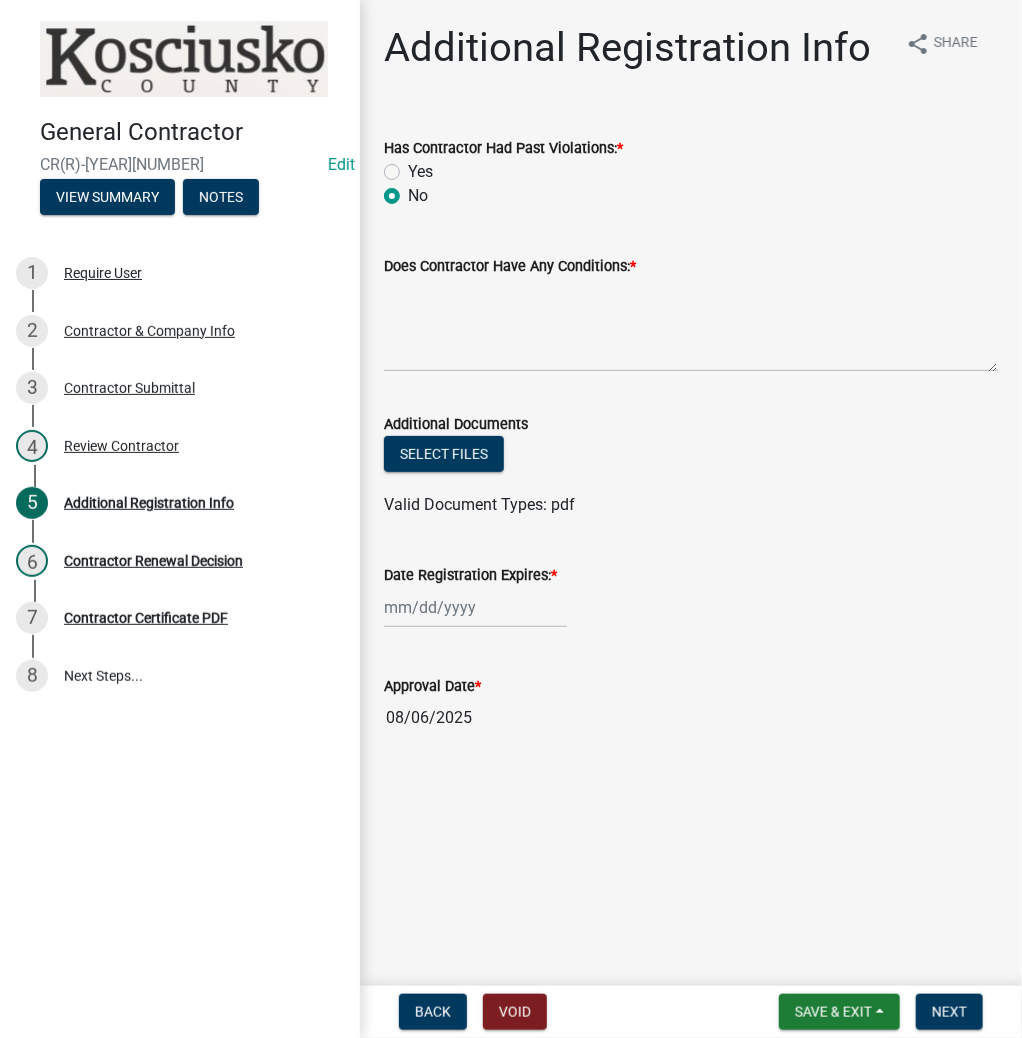 radio on "true" 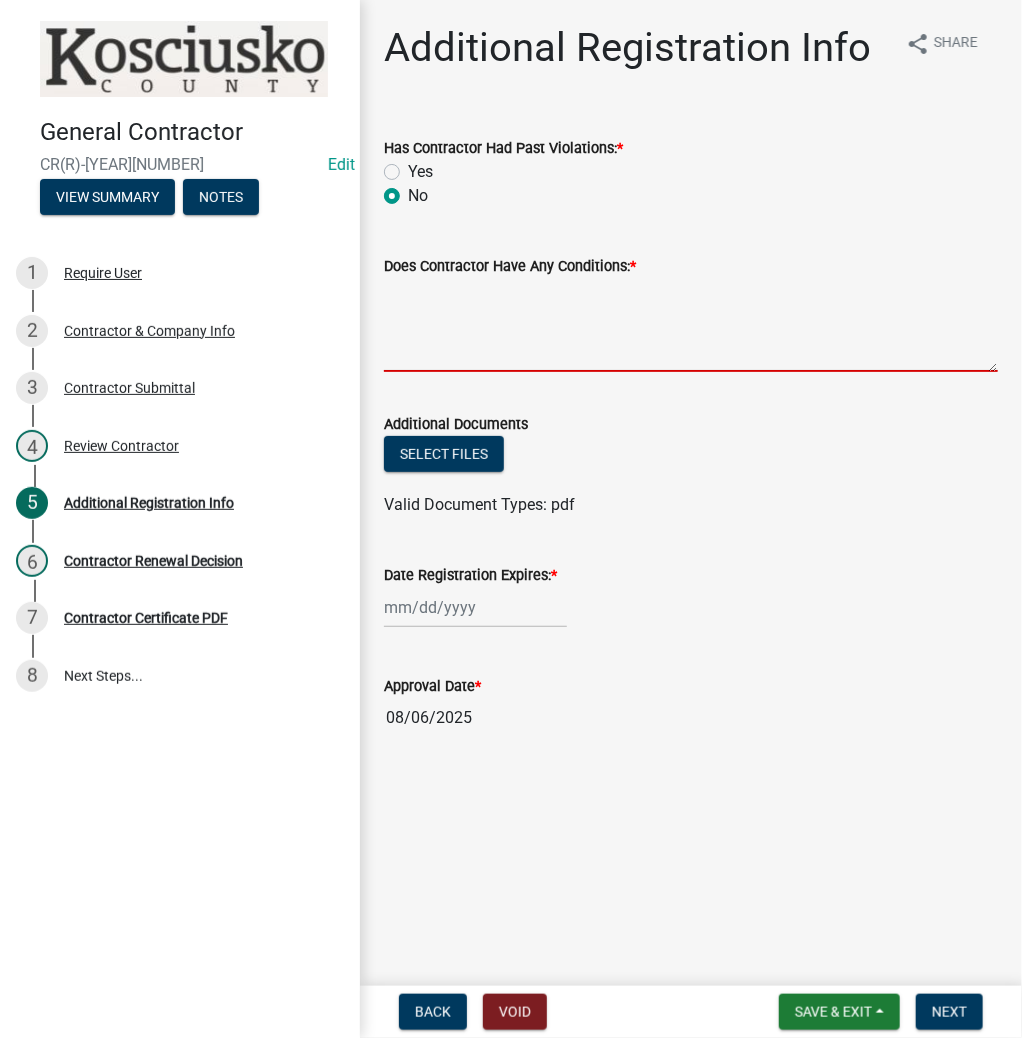 click on "Does Contractor Have Any Conditions:  *" at bounding box center (691, 325) 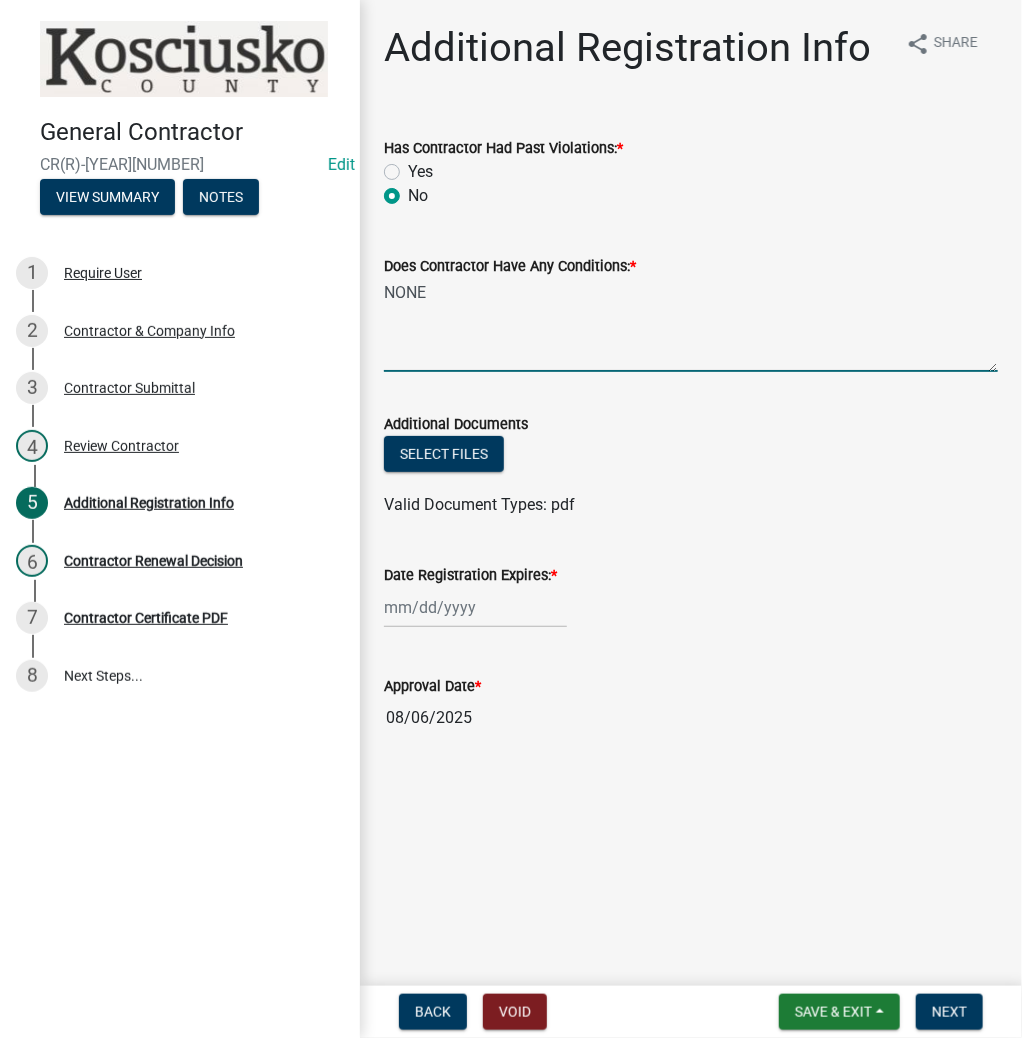 type on "NONE" 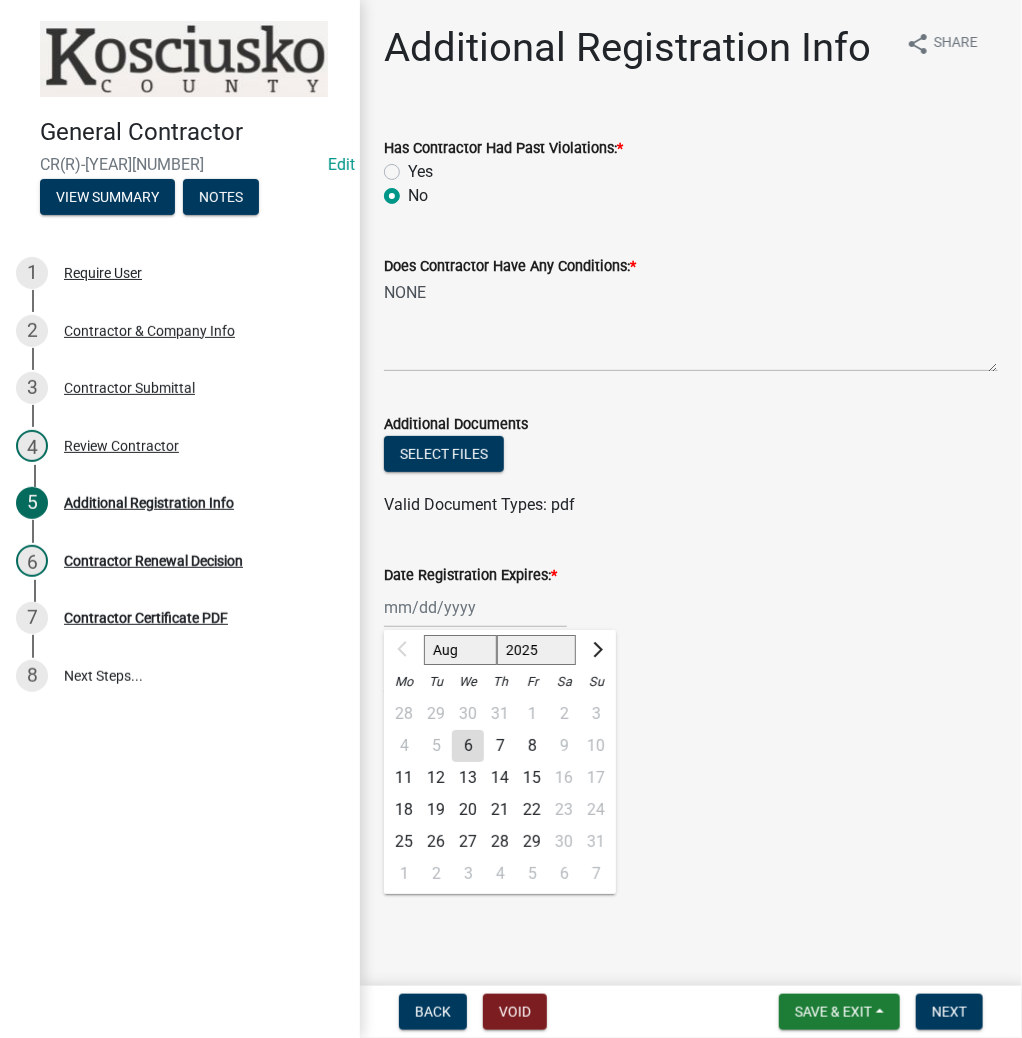 click on "2025 2026 2027 2028 2029 2030 2031 2032 2033 2034 2035 2036 2037 2038 2039 2040 2041 2042 2043 2044 2045 2046 2047 2048 2049 2050 2051 2052 2053 2054 2055 2056 2057 2058 2059 2060 2061 2062 2063 2064 2065 2066 2067 2068 2069 2070 2071 2072 2073 2074 2075 2076 2077 2078 2079 2080 2081 2082 2083 2084 2085 2086 2087 2088 2089 2090 2091 2092 2093 2094 2095 2096 2097 2098 2099 2100 2101 2102 2103 2104 2105 2106 2107 2108 2109 2110 2111 2112 2113 2114 2115 2116 2117 2118 2119 2120 2121 2122 2123 2124 2125 2126 2127 2128 2129 2130 2131 2132 2133 2134 2135 2136 2137 2138 2139 2140 2141 2142 2143 2144 2145 2146 2147 2148 2149 2150 2151 2152 2153 2154 2155 2156 2157 2158 2159 2160 2161 2162 2163 2164 2165 2166 2167 2168 2169 2170 2171 2172 2173 2174 2175 2176 2177 2178 2179 2180 2181 2182 2183 2184 2185 2186 2187 2188 2189 2190 2191 2192 2193 2194 2195 2196 2197 2198 2199 2200 2201 2202 2203 2204 2205 2206 2207 2208 2209 2210 2211 2212 2213 2214 2215 2216 2217 2218 2219 2220 2221 2222 2223 2224 2225 2226 2227 2228 2229" 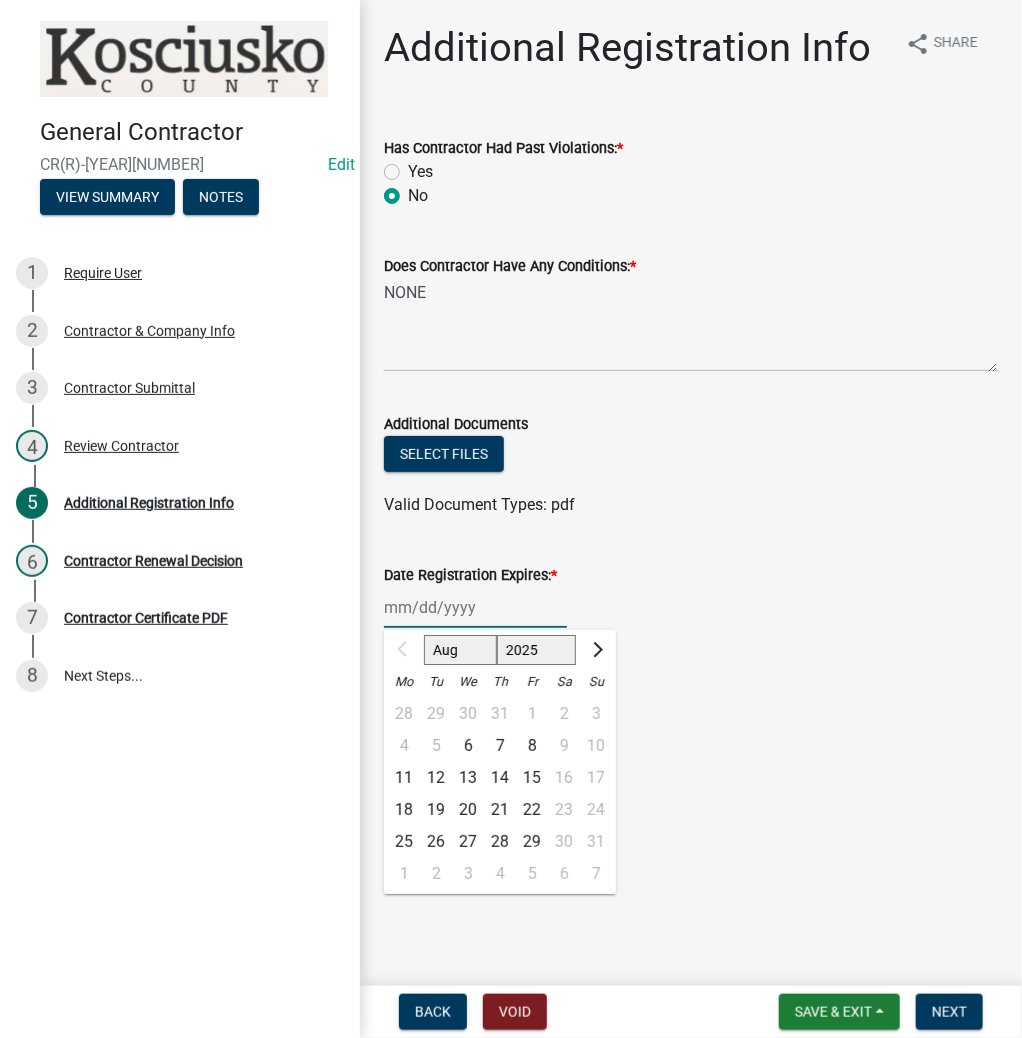 select on "2026" 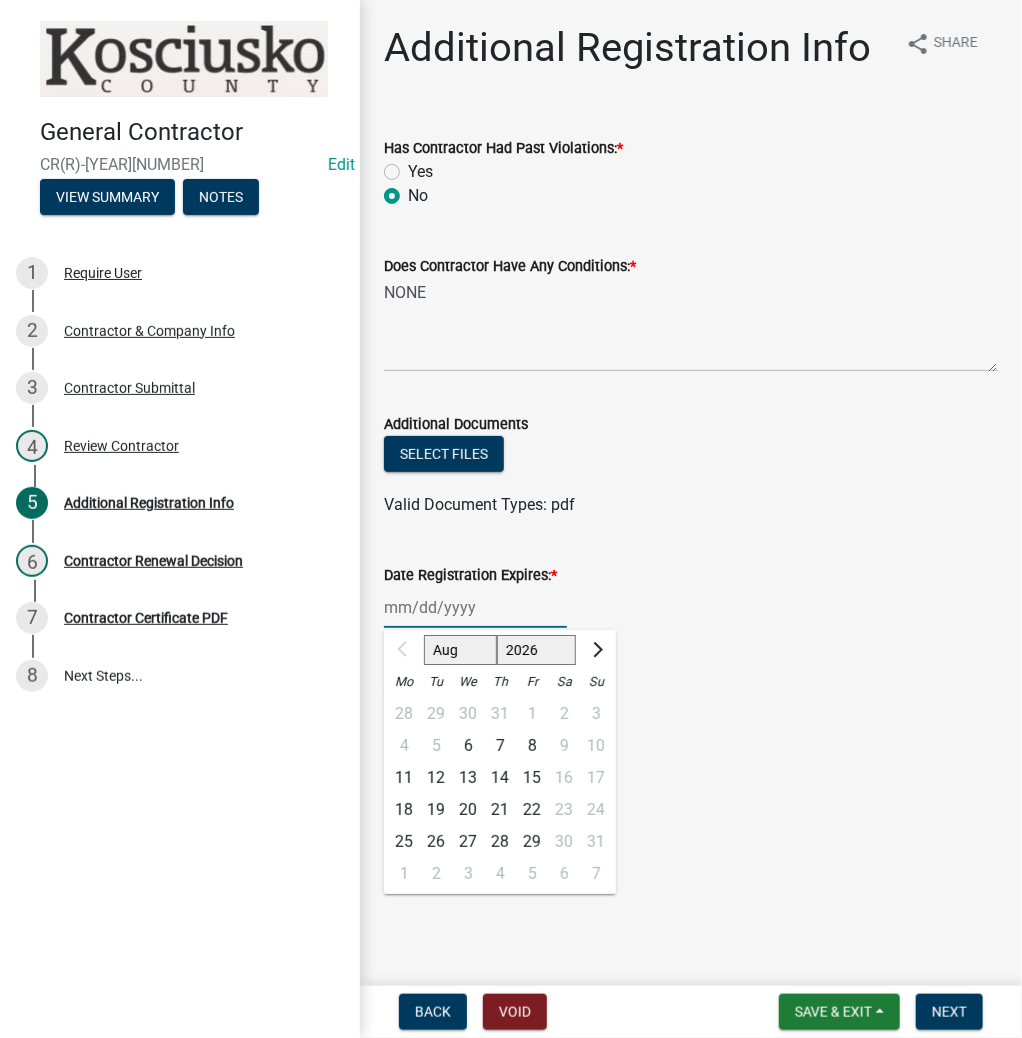 click on "2025 2026 2027 2028 2029 2030 2031 2032 2033 2034 2035 2036 2037 2038 2039 2040 2041 2042 2043 2044 2045 2046 2047 2048 2049 2050 2051 2052 2053 2054 2055 2056 2057 2058 2059 2060 2061 2062 2063 2064 2065 2066 2067 2068 2069 2070 2071 2072 2073 2074 2075 2076 2077 2078 2079 2080 2081 2082 2083 2084 2085 2086 2087 2088 2089 2090 2091 2092 2093 2094 2095 2096 2097 2098 2099 2100 2101 2102 2103 2104 2105 2106 2107 2108 2109 2110 2111 2112 2113 2114 2115 2116 2117 2118 2119 2120 2121 2122 2123 2124 2125 2126 2127 2128 2129 2130 2131 2132 2133 2134 2135 2136 2137 2138 2139 2140 2141 2142 2143 2144 2145 2146 2147 2148 2149 2150 2151 2152 2153 2154 2155 2156 2157 2158 2159 2160 2161 2162 2163 2164 2165 2166 2167 2168 2169 2170 2171 2172 2173 2174 2175 2176 2177 2178 2179 2180 2181 2182 2183 2184 2185 2186 2187 2188 2189 2190 2191 2192 2193 2194 2195 2196 2197 2198 2199 2200 2201 2202 2203 2204 2205 2206 2207 2208 2209 2210 2211 2212 2213 2214 2215 2216 2217 2218 2219 2220 2221 2222 2223 2224 2225 2226 2227 2228 2229" 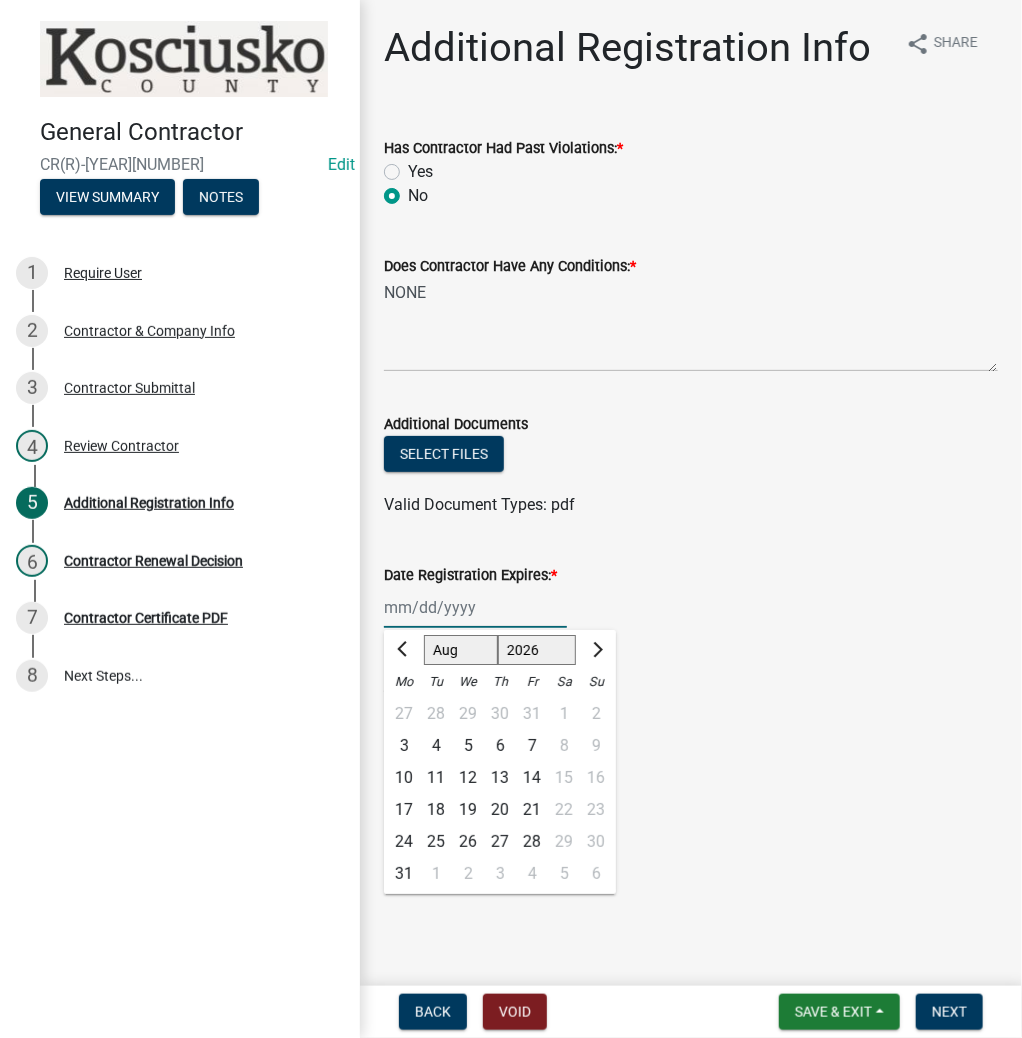 click on "6" 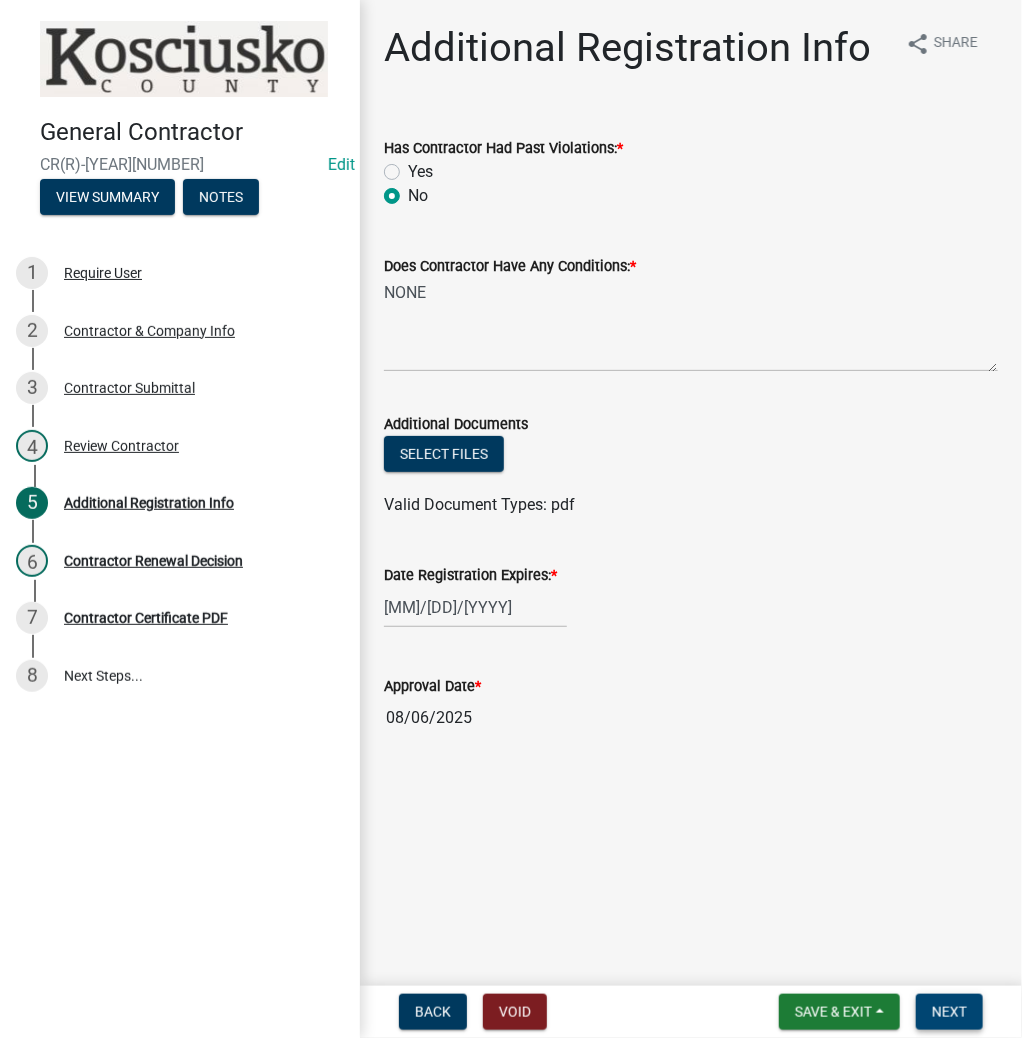 click on "Next" at bounding box center [949, 1012] 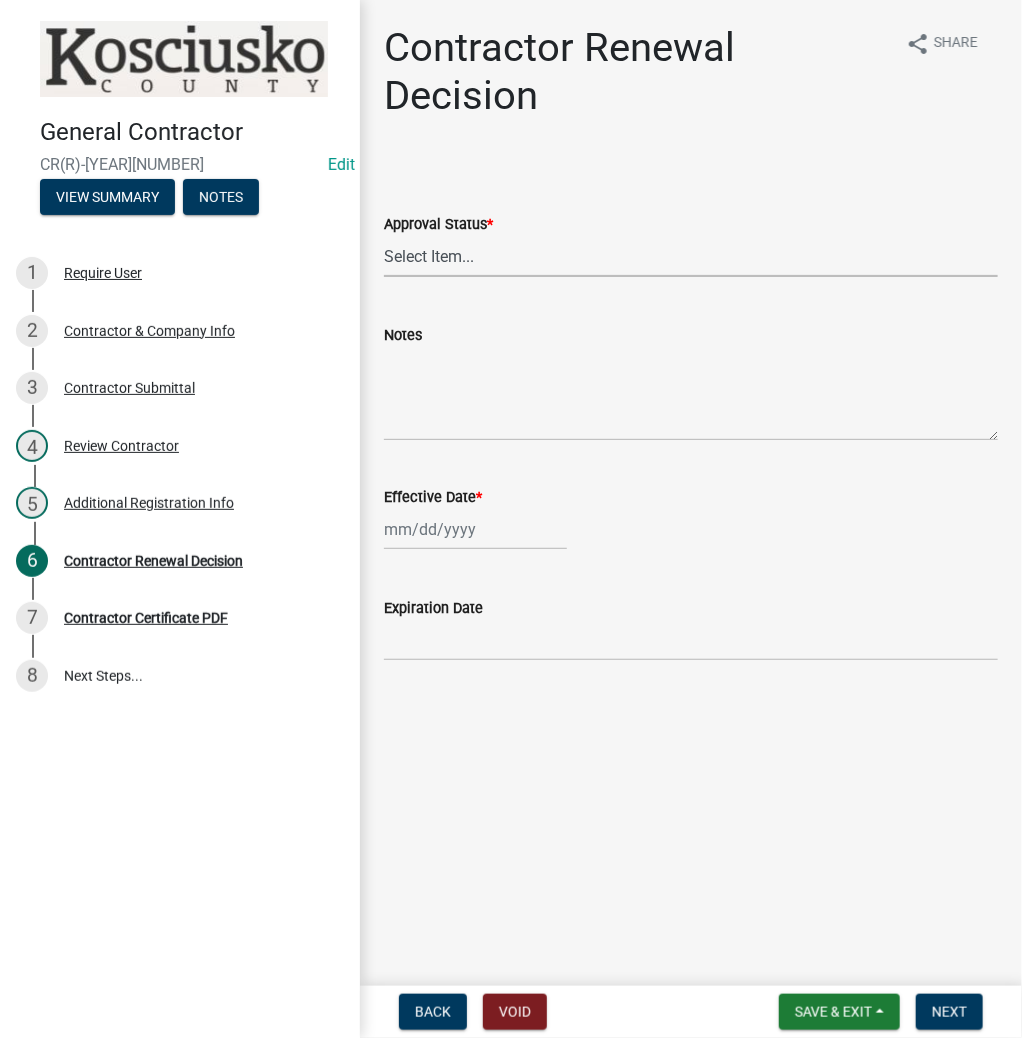click on "Select Item...   Approved   Denied" at bounding box center [691, 256] 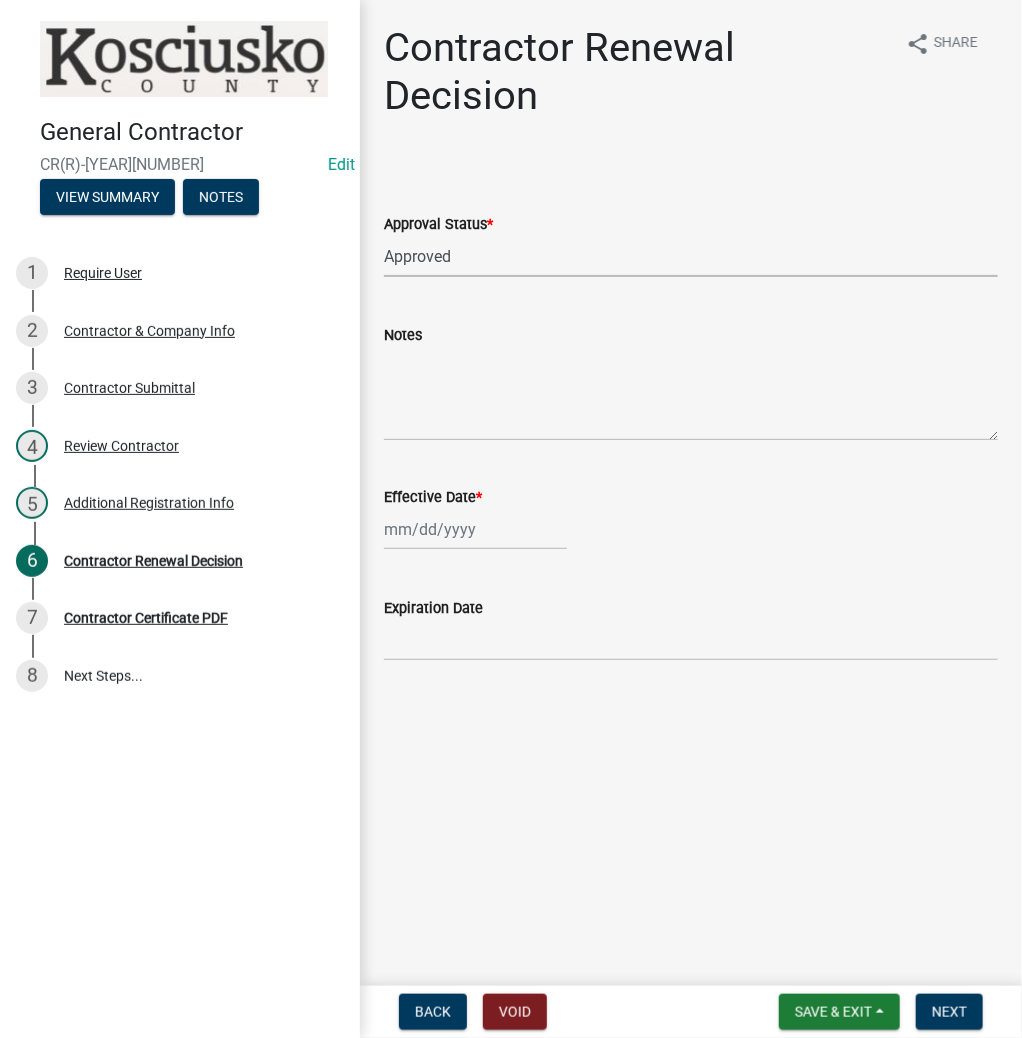 click on "Select Item...   Approved   Denied" at bounding box center [691, 256] 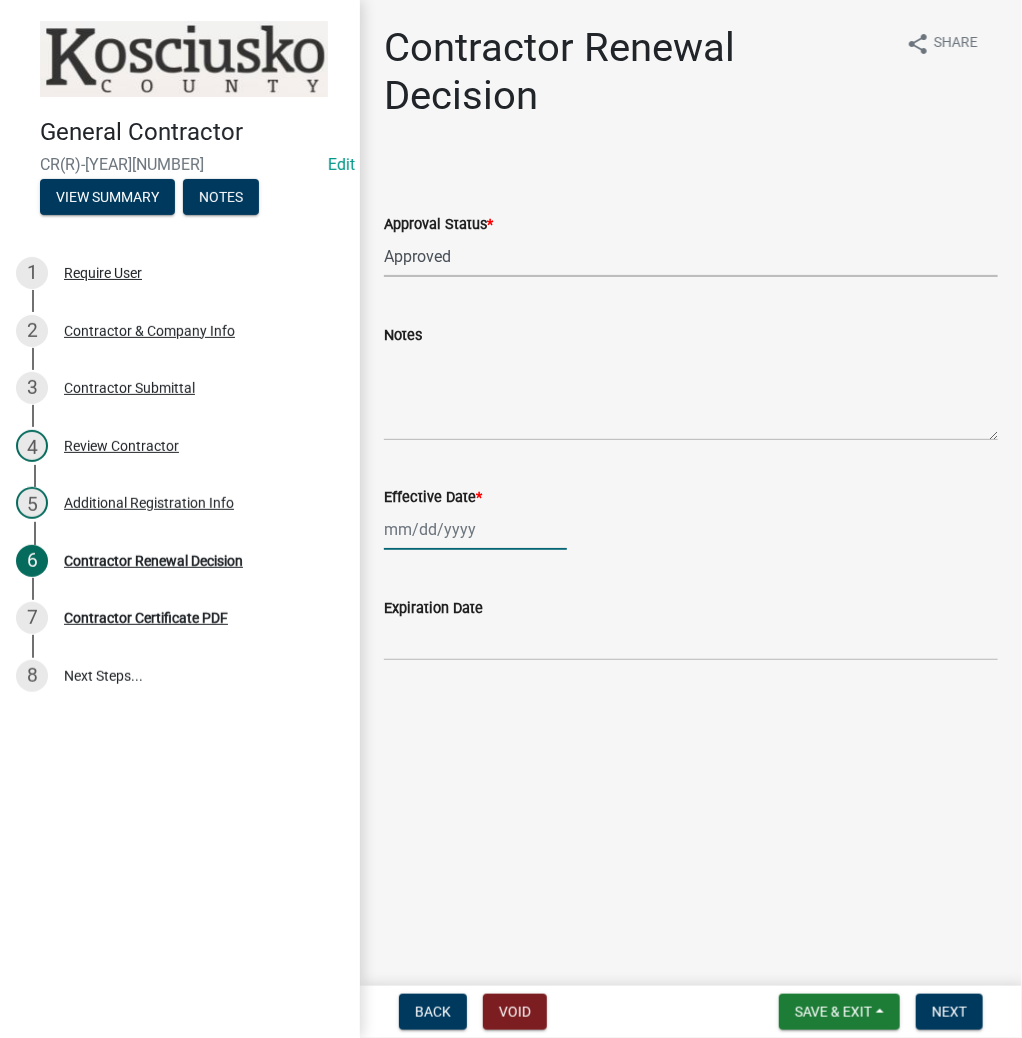 click 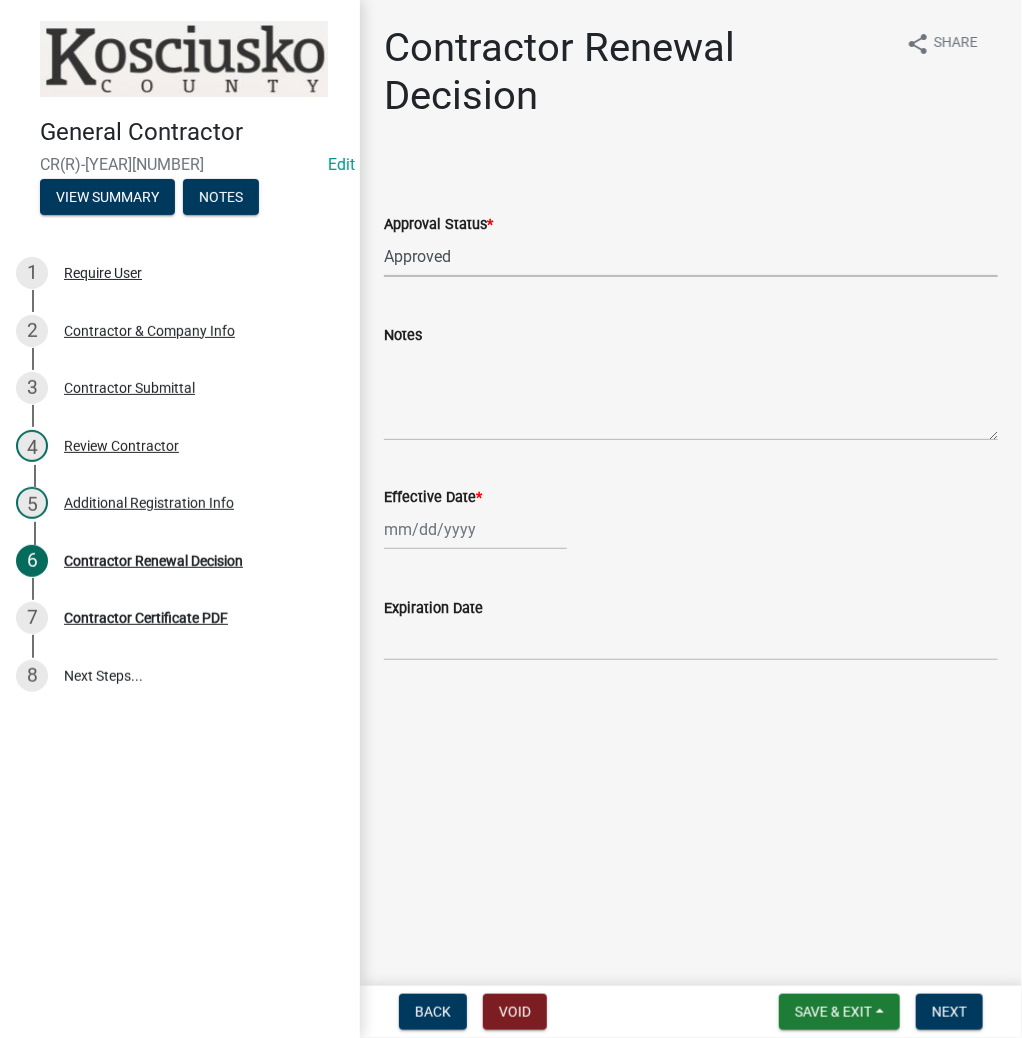 select on "8" 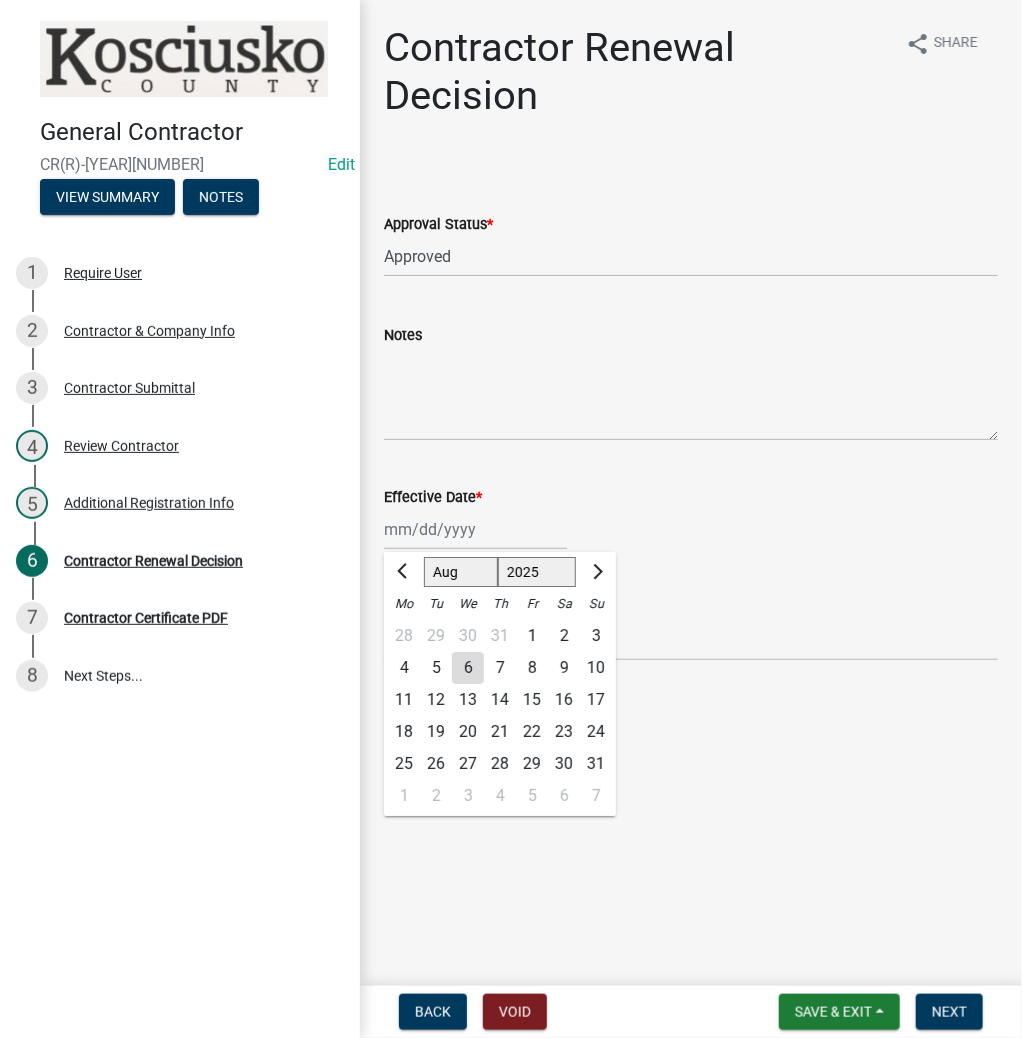 click on "6" 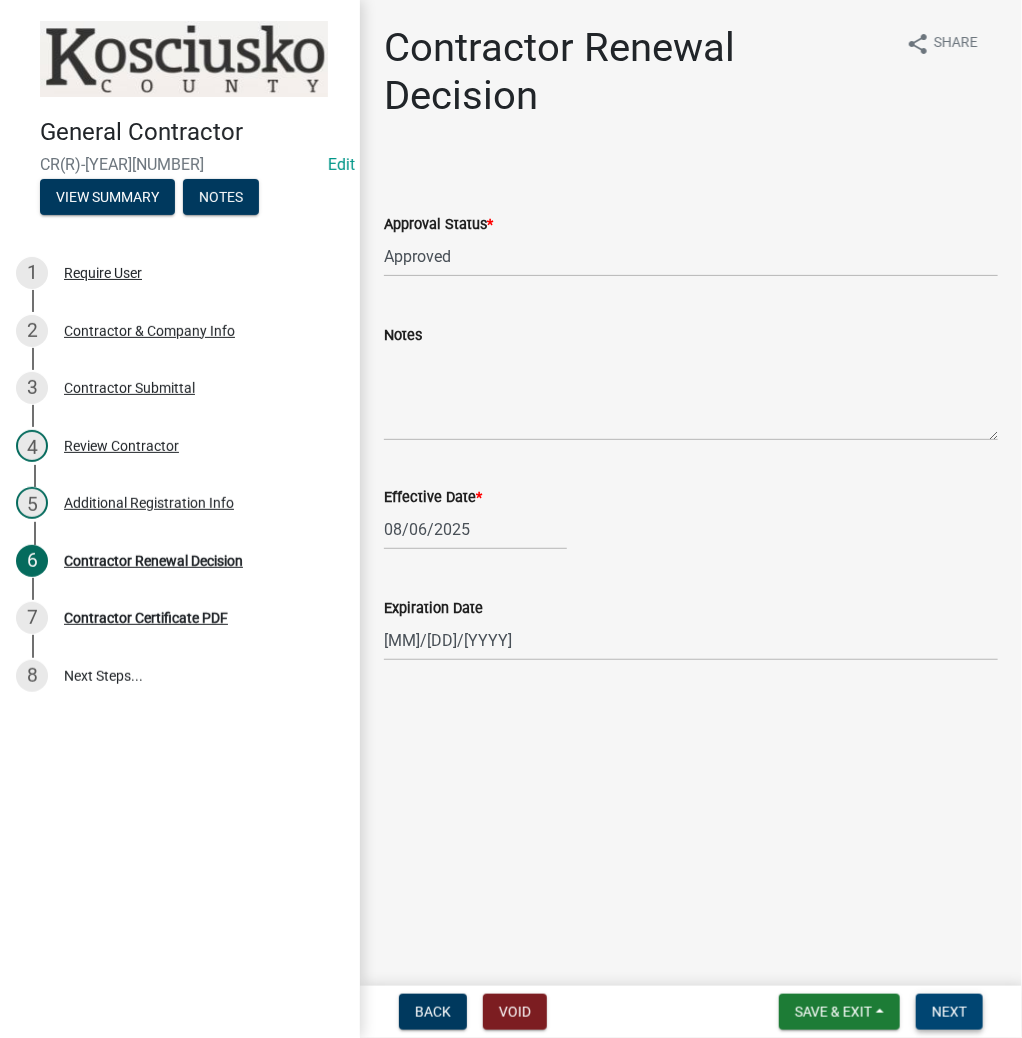click on "Next" at bounding box center [949, 1012] 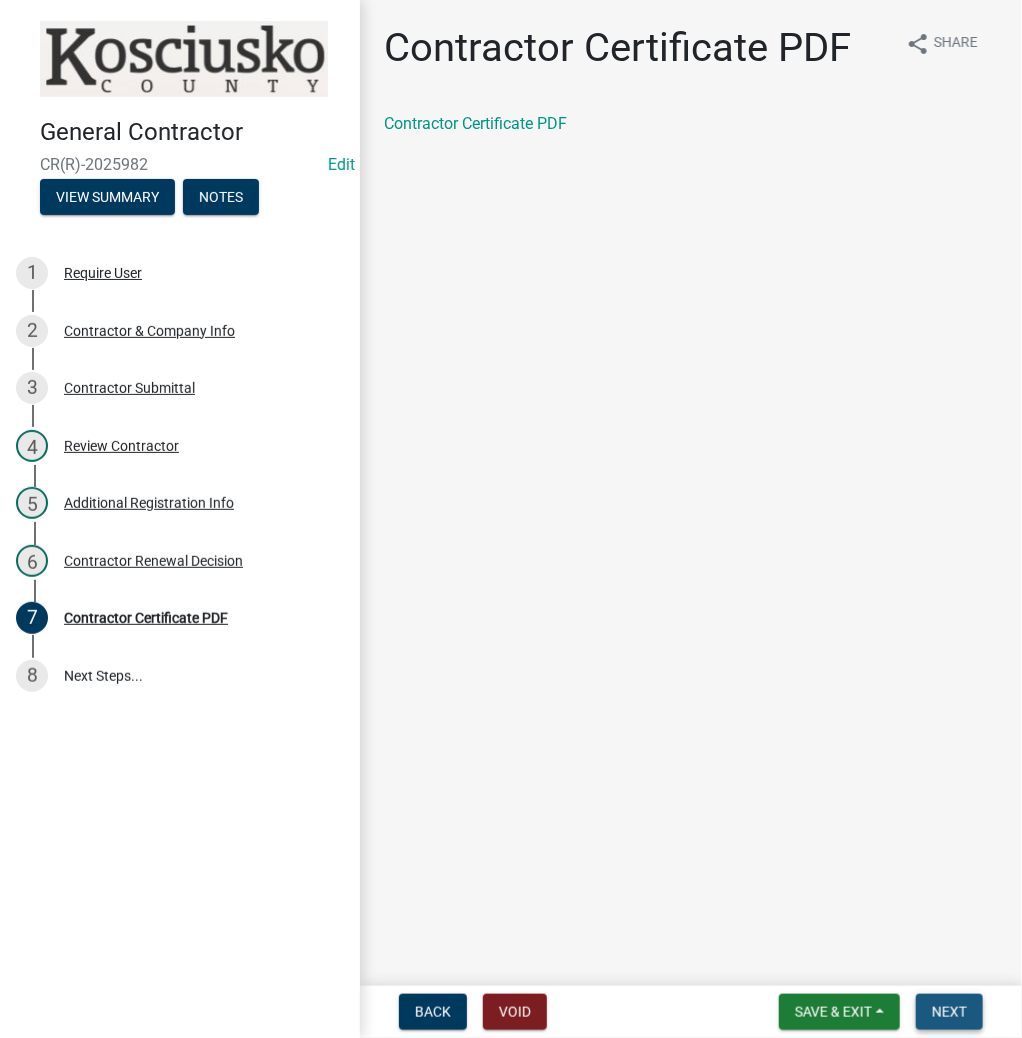 click on "Next" at bounding box center [949, 1012] 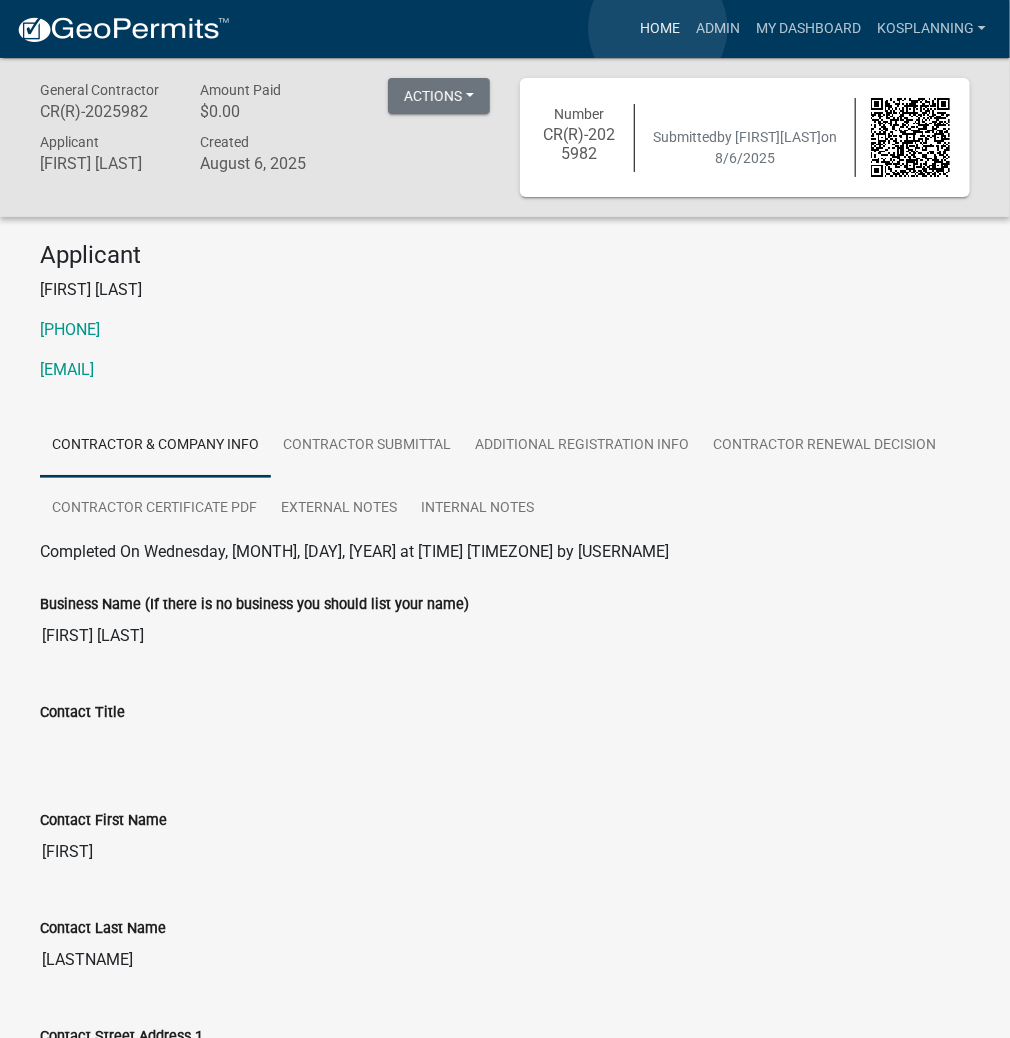 click on "Home" at bounding box center [660, 29] 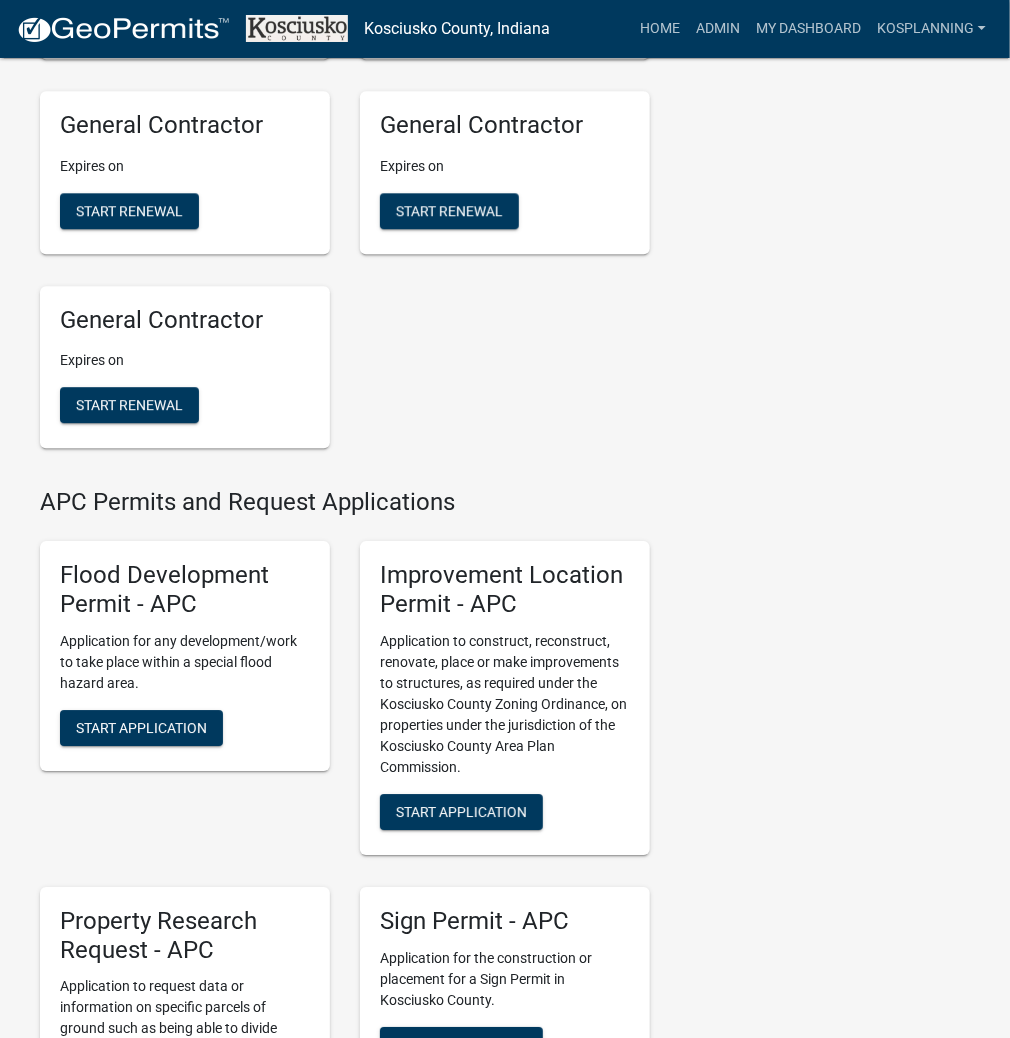 scroll, scrollTop: 1920, scrollLeft: 0, axis: vertical 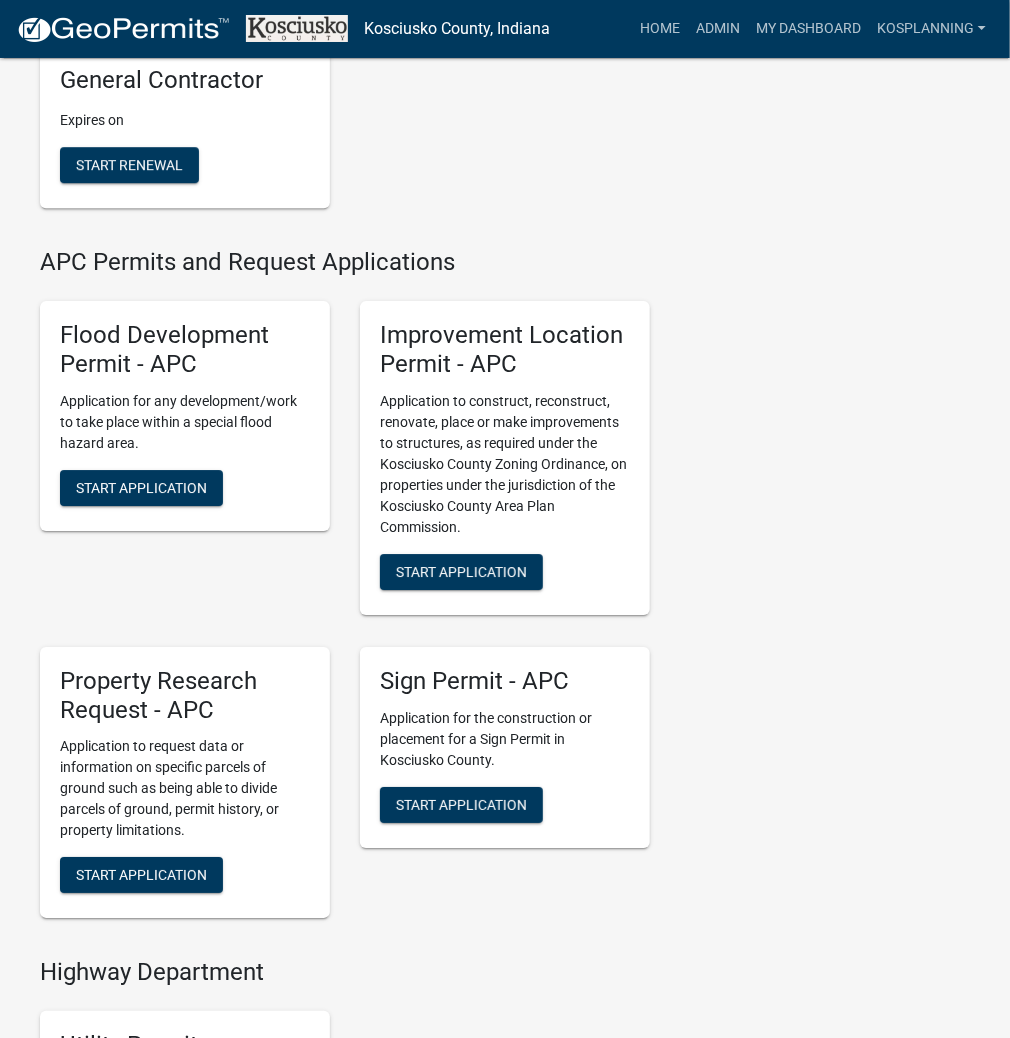 click on "Improvement Location Permit - APC Application to construct, reconstruct, renovate, place or make improvements to structures, as required under the Kosciusko County Zoning Ordinance, on properties under the jurisdiction of the Kosciusko County Area Plan Commission. Start Application" at bounding box center (505, 458) 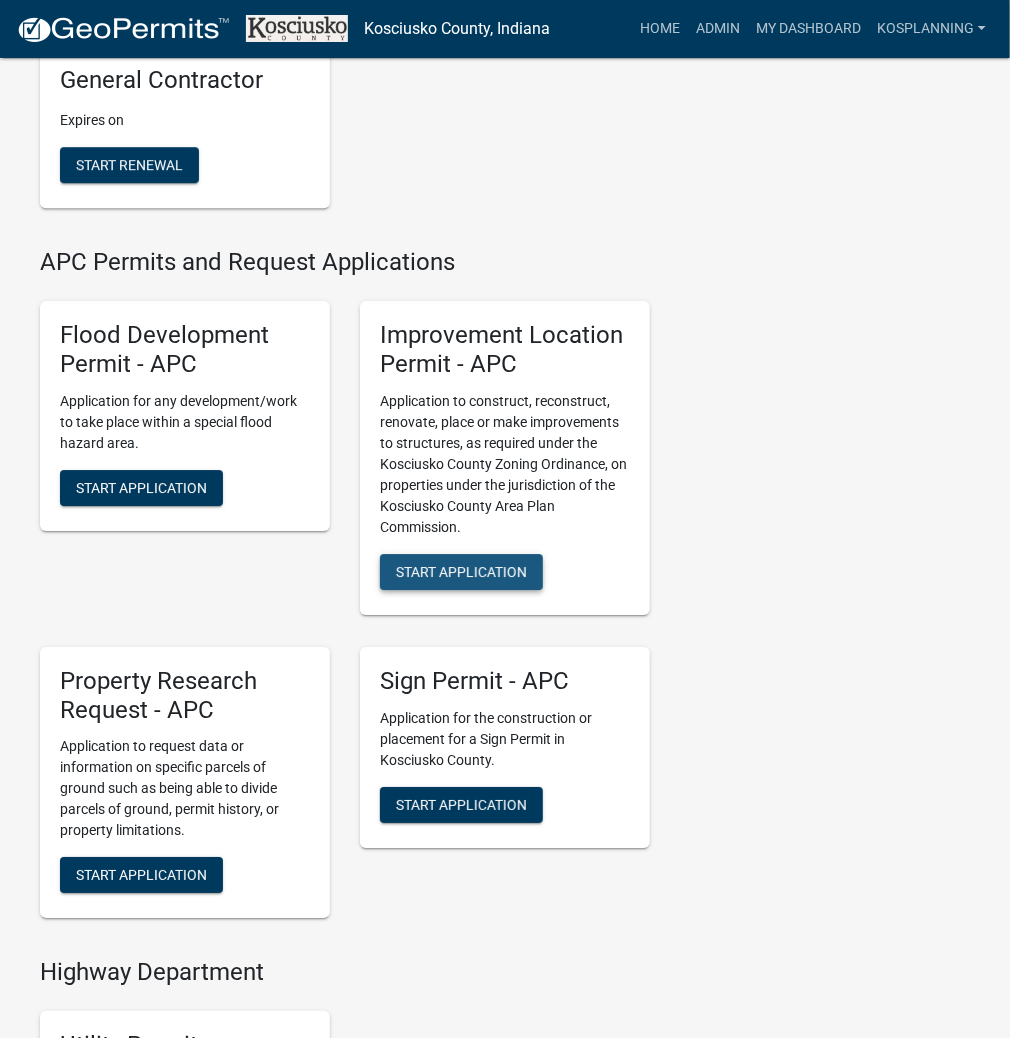 click on "Start Application" at bounding box center [461, 571] 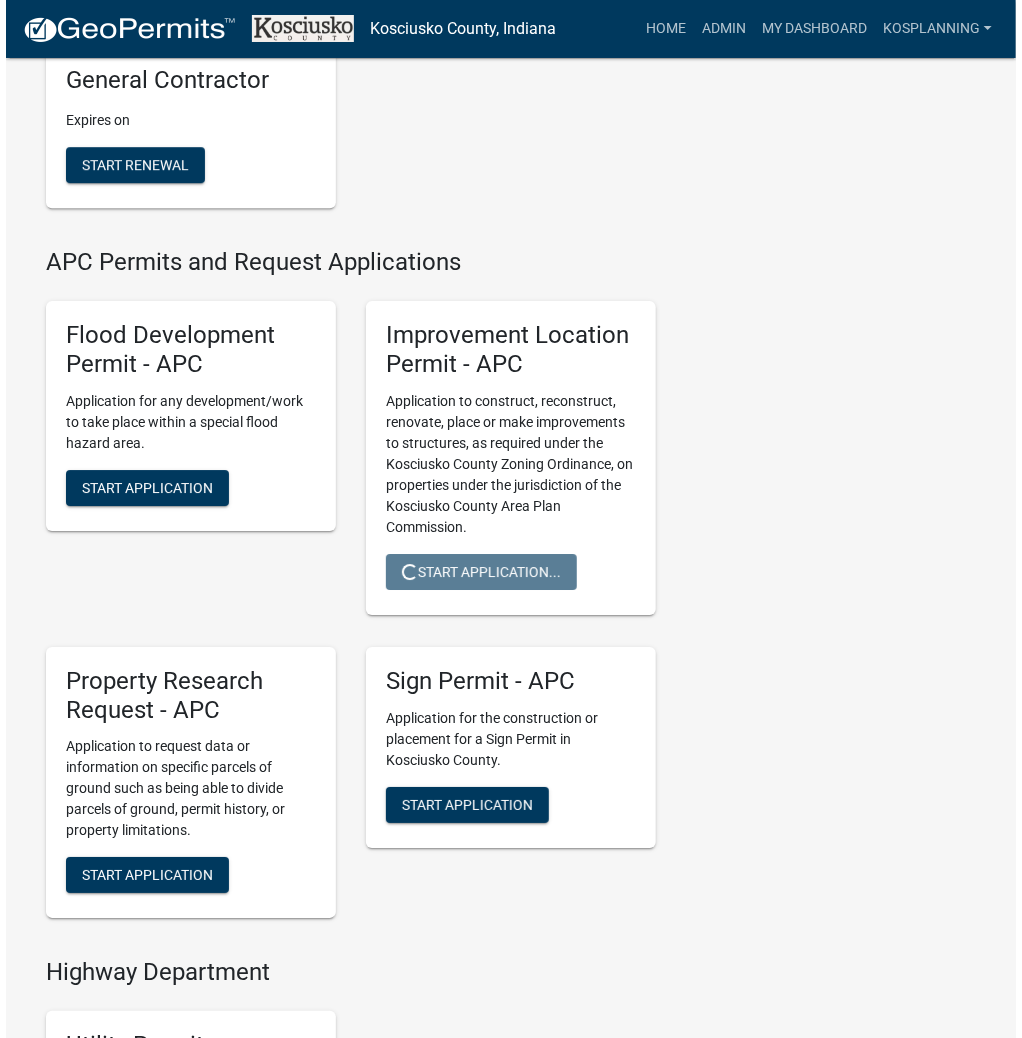 scroll, scrollTop: 0, scrollLeft: 0, axis: both 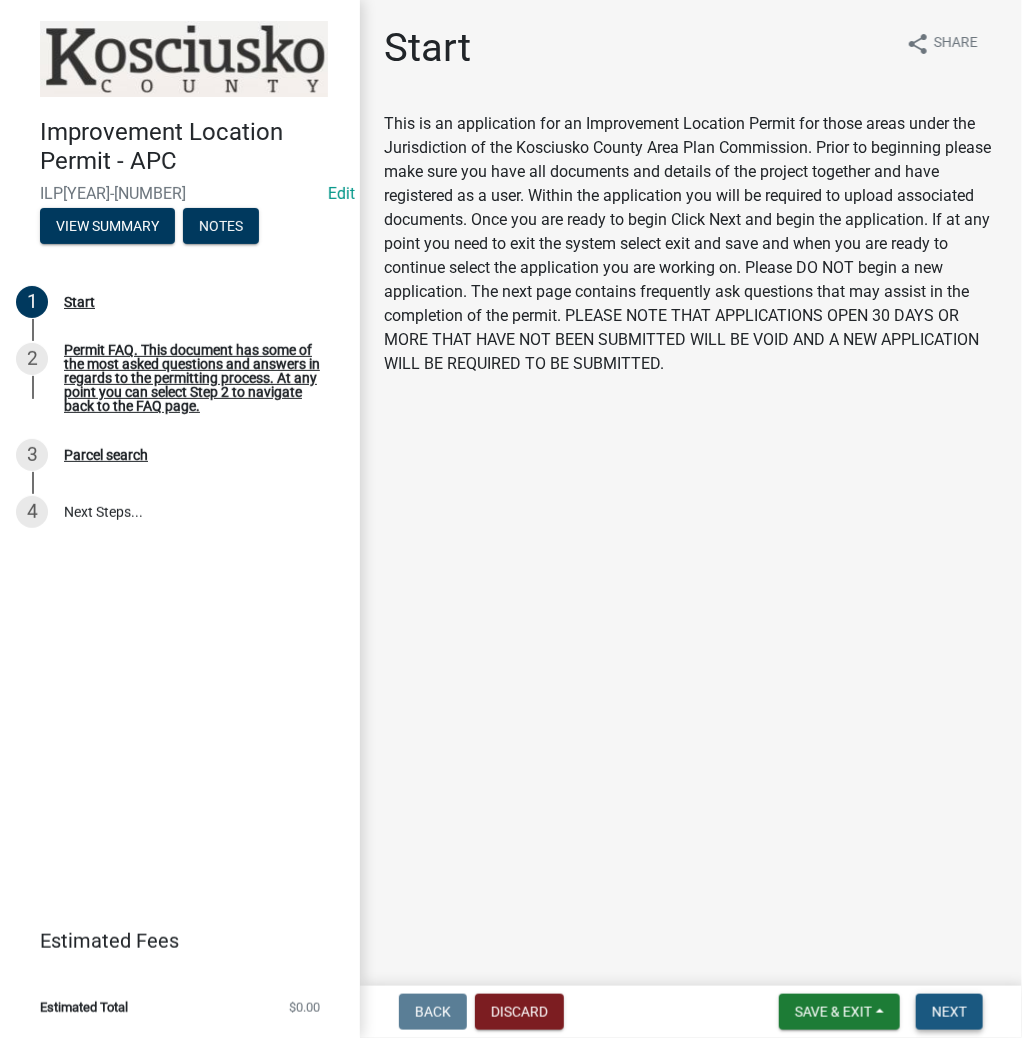 click on "Next" at bounding box center (949, 1012) 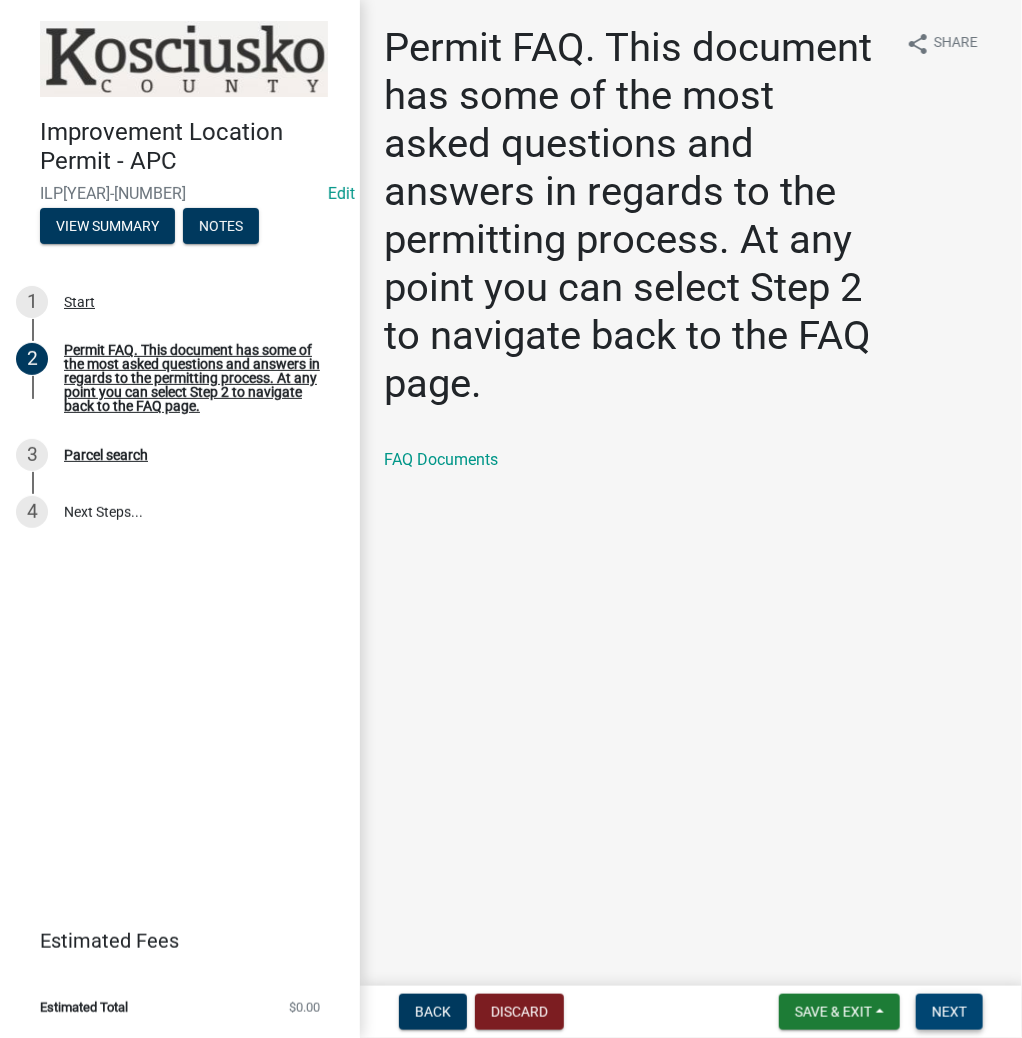 click on "Next" at bounding box center (949, 1012) 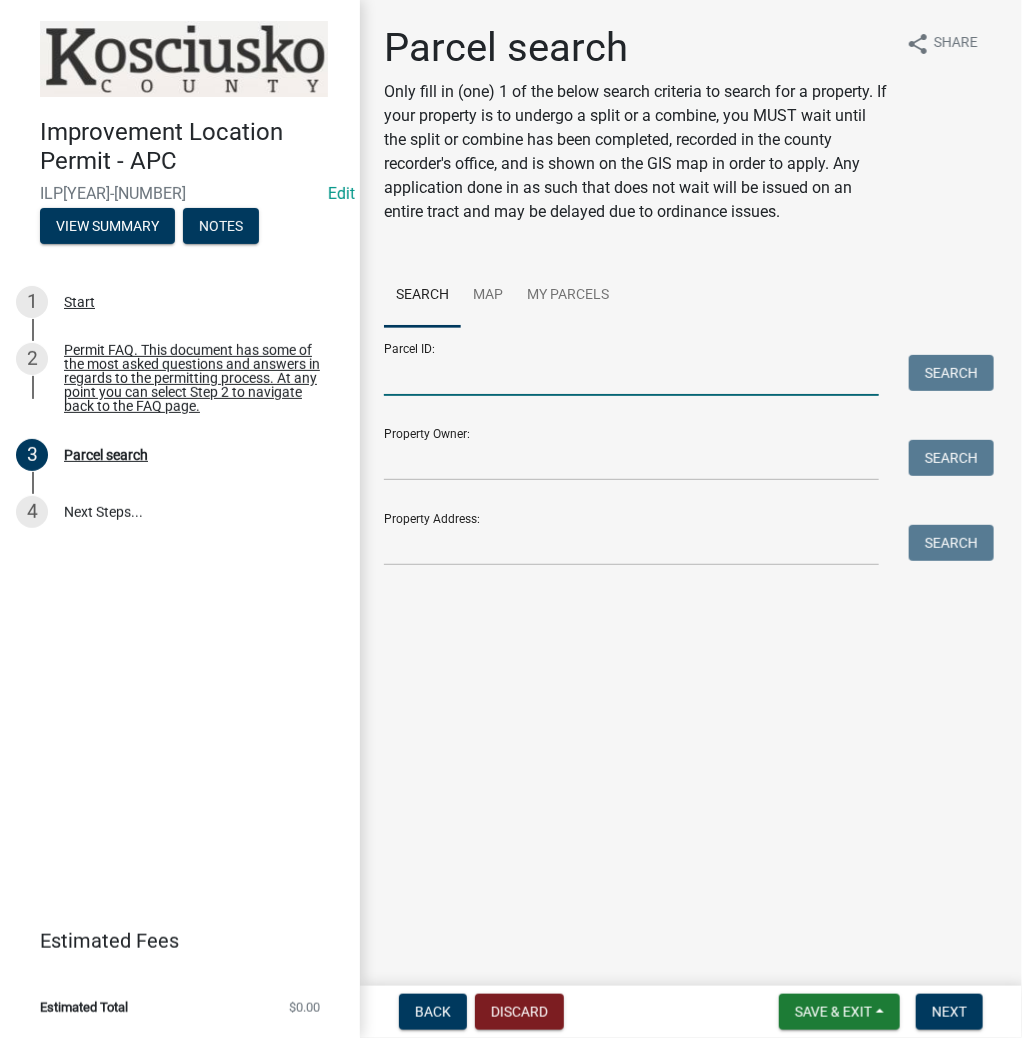 click on "Parcel ID:" at bounding box center [631, 375] 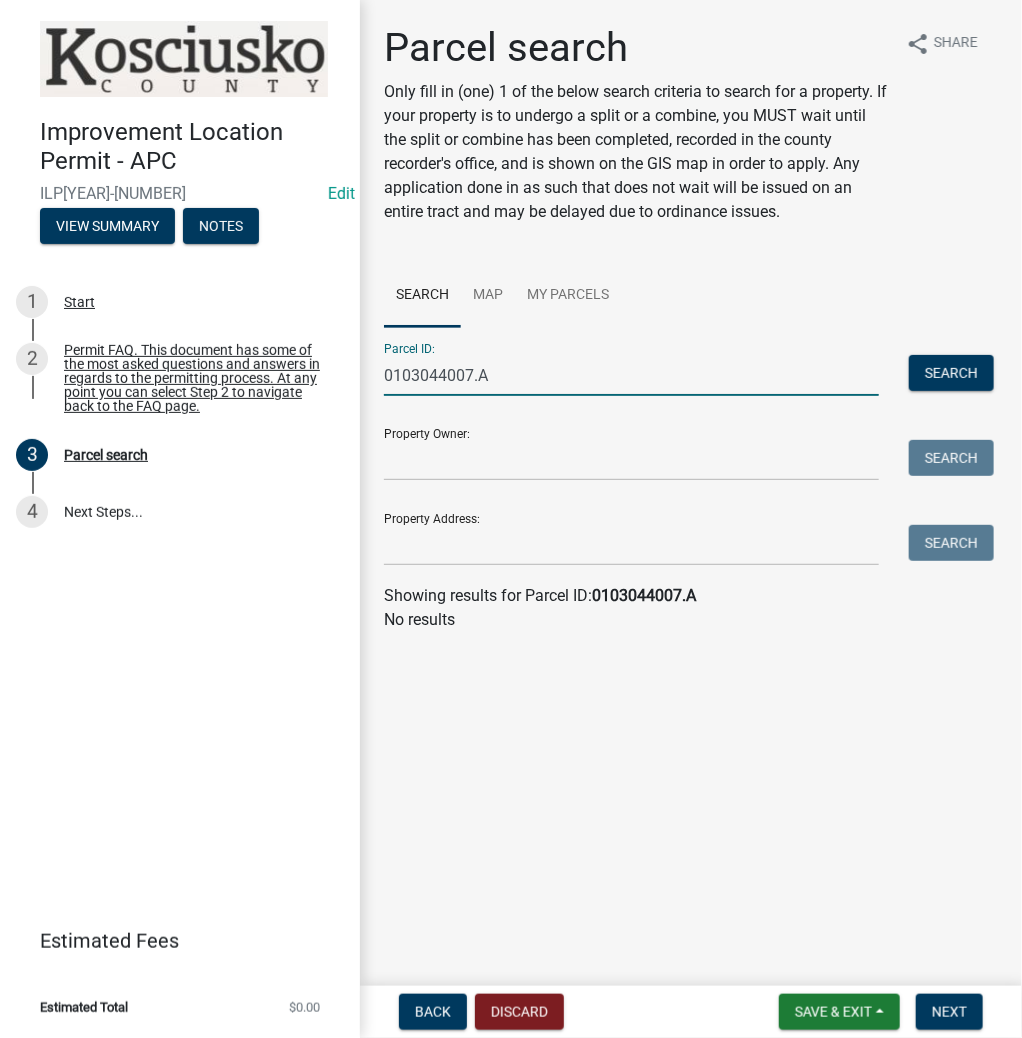 click on "0103044007.A" at bounding box center (631, 375) 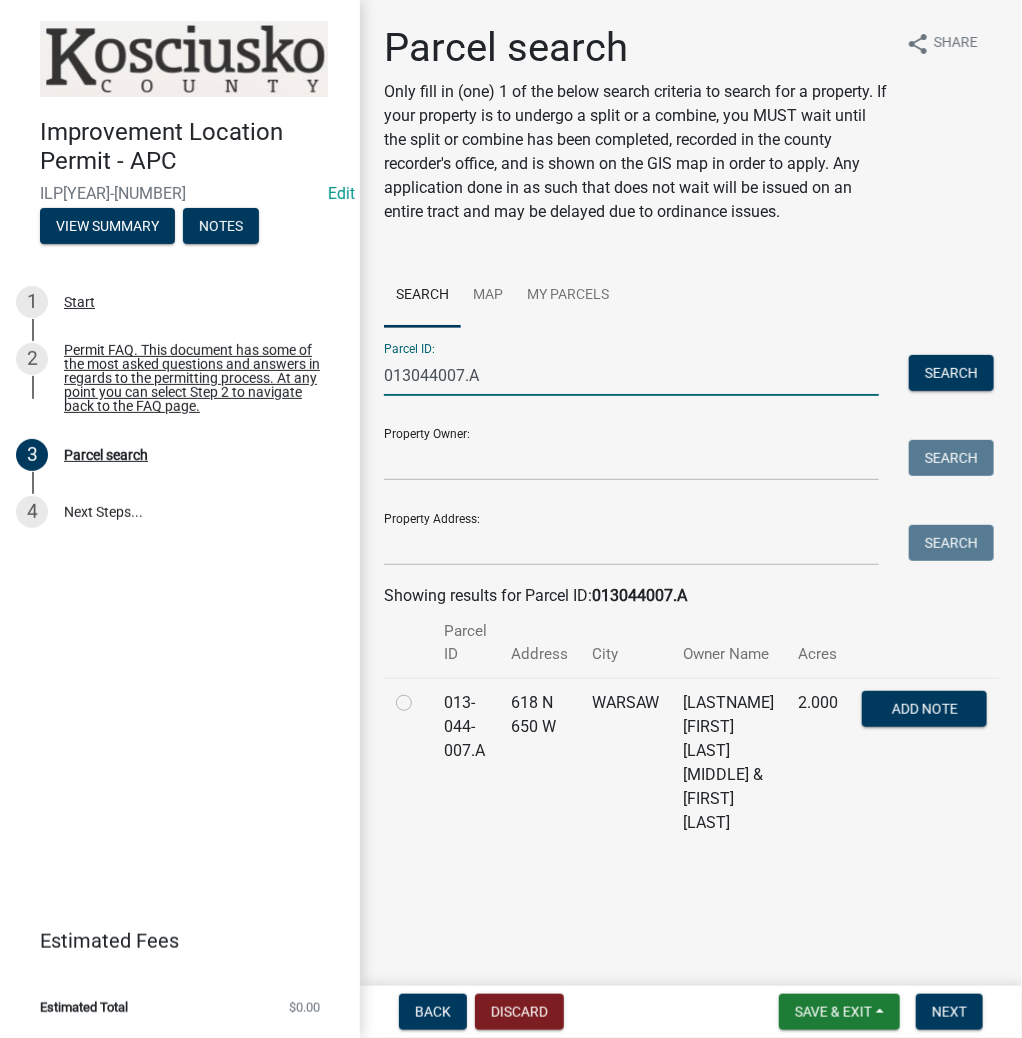 type on "013044007.A" 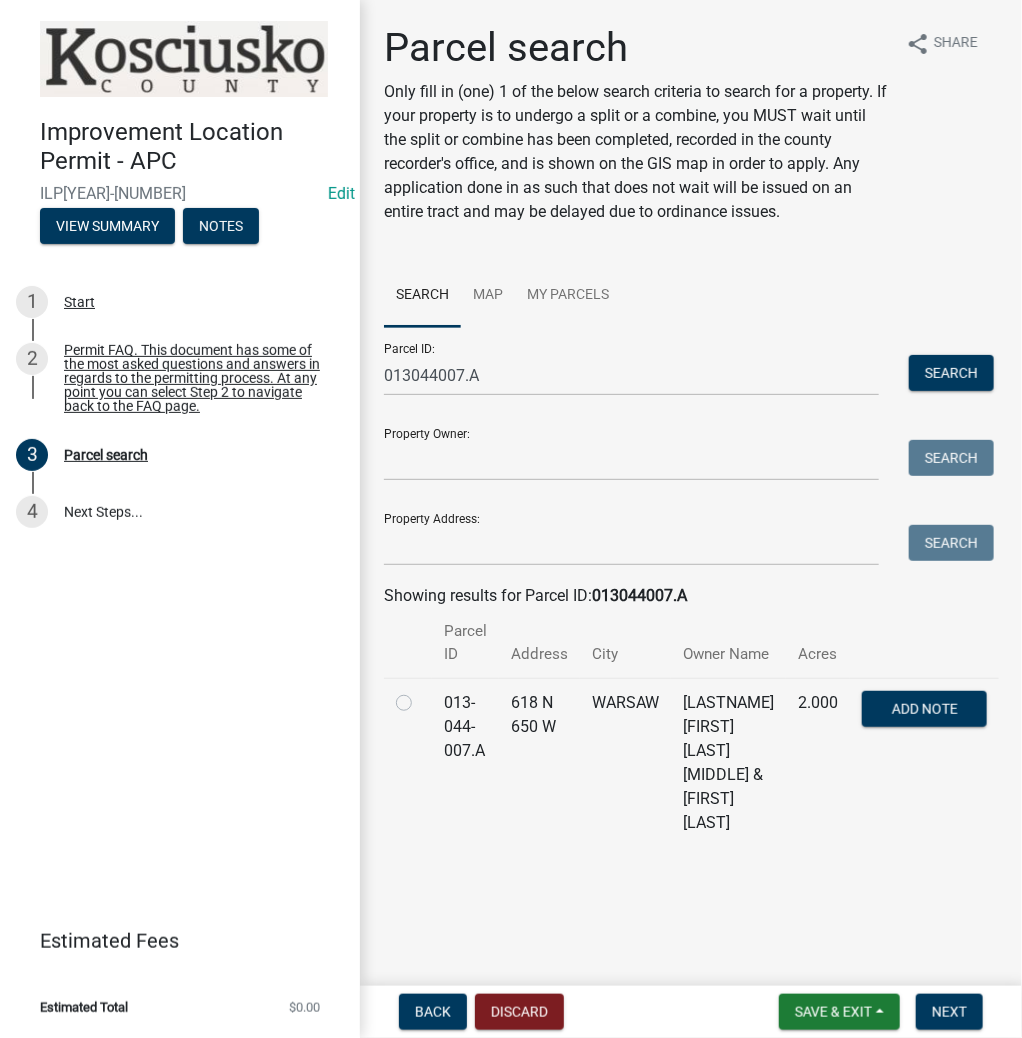 click 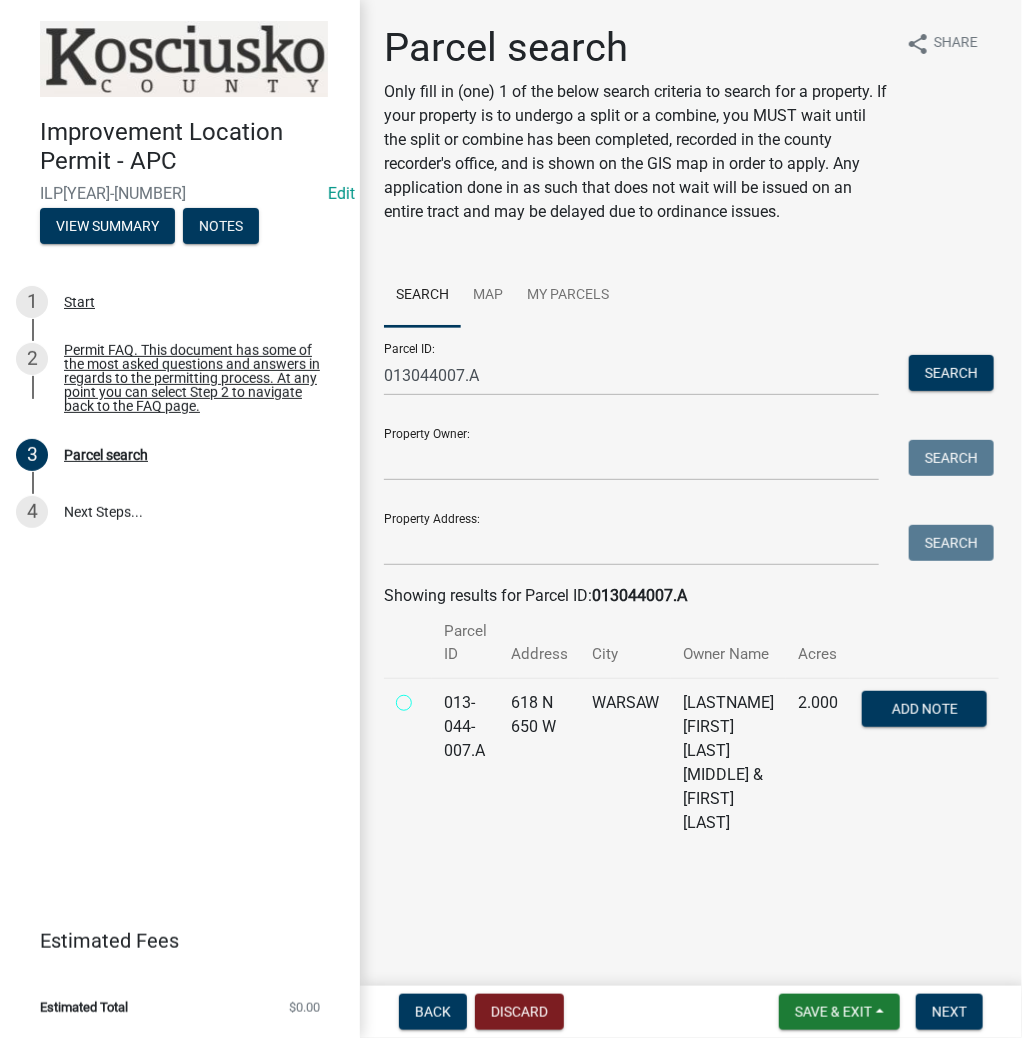 click at bounding box center [426, 697] 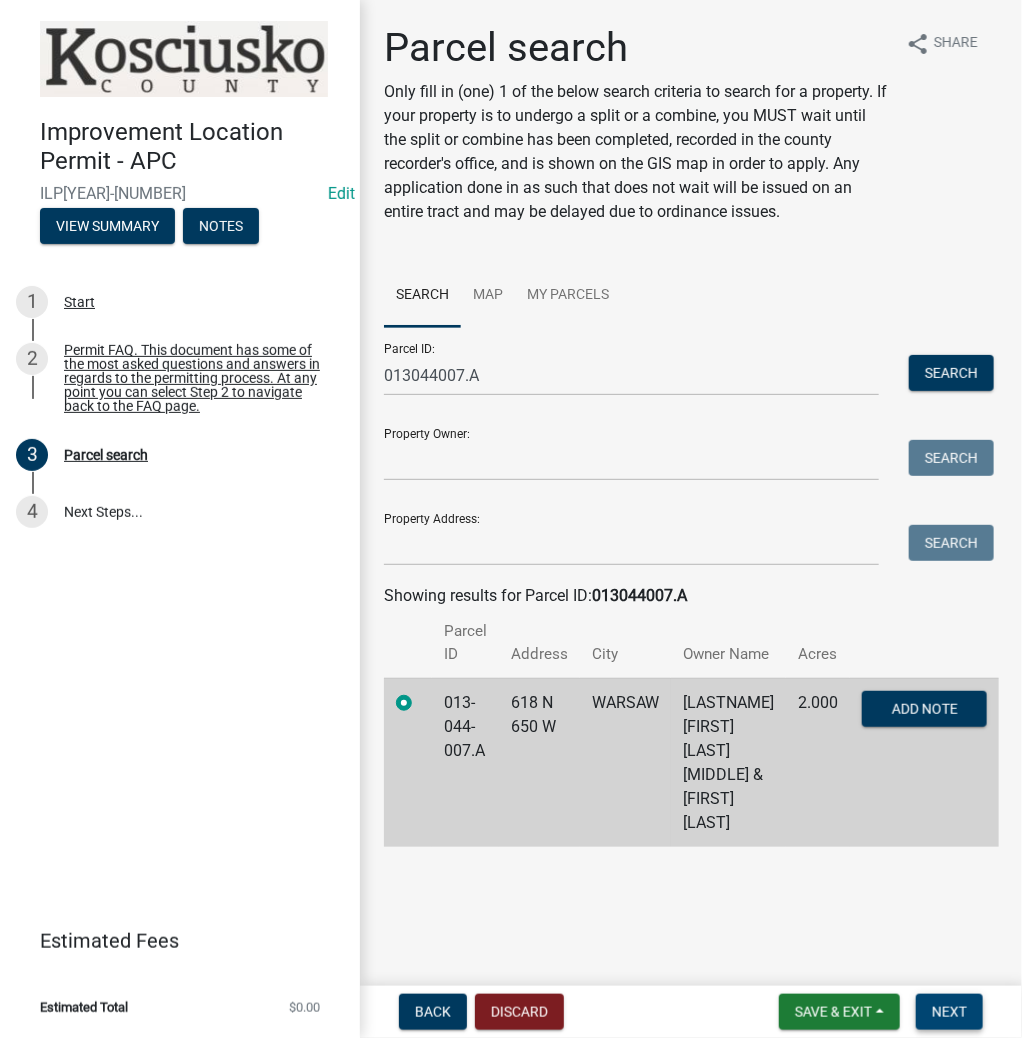 drag, startPoint x: 963, startPoint y: 988, endPoint x: 950, endPoint y: 1002, distance: 19.104973 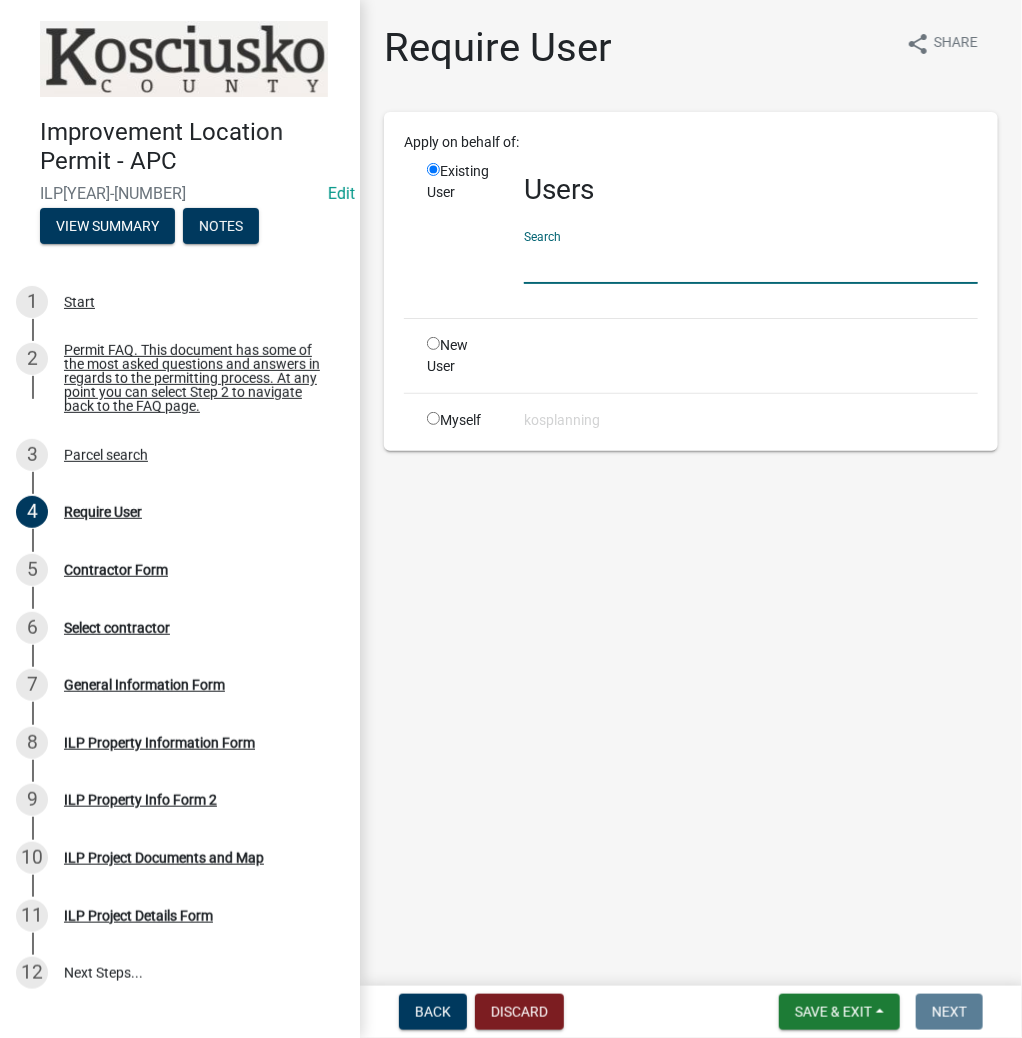 click 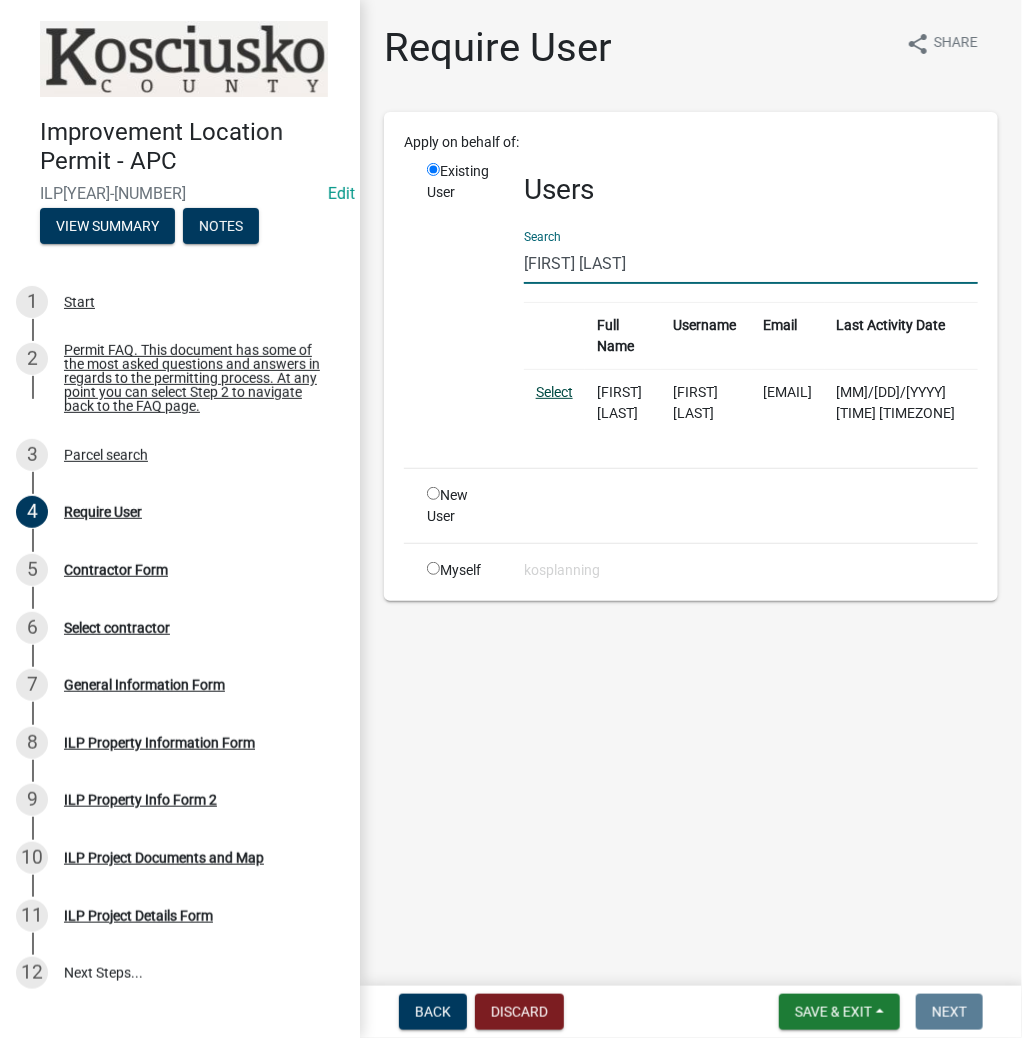type on "[FIRST] [LAST]" 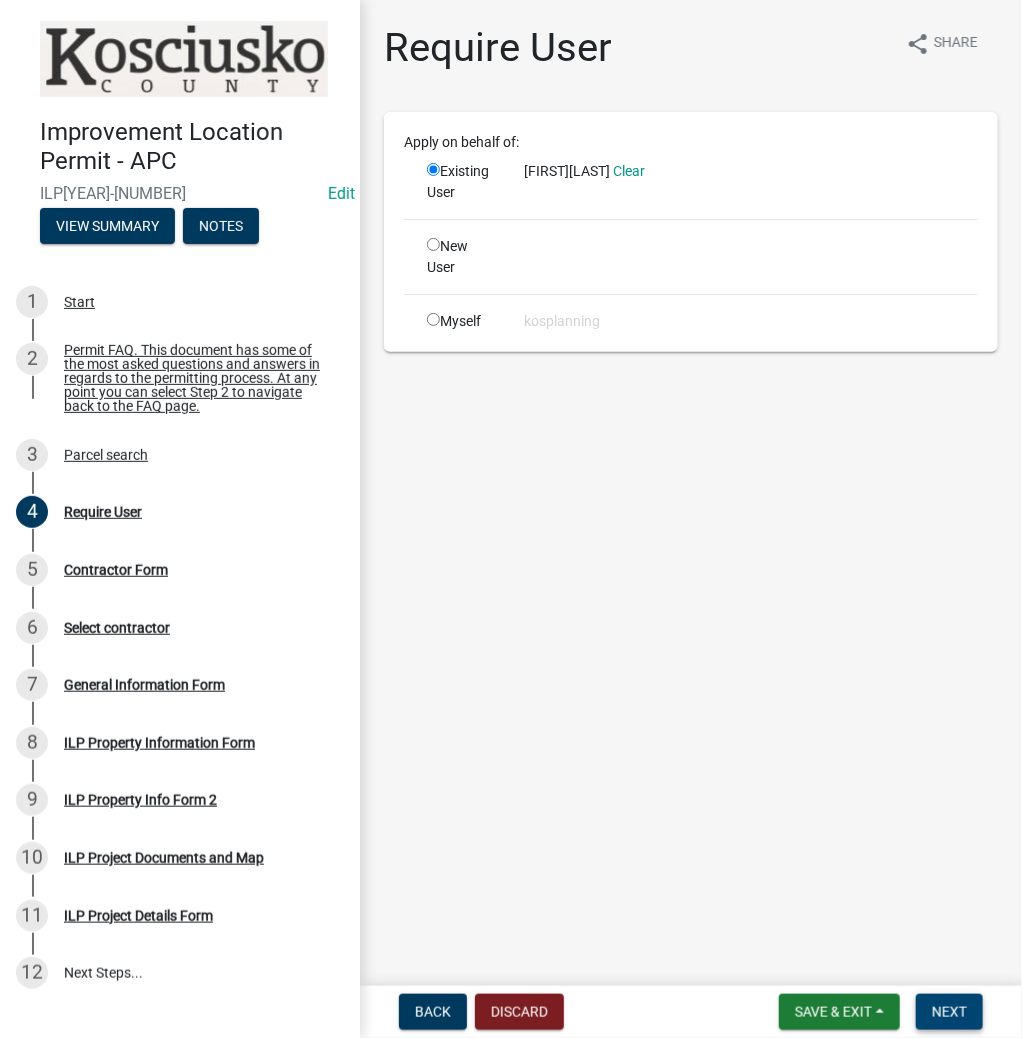 click on "Next" at bounding box center (949, 1012) 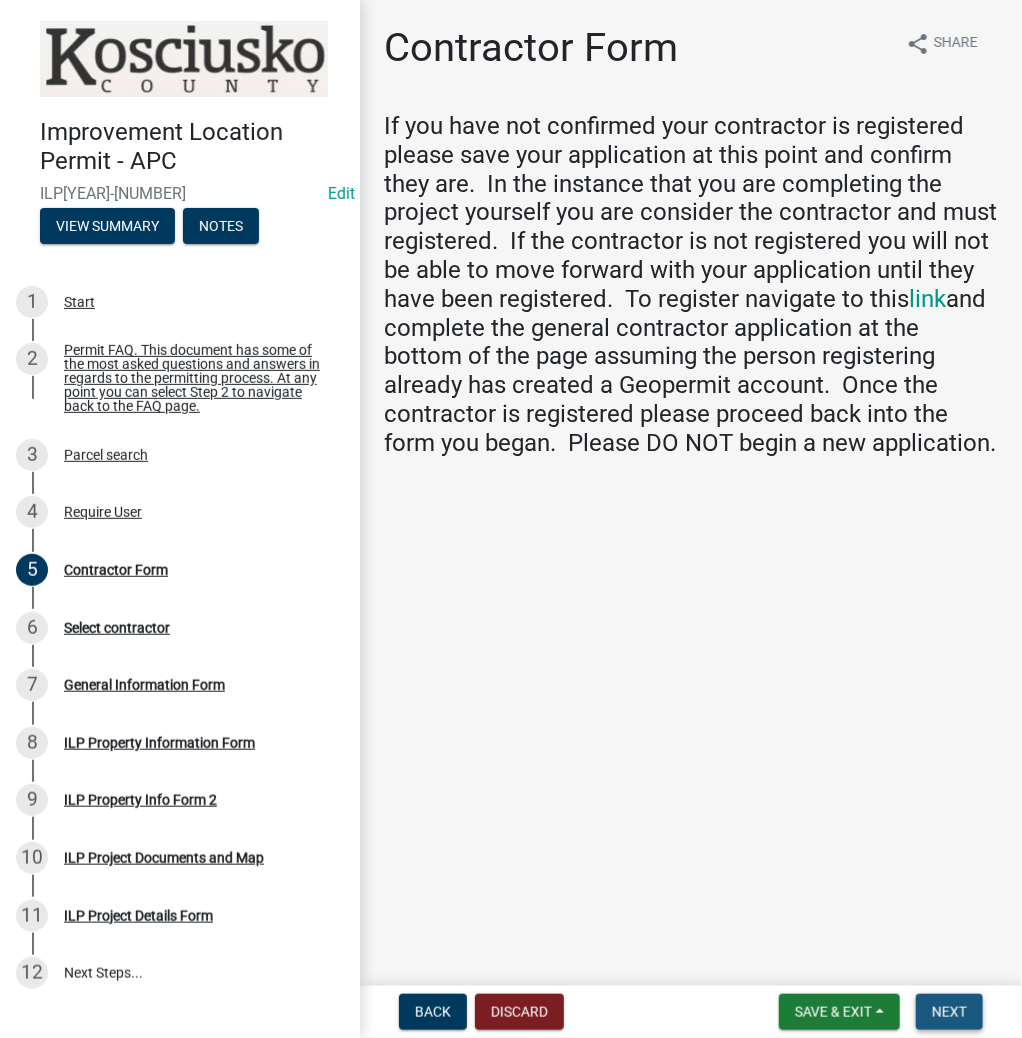 click on "Next" at bounding box center (949, 1012) 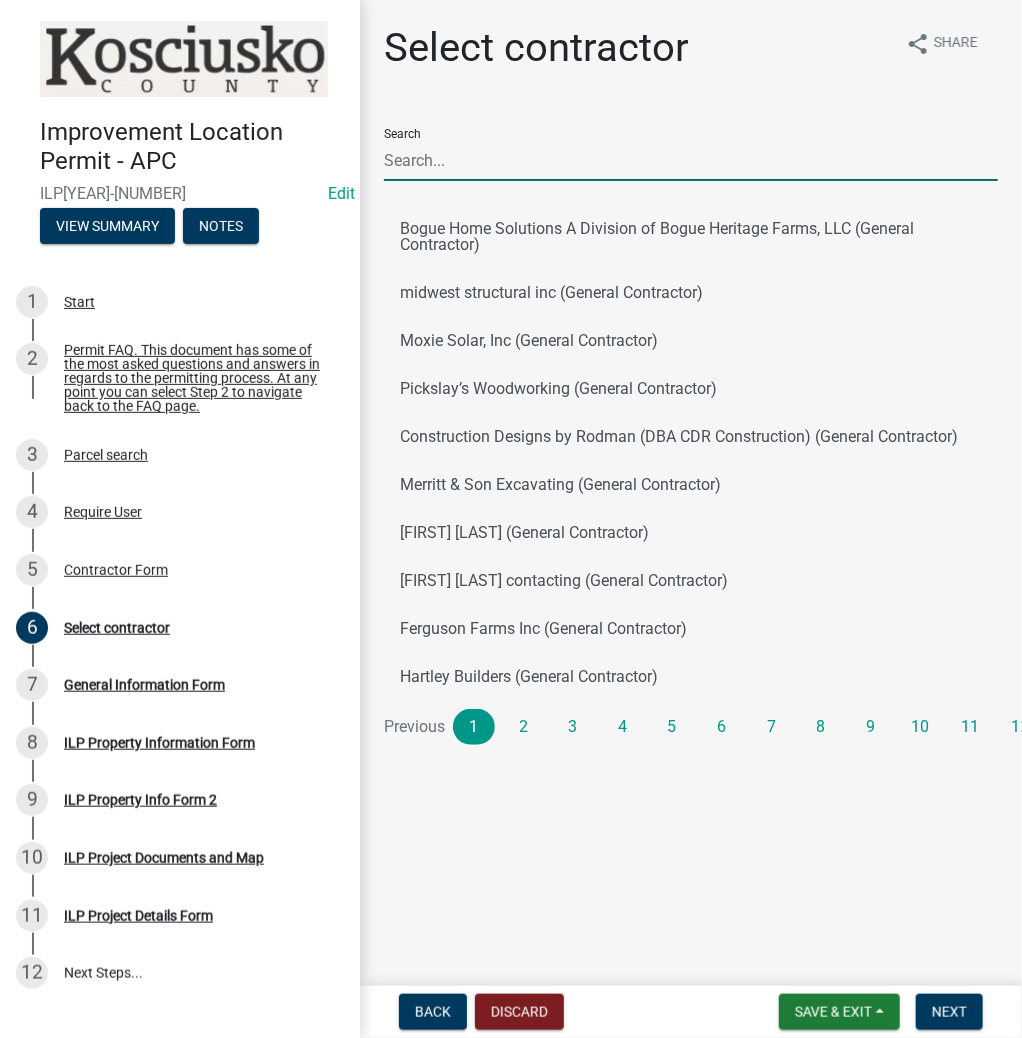 click on "Search" at bounding box center [691, 160] 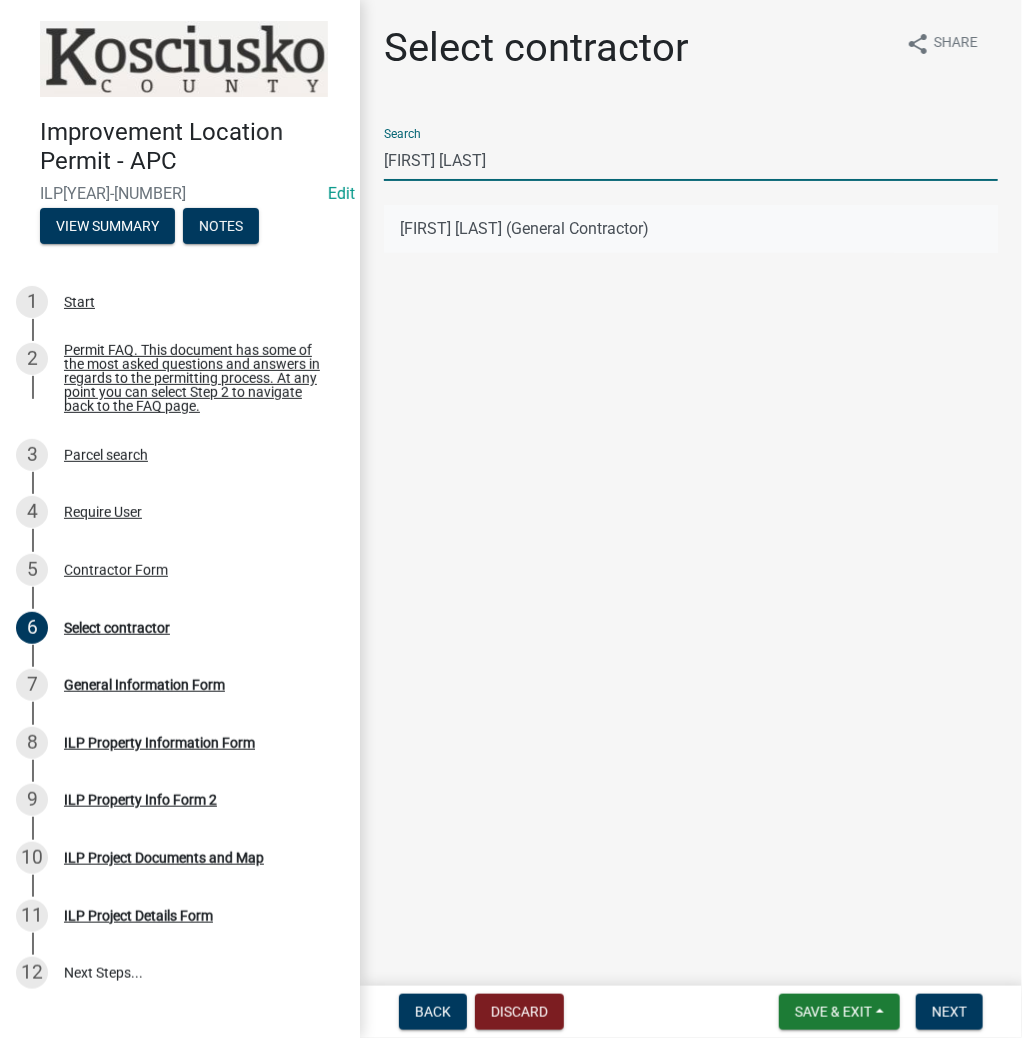 type on "[FIRST] [LAST]" 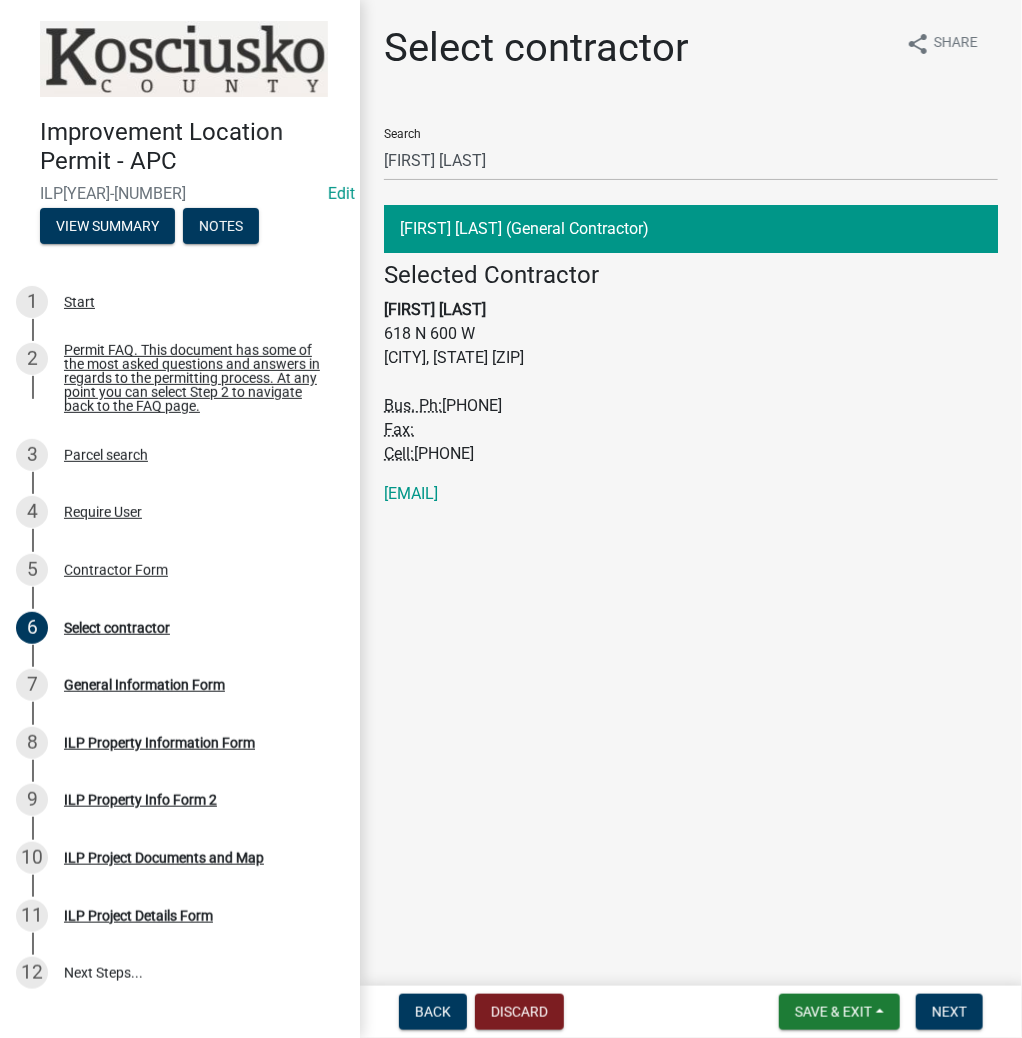 drag, startPoint x: 447, startPoint y: 404, endPoint x: 558, endPoint y: 405, distance: 111.0045 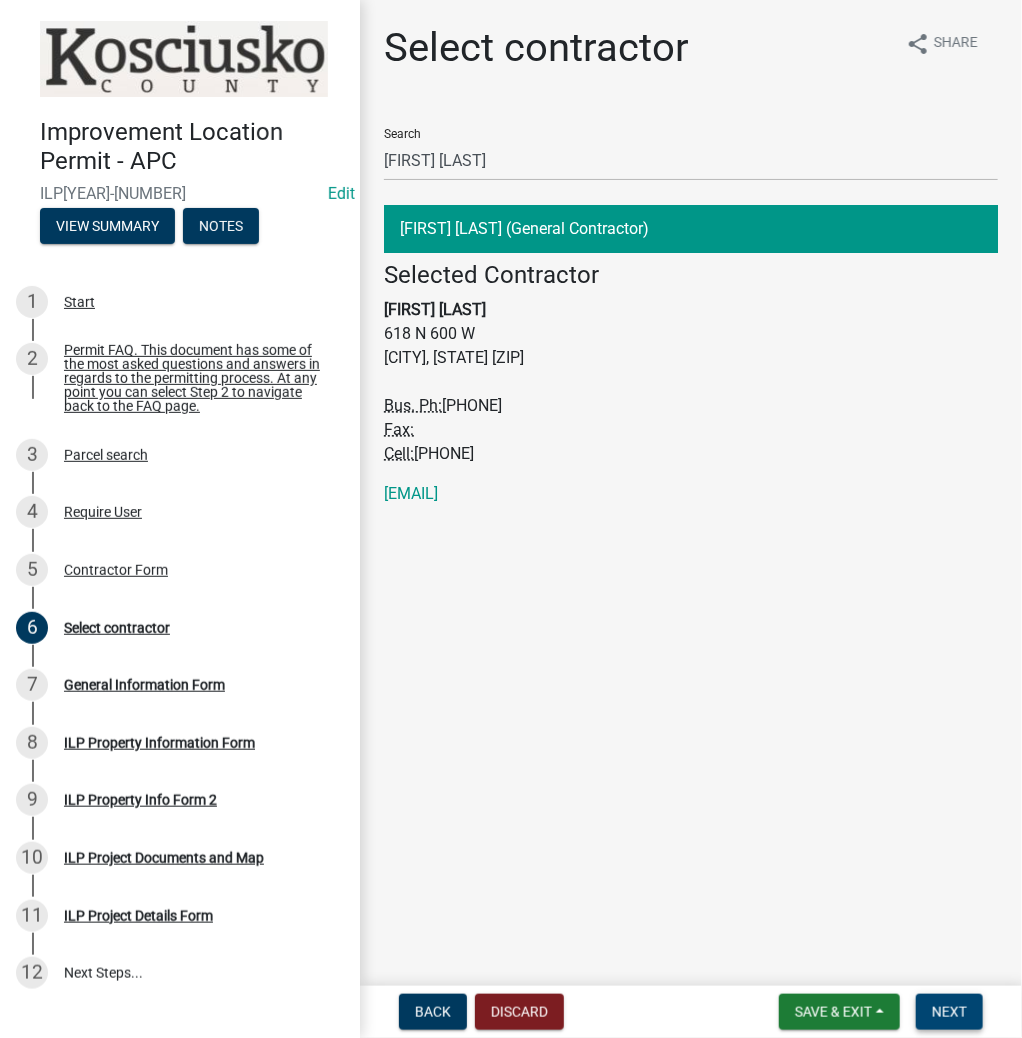 click on "Next" at bounding box center [949, 1012] 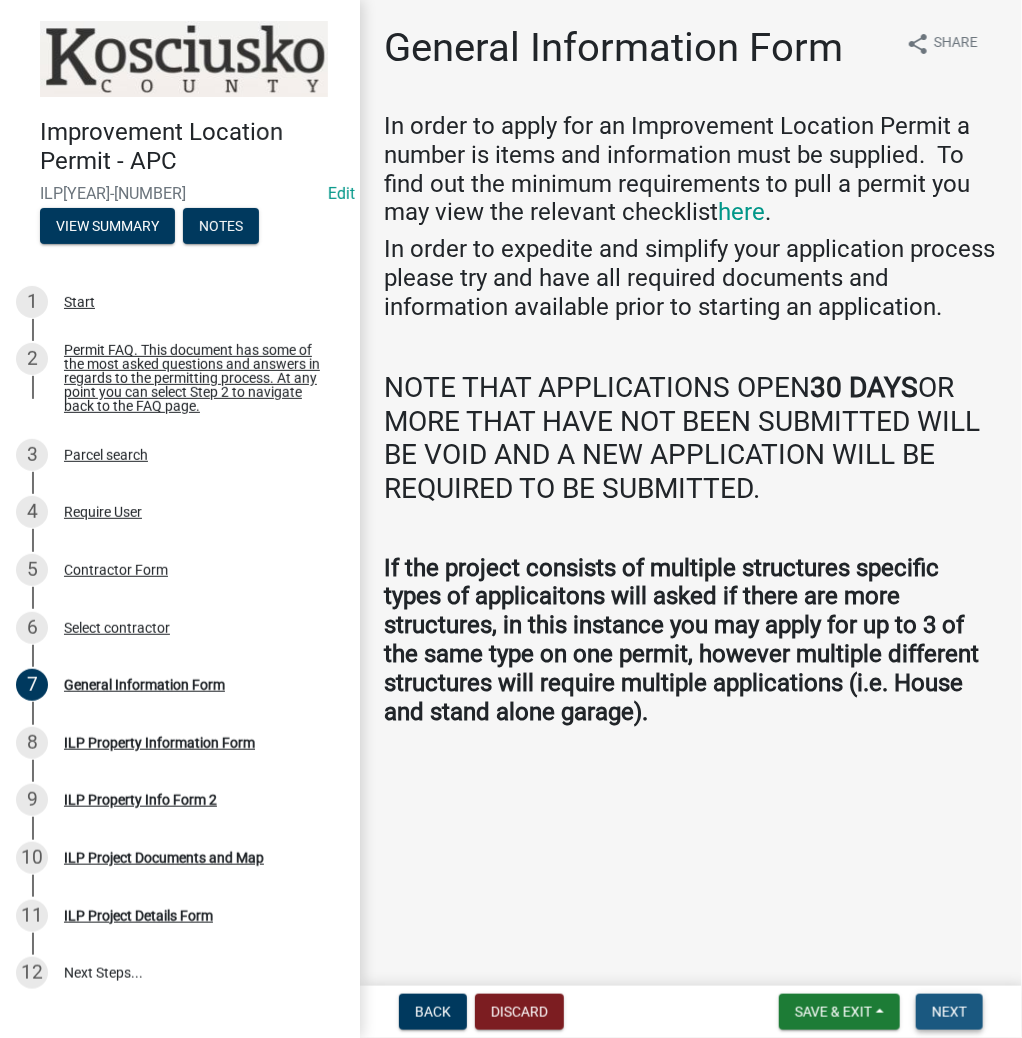 click on "Next" at bounding box center (949, 1012) 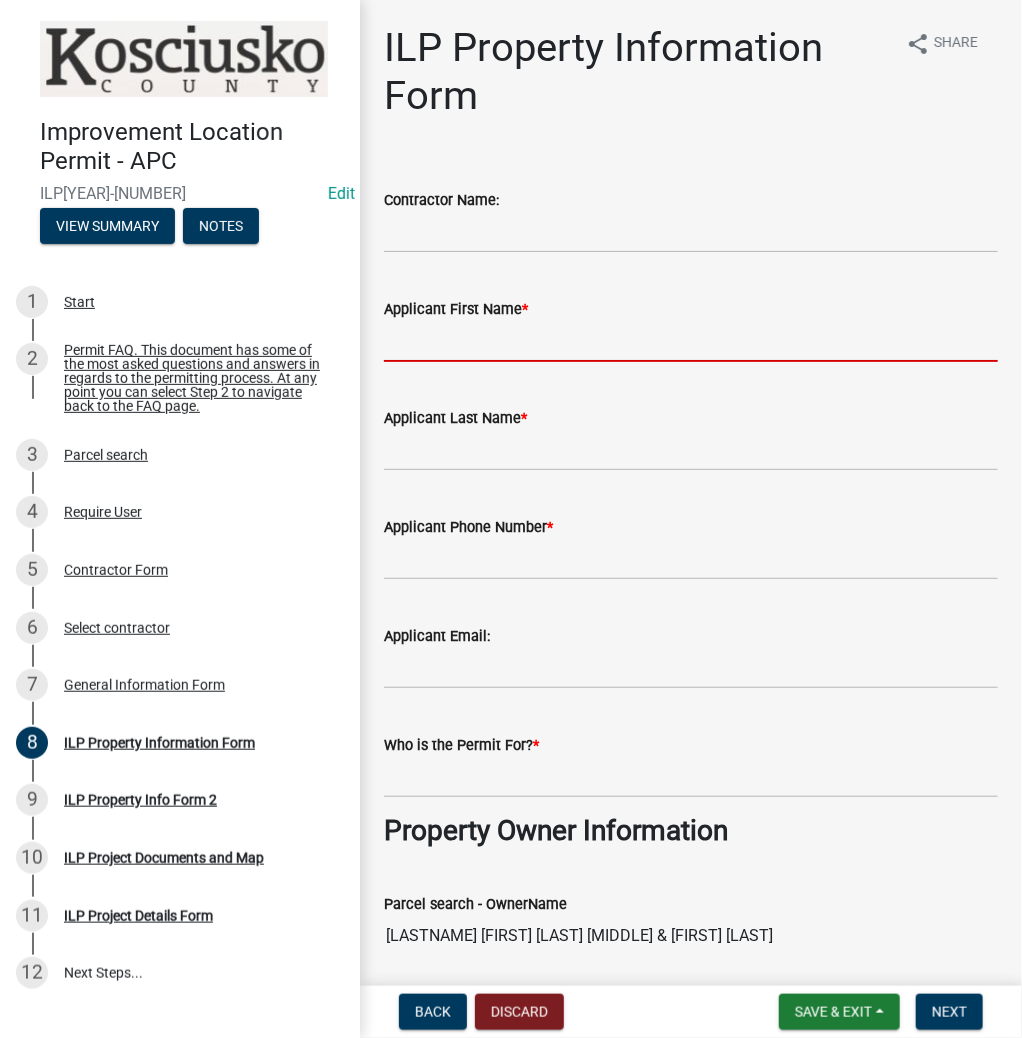 click on "Applicant First Name  *" at bounding box center (691, 341) 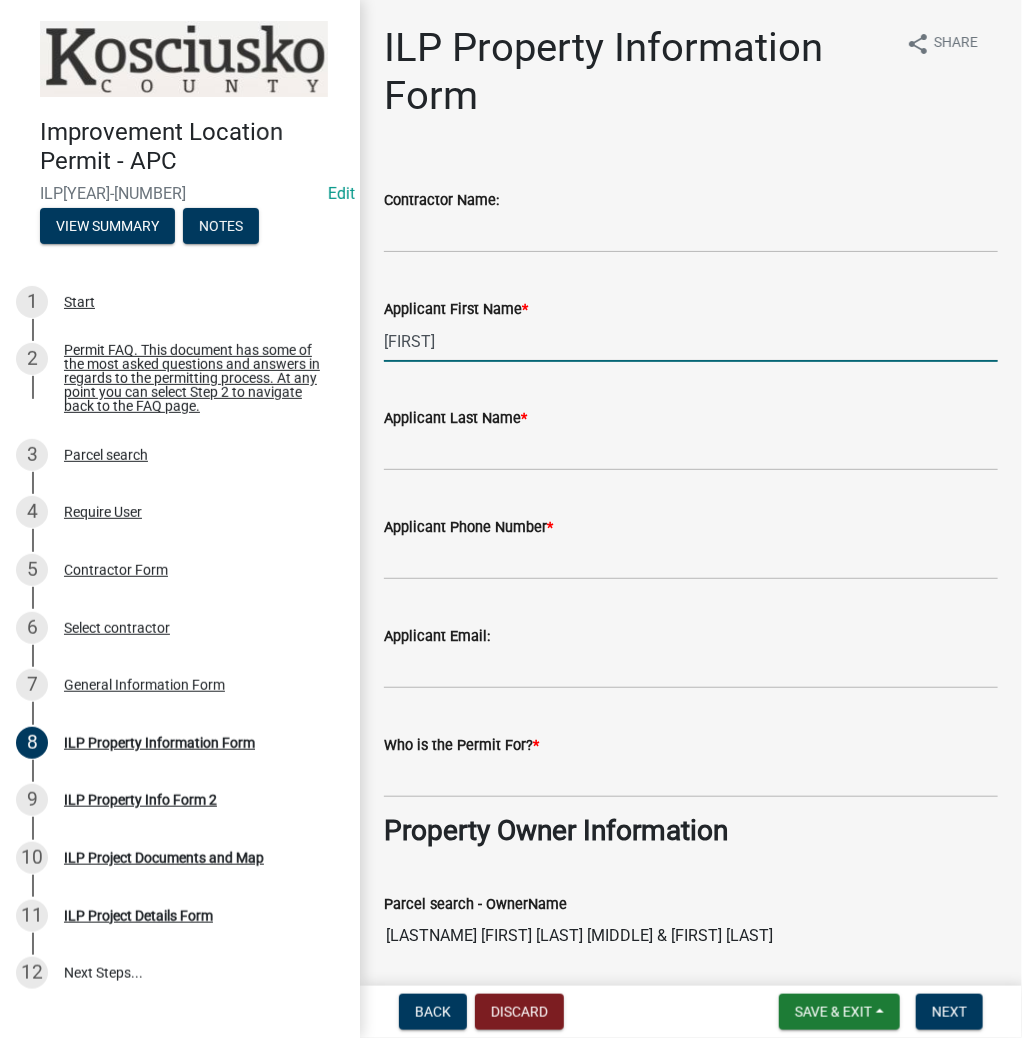 type on "[FIRST]" 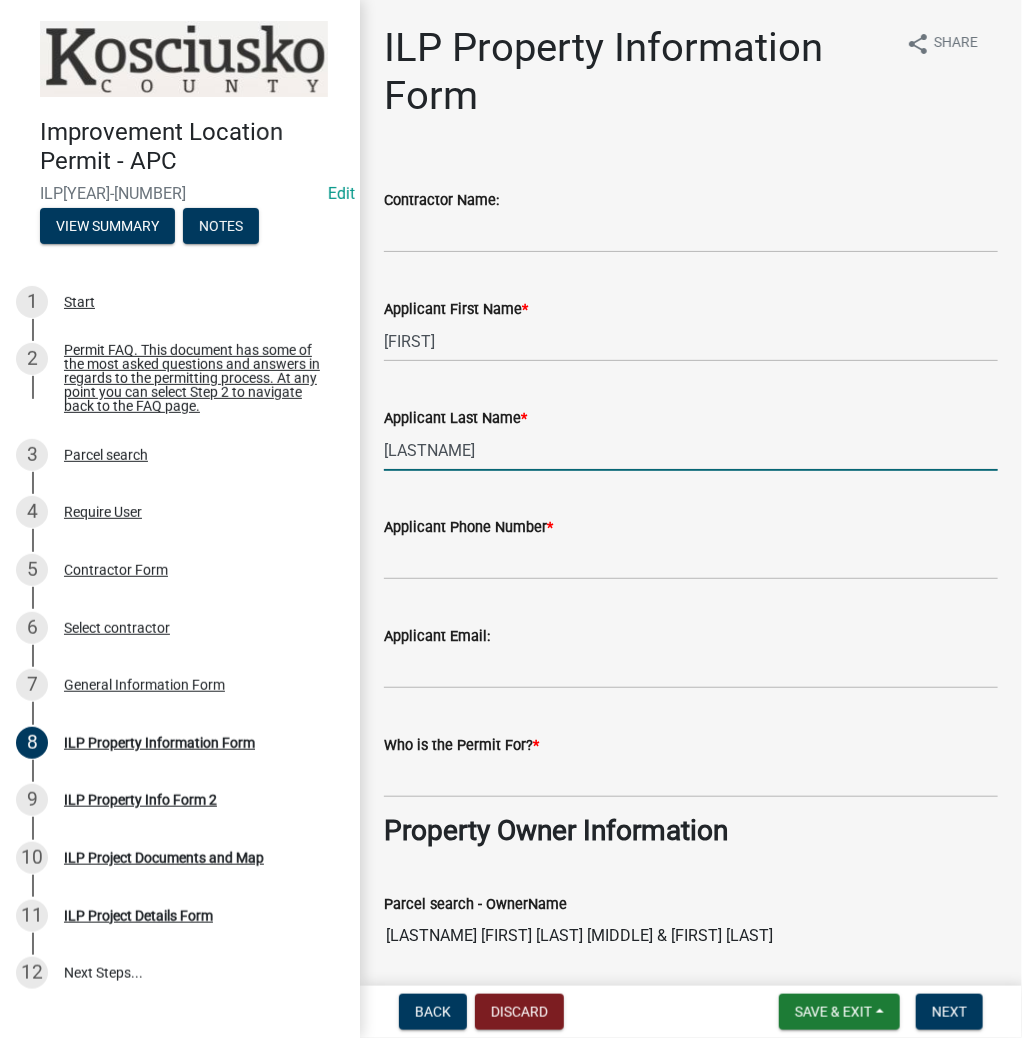 type on "[LASTNAME]" 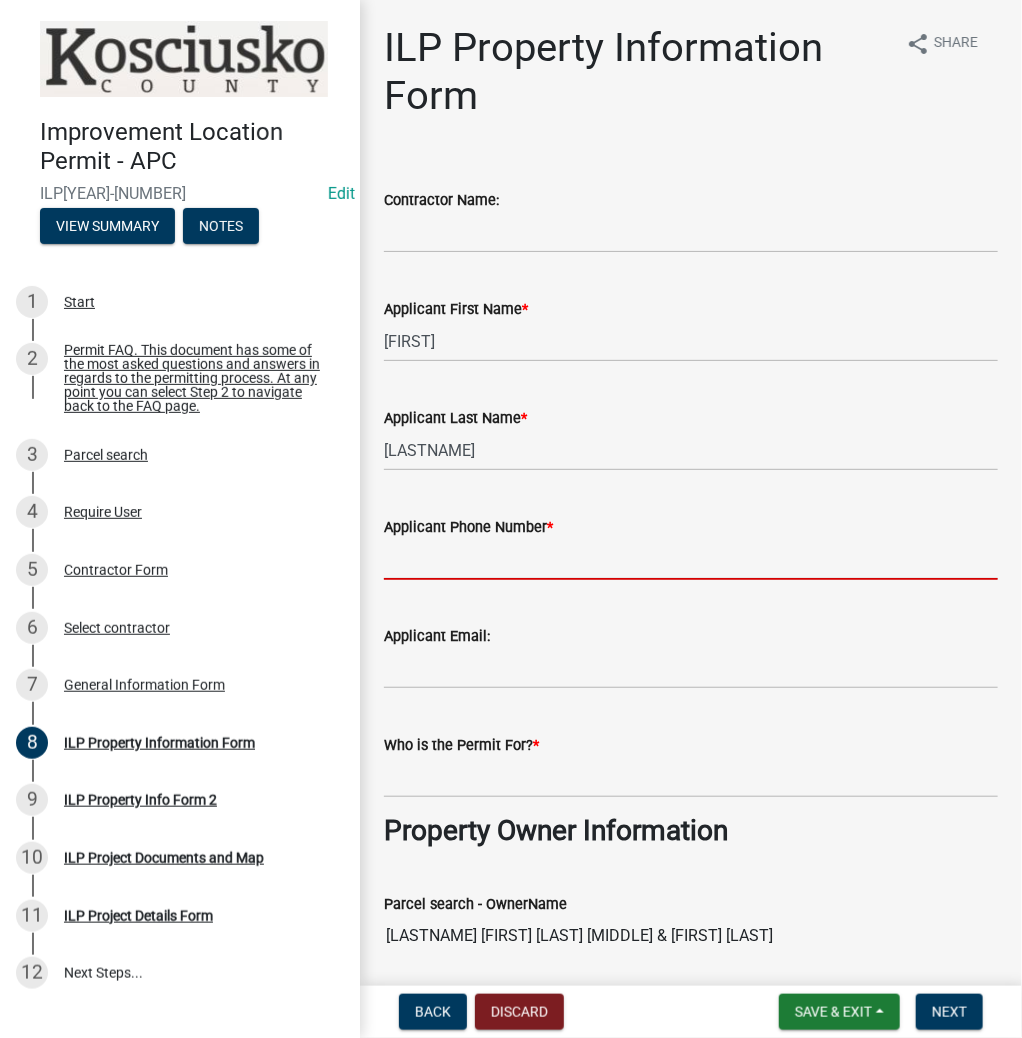 paste on "[PHONE]" 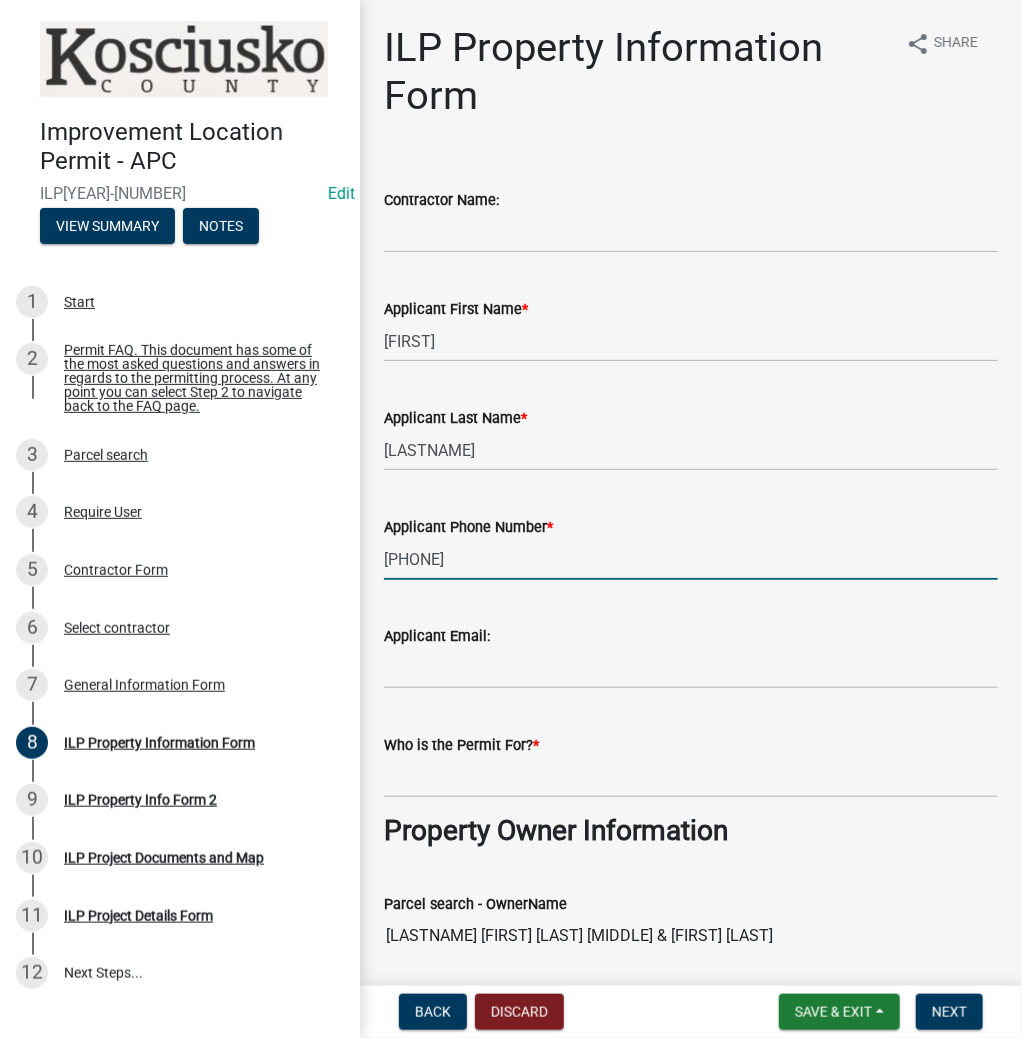 click on "[PHONE]" at bounding box center (691, 559) 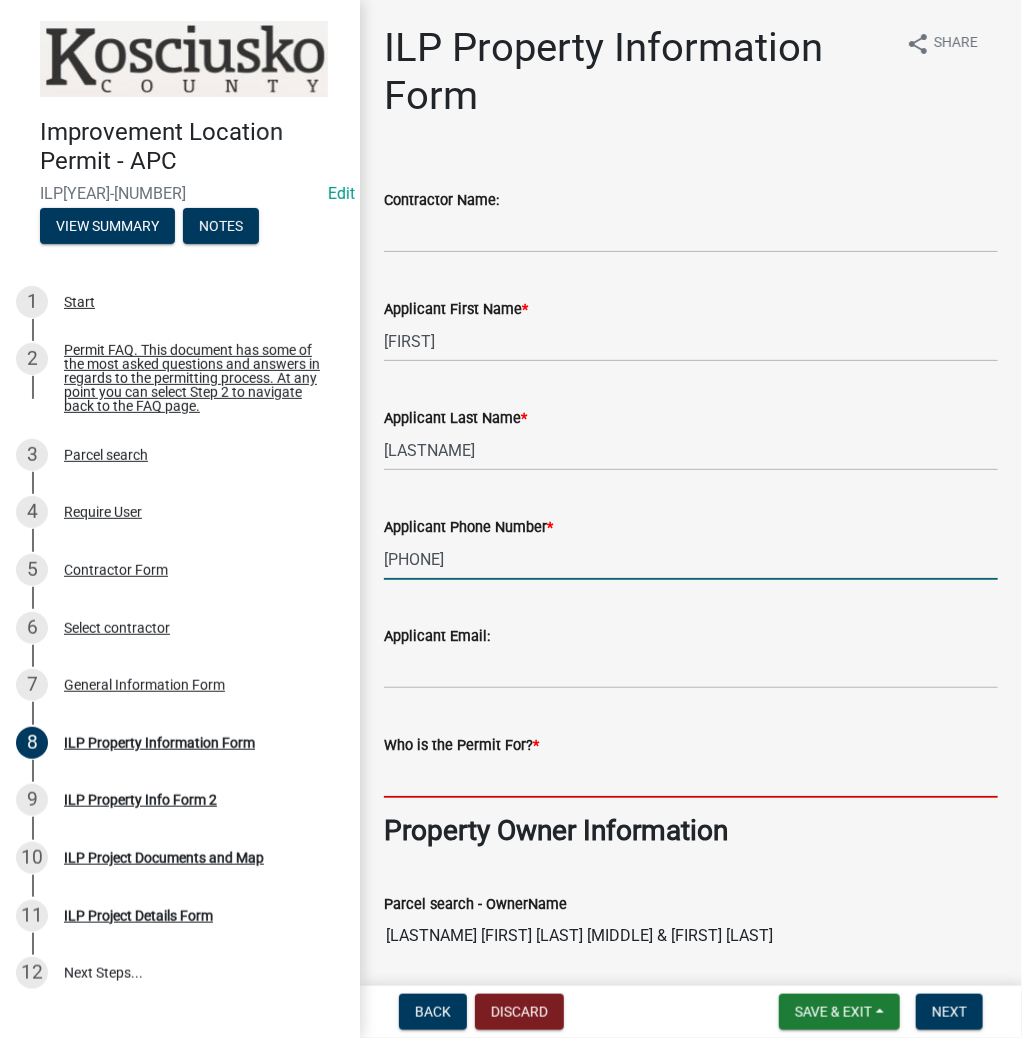 click on "Who is the Permit For?  *" at bounding box center (691, 777) 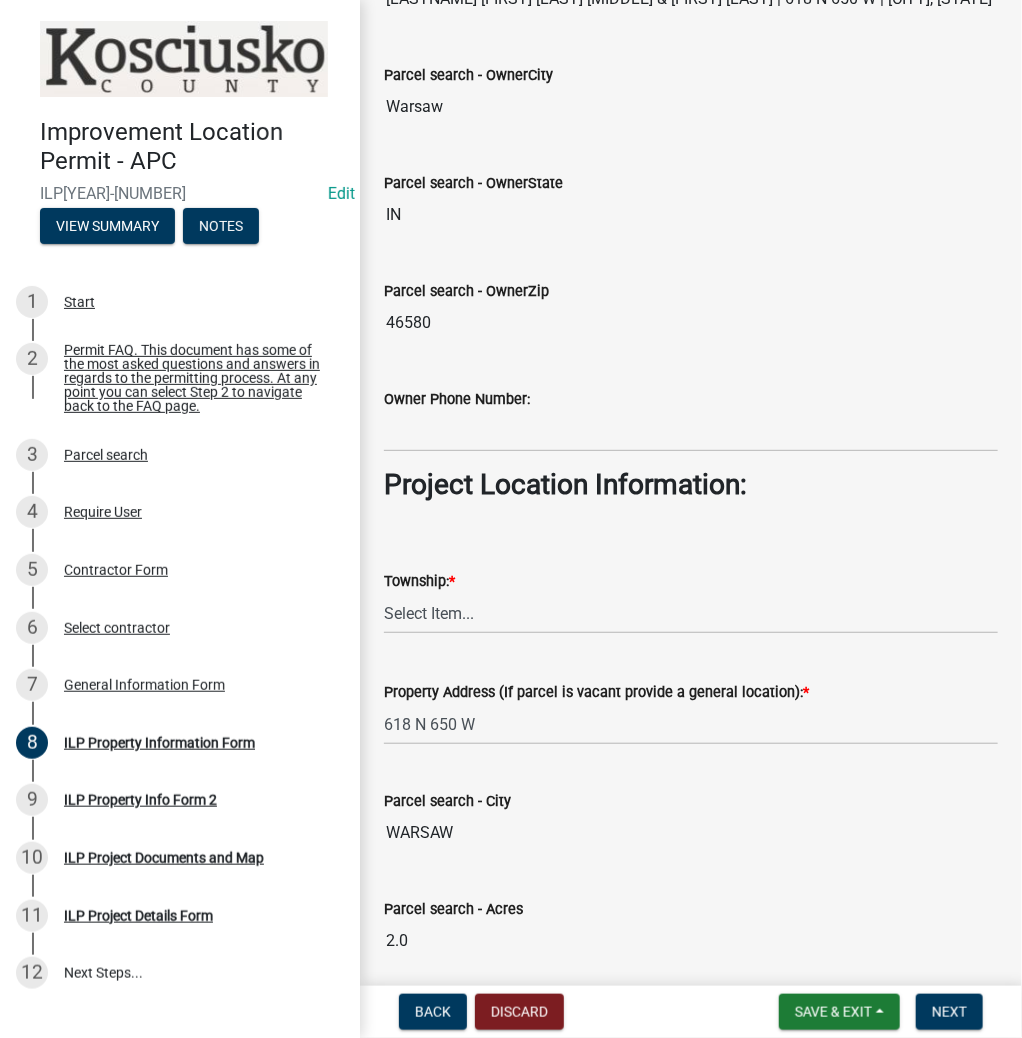 scroll, scrollTop: 1200, scrollLeft: 0, axis: vertical 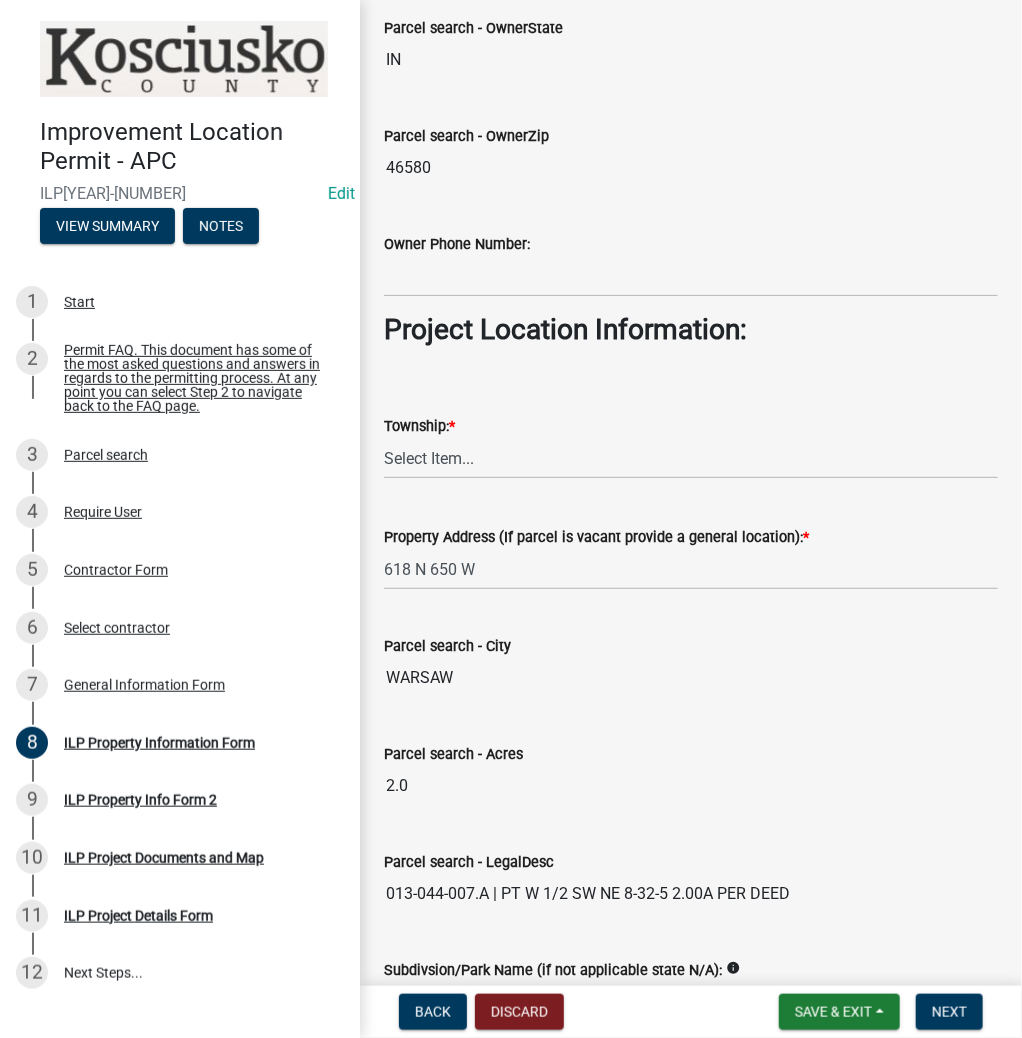 type on "[FIRST] & [FIRST] [LAST]" 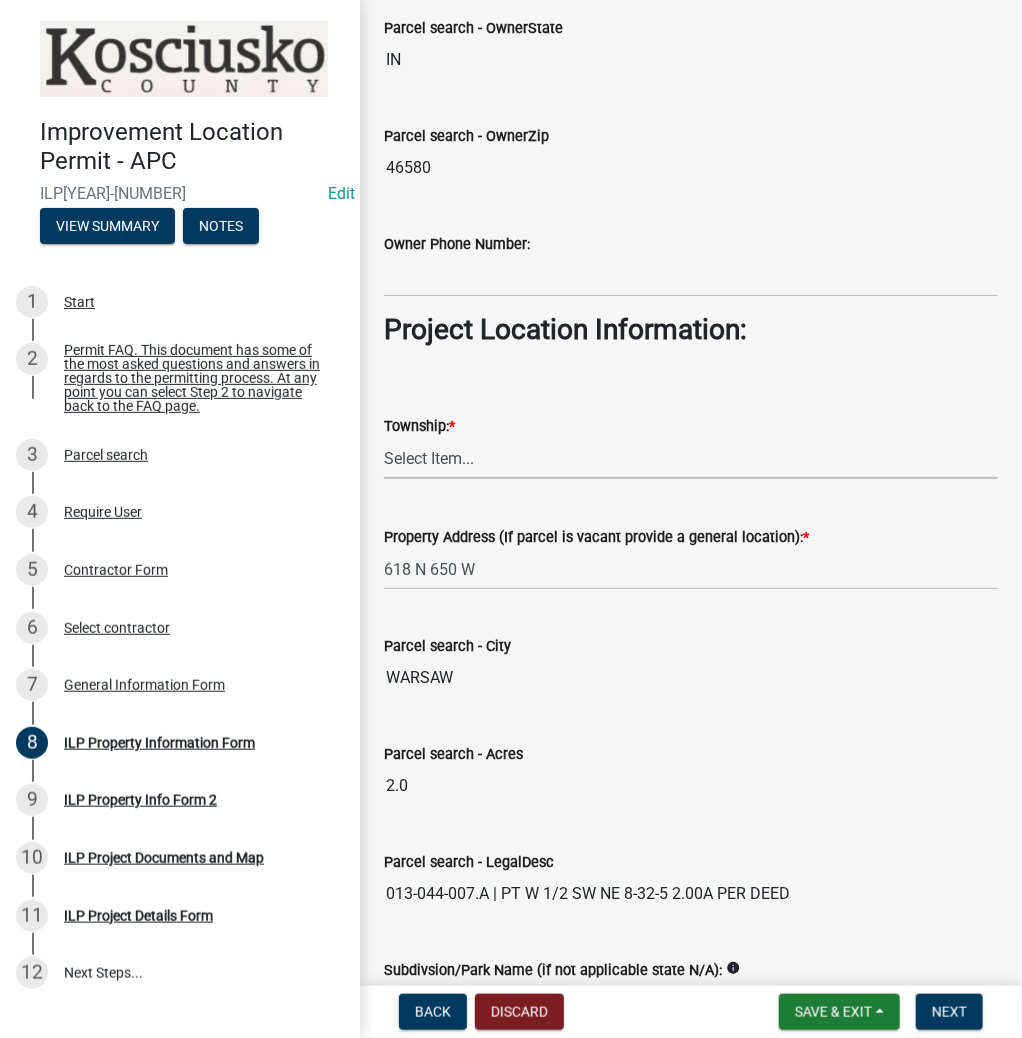 click on "Select Item...   Benton - Elkhart Co   Clay   Etna   Franklin   Harrison   Jackson   Jefferson   Lake   Monroe   Plain   Prairie   Scott   Seward   Tippecanoe   Turkey Creek   Van Buren   Washington   Wayne" at bounding box center [691, 458] 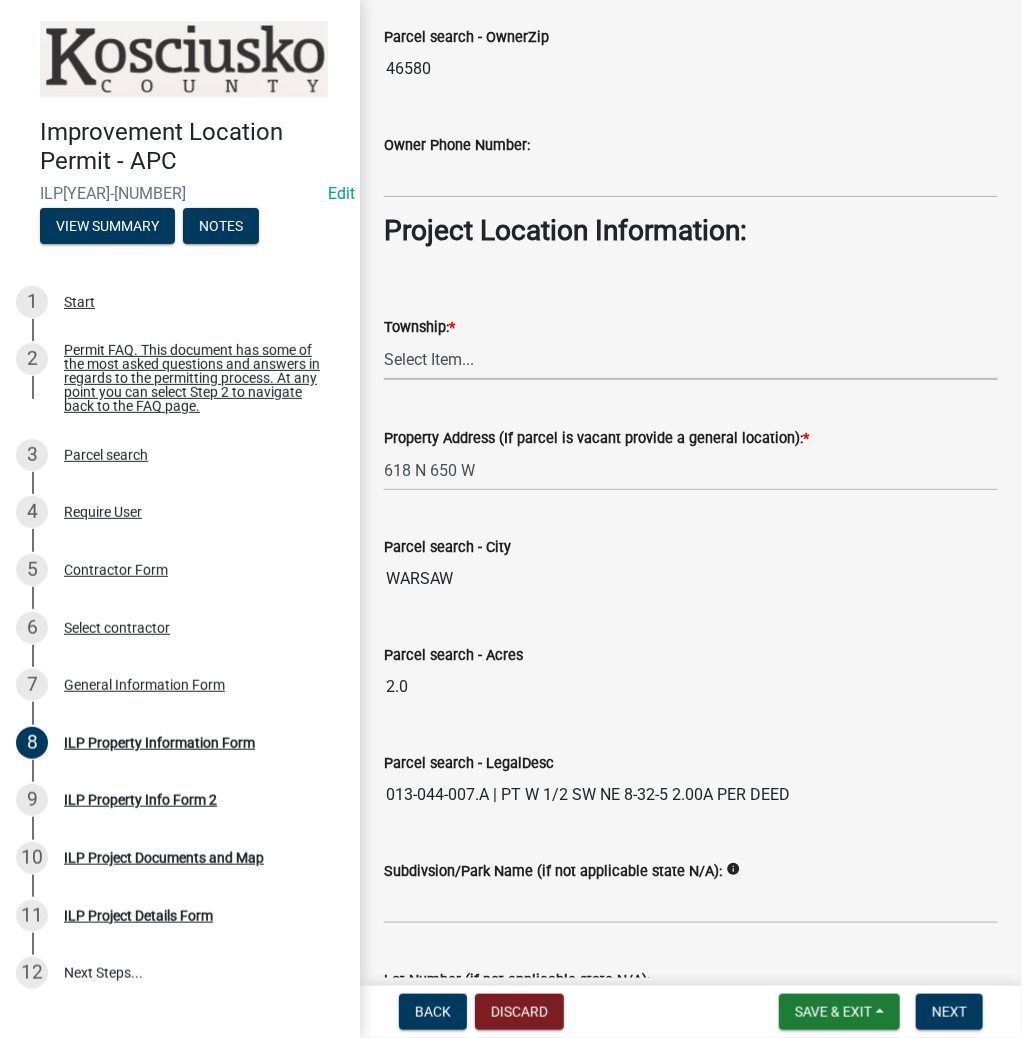 scroll, scrollTop: 1440, scrollLeft: 0, axis: vertical 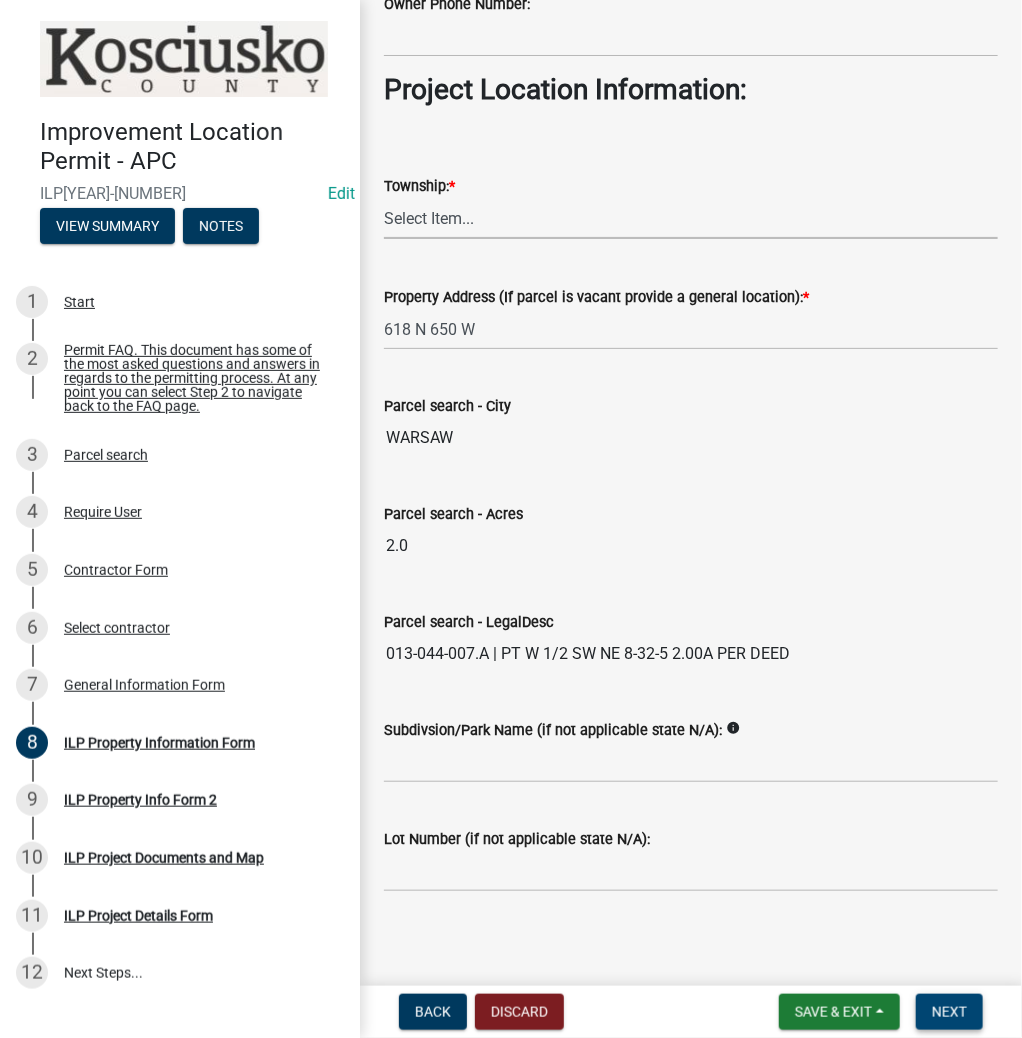click on "Next" at bounding box center (949, 1012) 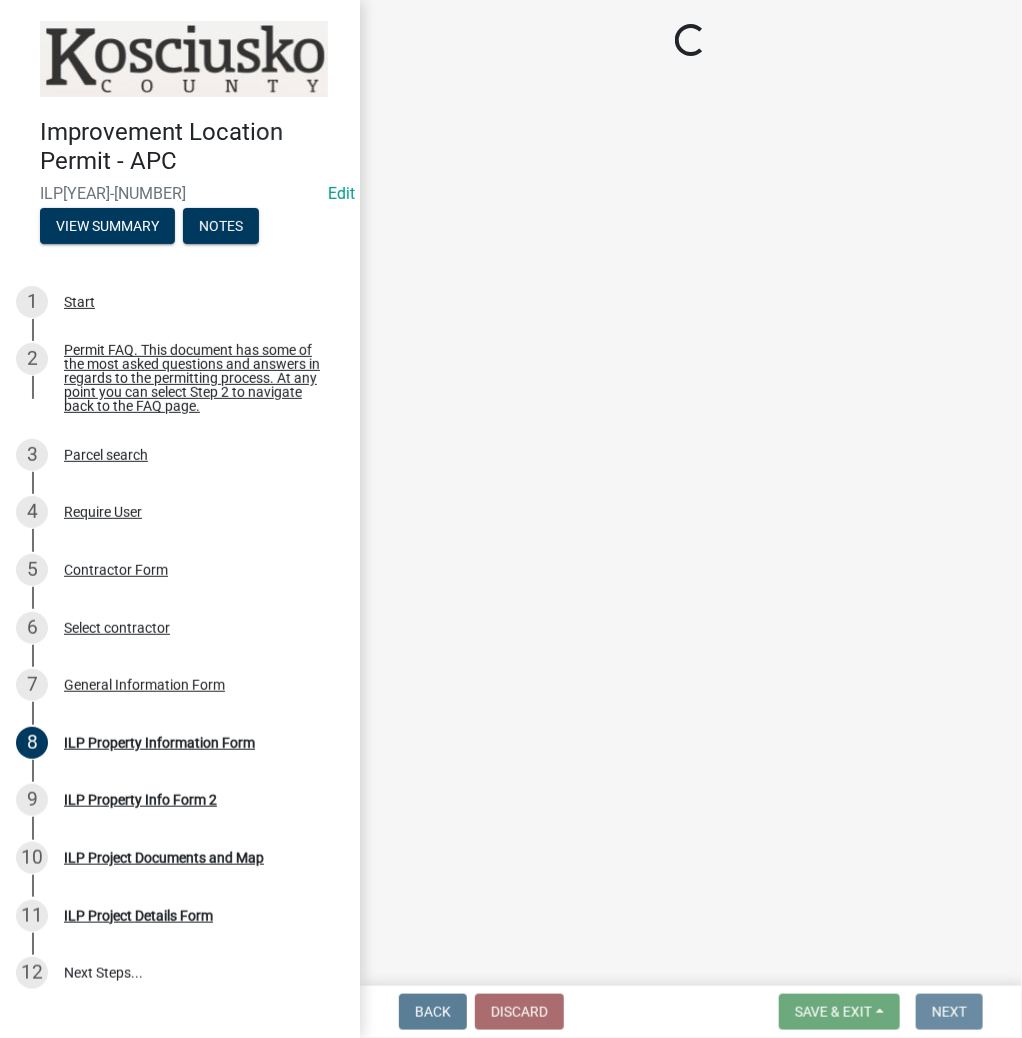 scroll, scrollTop: 0, scrollLeft: 0, axis: both 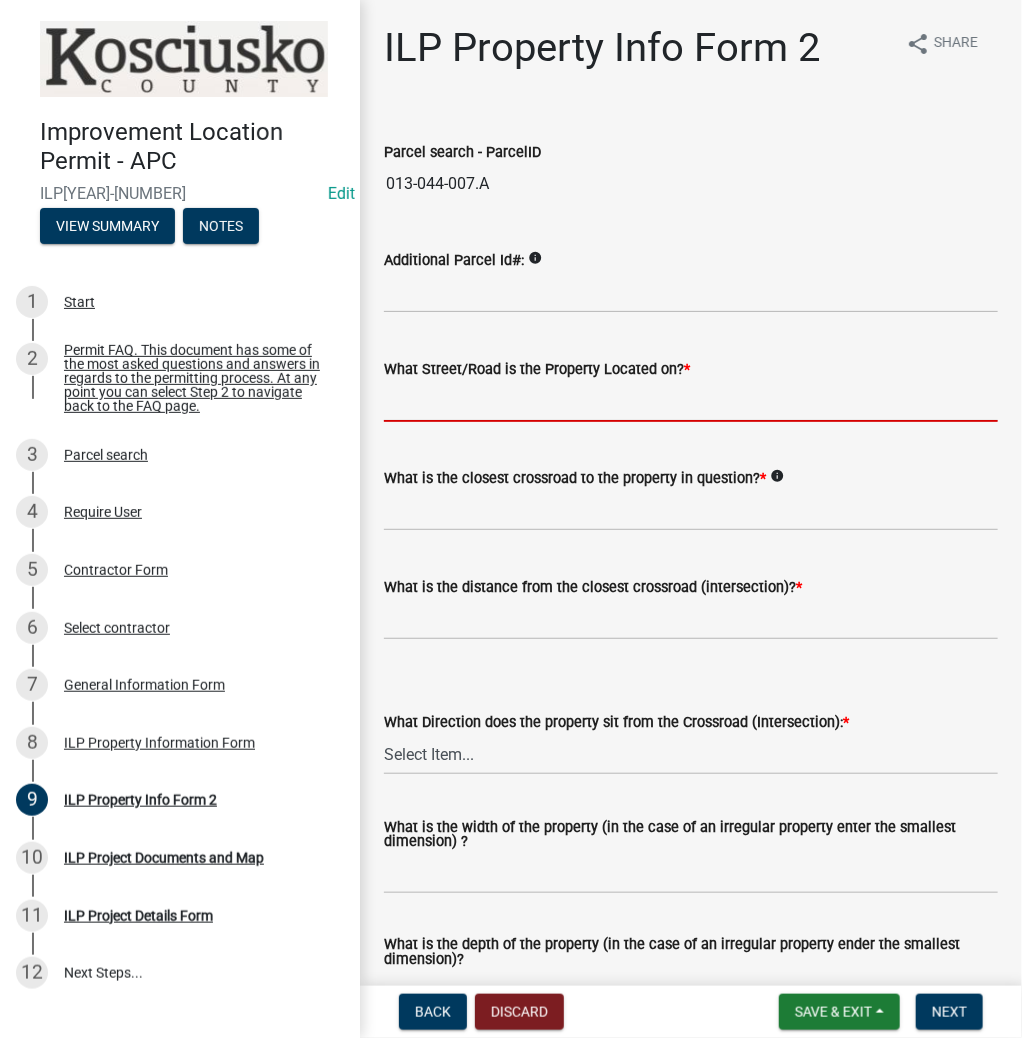 click on "What Street/Road is the Property Located on?  *" at bounding box center (691, 401) 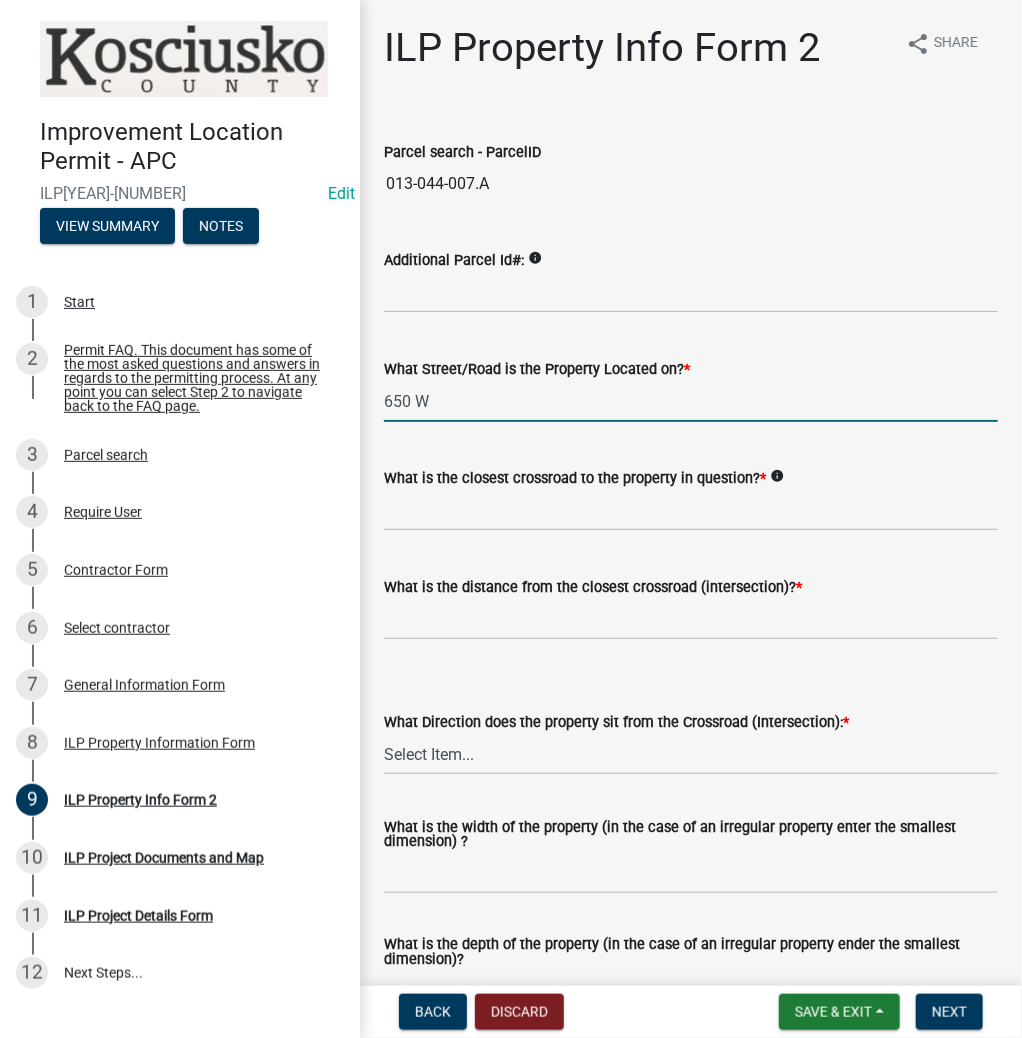 type on "650 W" 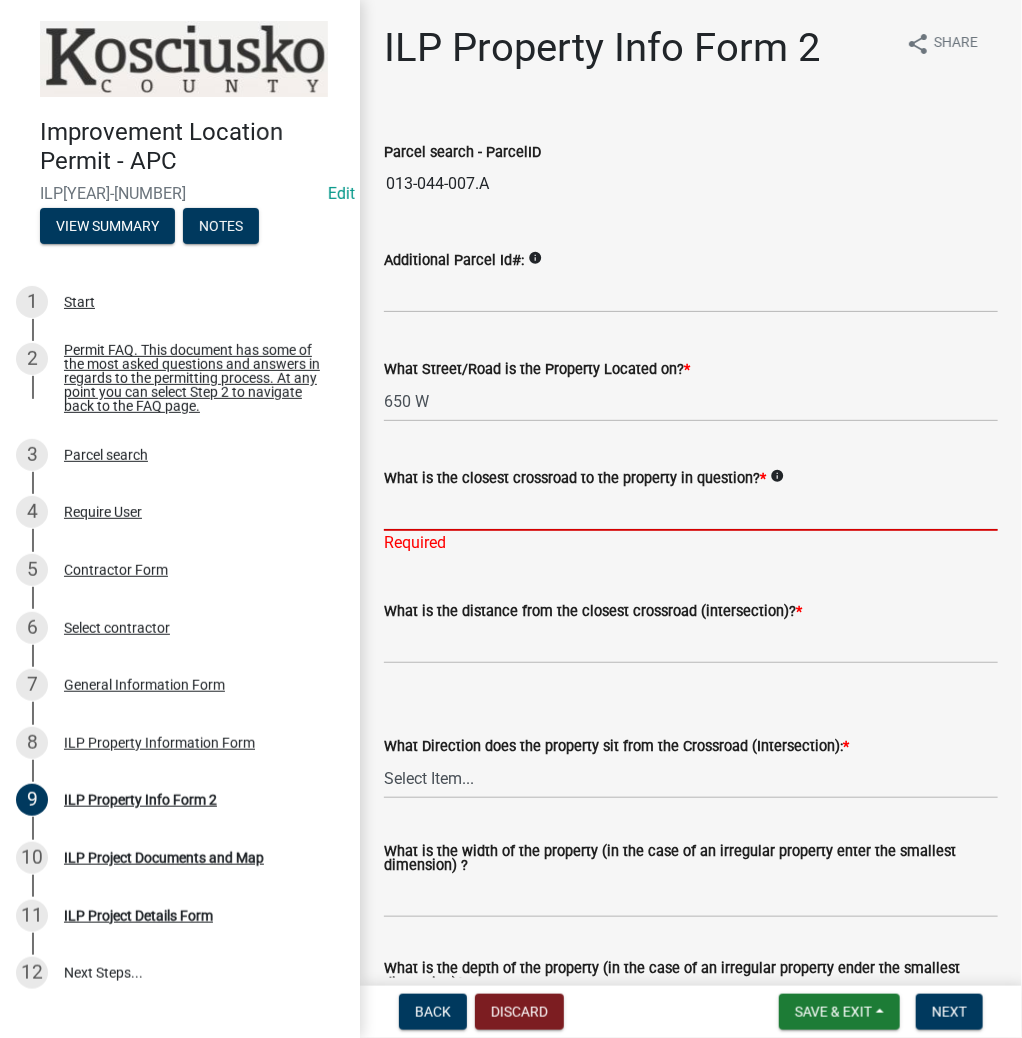 click on "What is the closest crossroad to the property in question?  *" at bounding box center [691, 510] 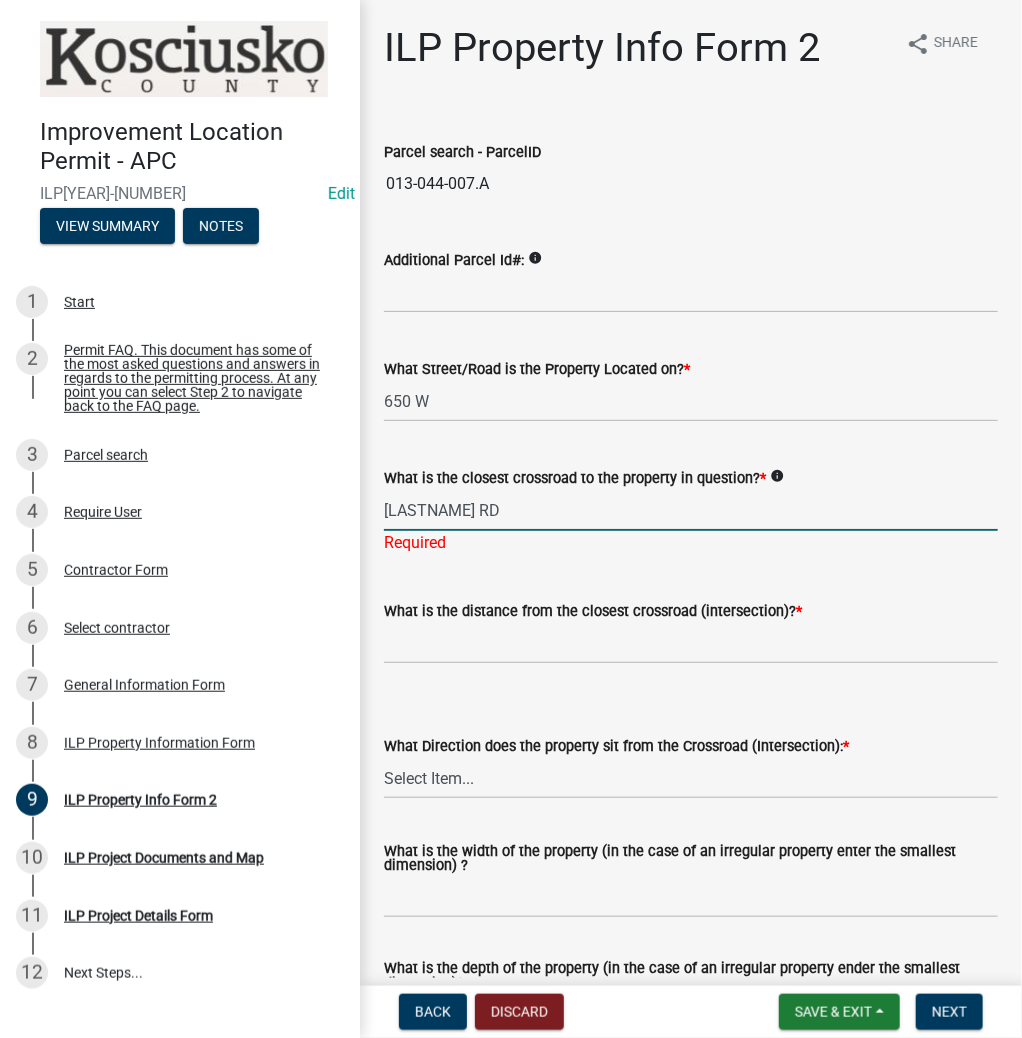type on "[LASTNAME] RD" 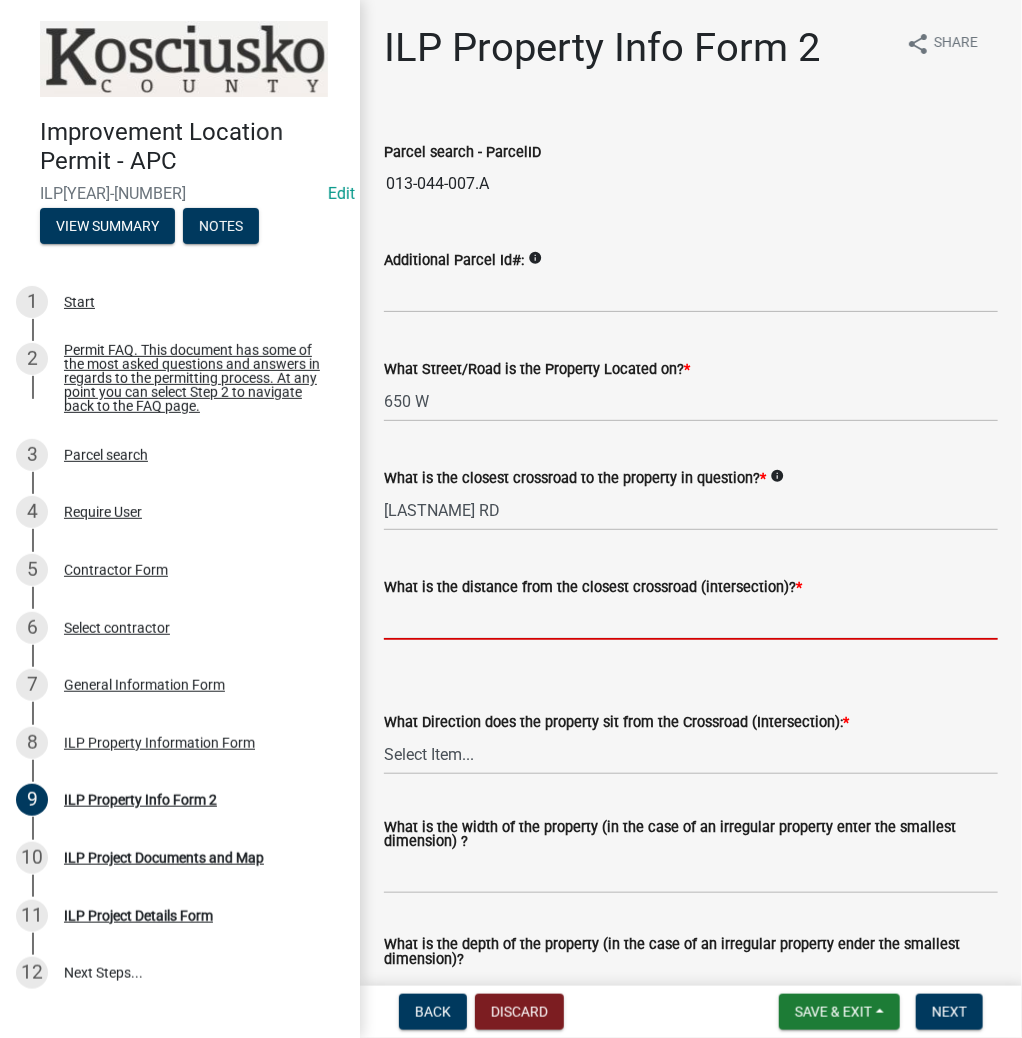 type on "3" 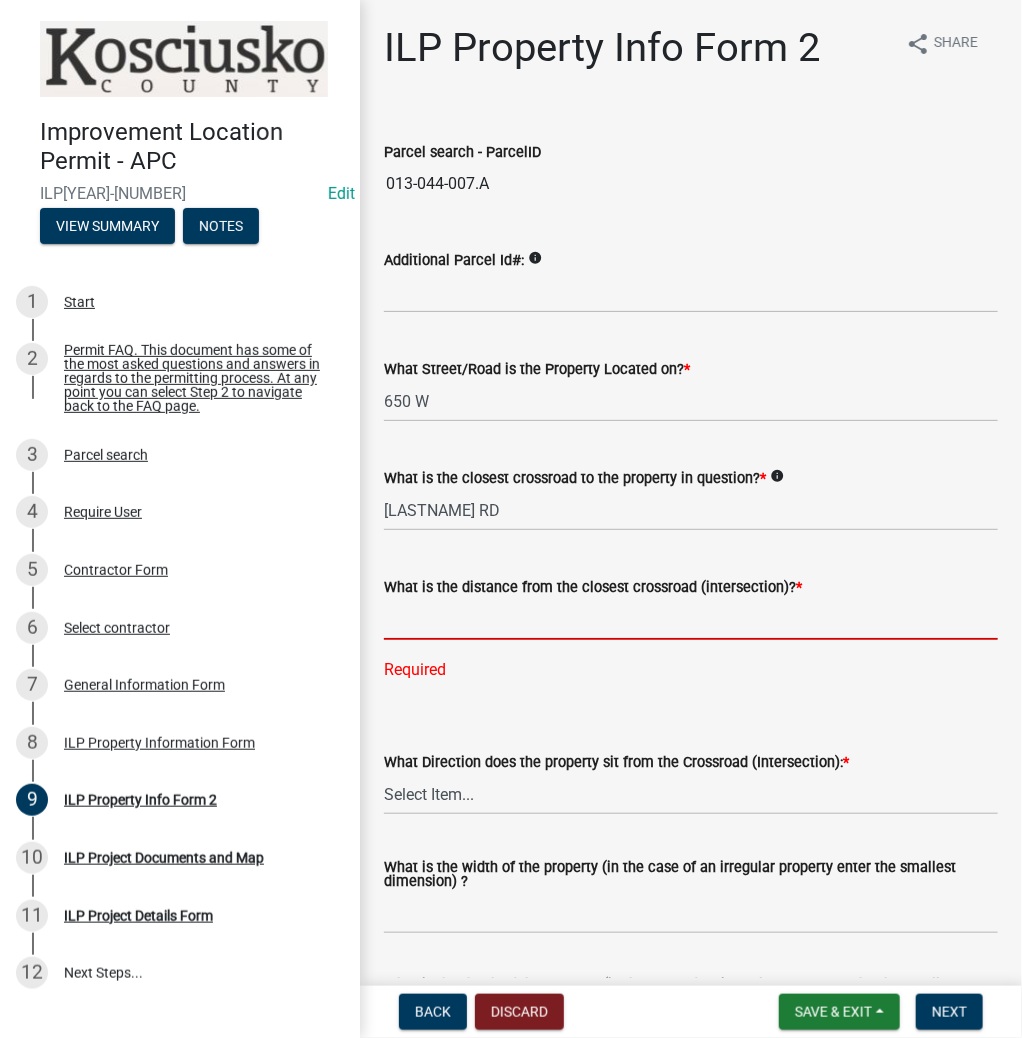 click 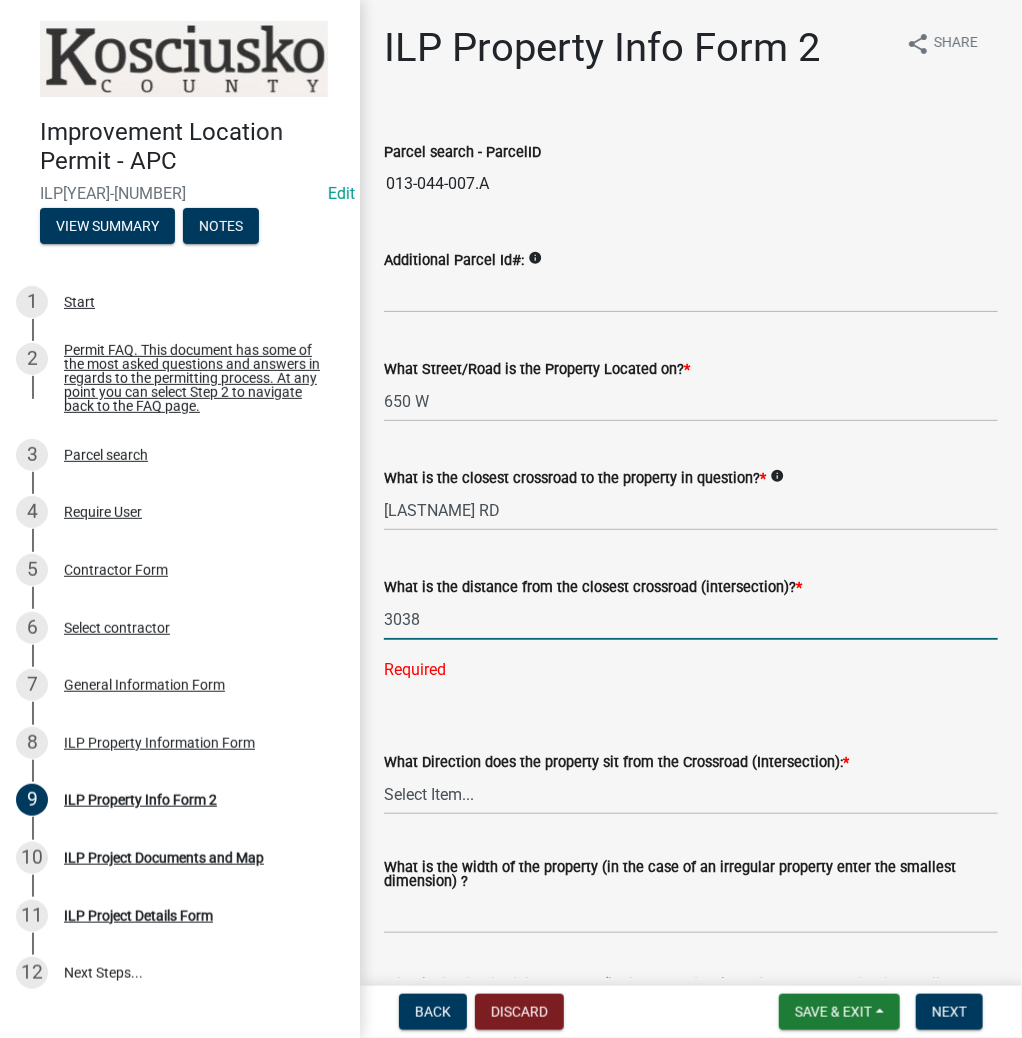 type on "3038" 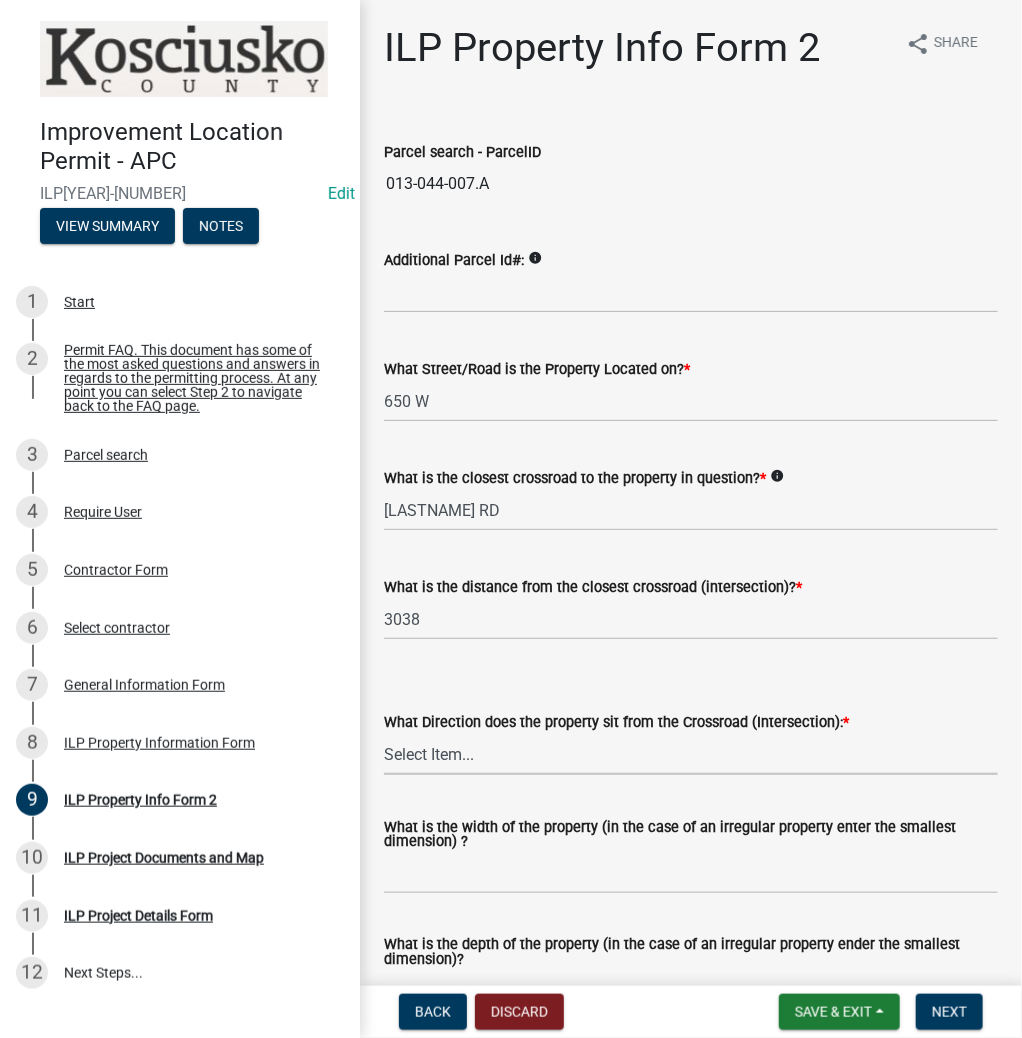 click on "What Direction does the property sit from the Crossroad (Intersection): * Select Item... N NE NW S SE SW E W" 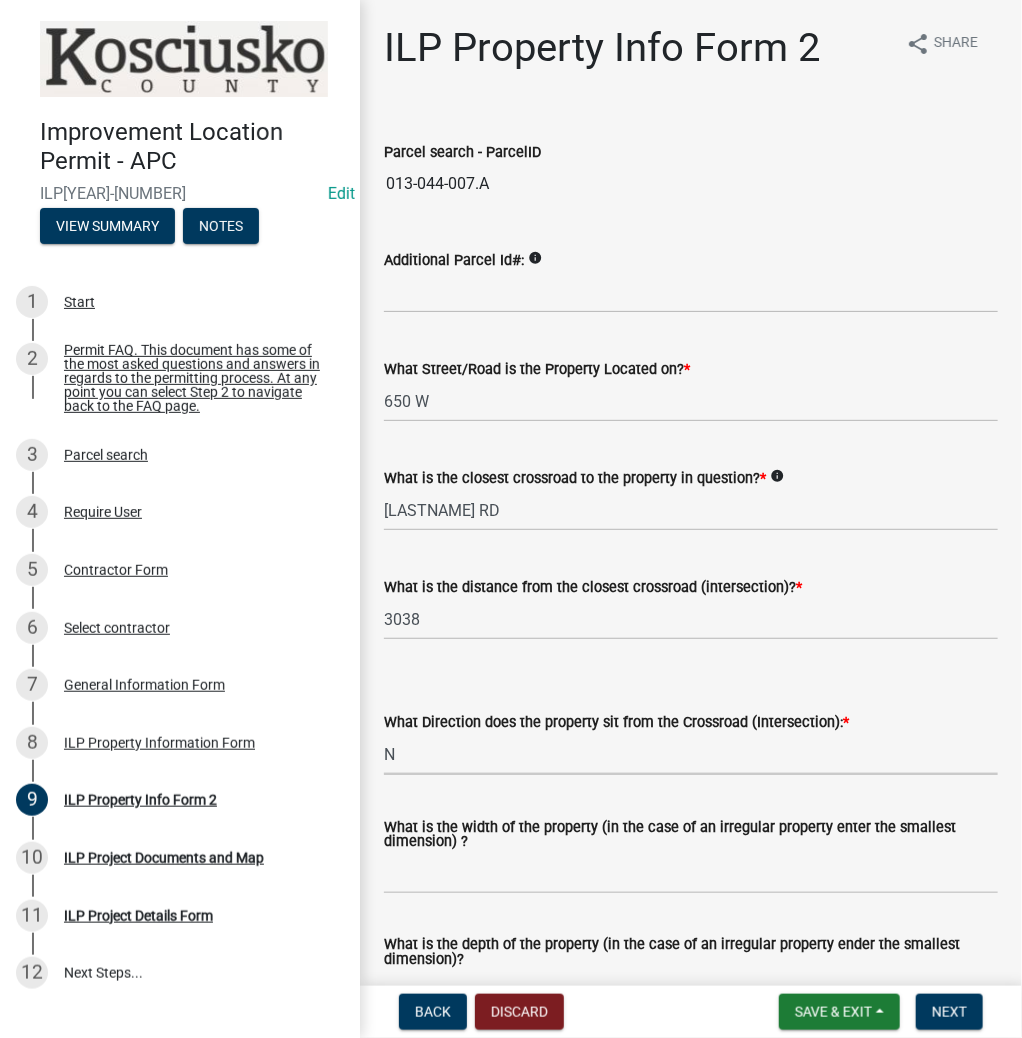 click on "Select Item...   N   NE   NW   S   SE   SW   E   W" at bounding box center [691, 754] 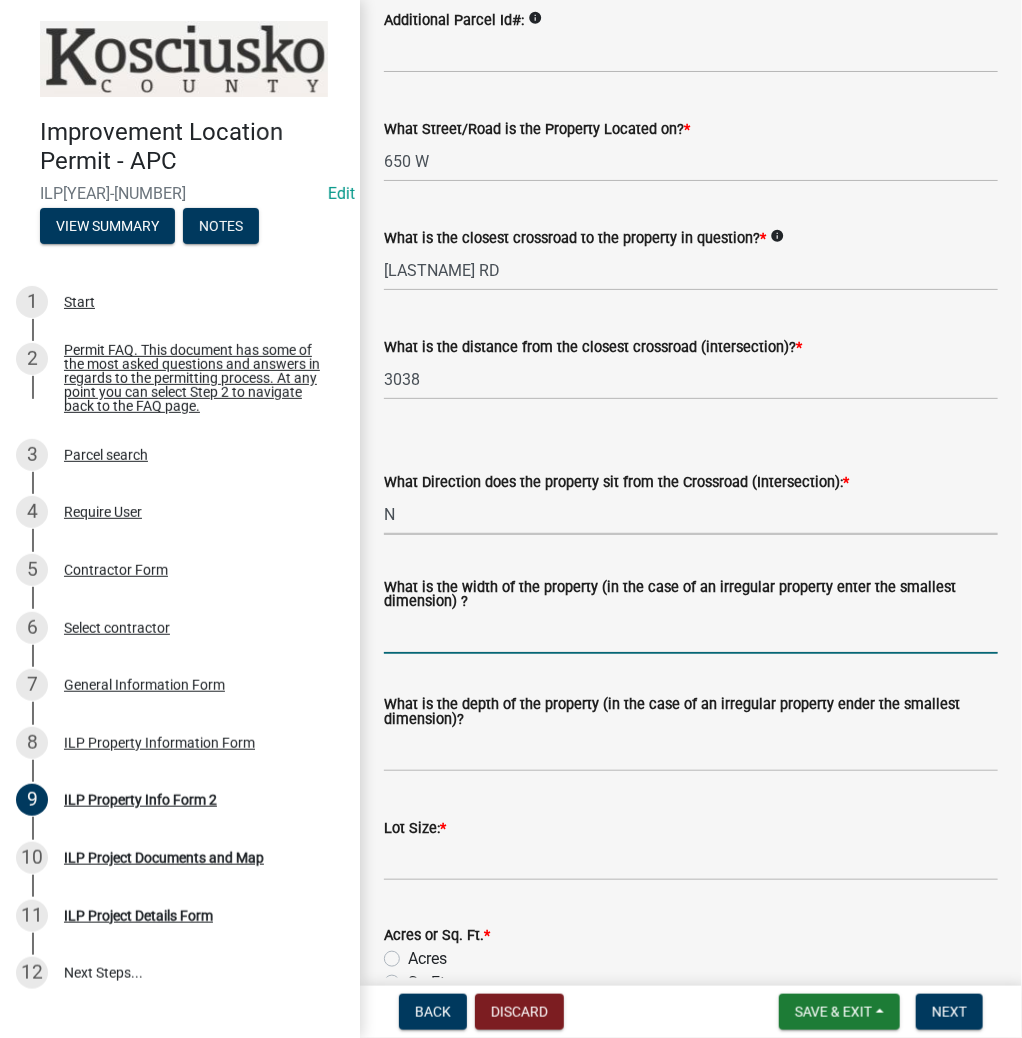 click on "What is the width of the property (in the case of an irregular property enter the smallest dimension) ?" at bounding box center [691, 633] 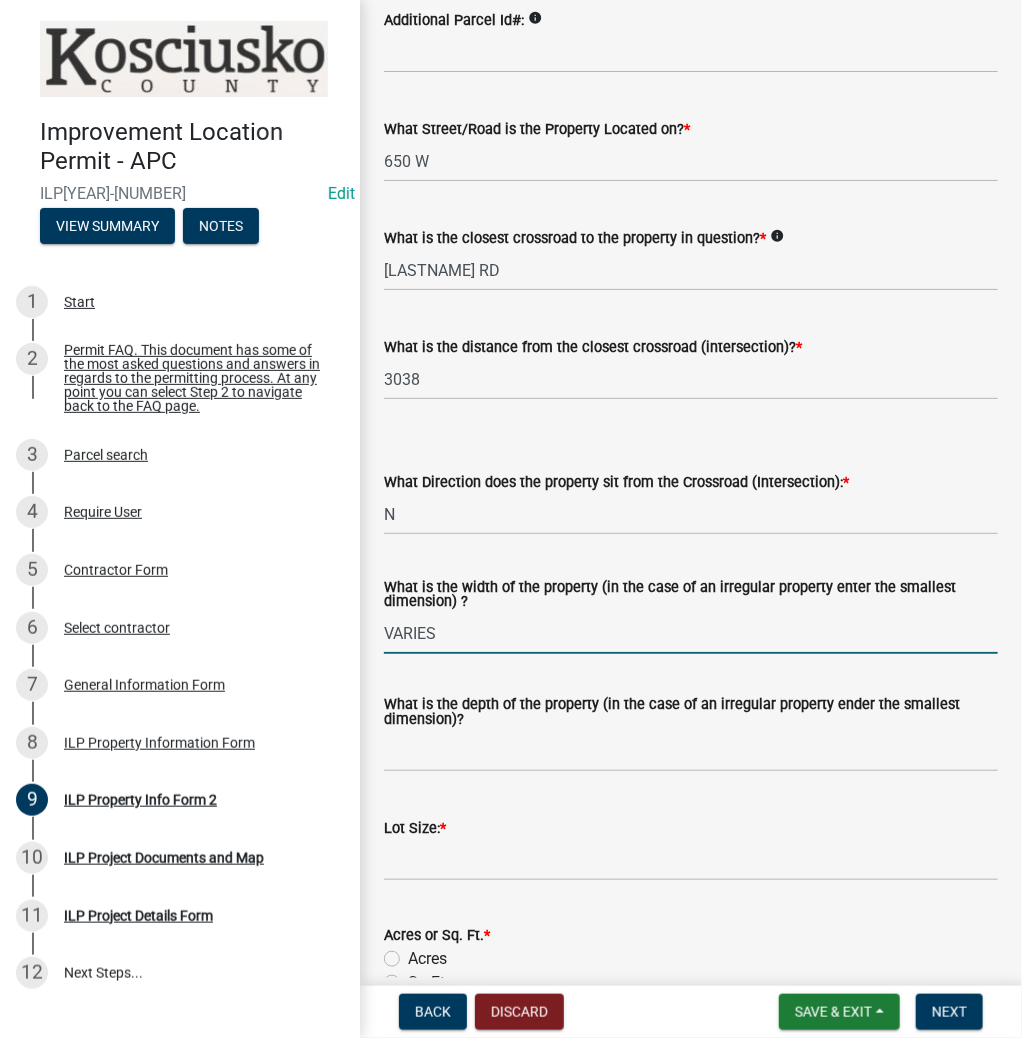 type on "VARIES" 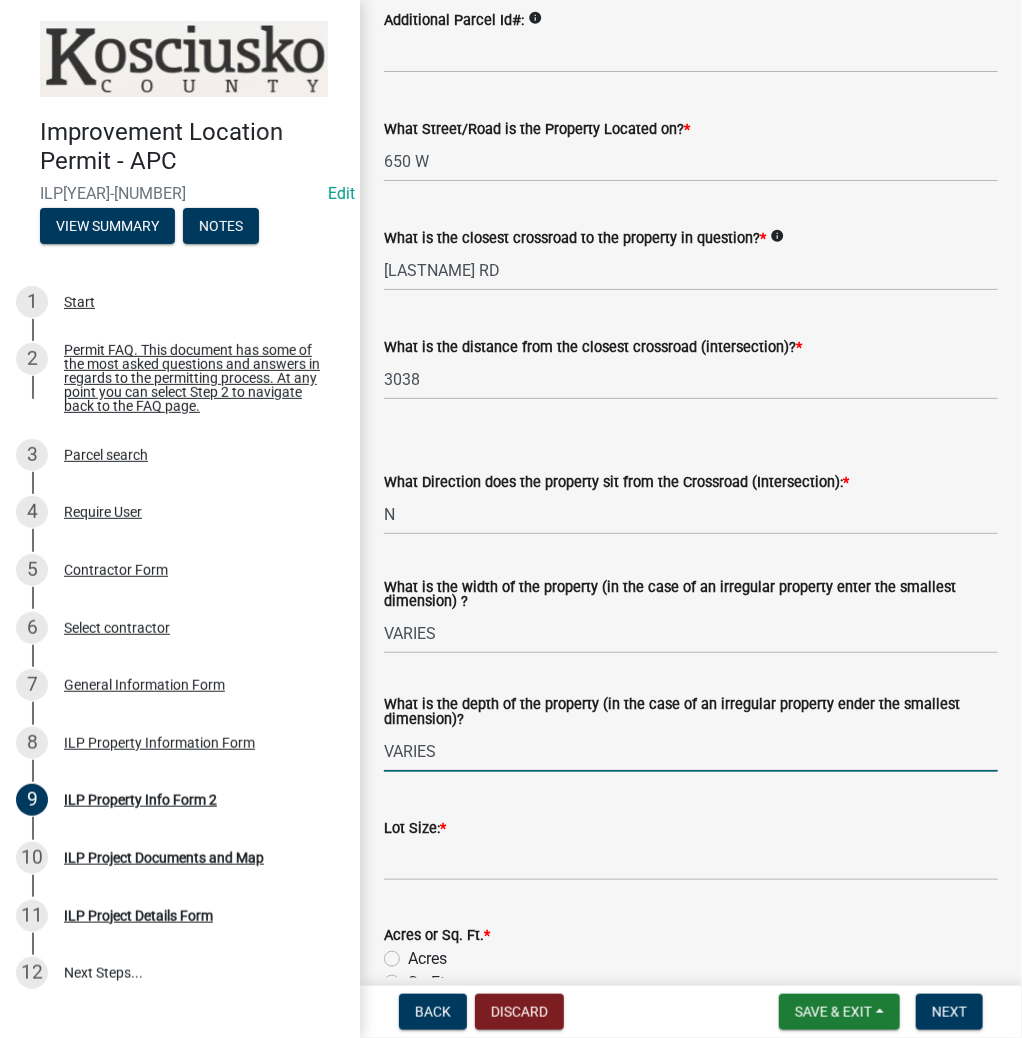type on "VARIES" 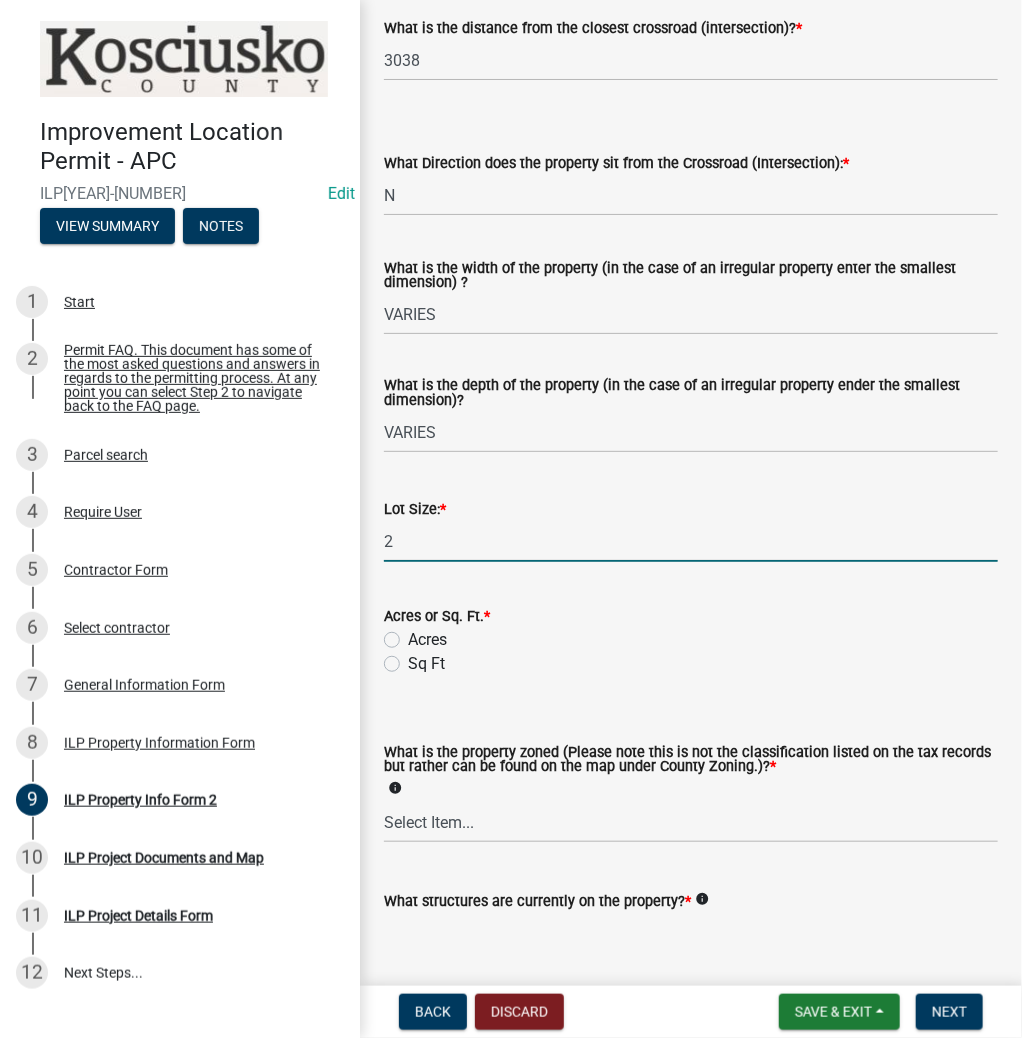 scroll, scrollTop: 560, scrollLeft: 0, axis: vertical 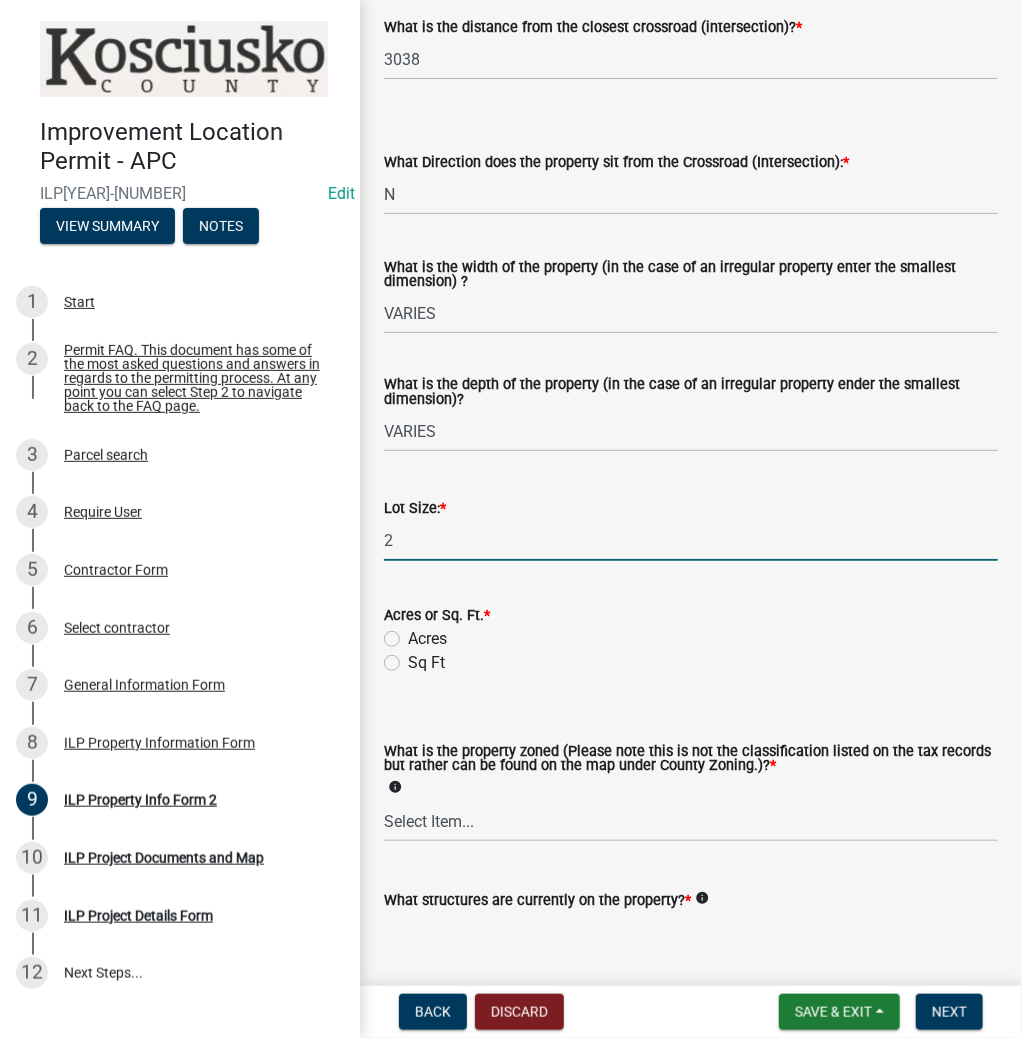 type on "2" 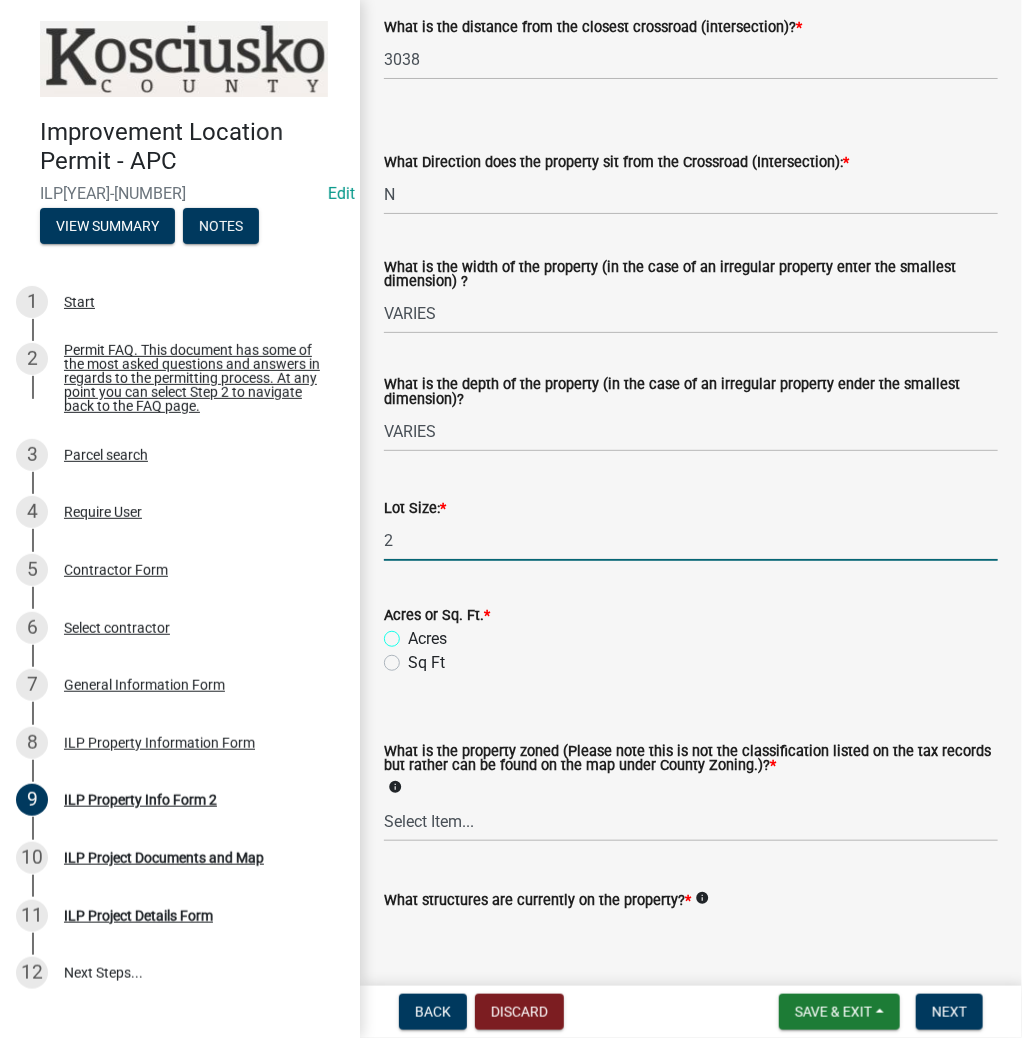 click on "Acres" at bounding box center (414, 633) 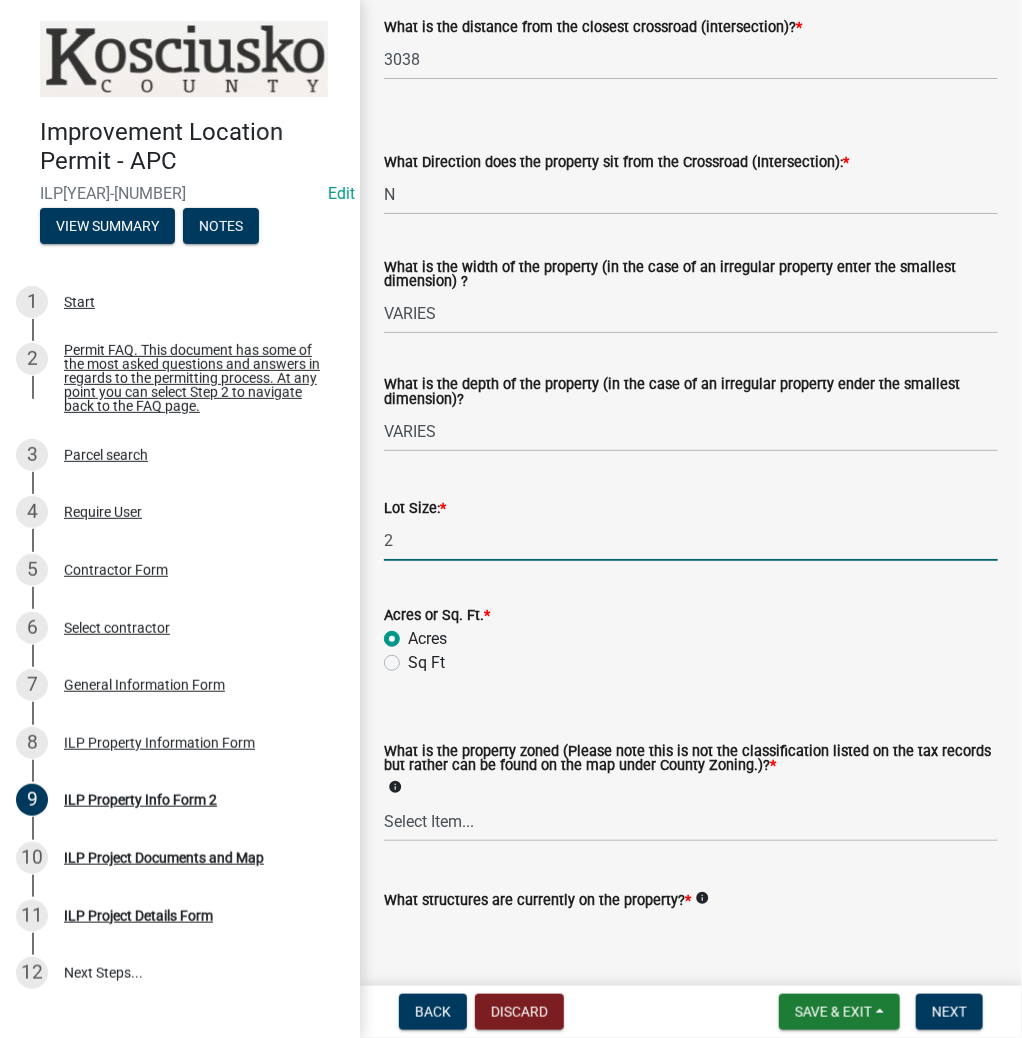 radio on "true" 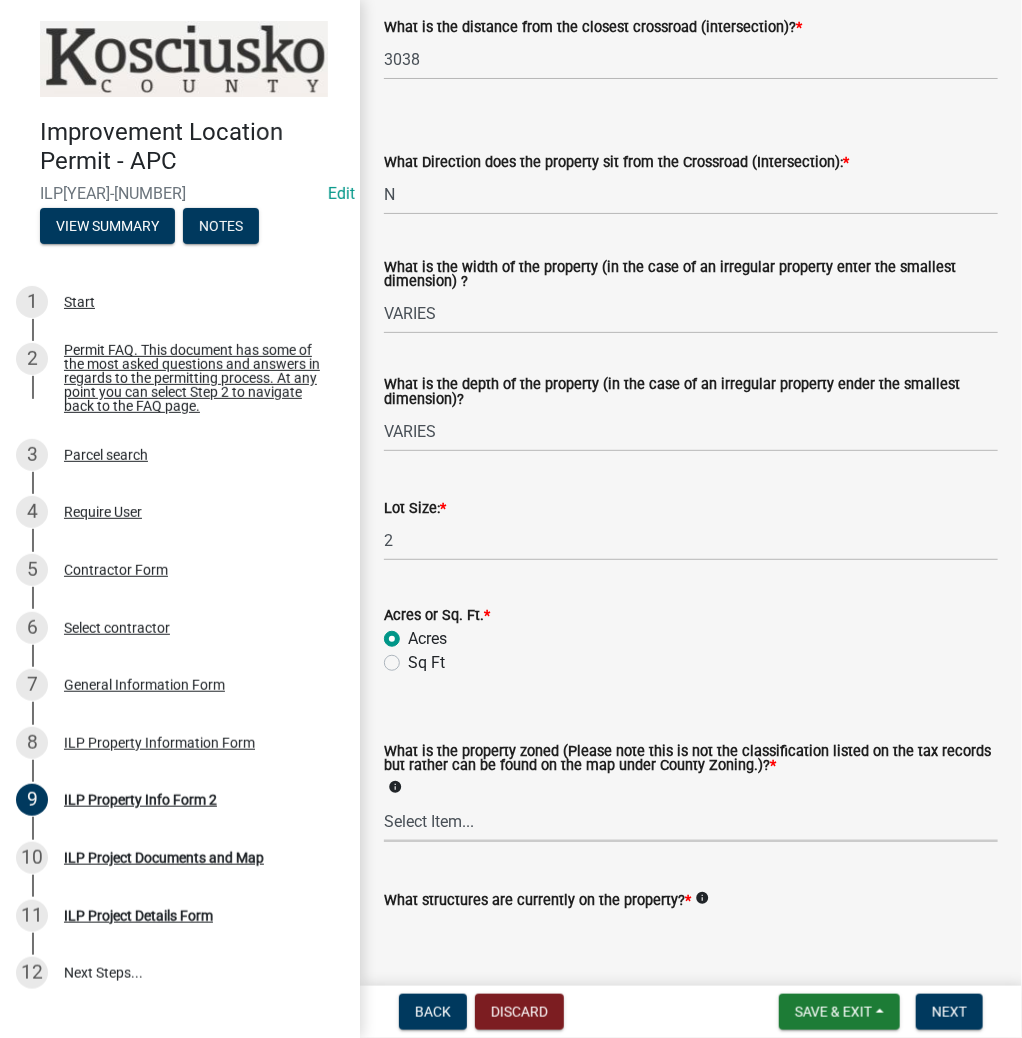 click on "Select Item...   Agricultural   Agricultural 2   Commercial   Environmental   Industrial 1   Industrial 2   Industrial 3   Public Use   Residential" at bounding box center (691, 821) 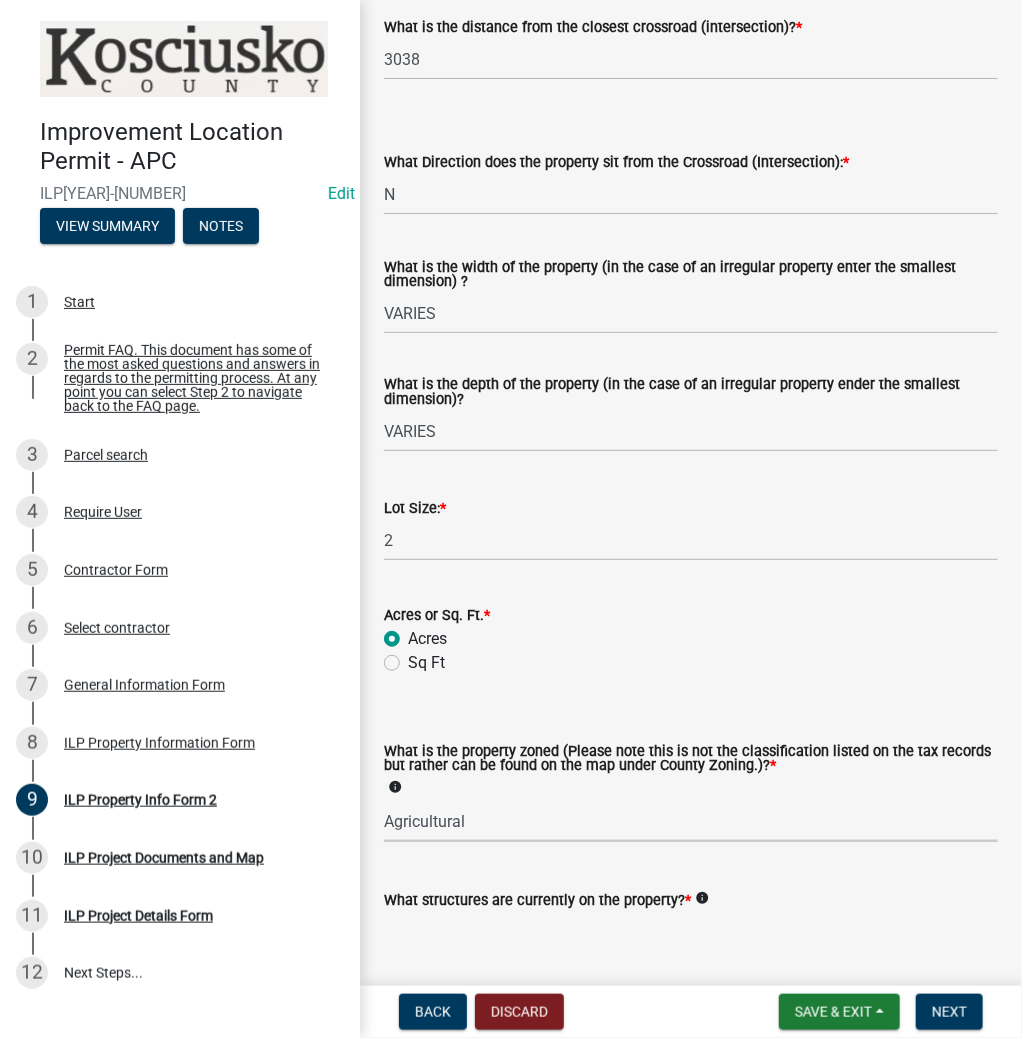 click on "Select Item...   Agricultural   Agricultural 2   Commercial   Environmental   Industrial 1   Industrial 2   Industrial 3   Public Use   Residential" at bounding box center (691, 821) 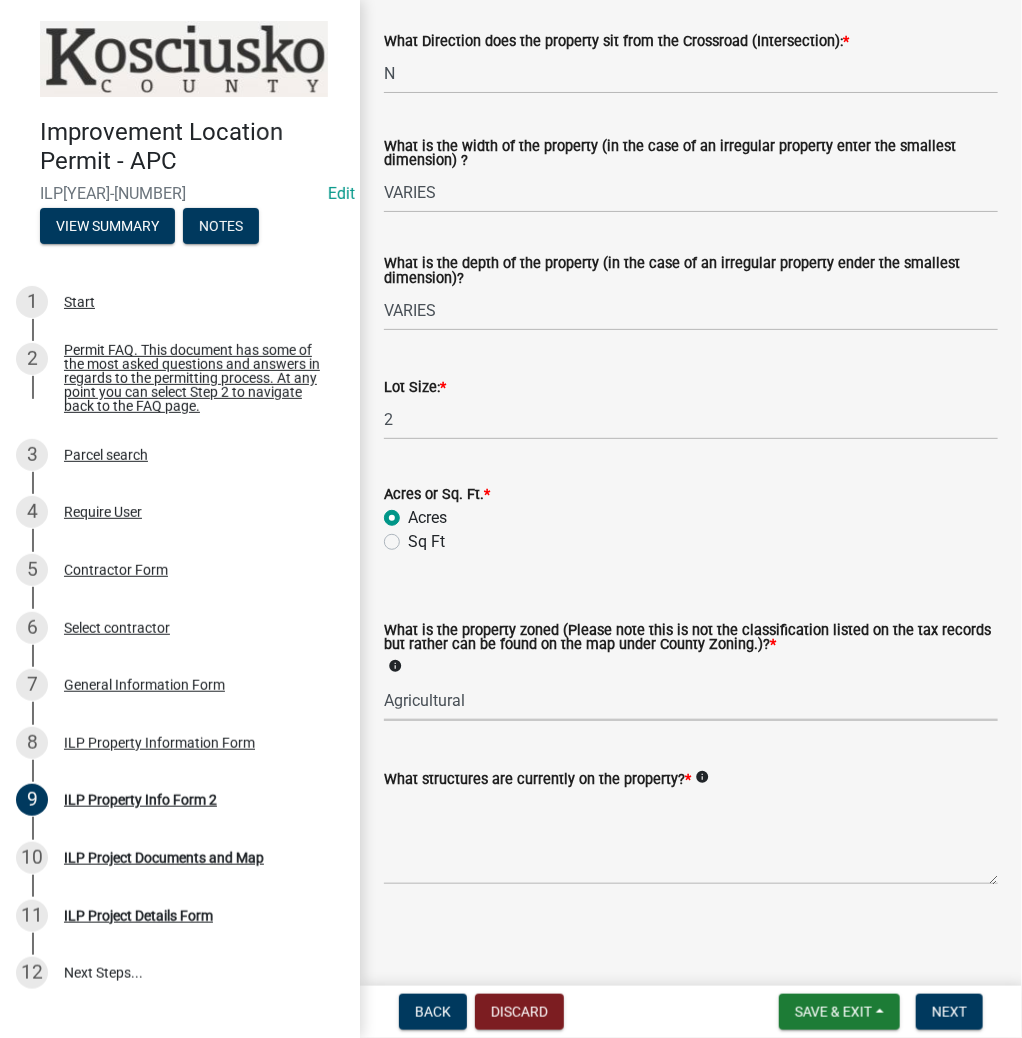 scroll, scrollTop: 683, scrollLeft: 0, axis: vertical 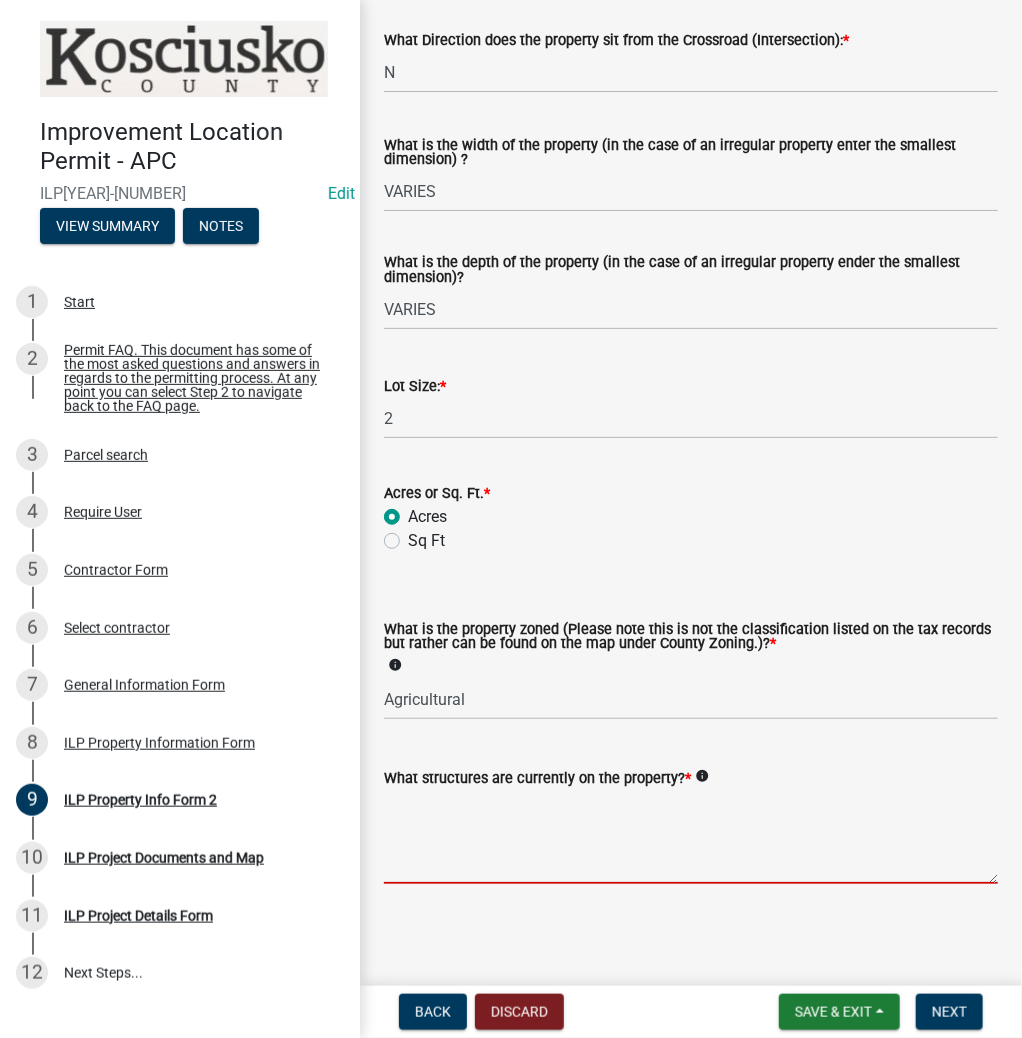 click on "What structures are currently on the property?  *" at bounding box center (691, 837) 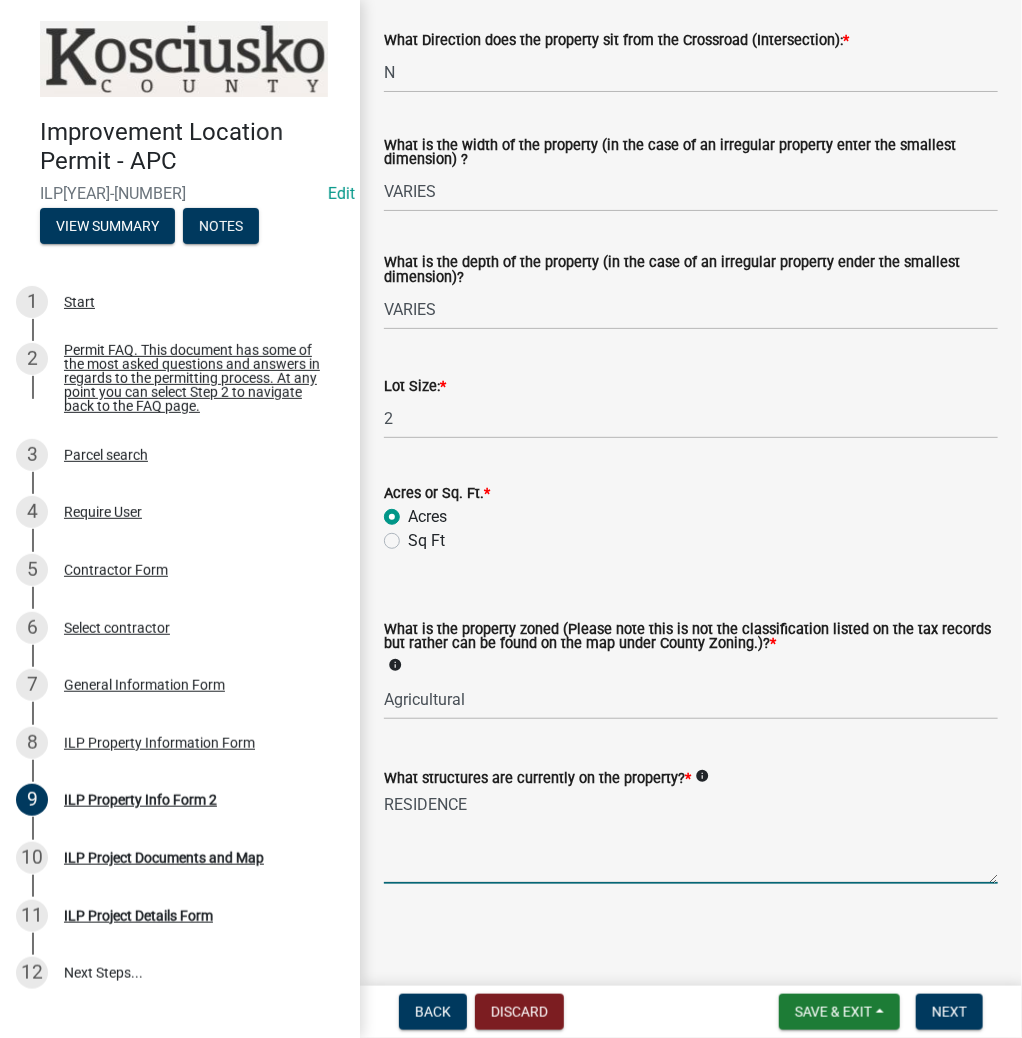 click on "RESIDENCE" at bounding box center (691, 837) 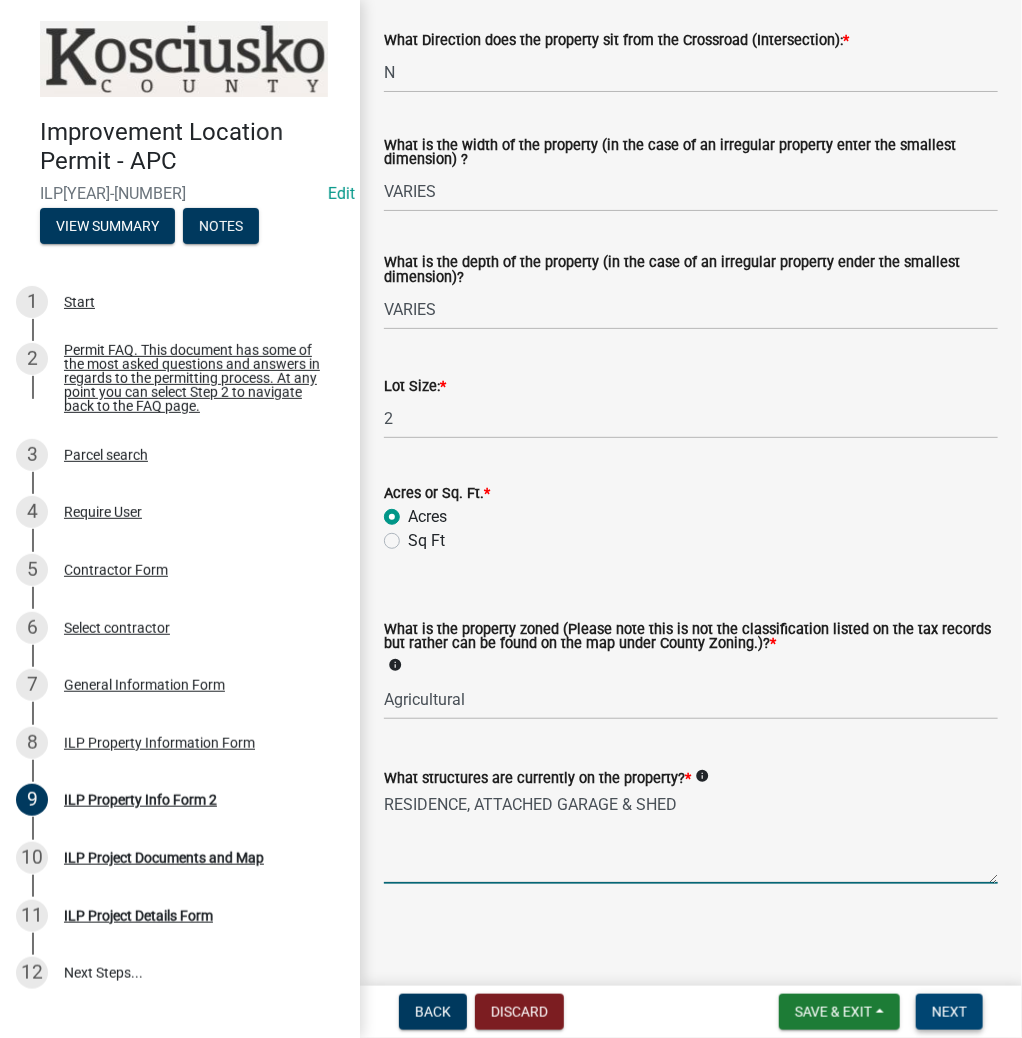 type on "RESIDENCE, ATTACHED GARAGE & SHED" 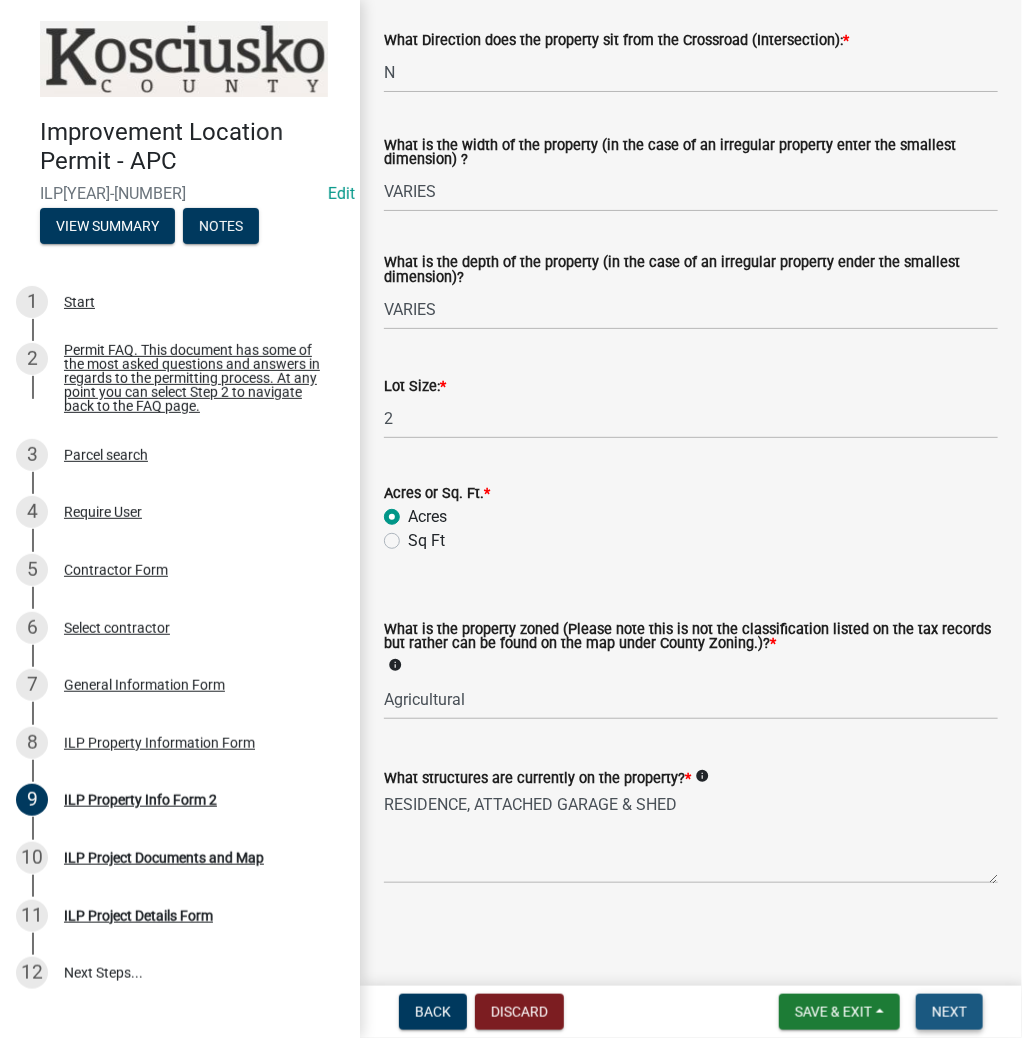 click on "Next" at bounding box center [949, 1012] 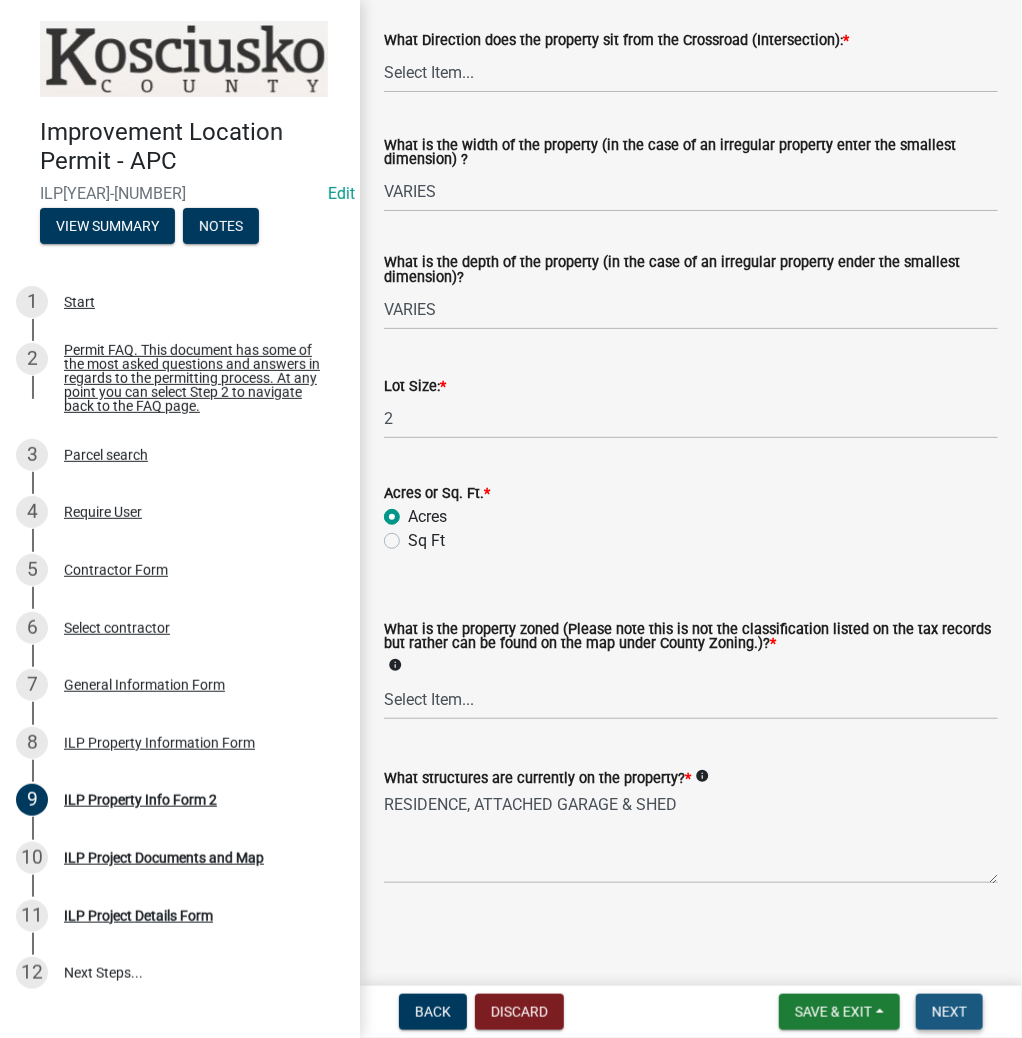 scroll, scrollTop: 0, scrollLeft: 0, axis: both 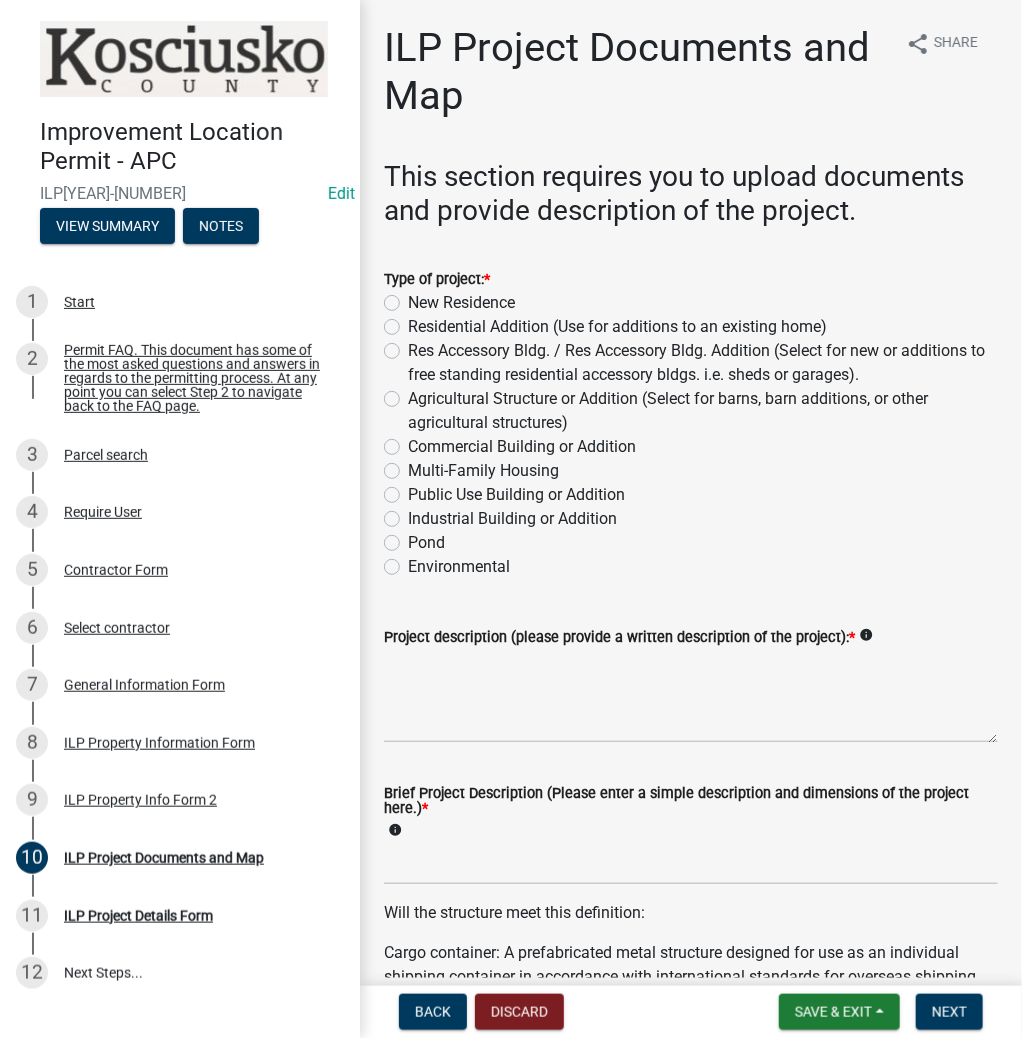 click on "Residential Addition (Use for additions to an existing home)" 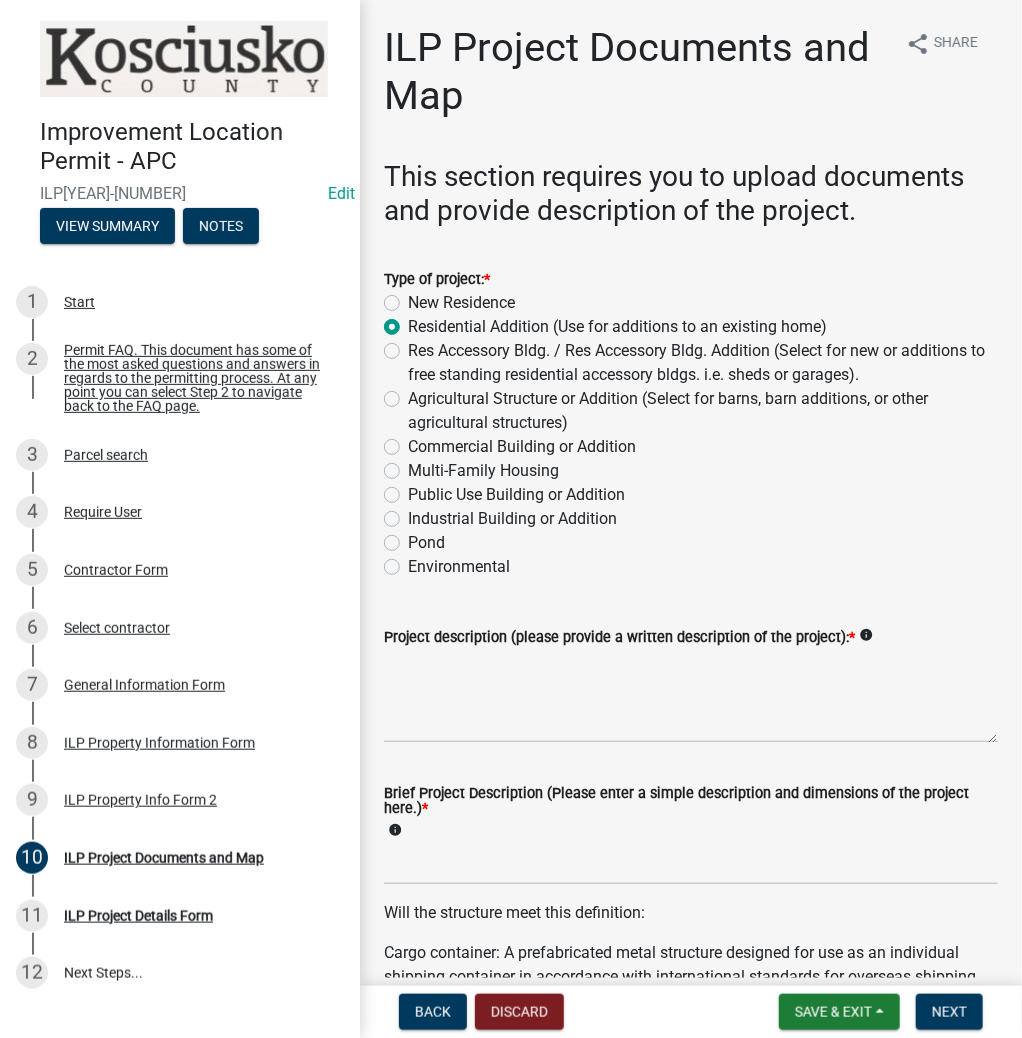 radio on "true" 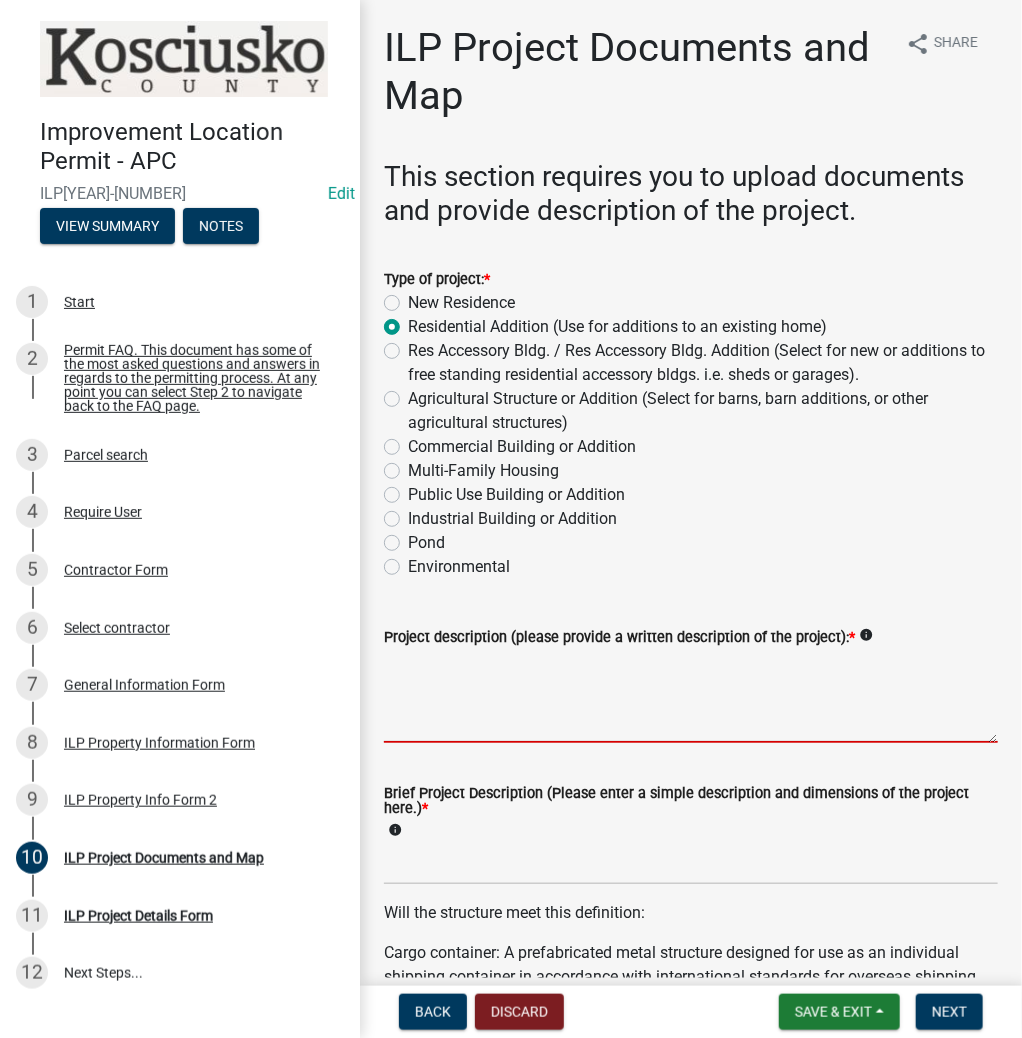 click on "Project description (please provide a written description of the project):  *" at bounding box center [691, 696] 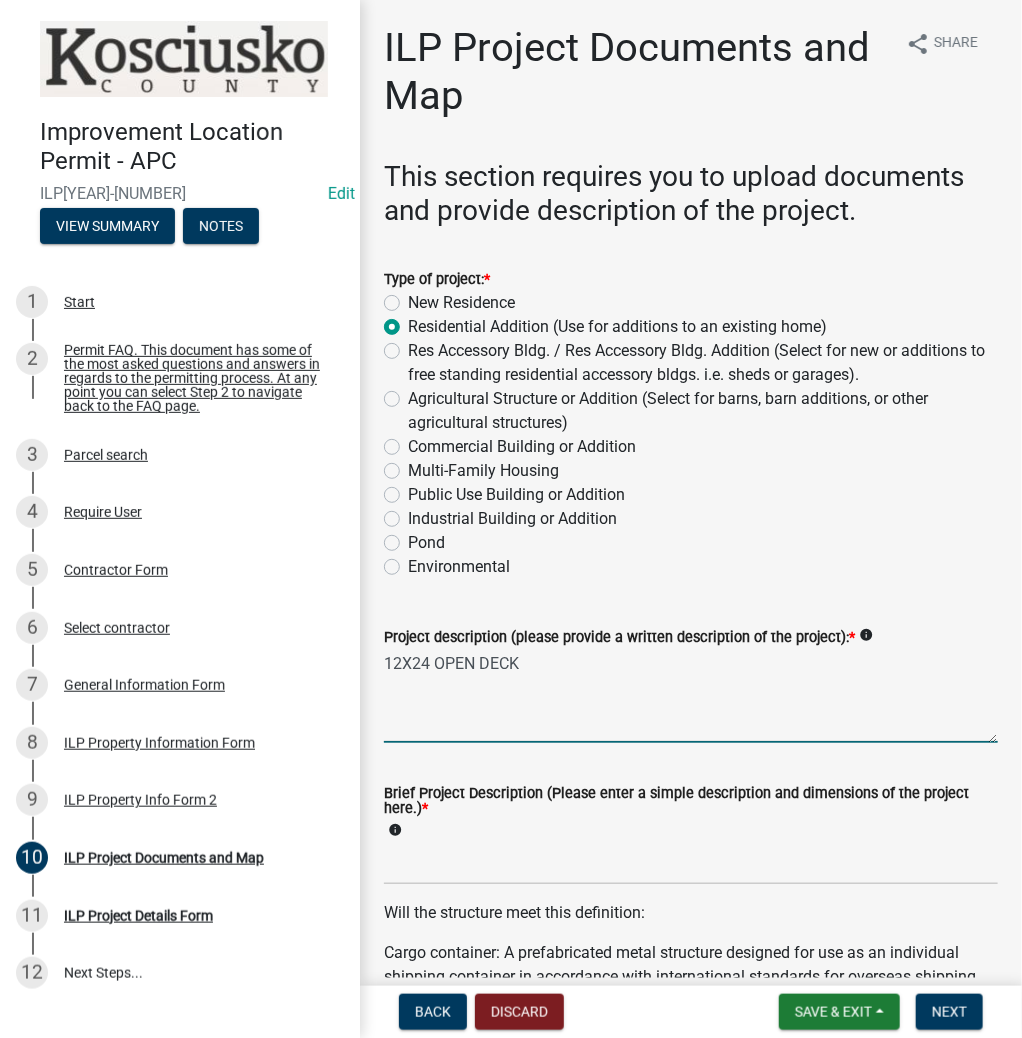 type on "12X24 OPEN DECK" 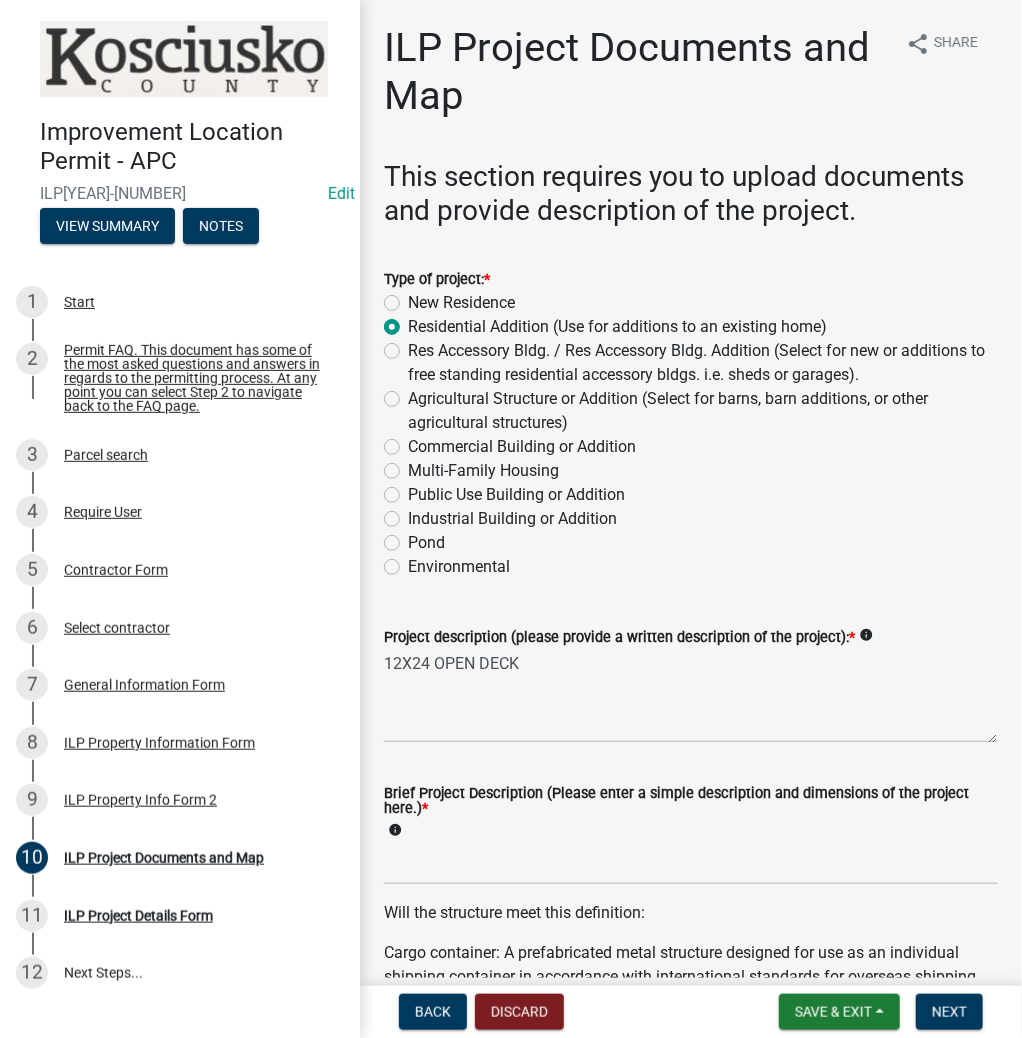 click on "Brief Project Description (Please enter a simple description and dimensions of the project here.)  *  info" 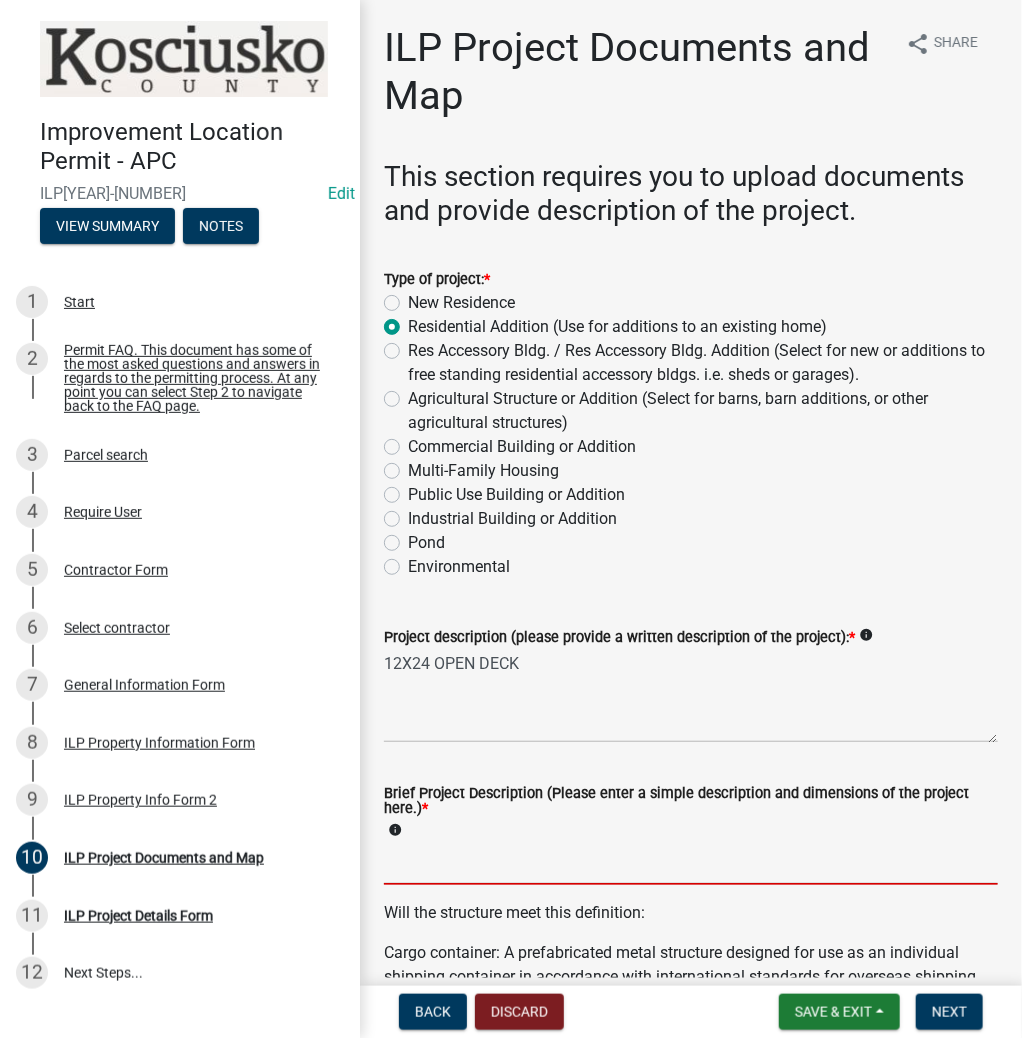 click on "Brief Project Description (Please enter a simple description and dimensions of the project here.)  *" at bounding box center (691, 864) 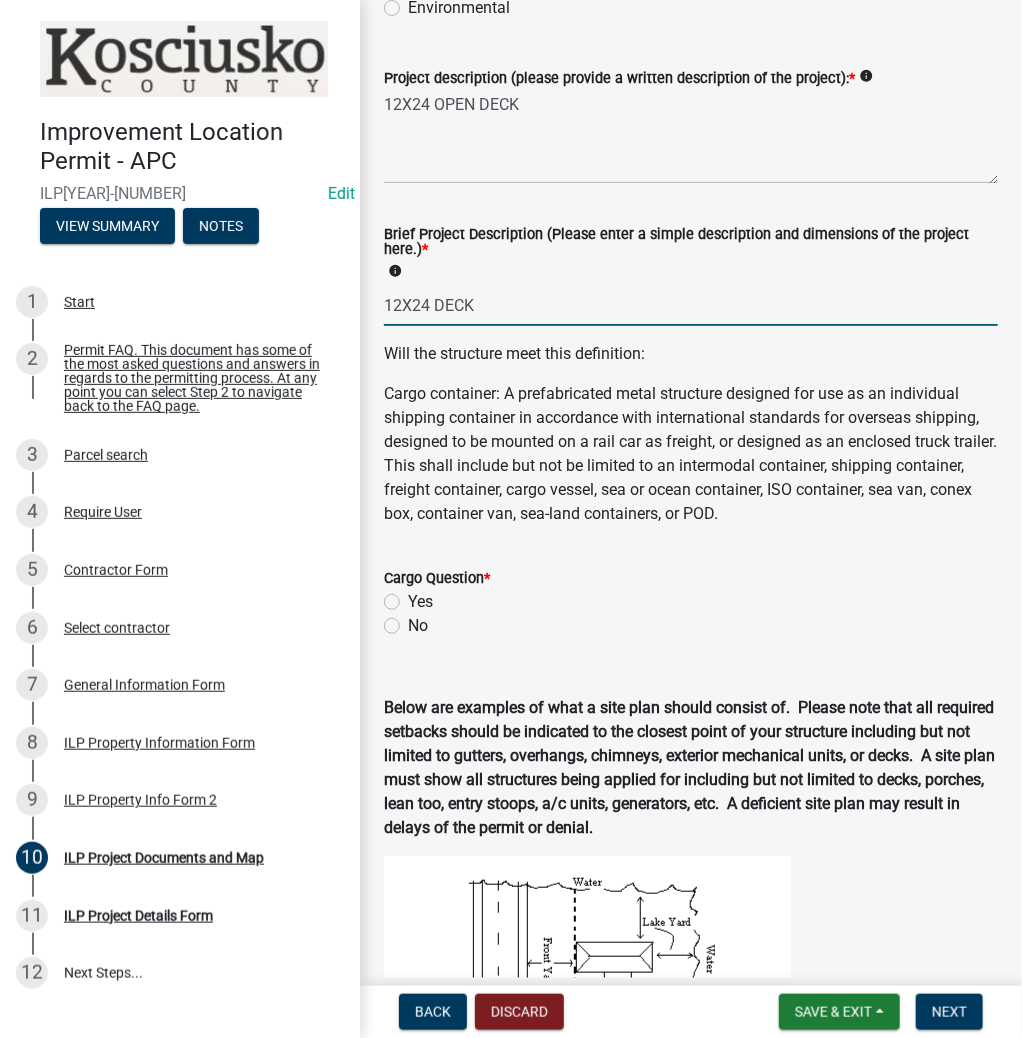 scroll, scrollTop: 800, scrollLeft: 0, axis: vertical 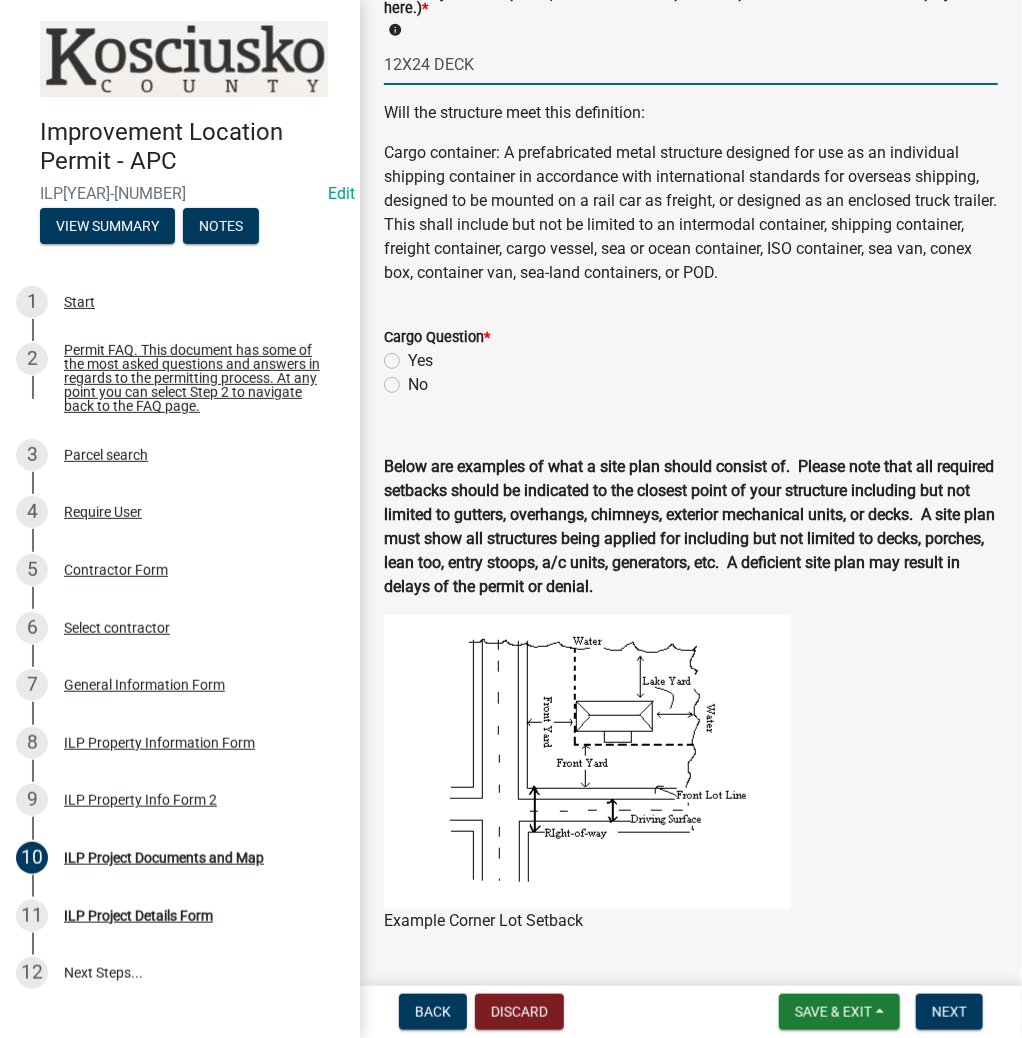 type on "12X24 DECK" 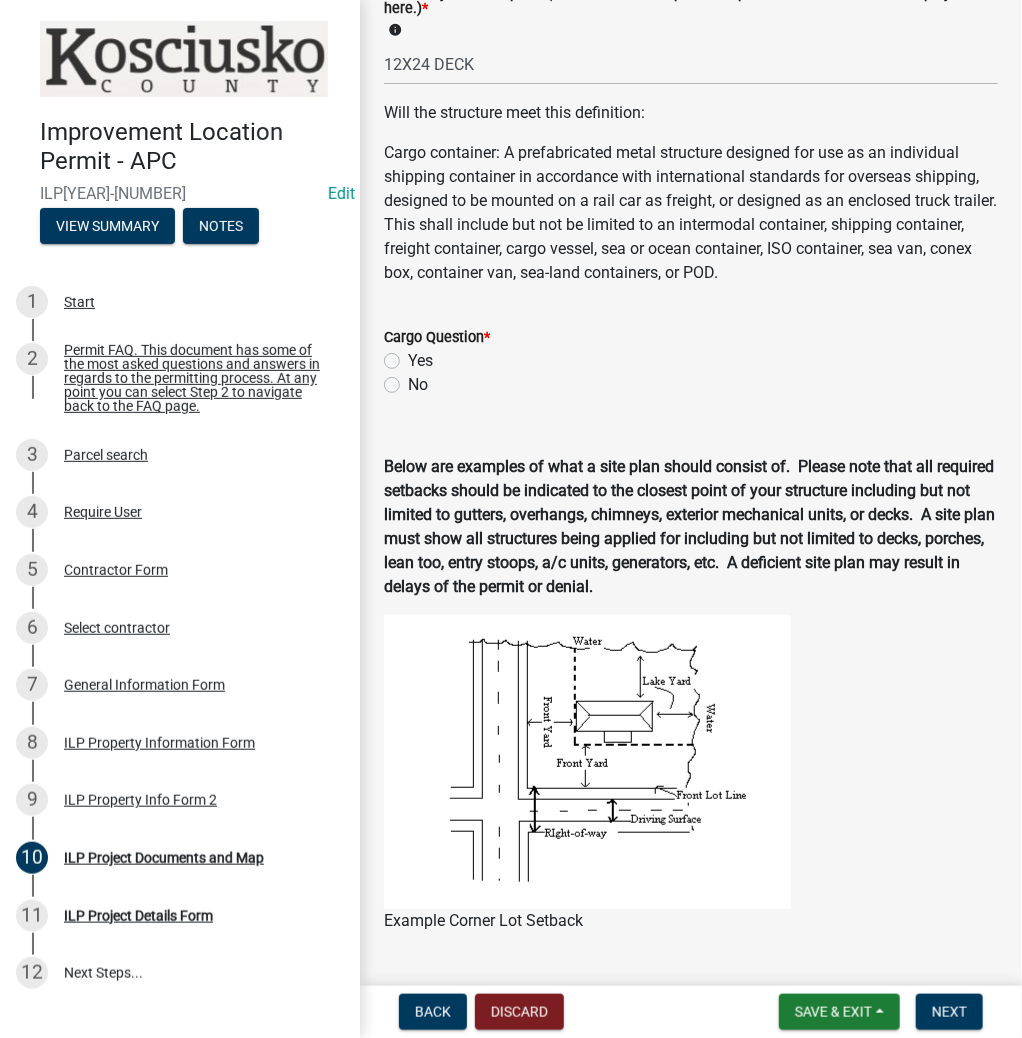 click on "No" 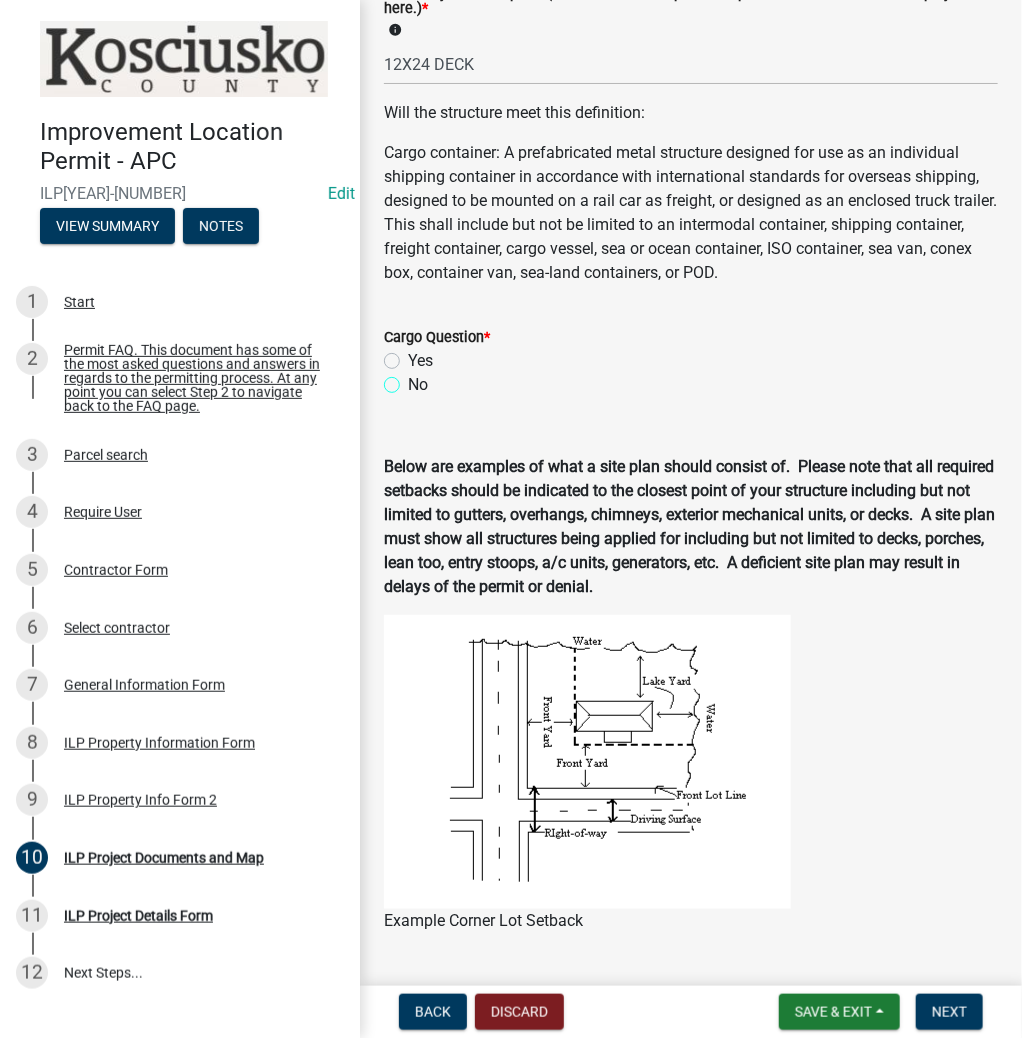 click on "No" at bounding box center [414, 379] 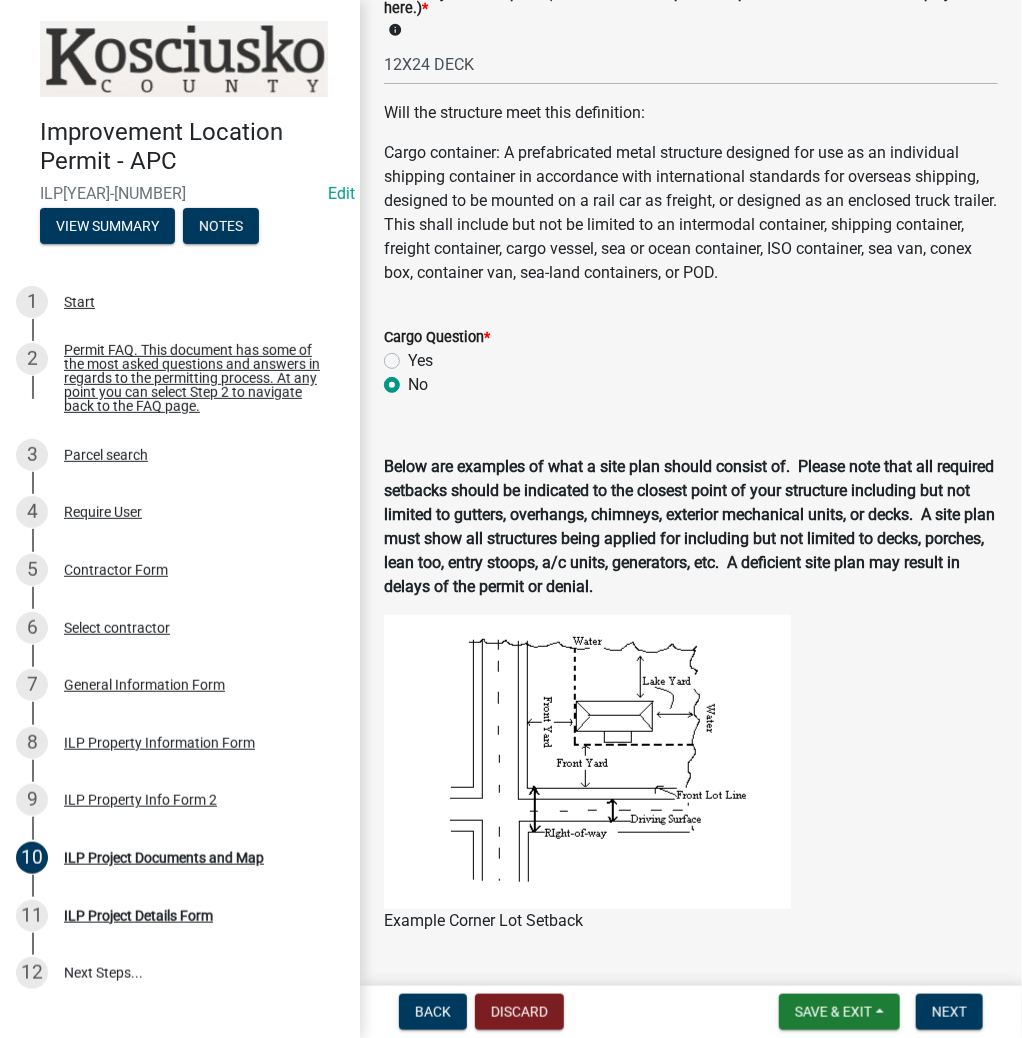 radio on "true" 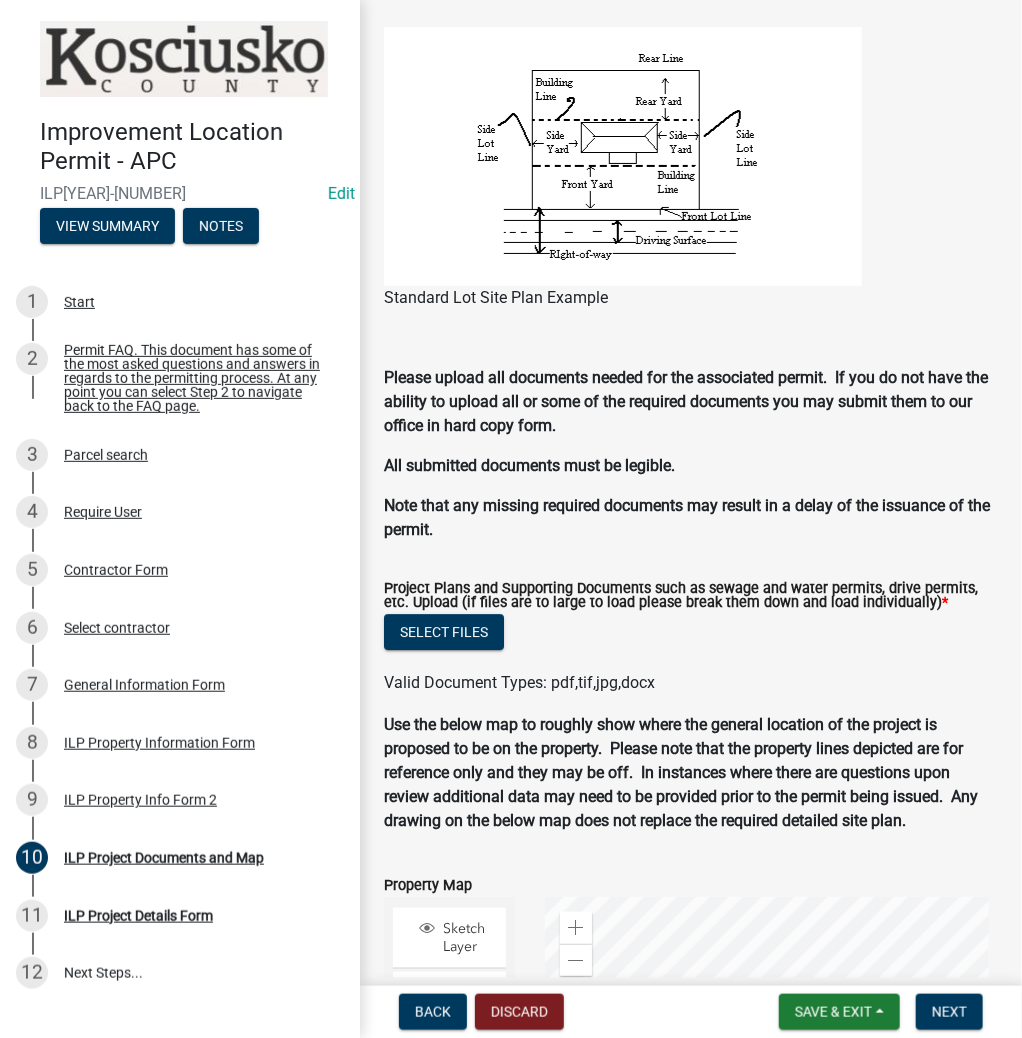 scroll, scrollTop: 1840, scrollLeft: 0, axis: vertical 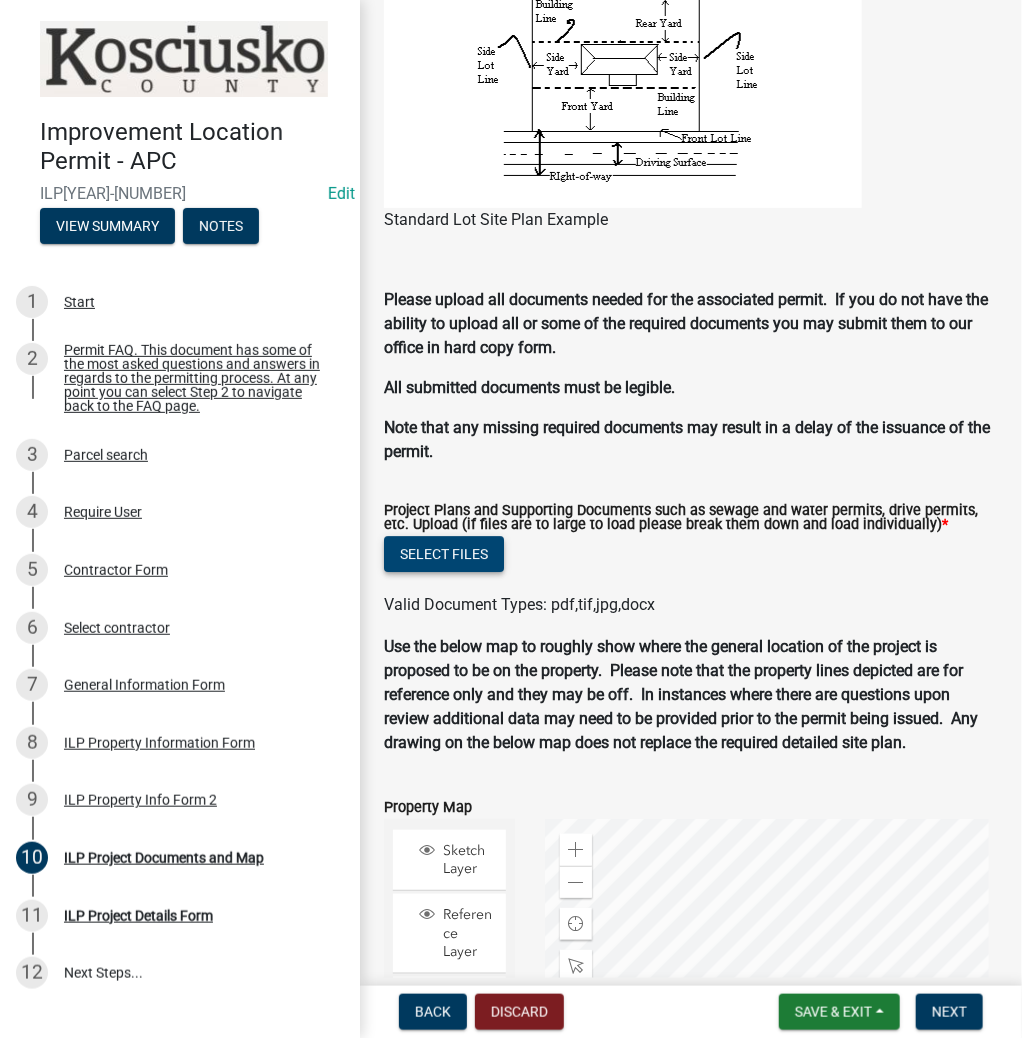 click on "Select files" 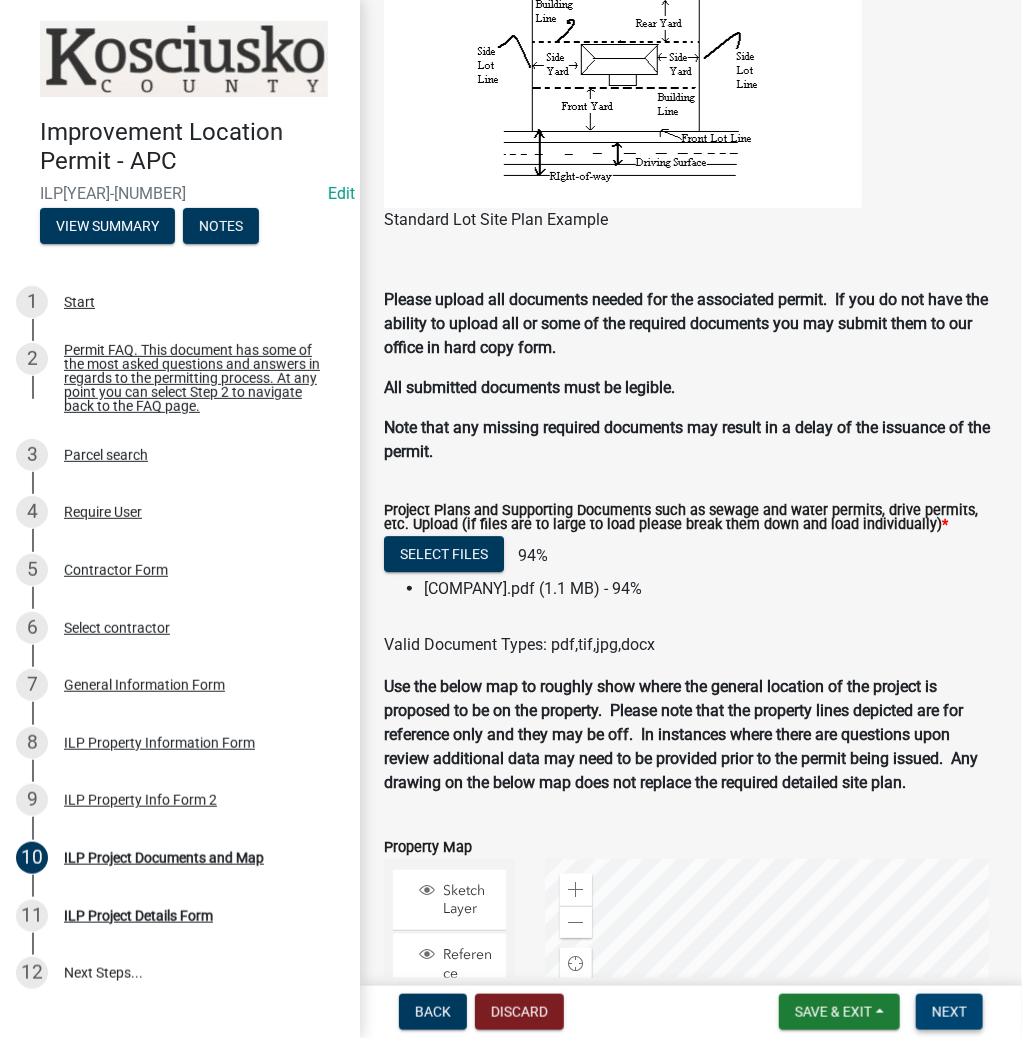 click on "Next" at bounding box center (949, 1012) 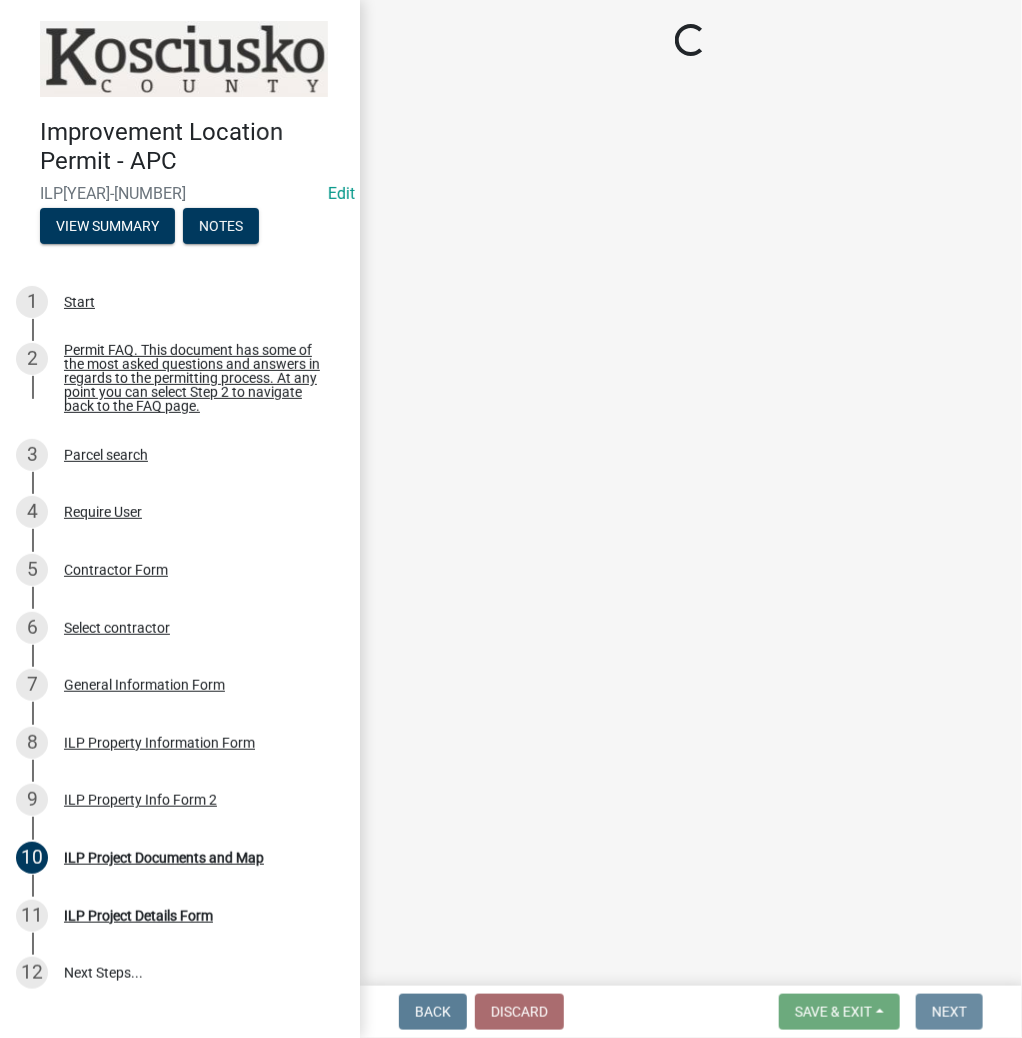 scroll, scrollTop: 0, scrollLeft: 0, axis: both 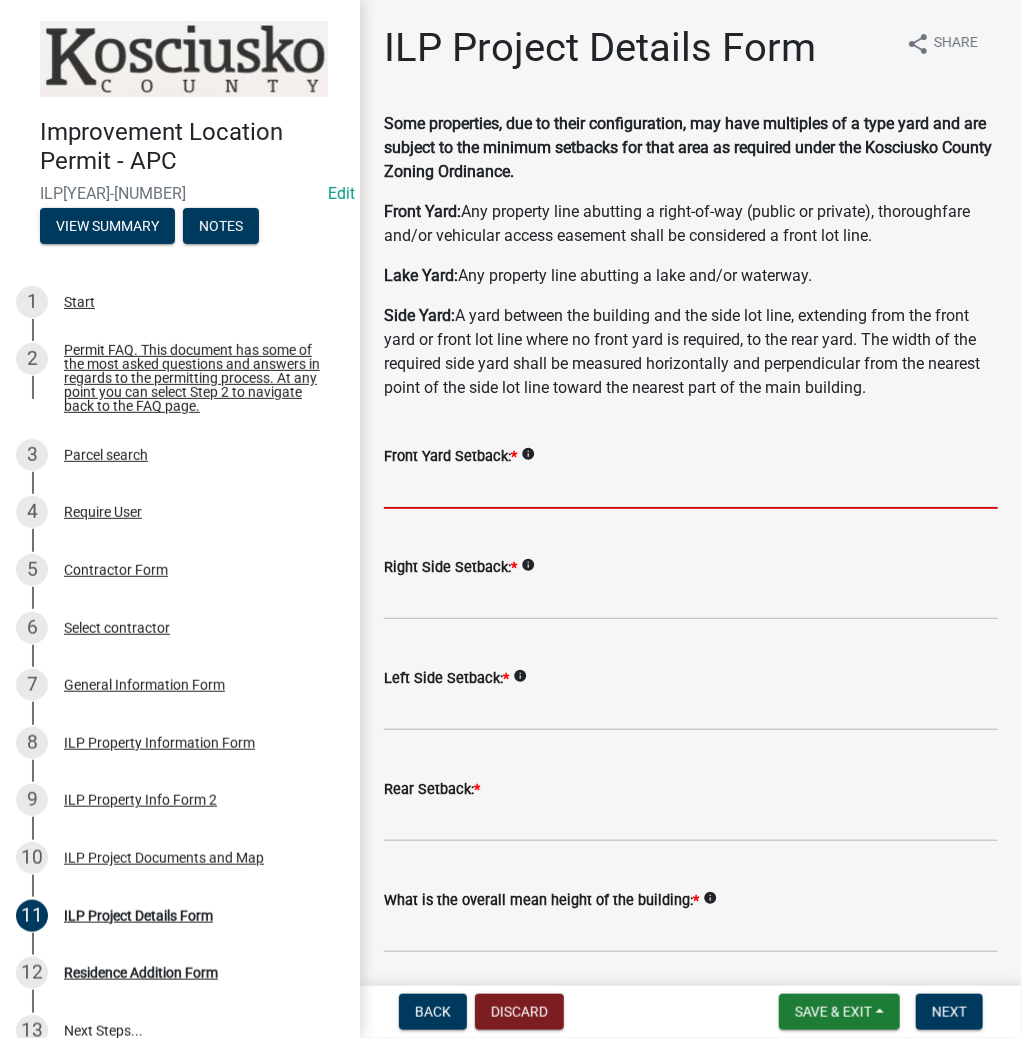 click 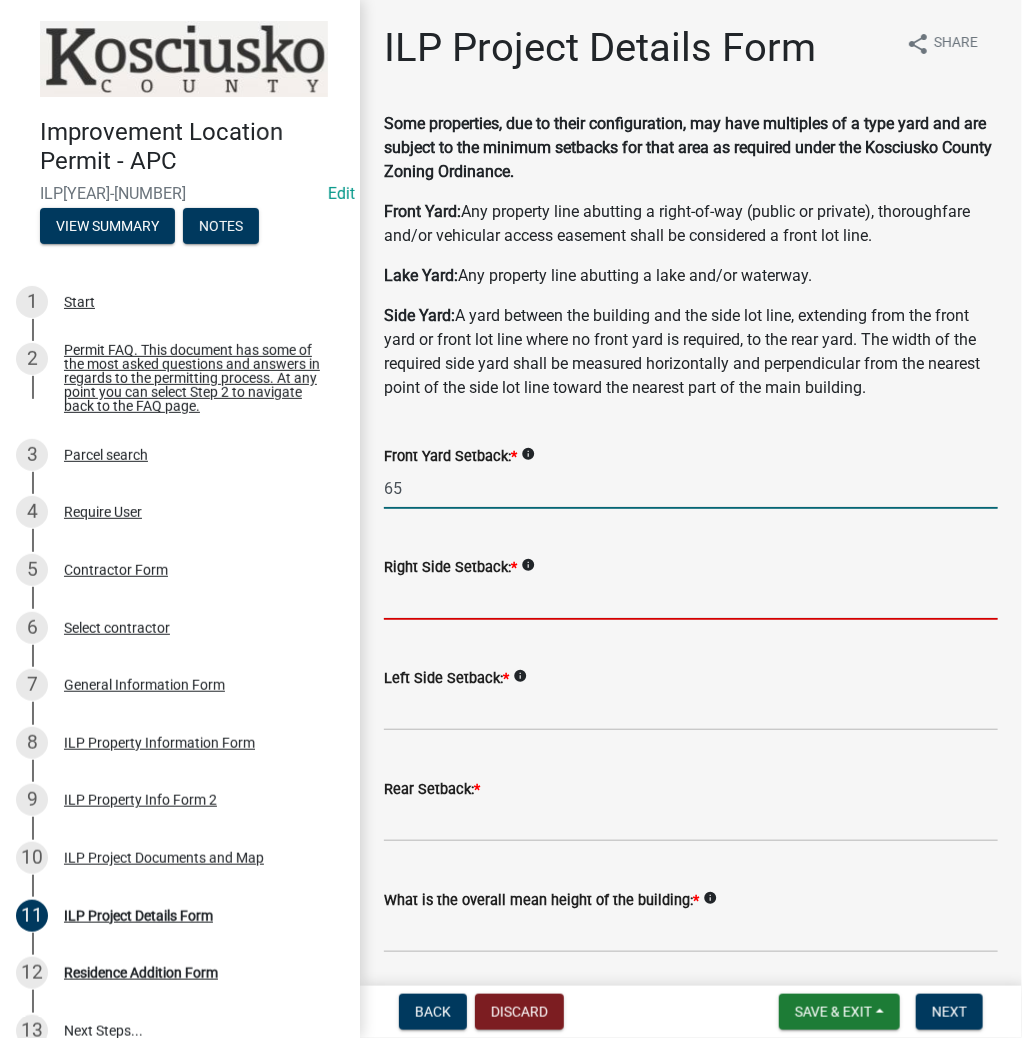 type on "65.0" 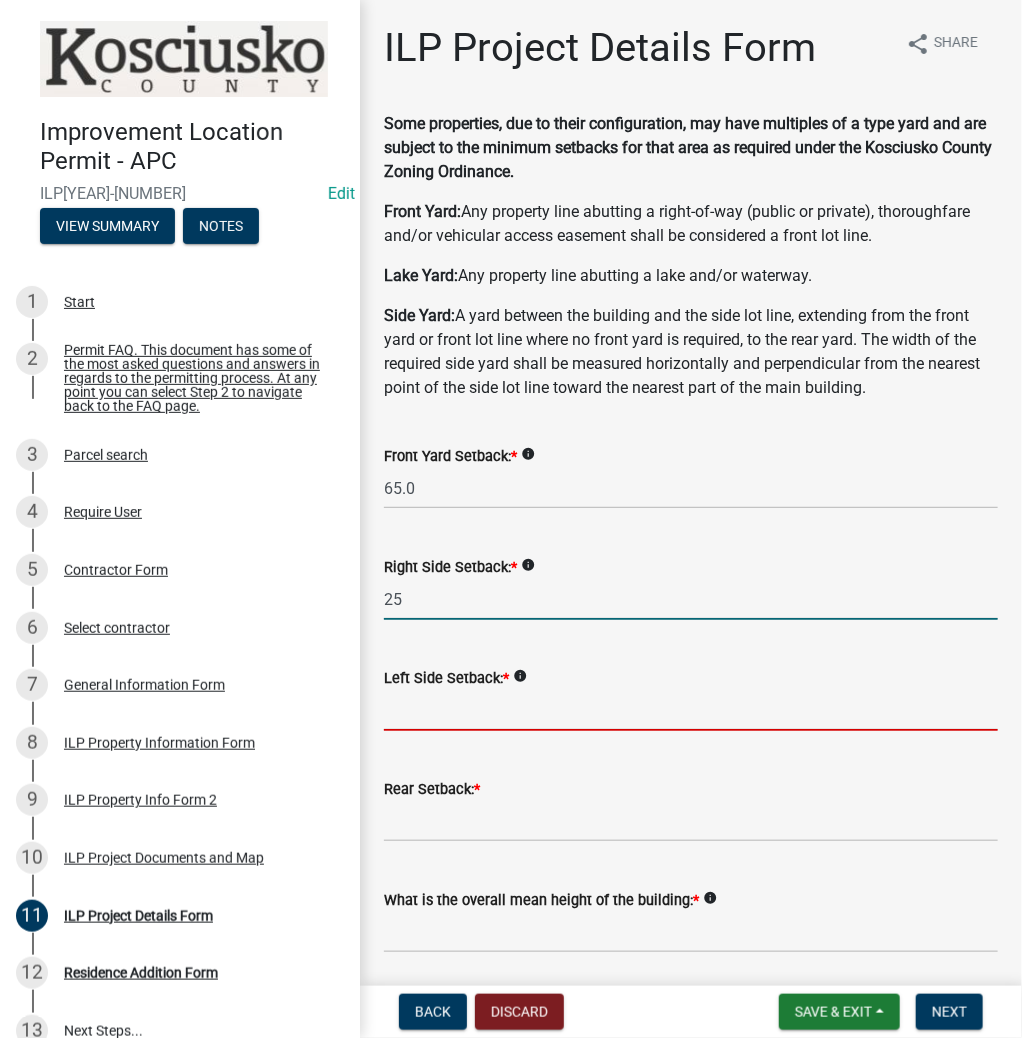type on "25.0" 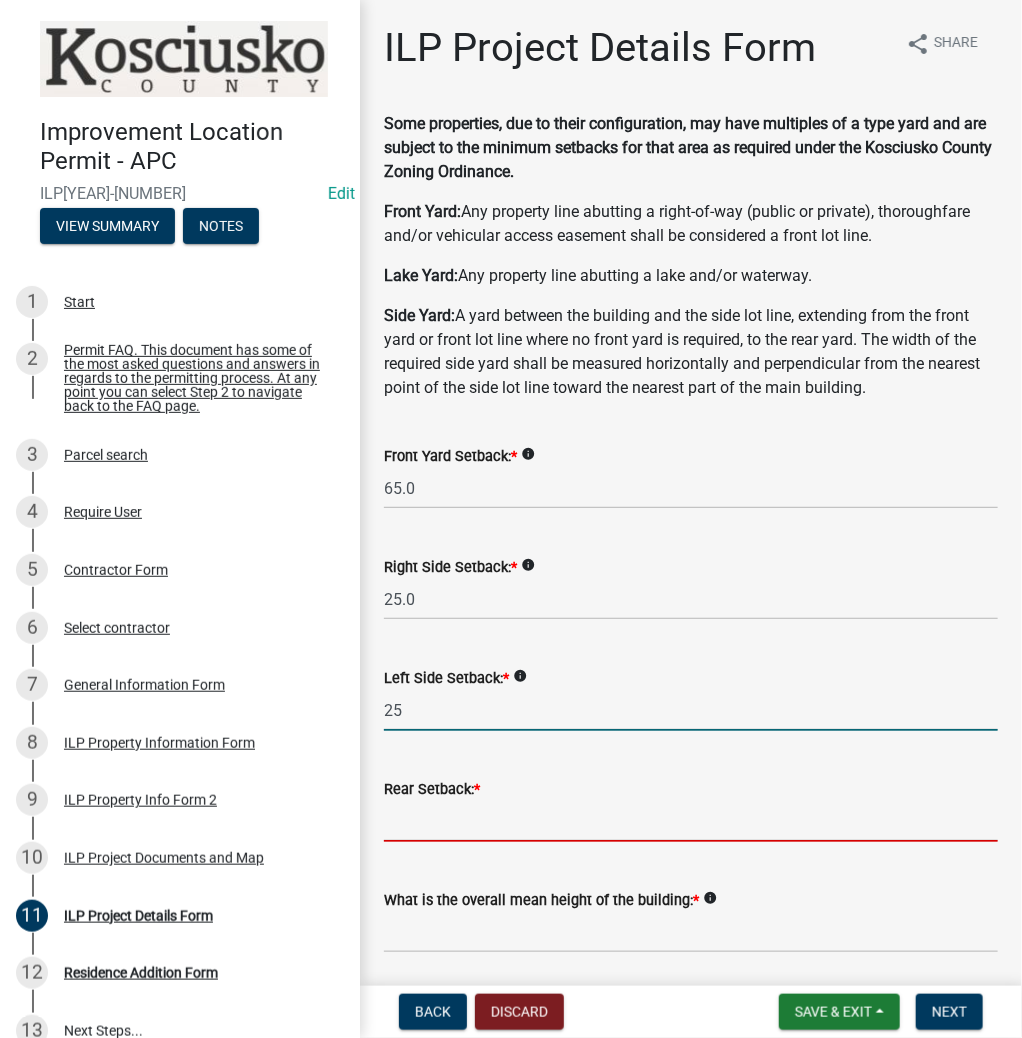 type on "25.0" 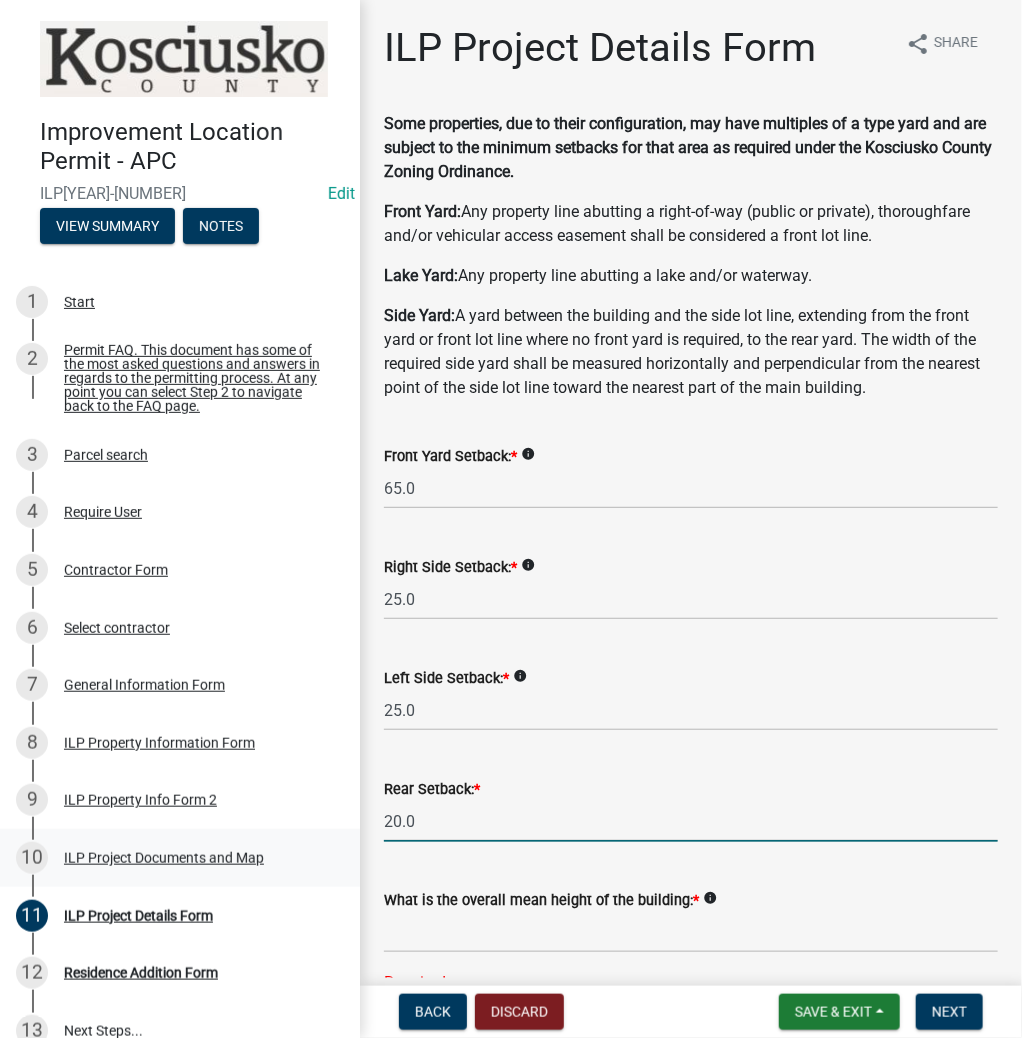 drag, startPoint x: 441, startPoint y: 820, endPoint x: 325, endPoint y: 836, distance: 117.09825 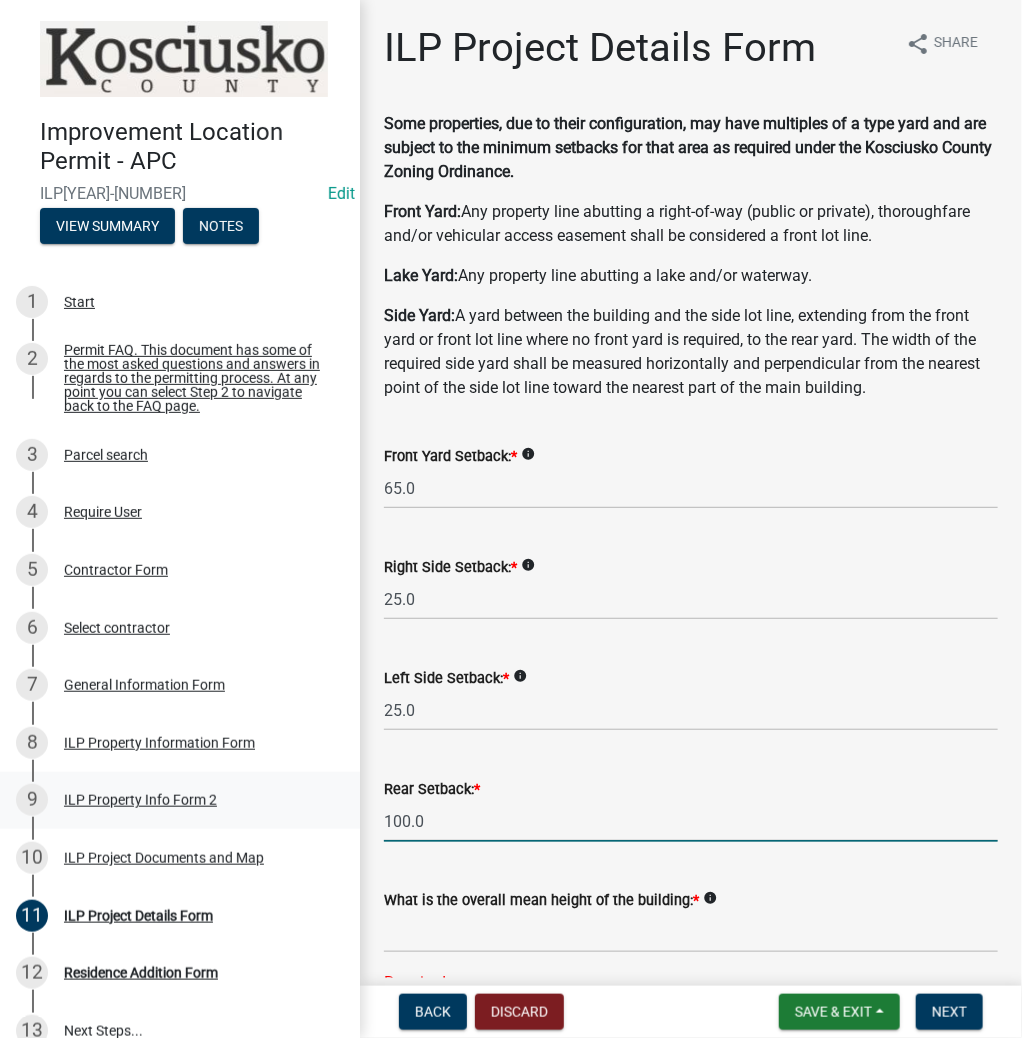 drag, startPoint x: 380, startPoint y: 830, endPoint x: 292, endPoint y: 821, distance: 88.45903 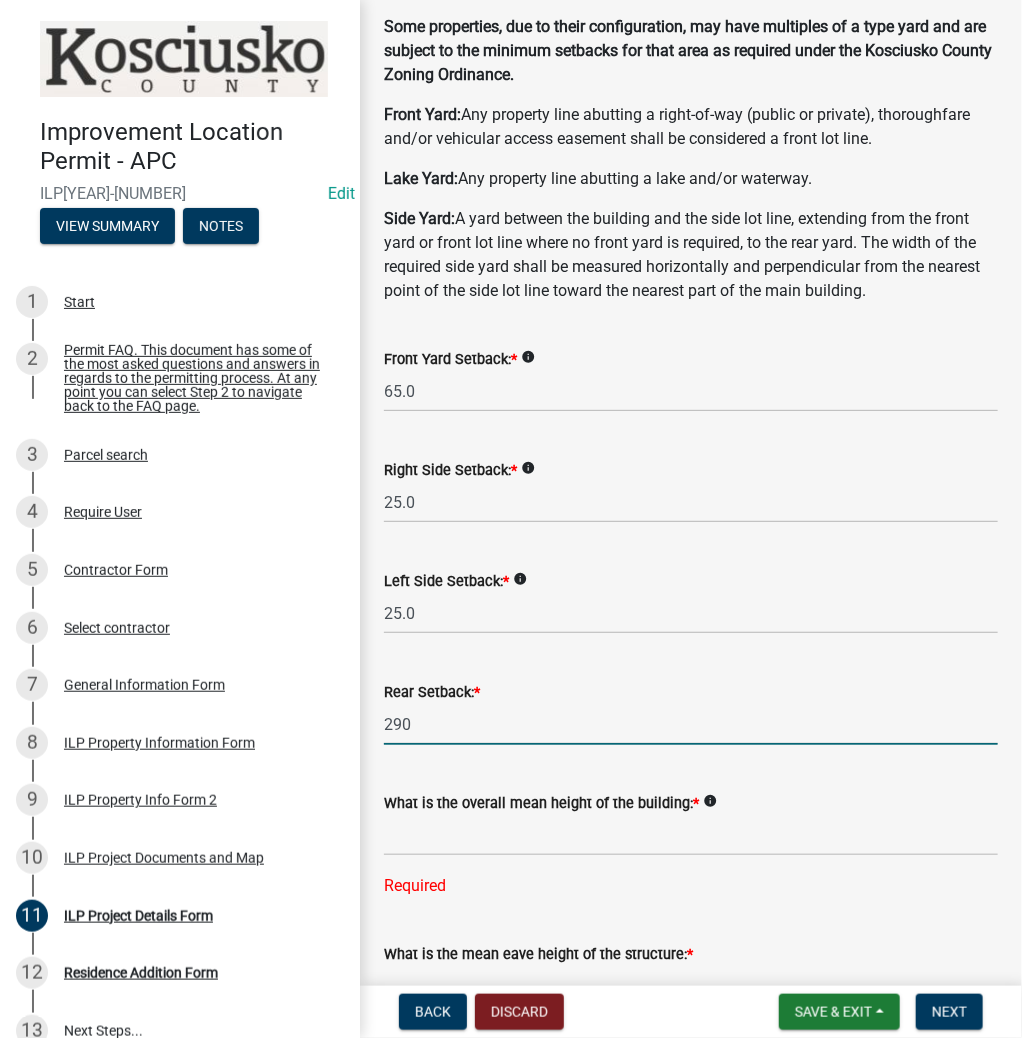 scroll, scrollTop: 240, scrollLeft: 0, axis: vertical 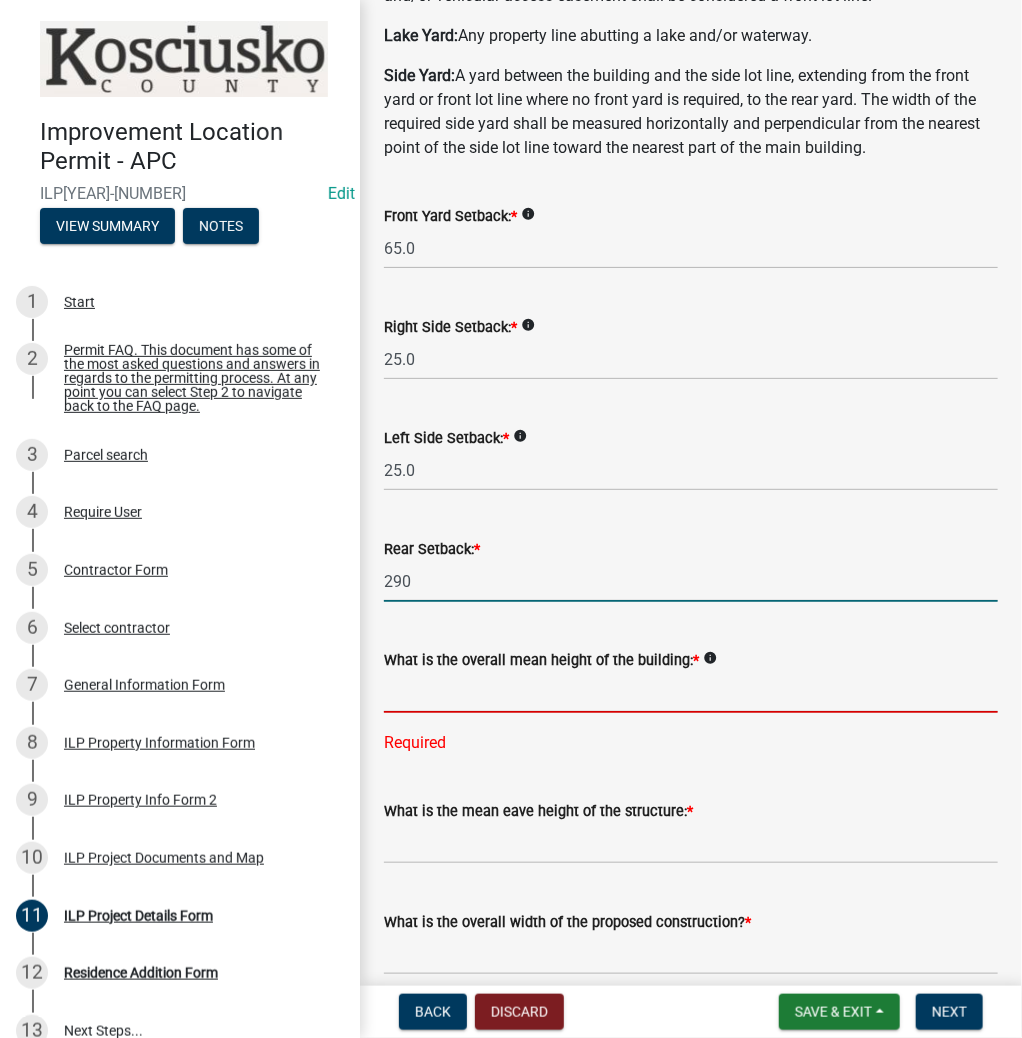 type on "290.0" 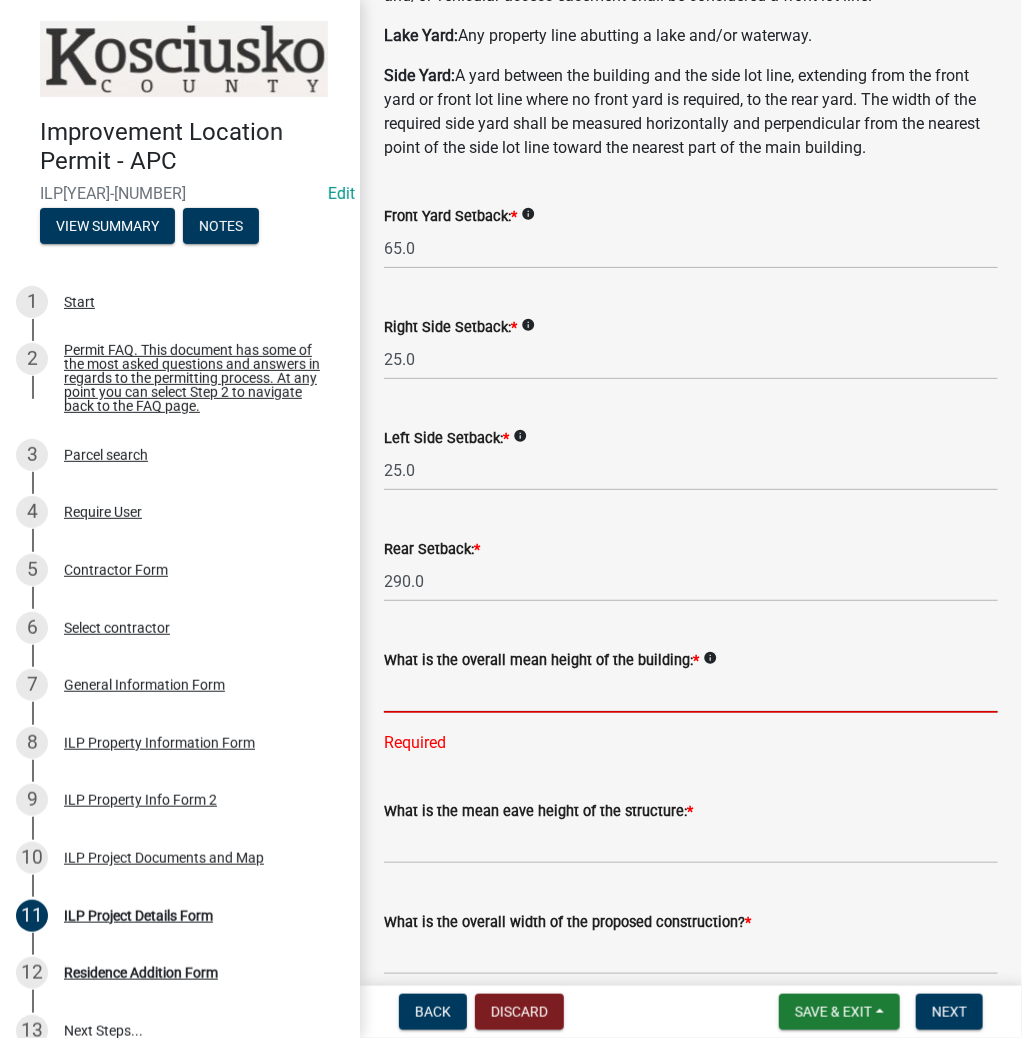 click 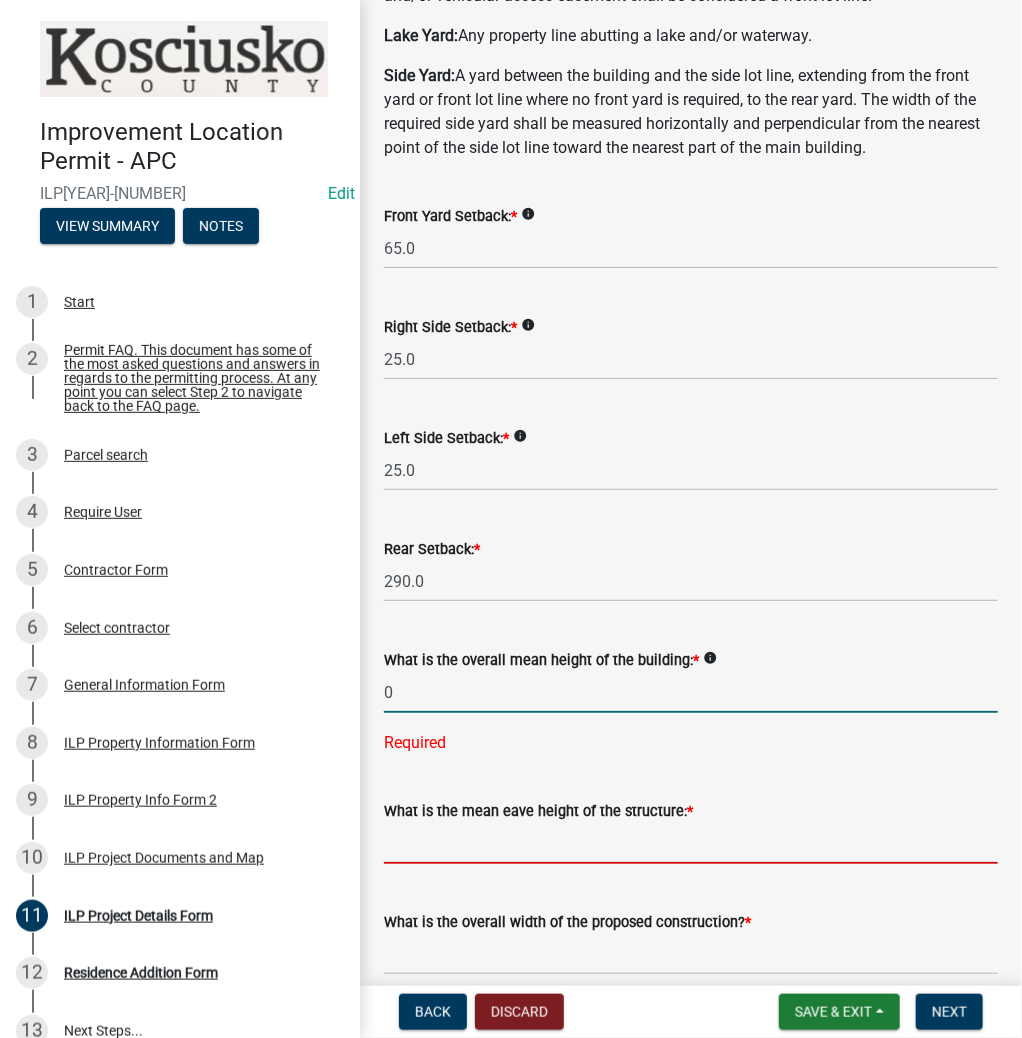 type on "0.0" 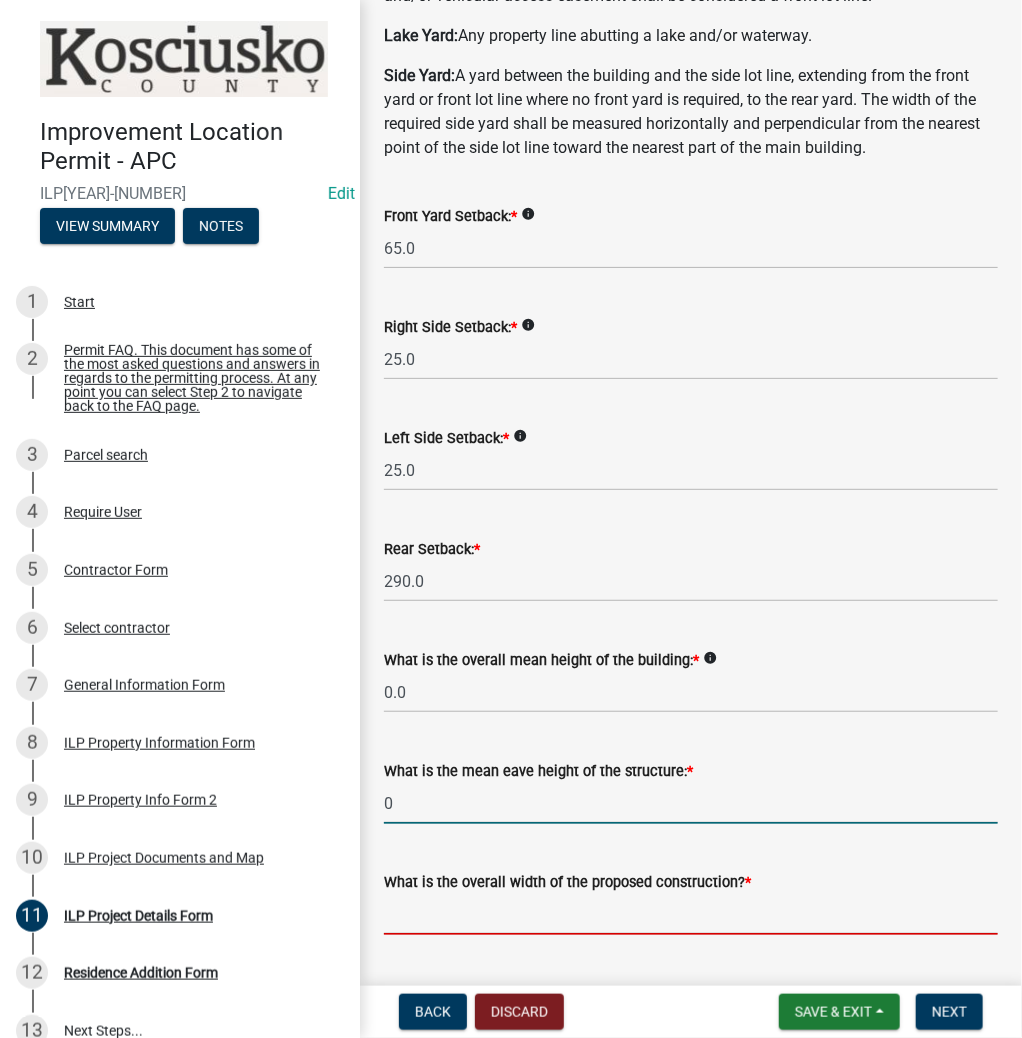 type on "0.0" 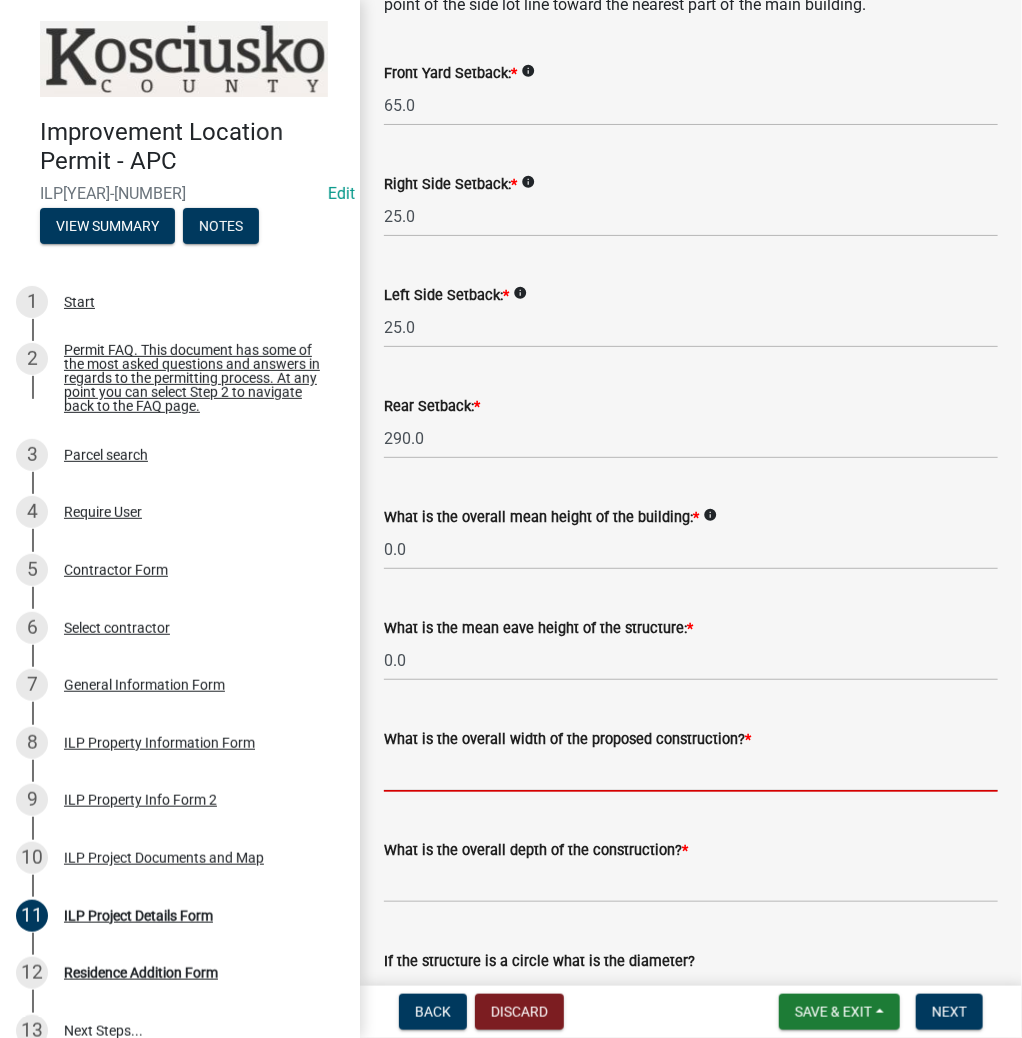 scroll, scrollTop: 560, scrollLeft: 0, axis: vertical 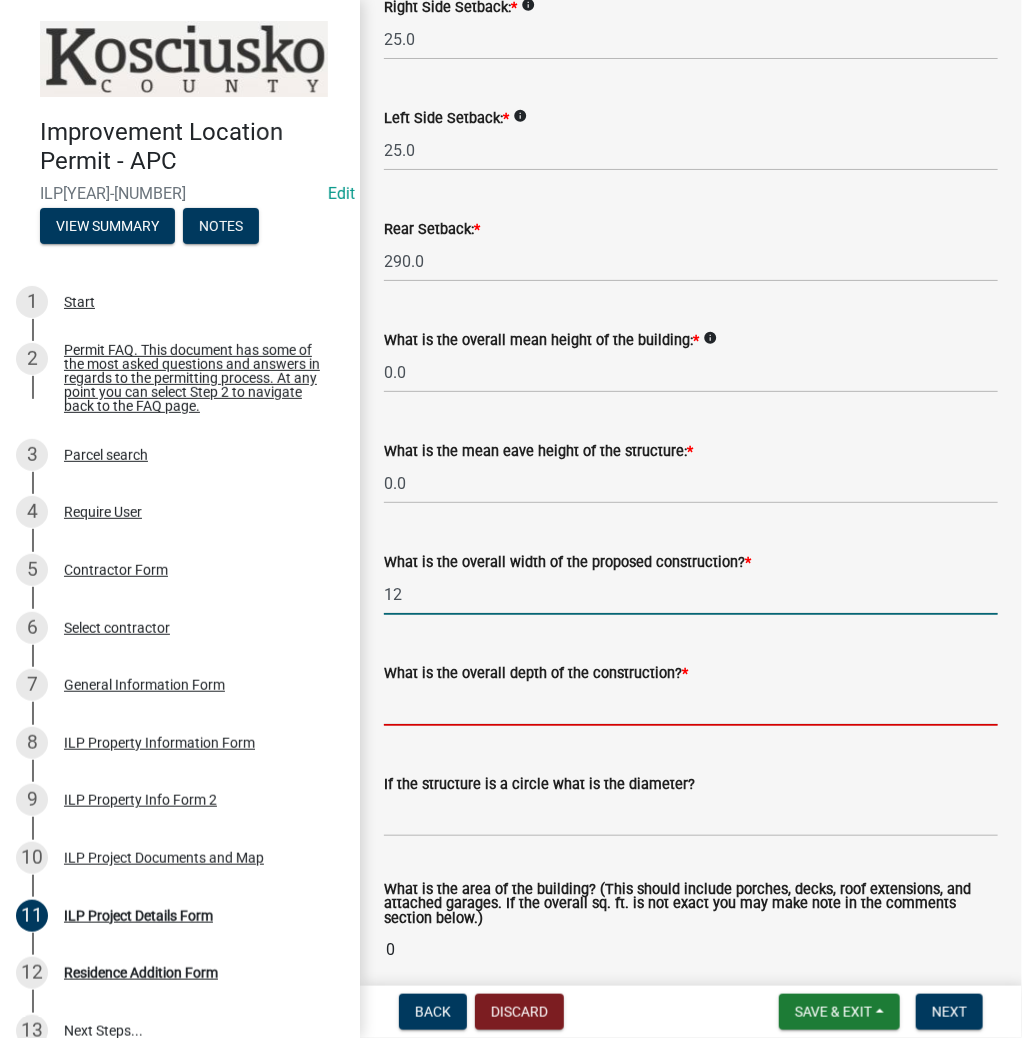 type on "12.00" 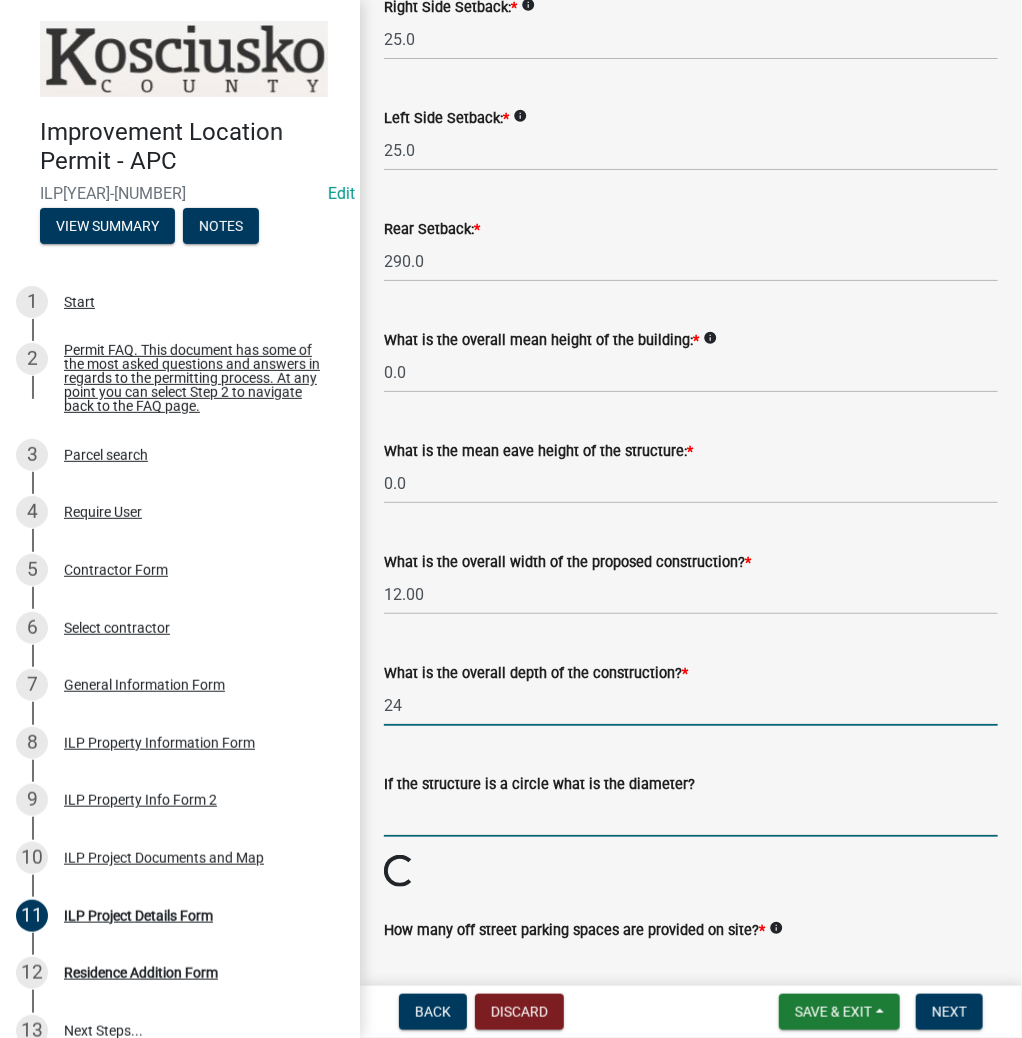type on "24.00" 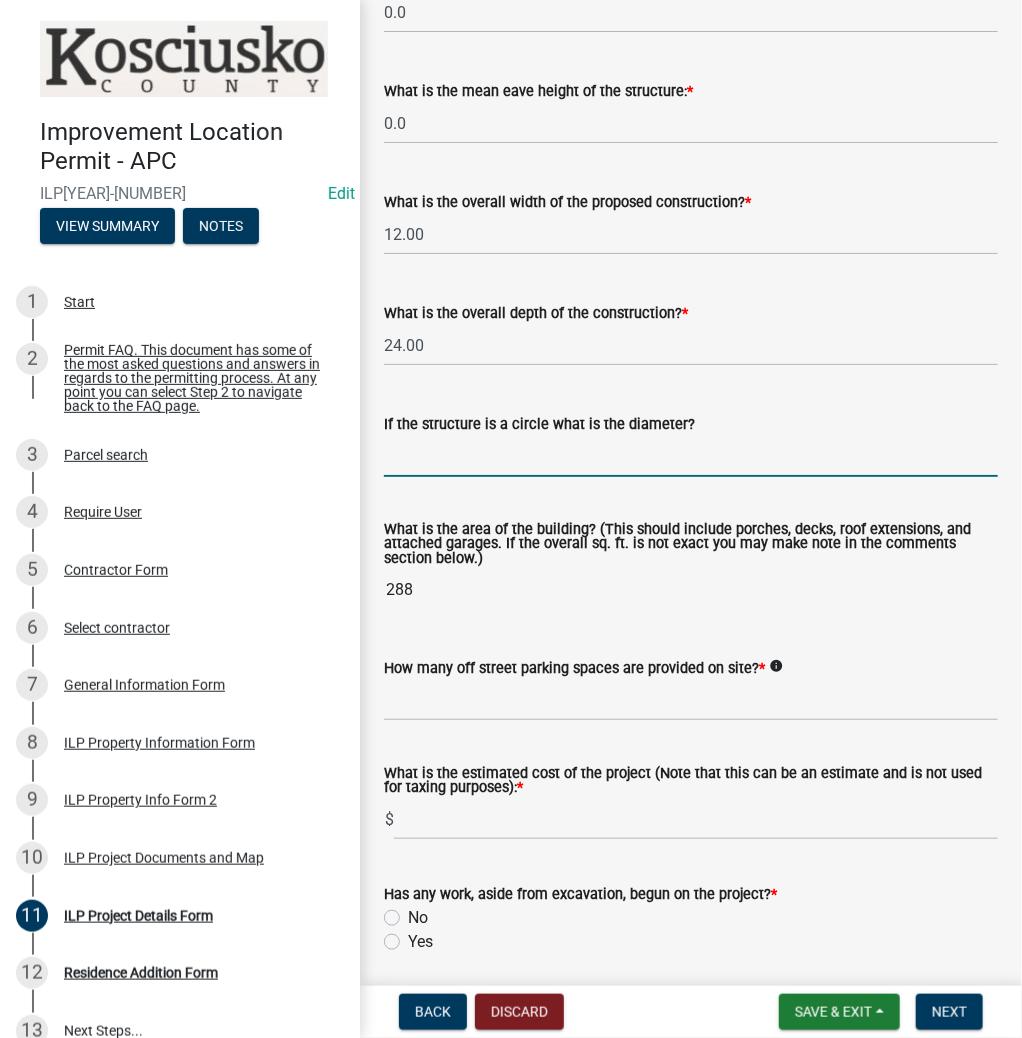 scroll, scrollTop: 1040, scrollLeft: 0, axis: vertical 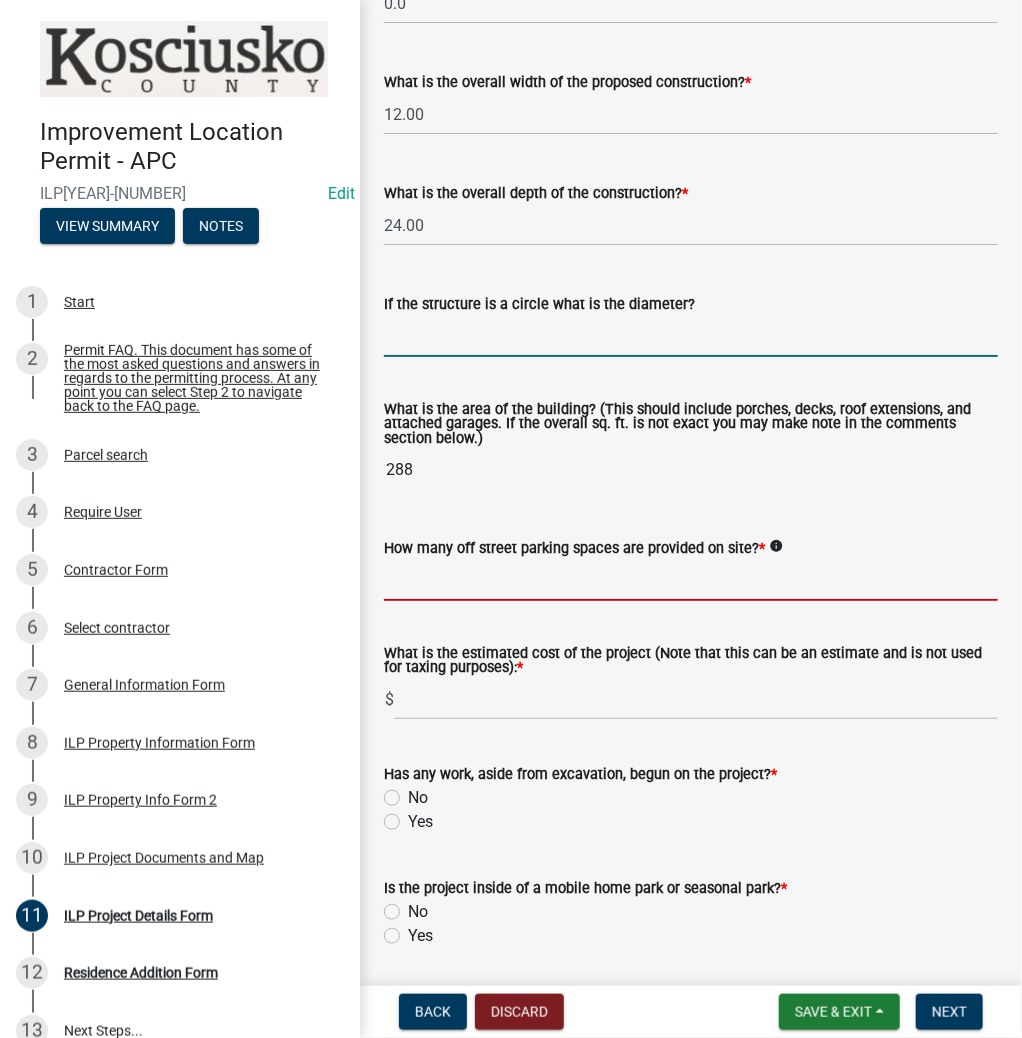 click 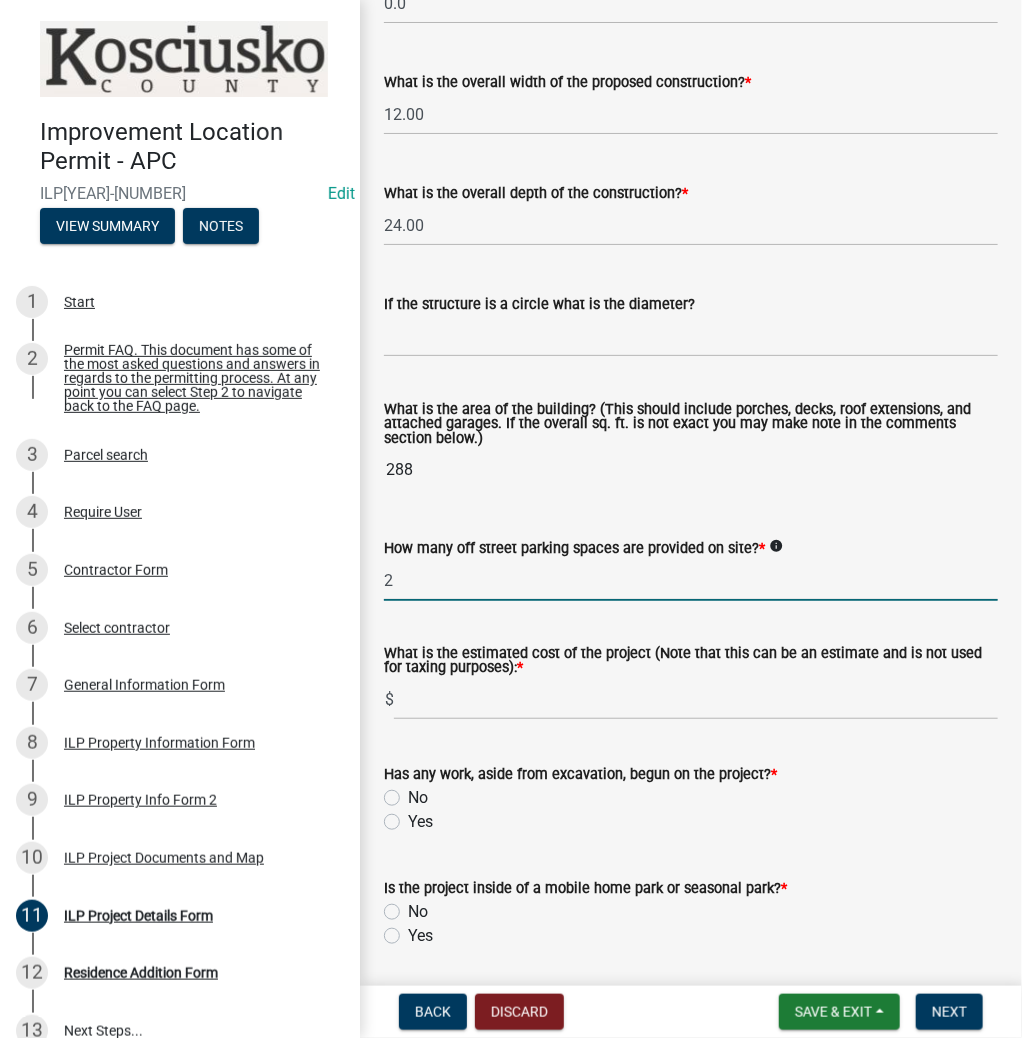 type on "2" 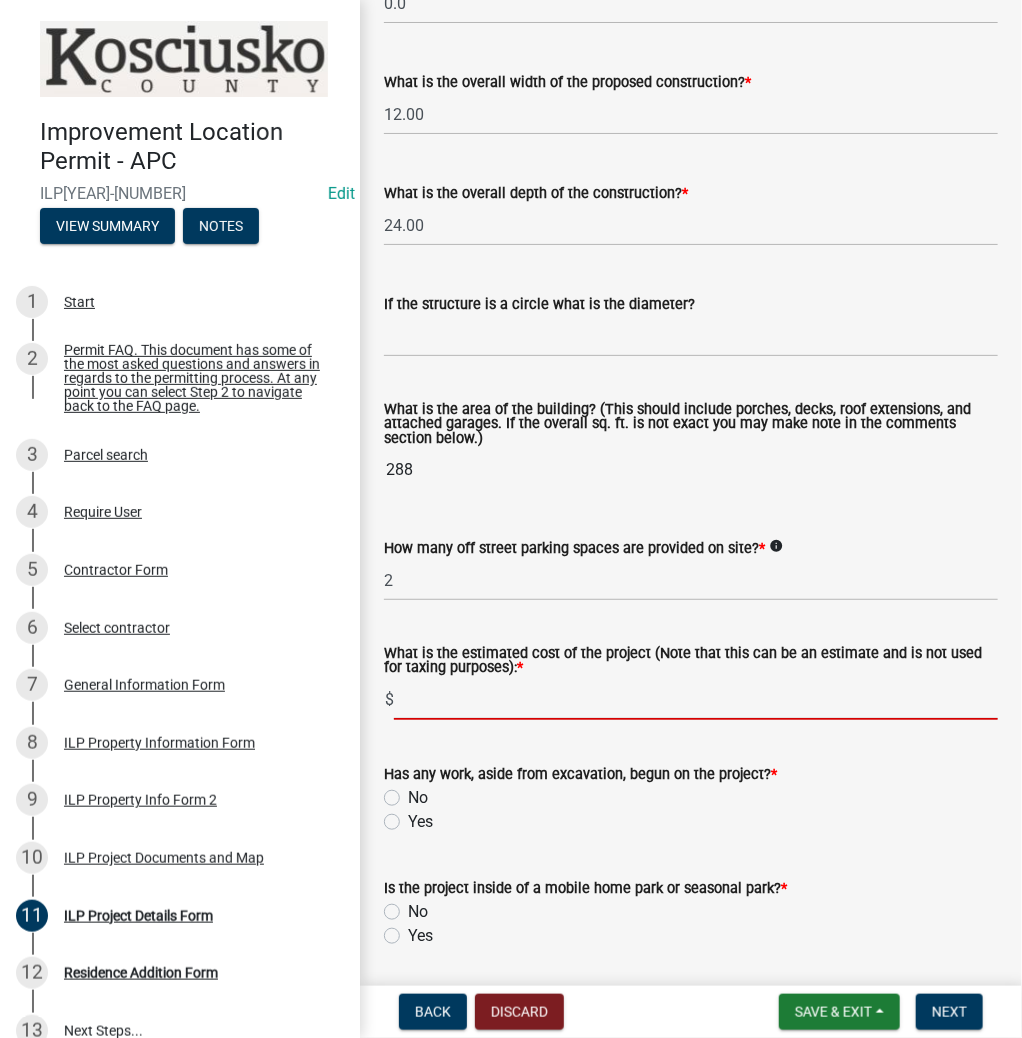 scroll, scrollTop: 1280, scrollLeft: 0, axis: vertical 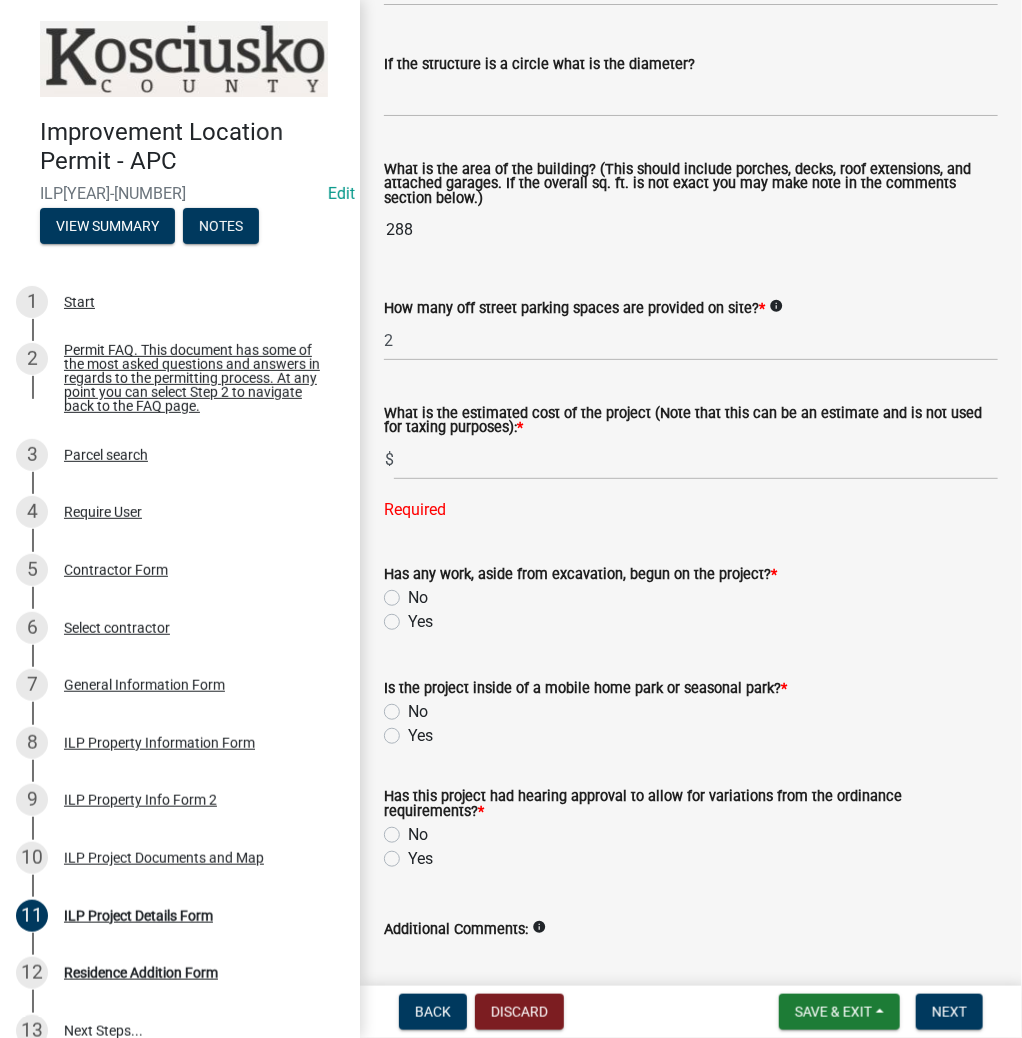 click on "Has any work, aside from excavation, begun on the project? * No Yes" 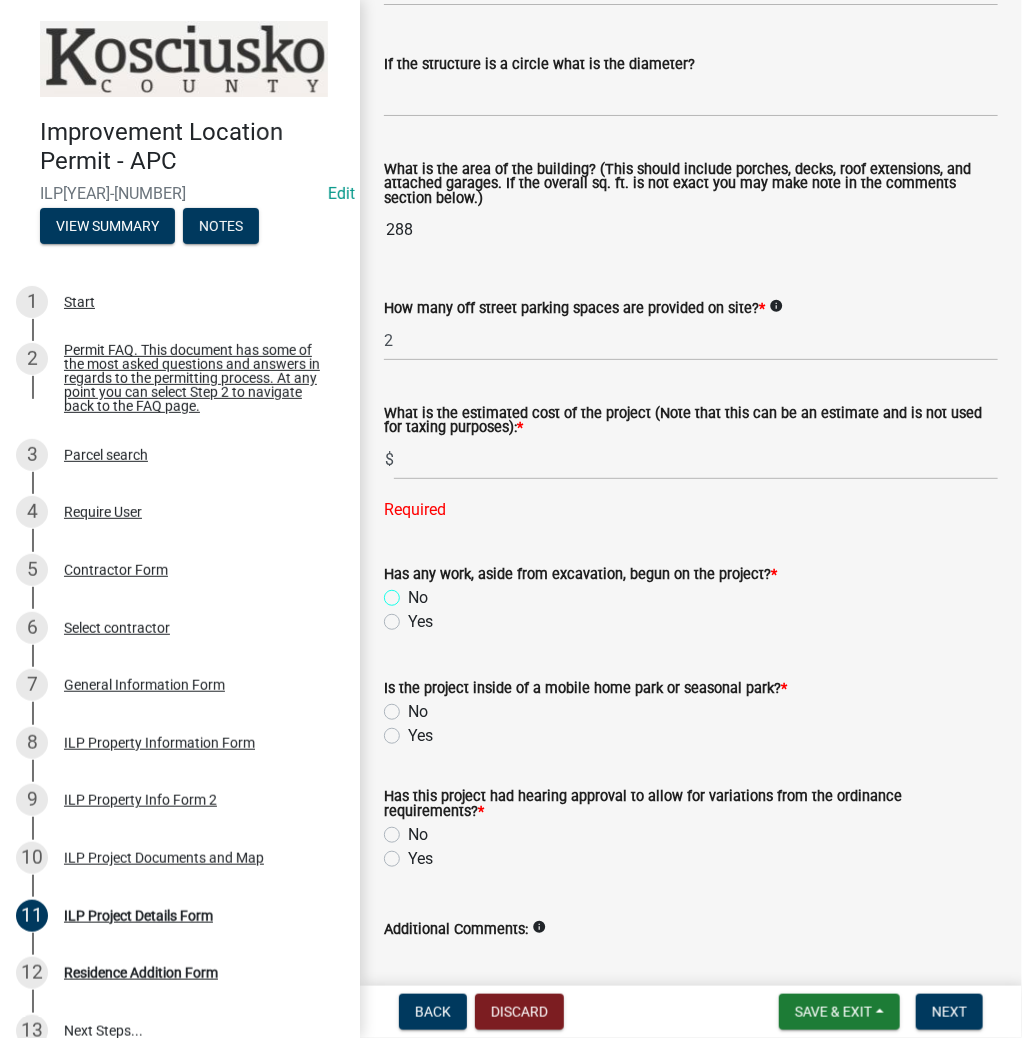click on "No" at bounding box center [414, 592] 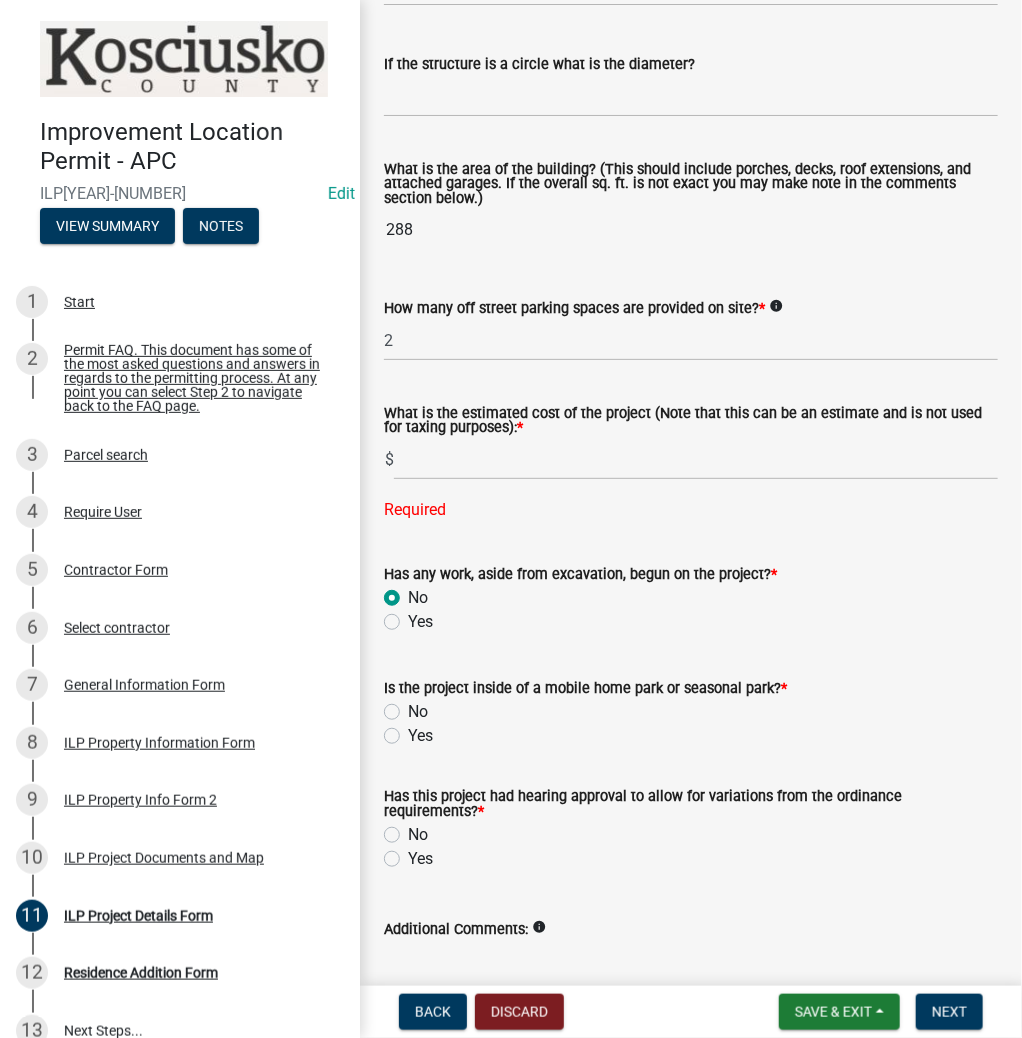 radio on "true" 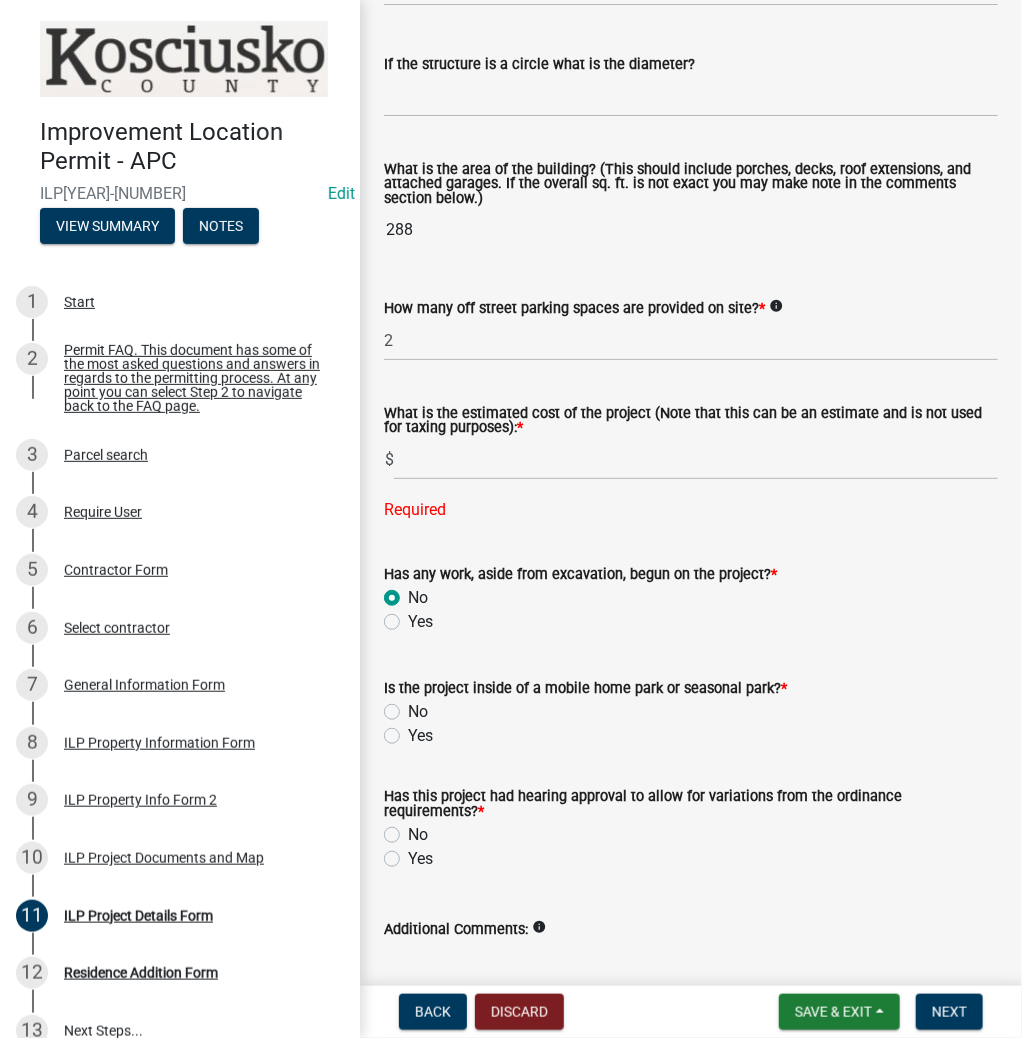 click on "No" 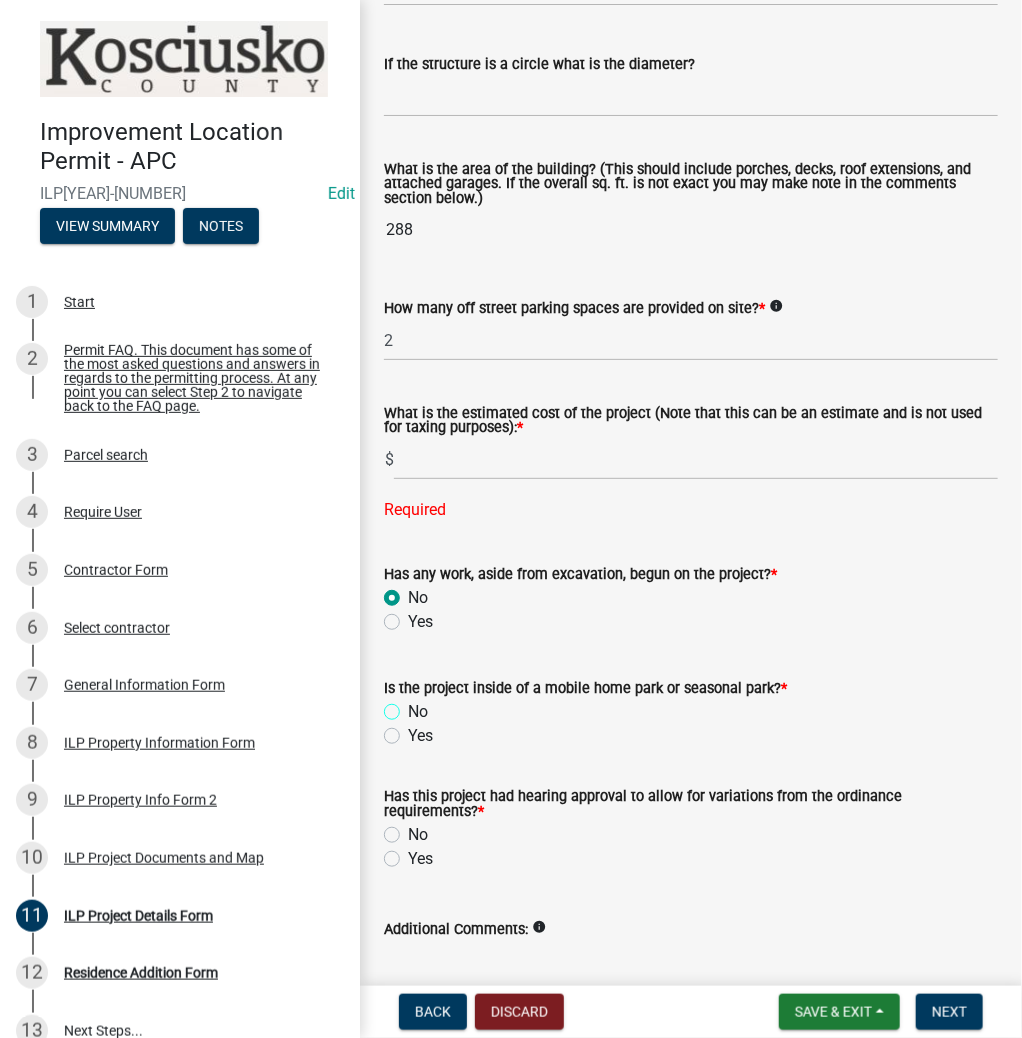 click on "No" at bounding box center [414, 706] 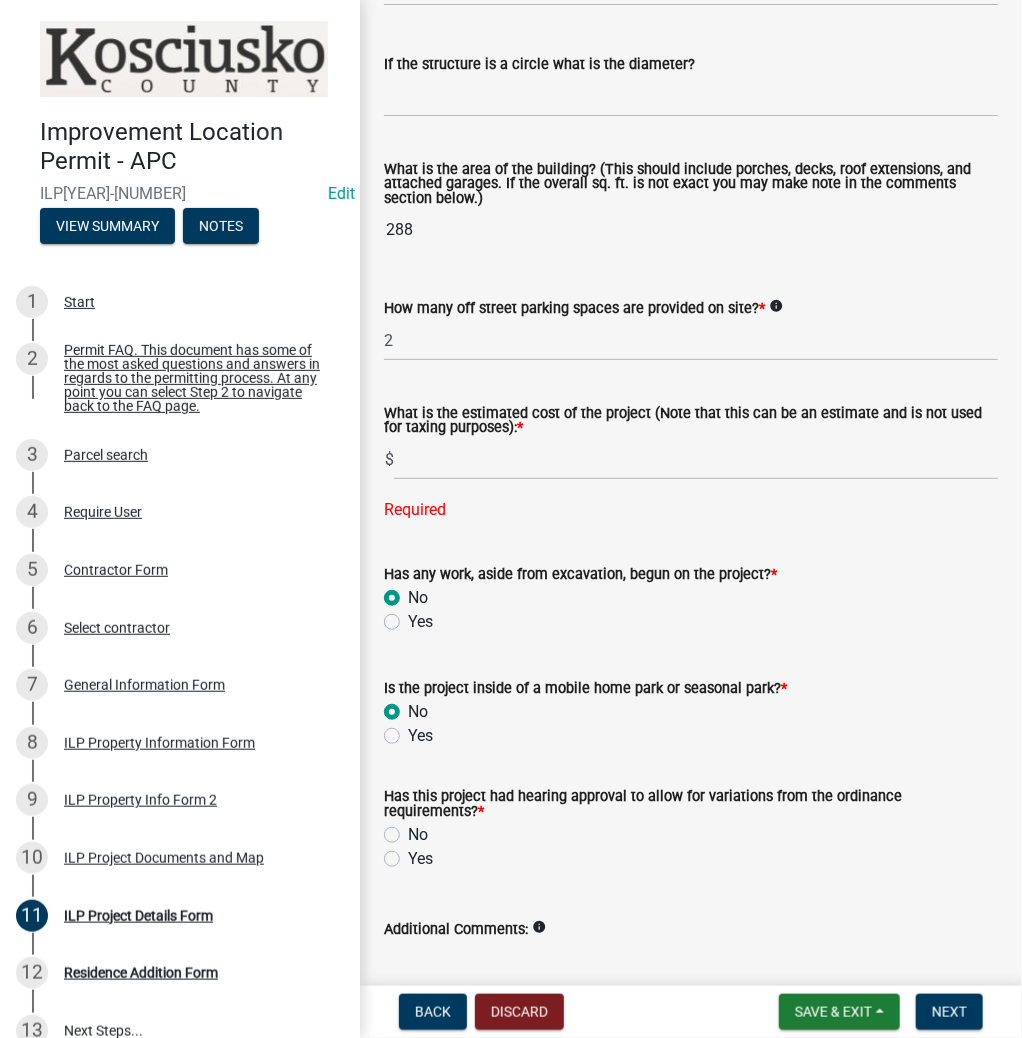 radio on "true" 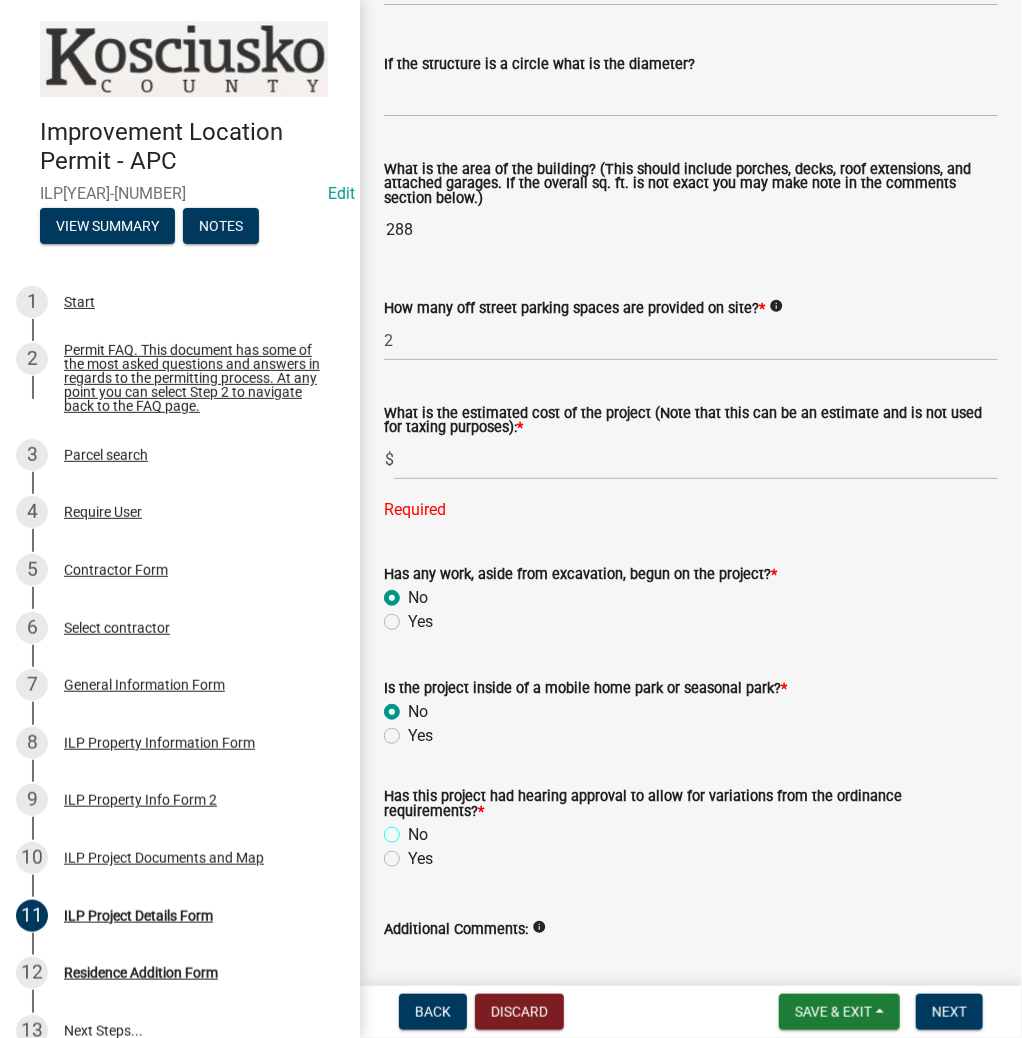 click on "No" at bounding box center [414, 829] 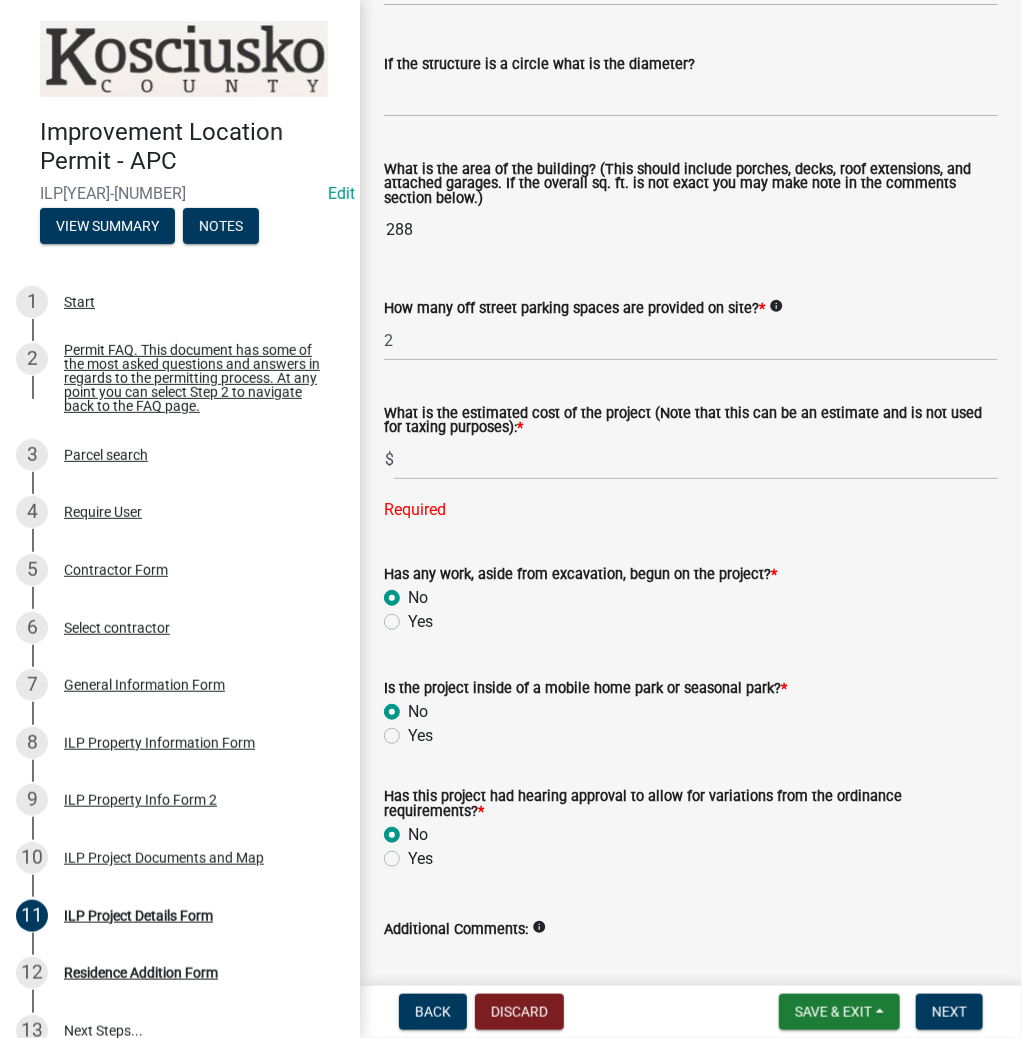 radio on "true" 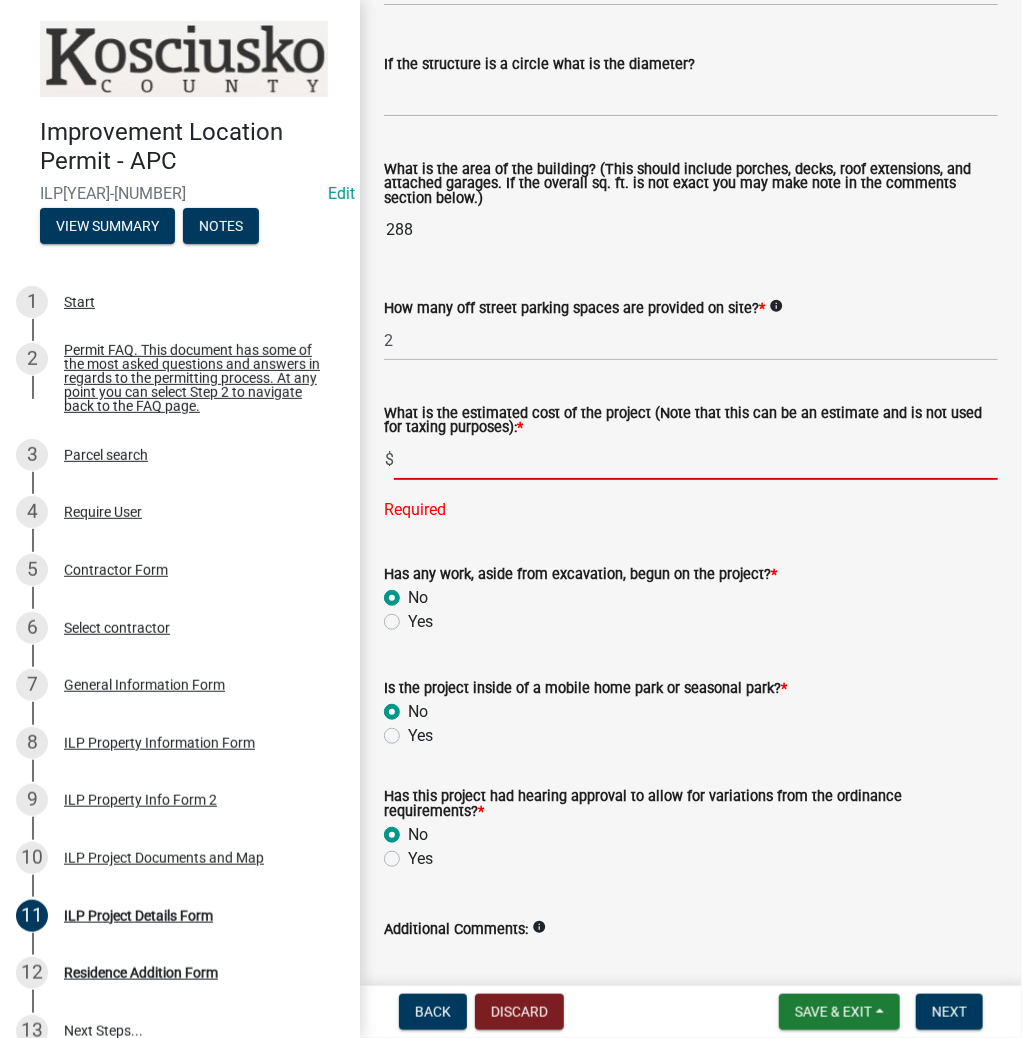 click 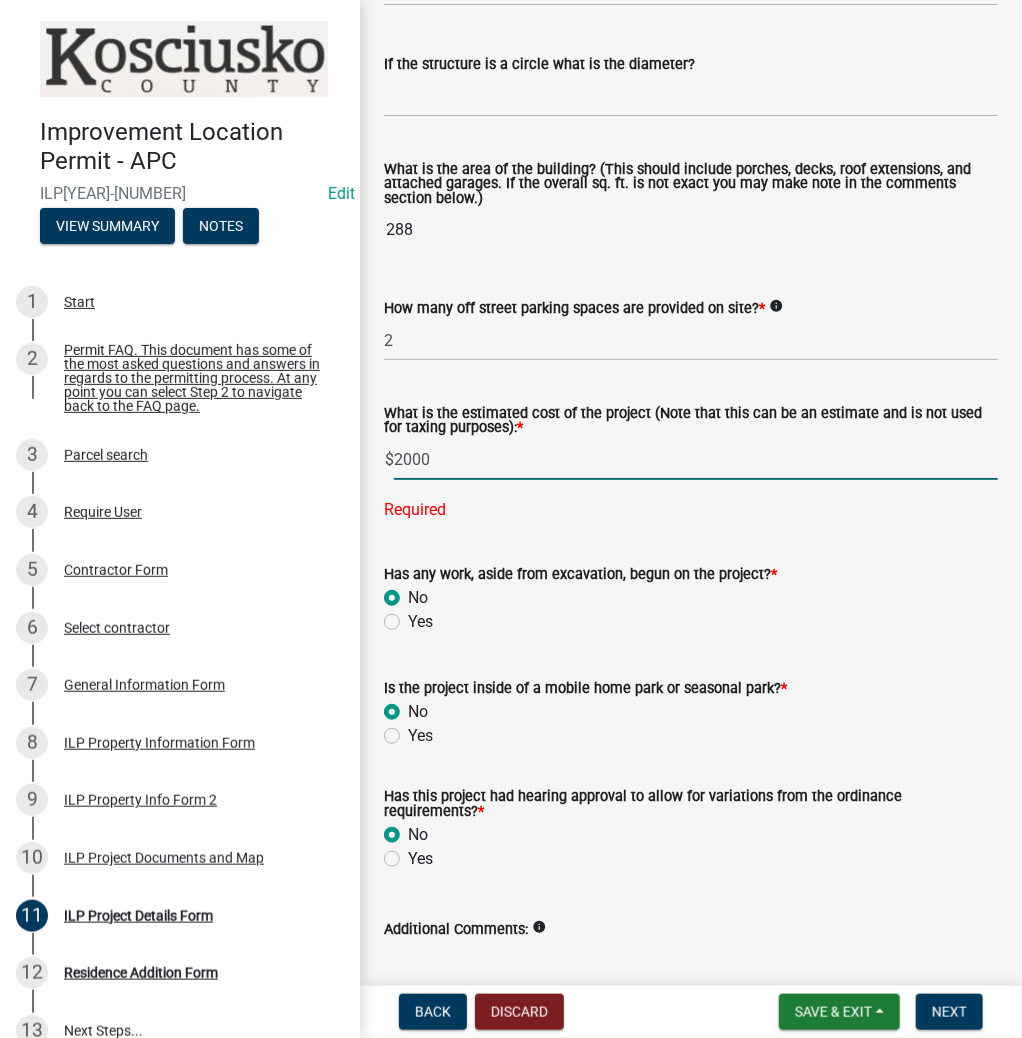 type on "2000" 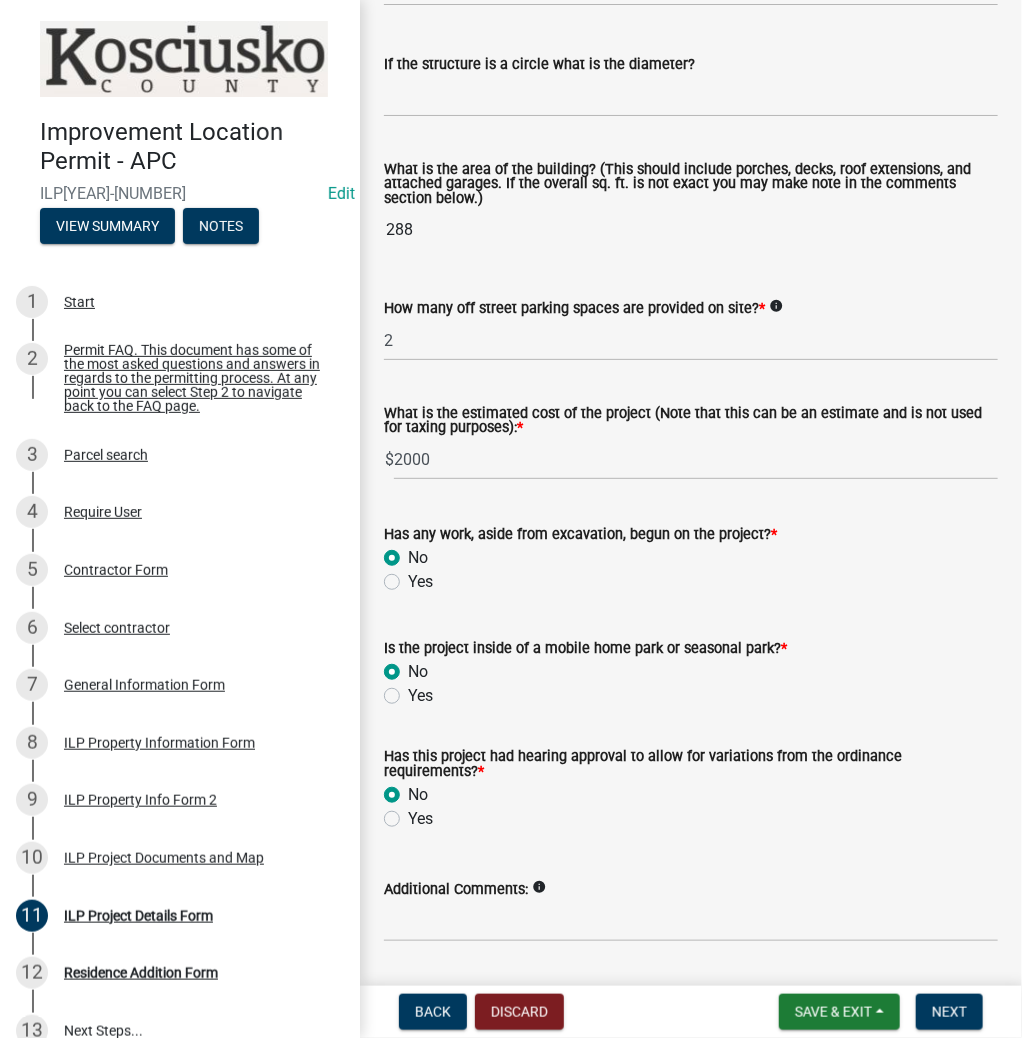 scroll, scrollTop: 1339, scrollLeft: 0, axis: vertical 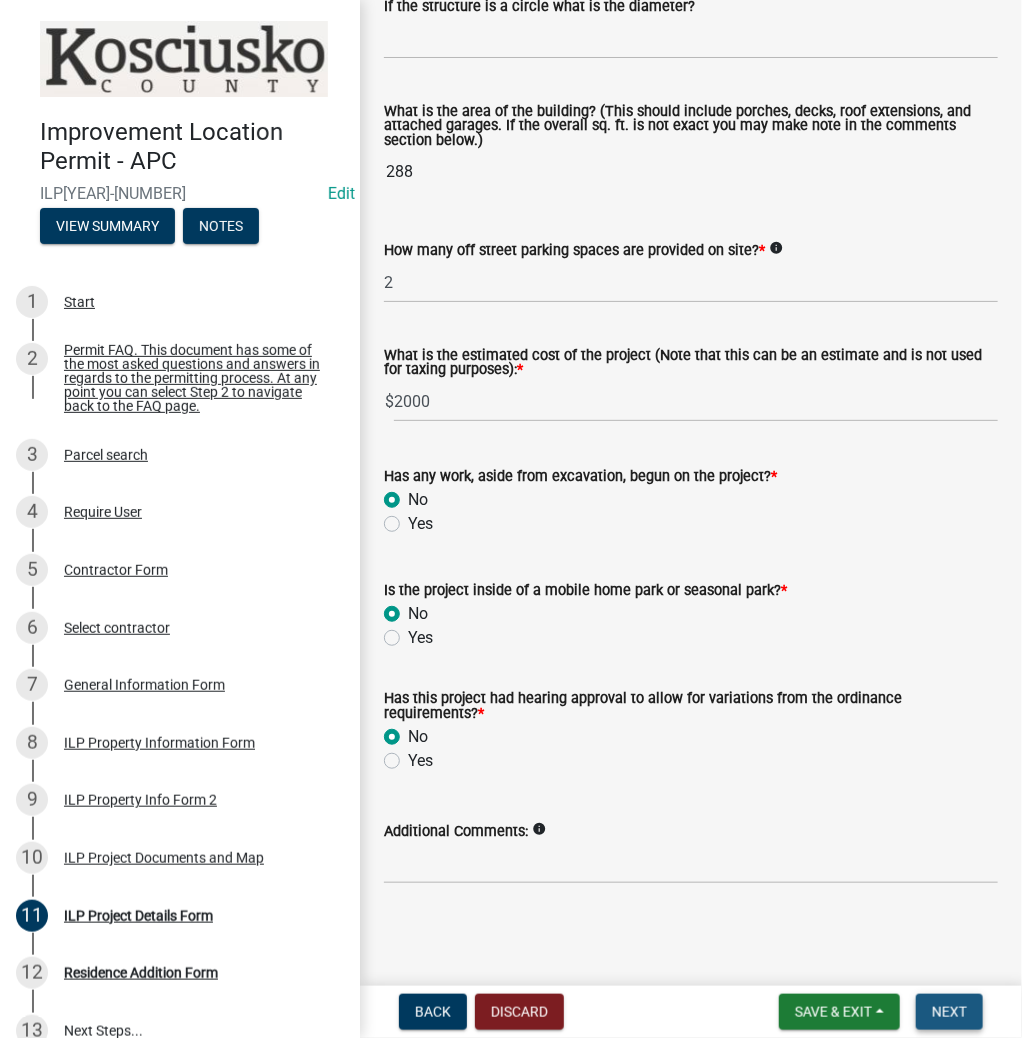 click on "Next" at bounding box center [949, 1012] 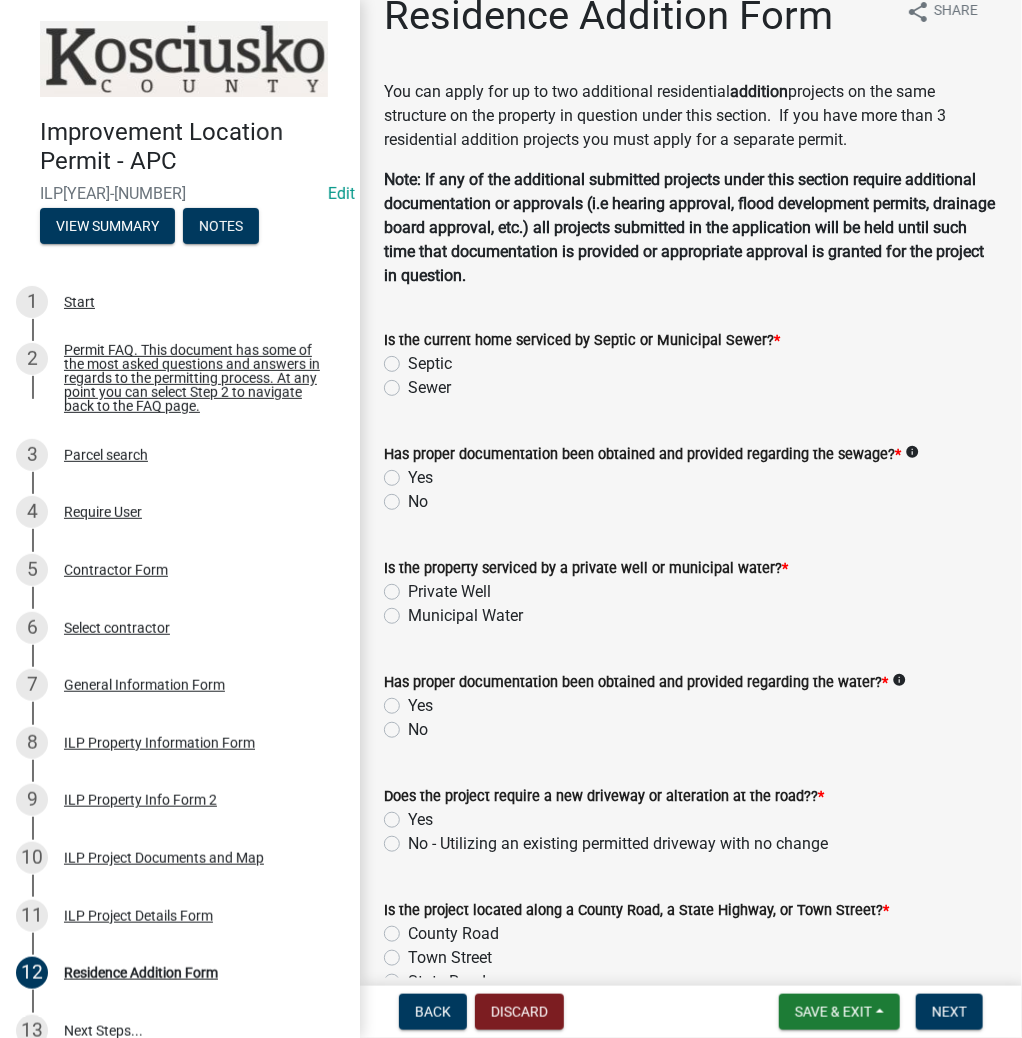 scroll, scrollTop: 0, scrollLeft: 0, axis: both 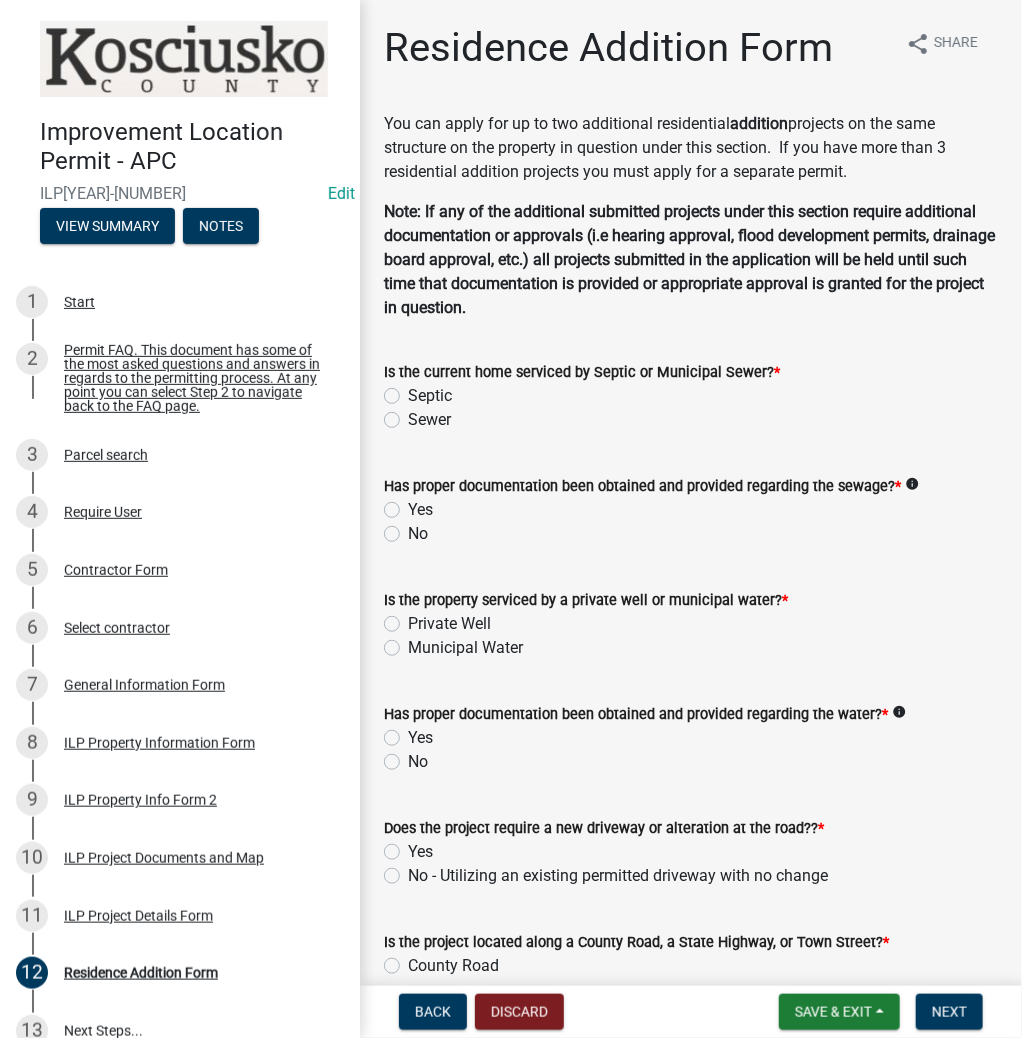 click on "Septic" 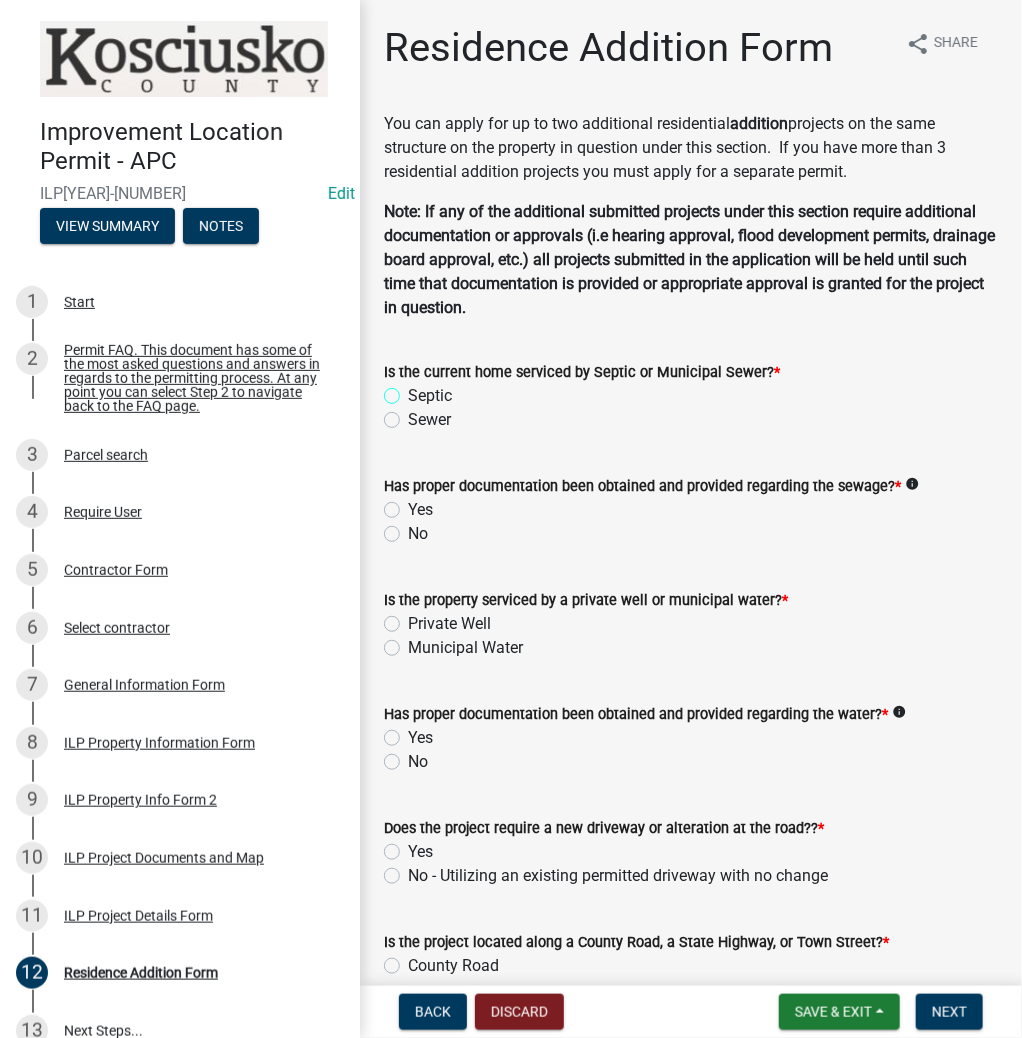 click on "Septic" at bounding box center (414, 390) 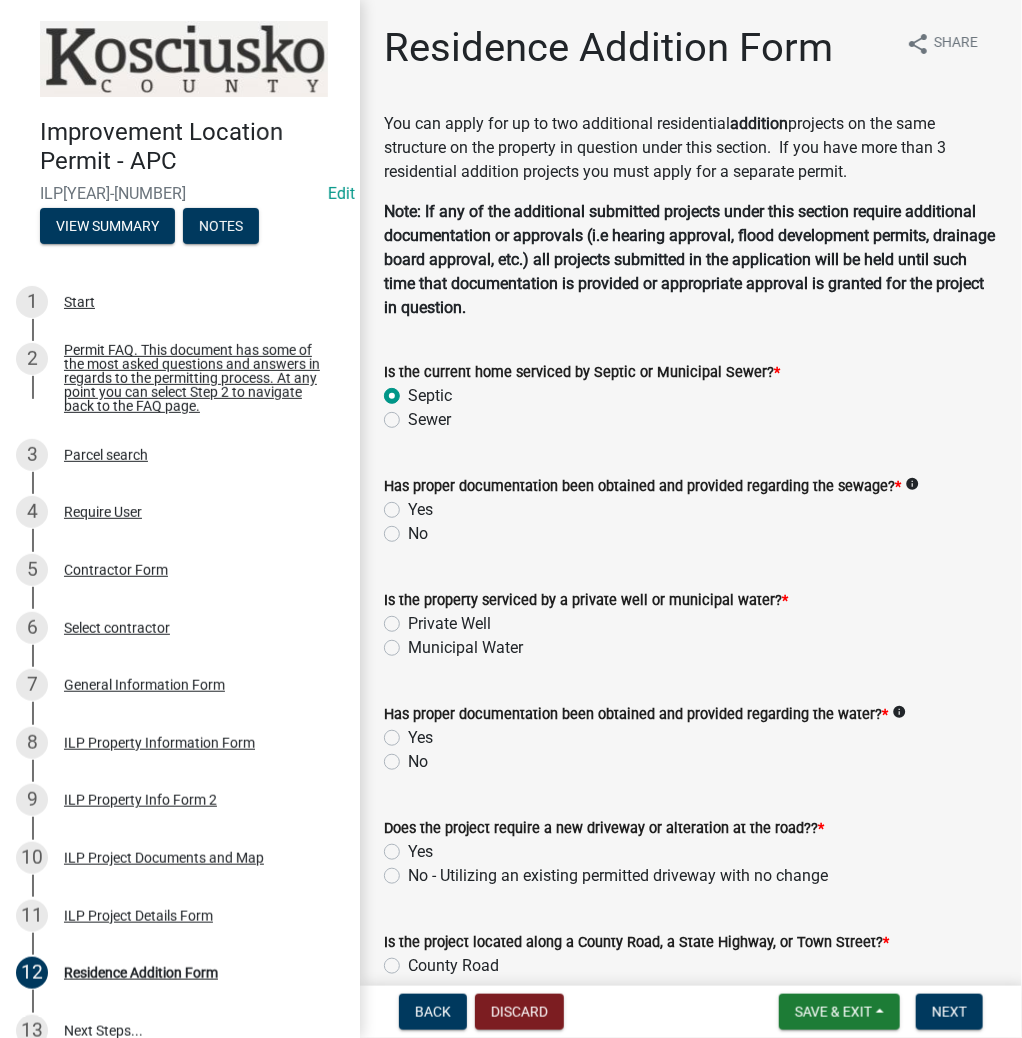 radio on "true" 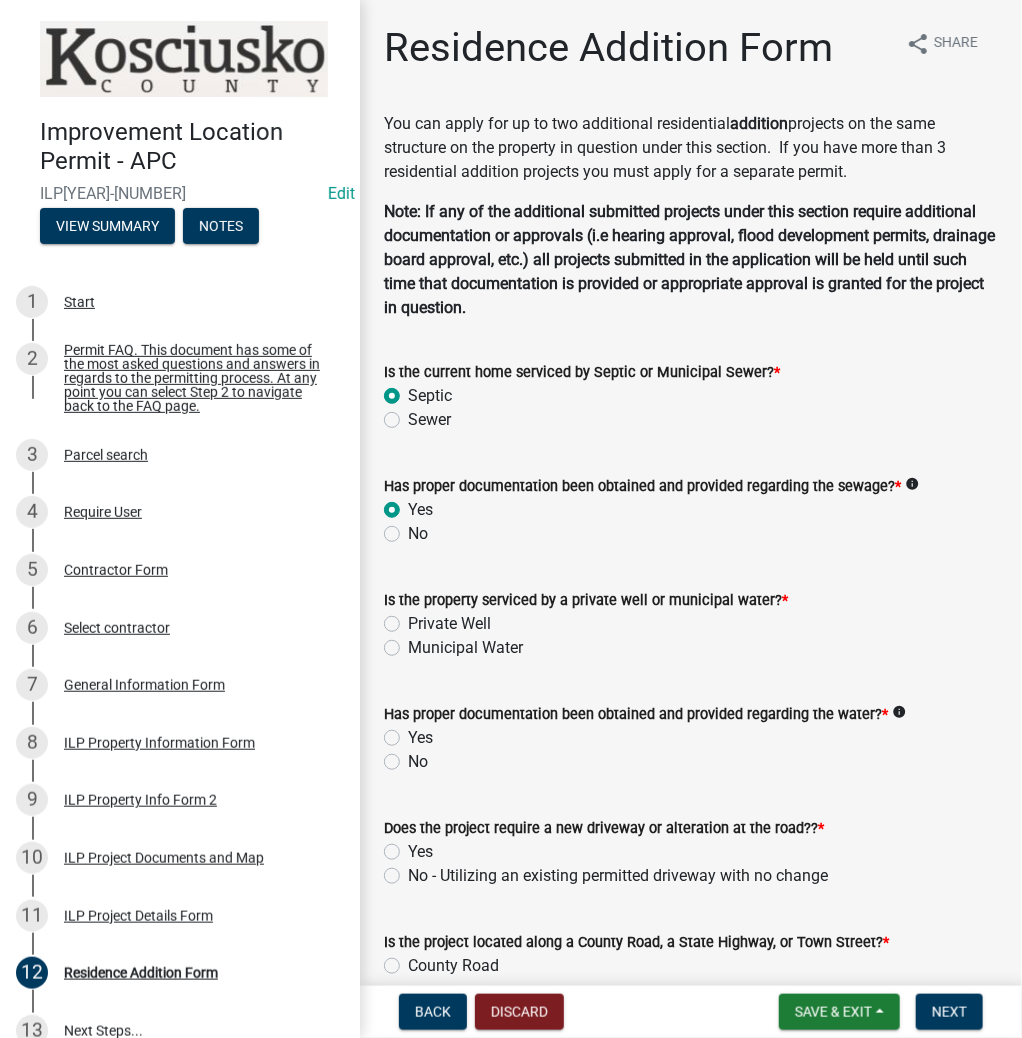 radio on "true" 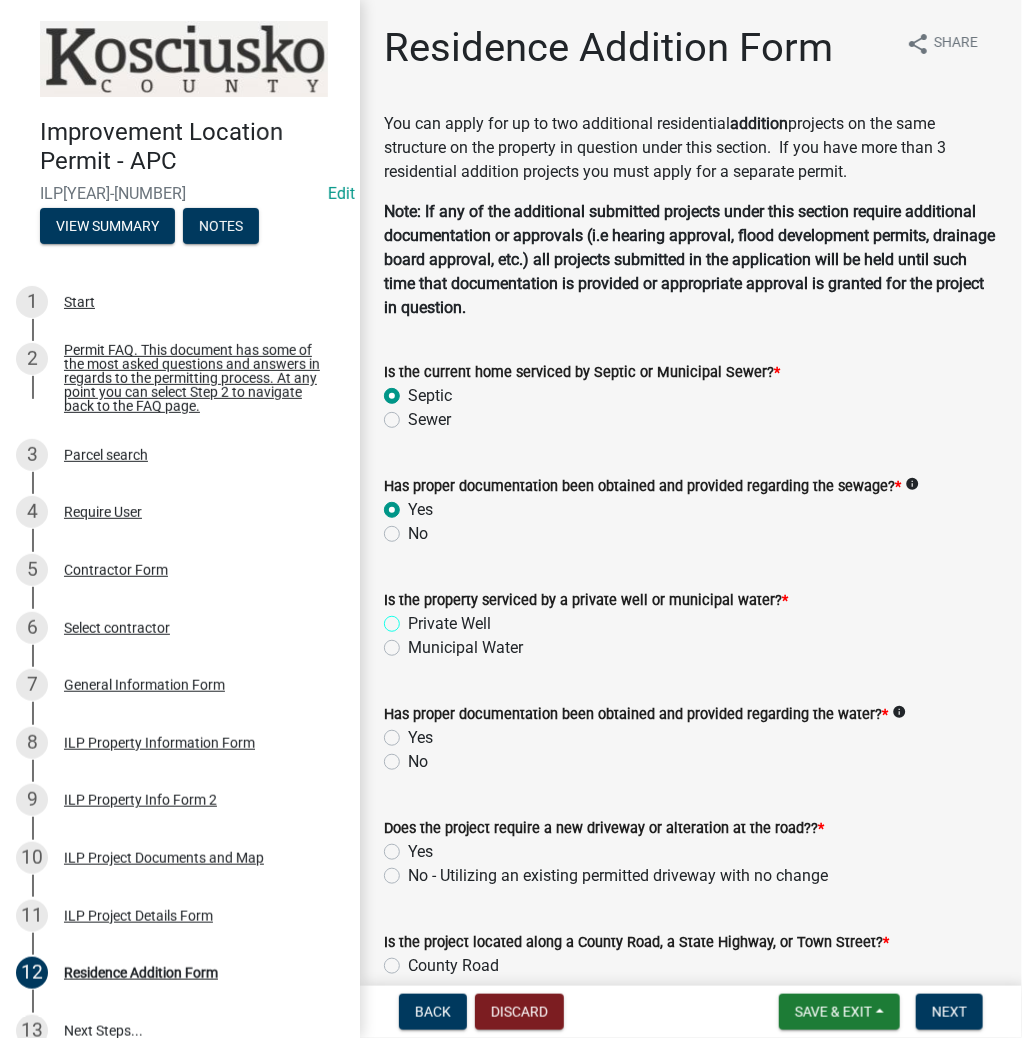 click on "Private Well" at bounding box center (414, 618) 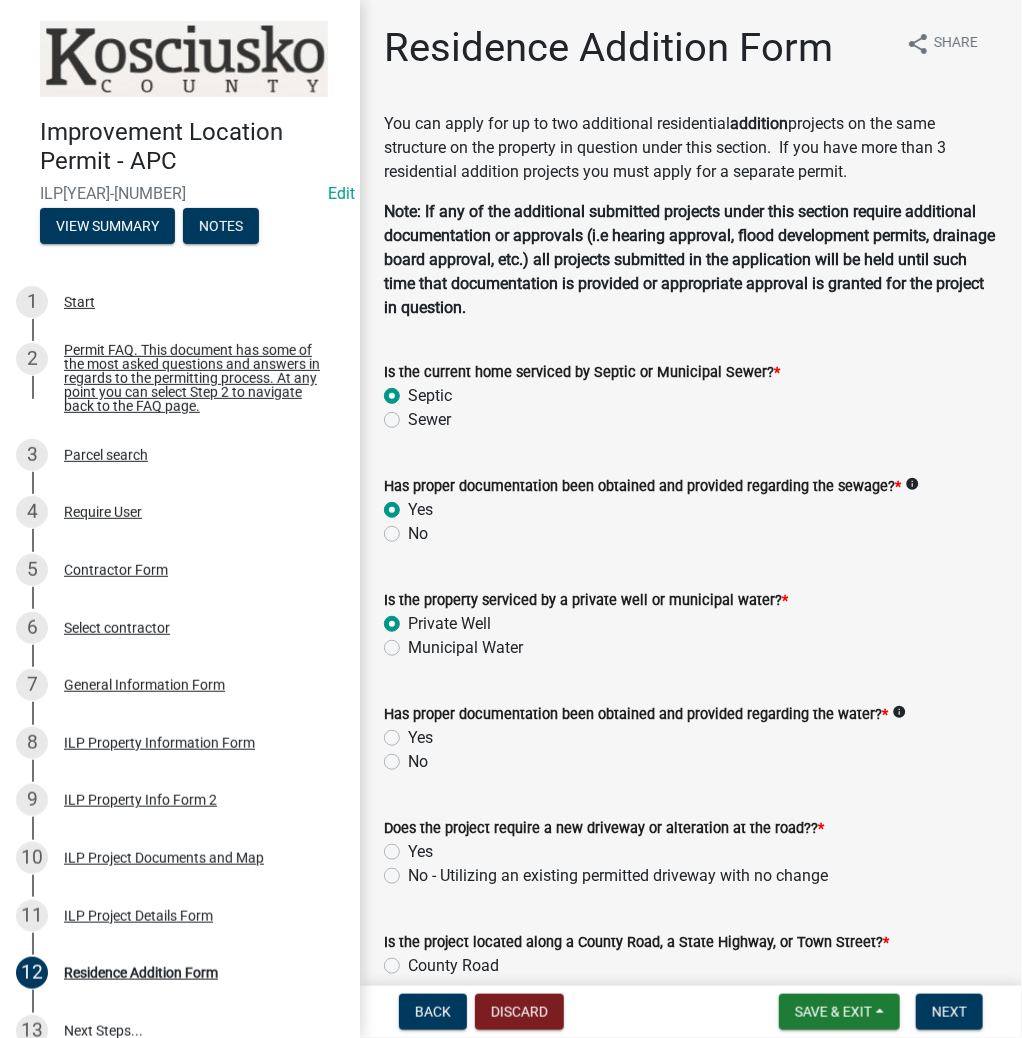 radio on "true" 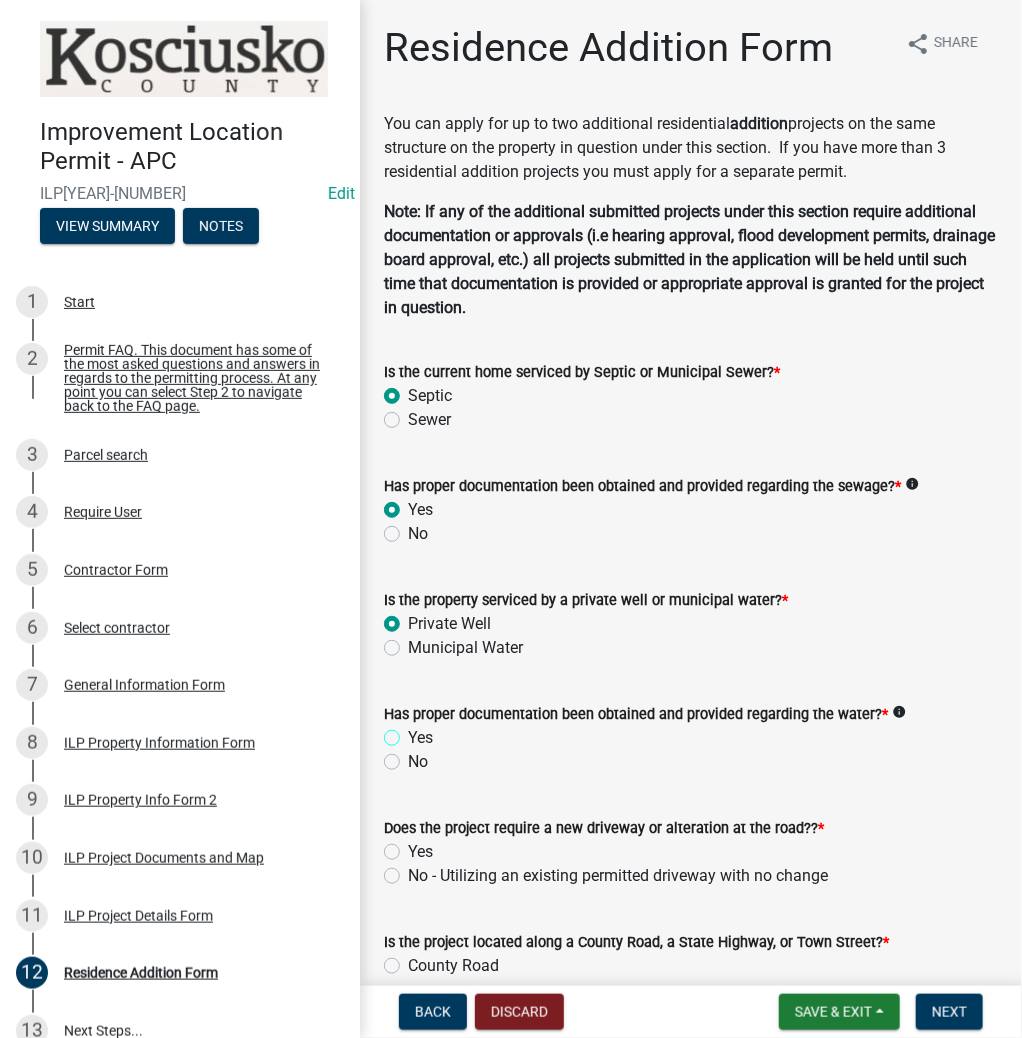 click on "Yes" at bounding box center [414, 732] 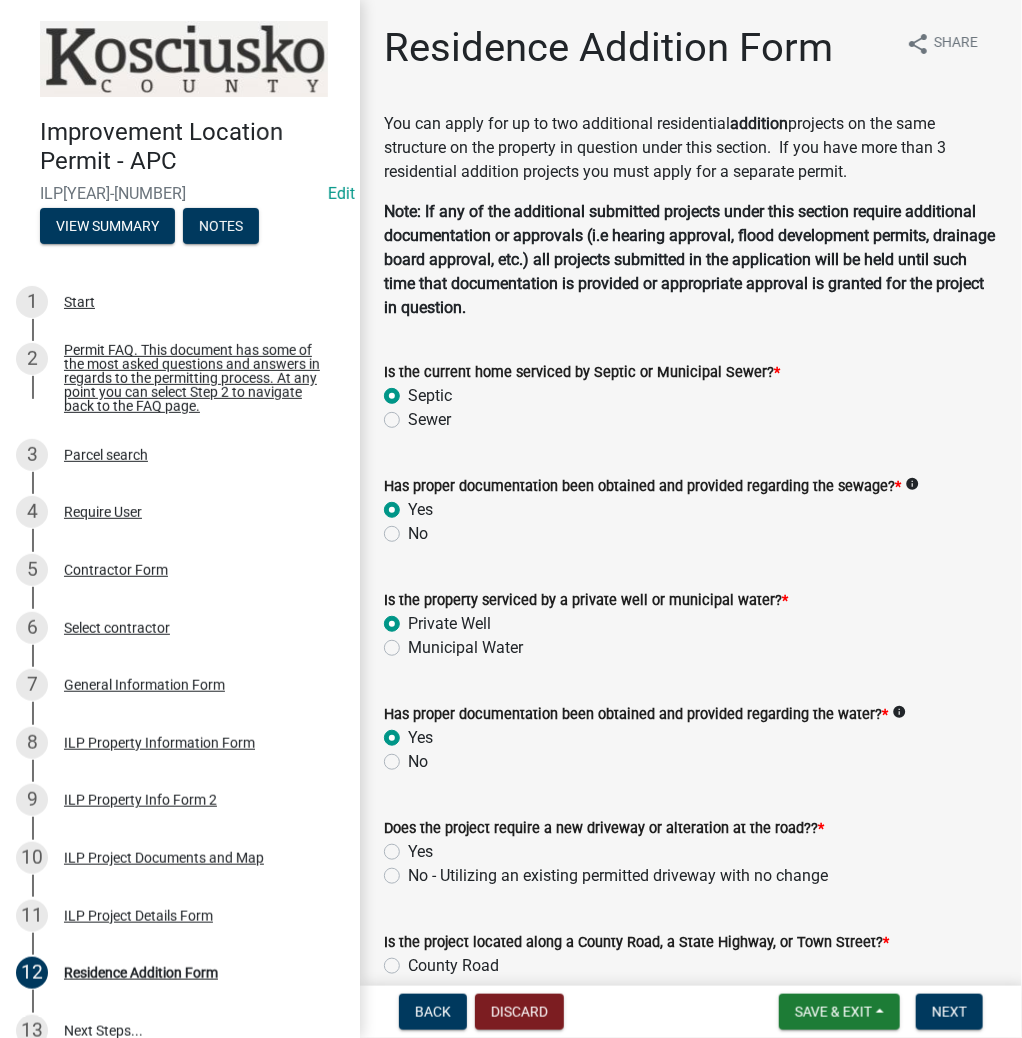 radio on "true" 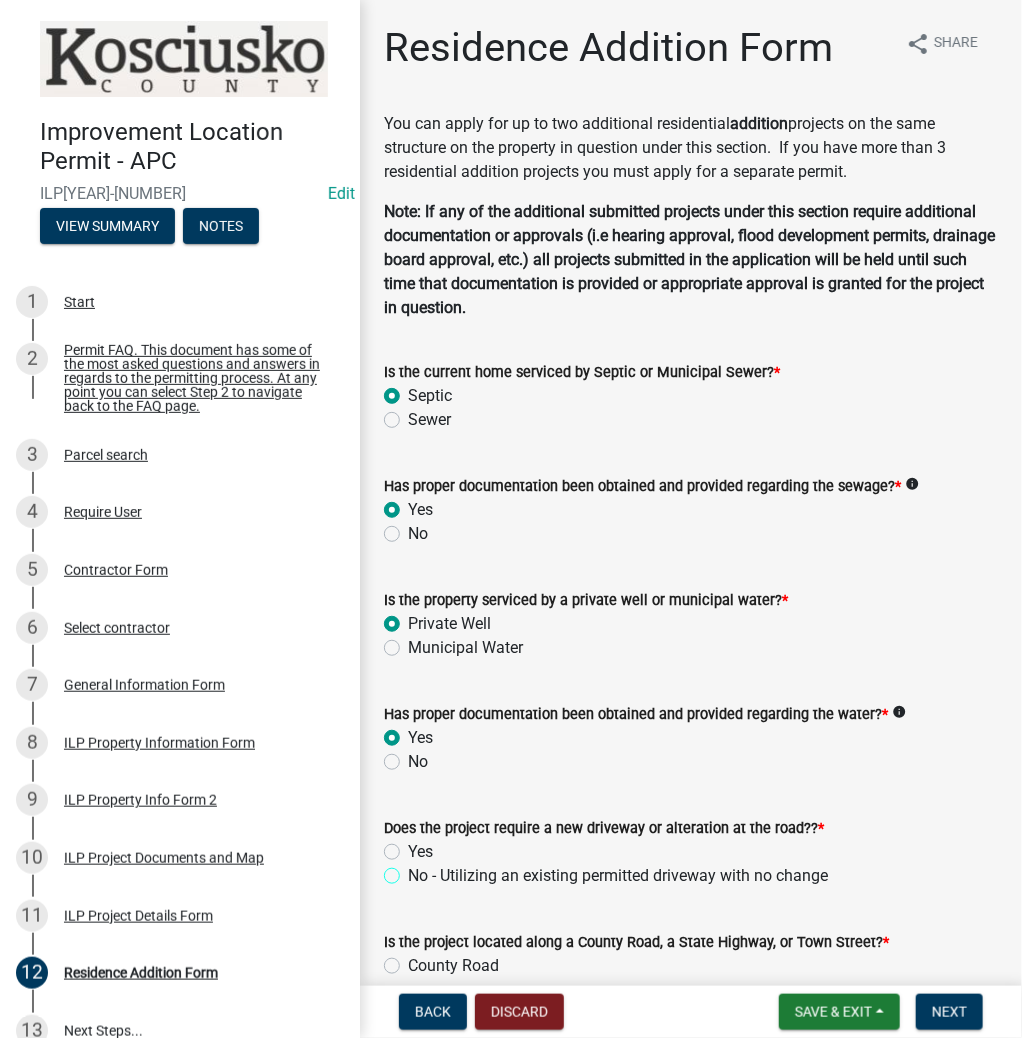 click on "No - Utilizing an existing permitted driveway with no change" at bounding box center [414, 870] 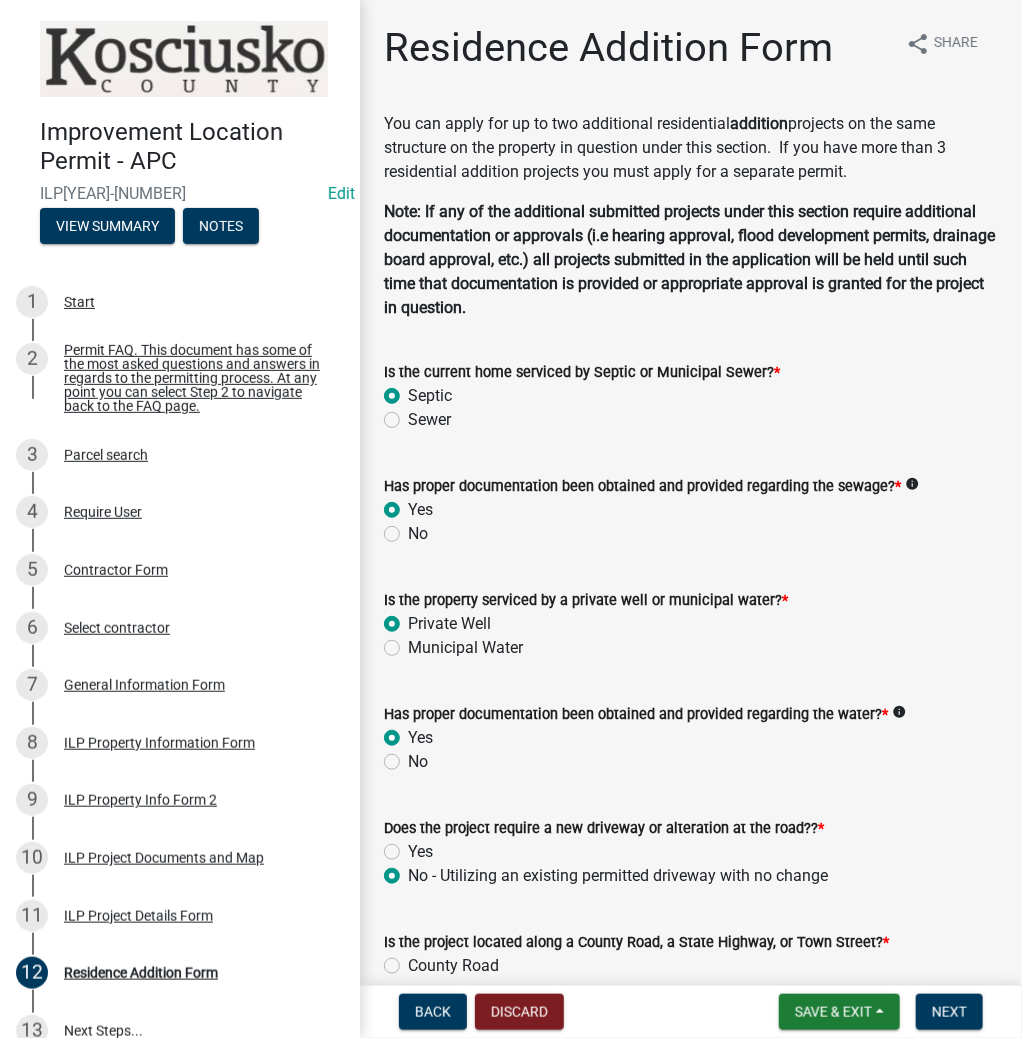radio on "true" 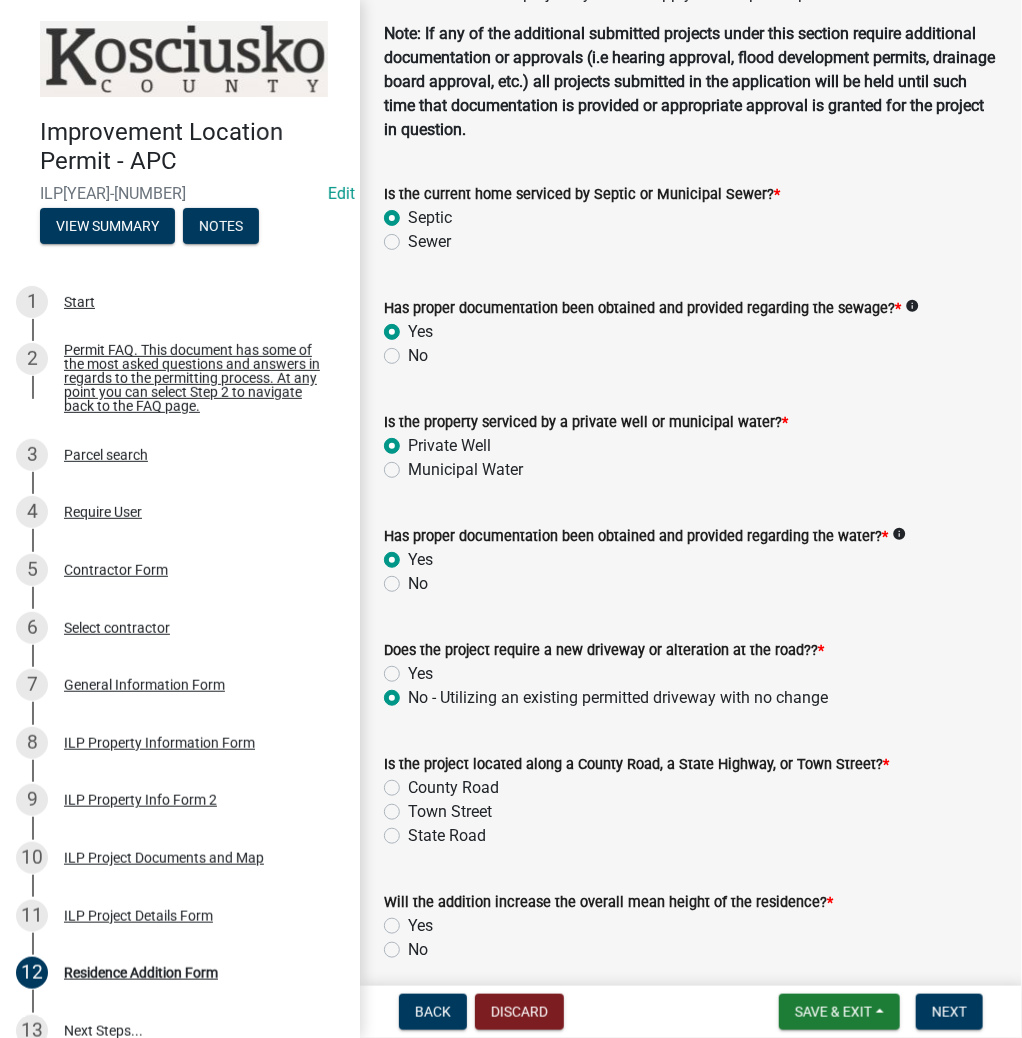 scroll, scrollTop: 320, scrollLeft: 0, axis: vertical 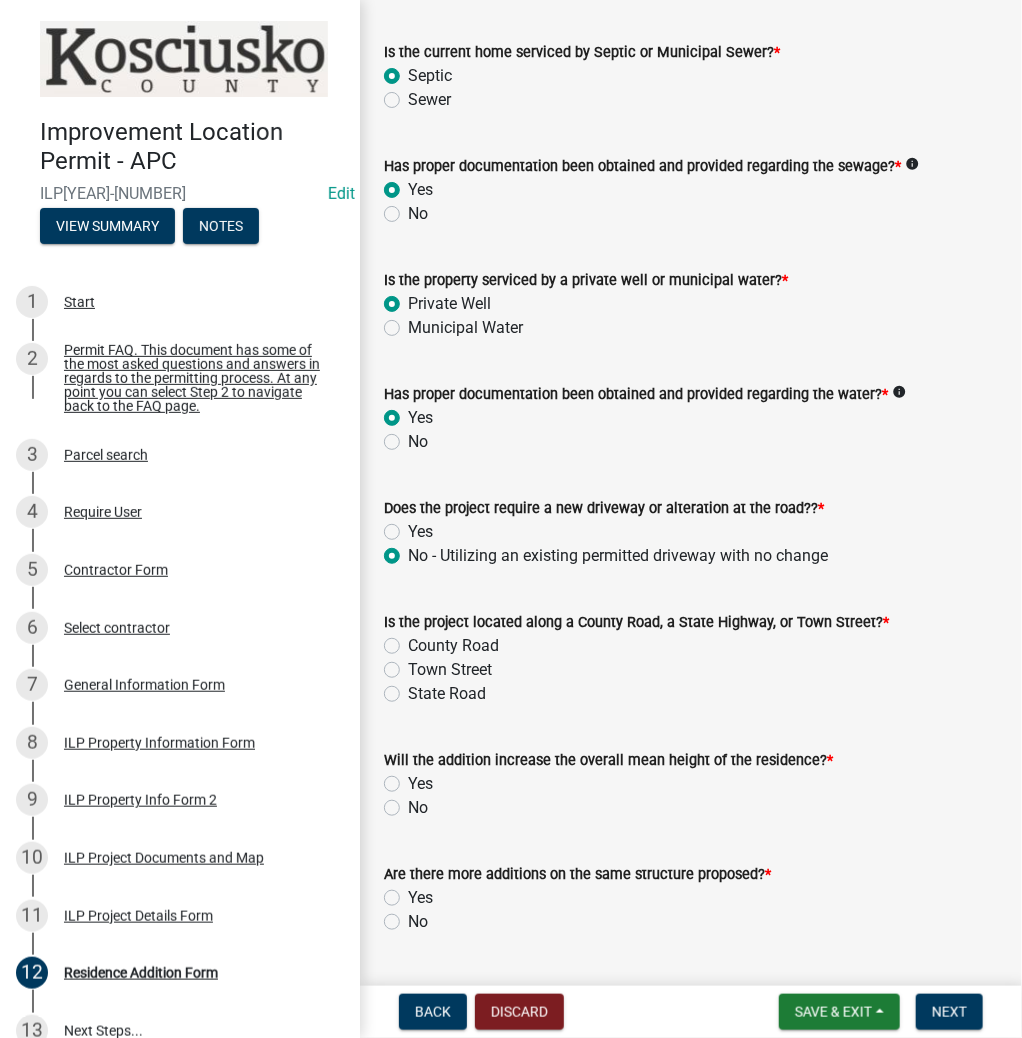 click on "County Road" 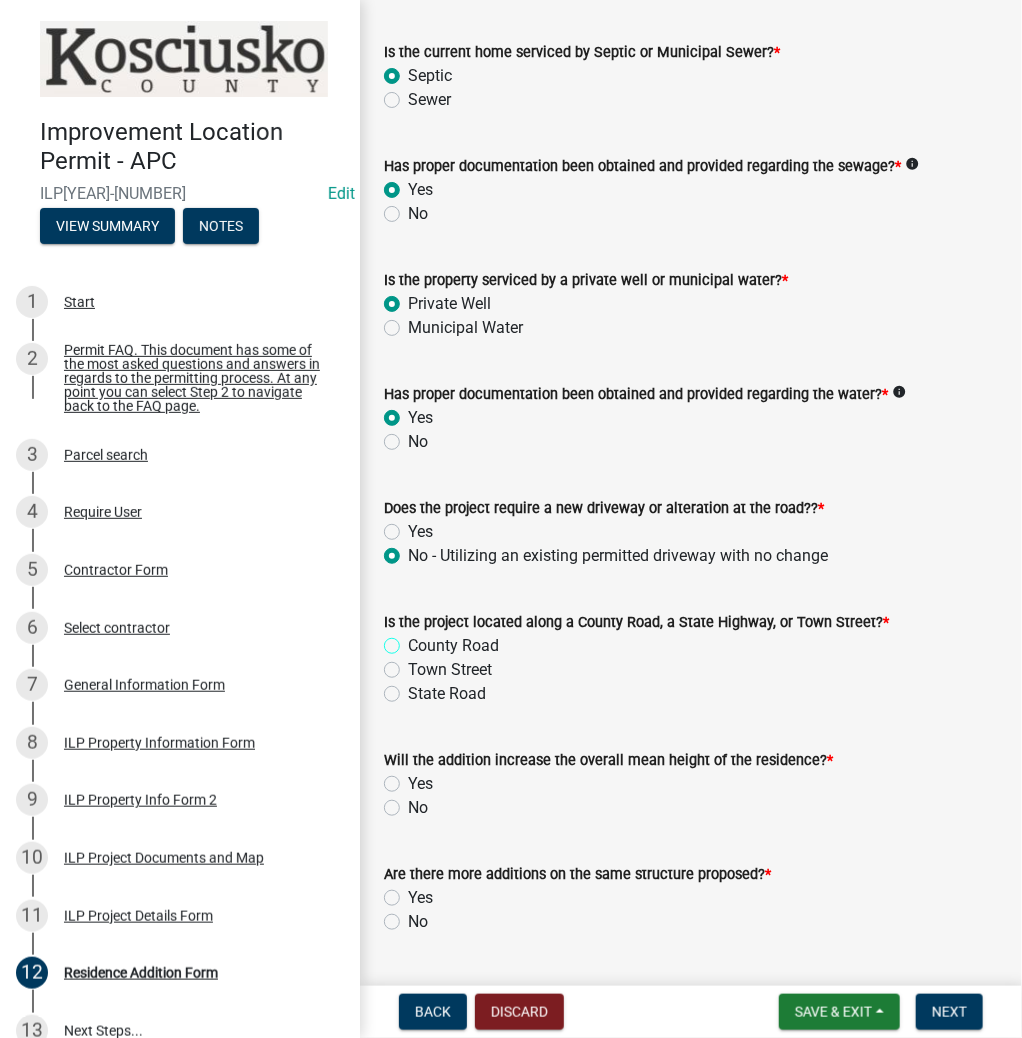 click on "County Road" at bounding box center (414, 640) 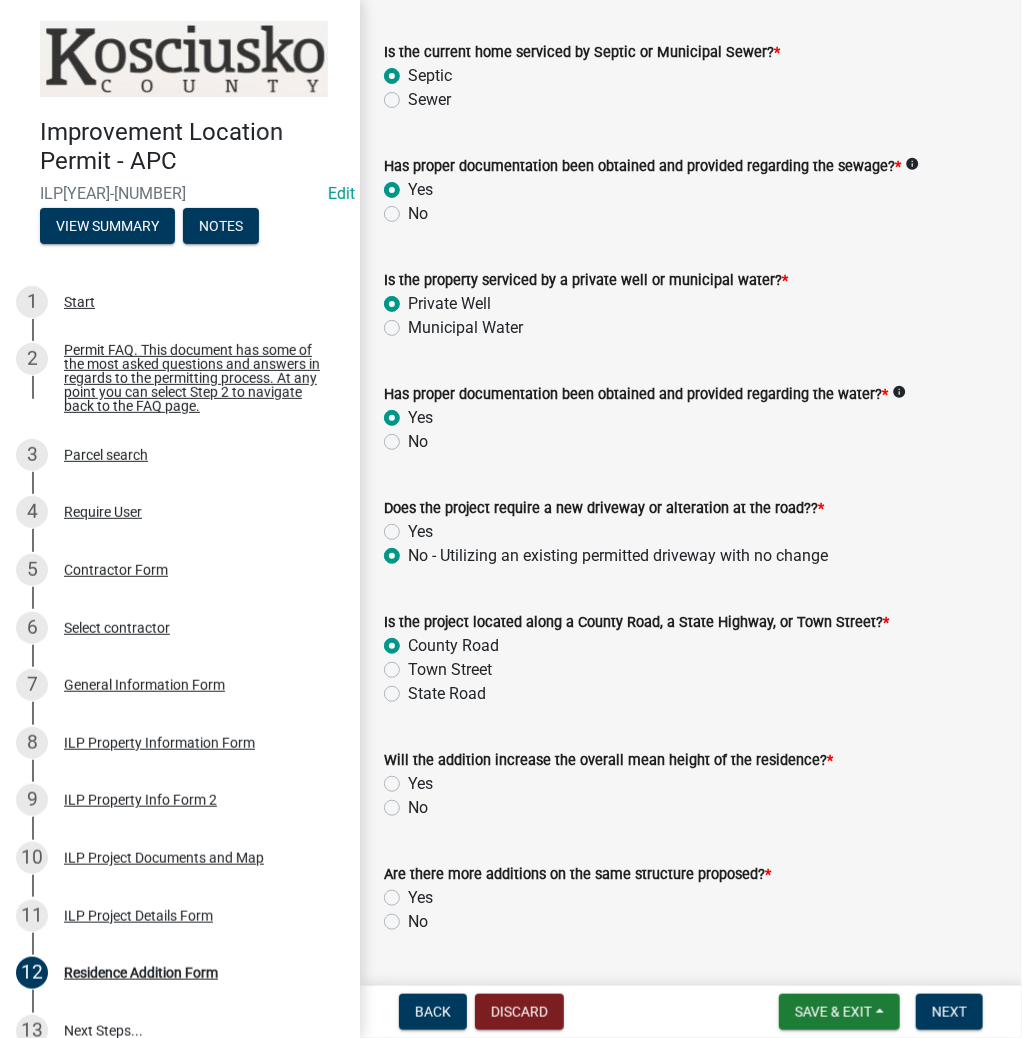 radio on "true" 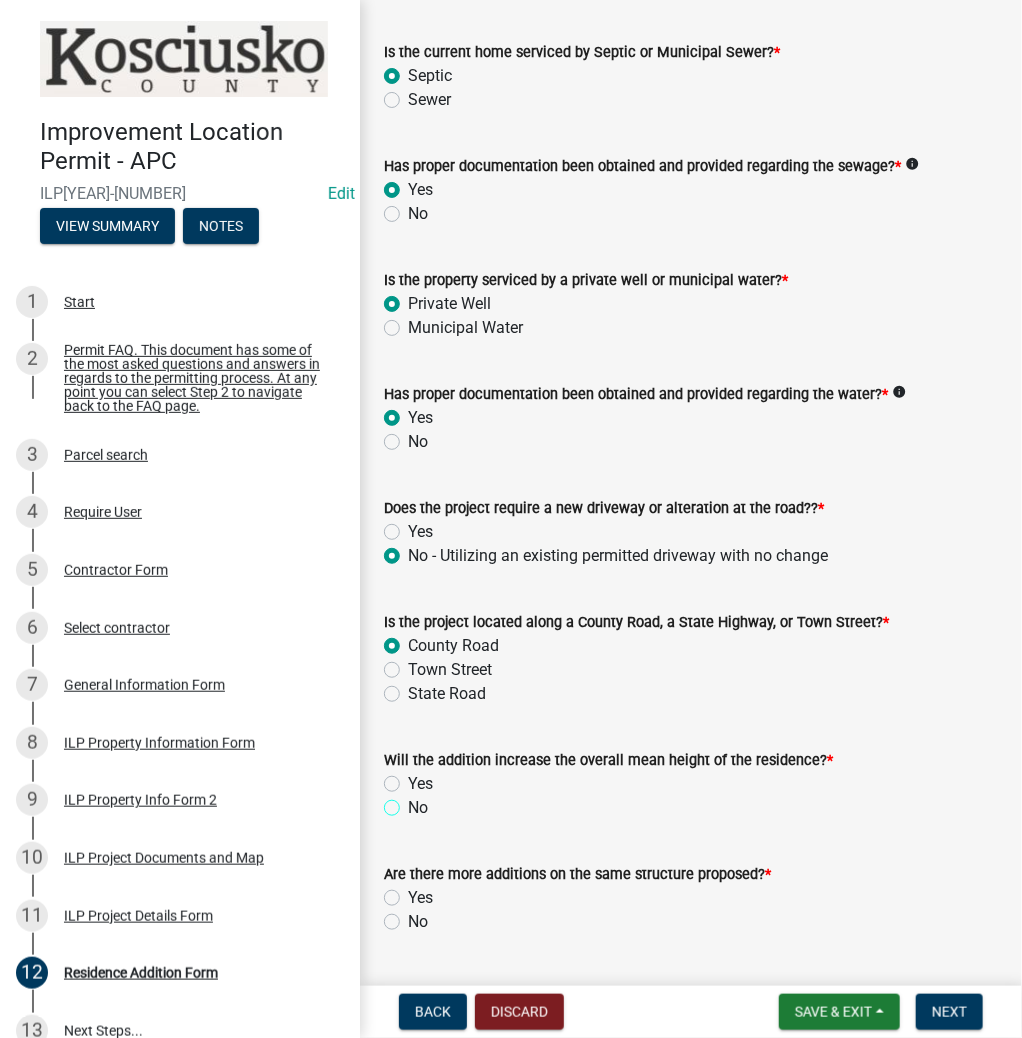 click on "No" at bounding box center [414, 802] 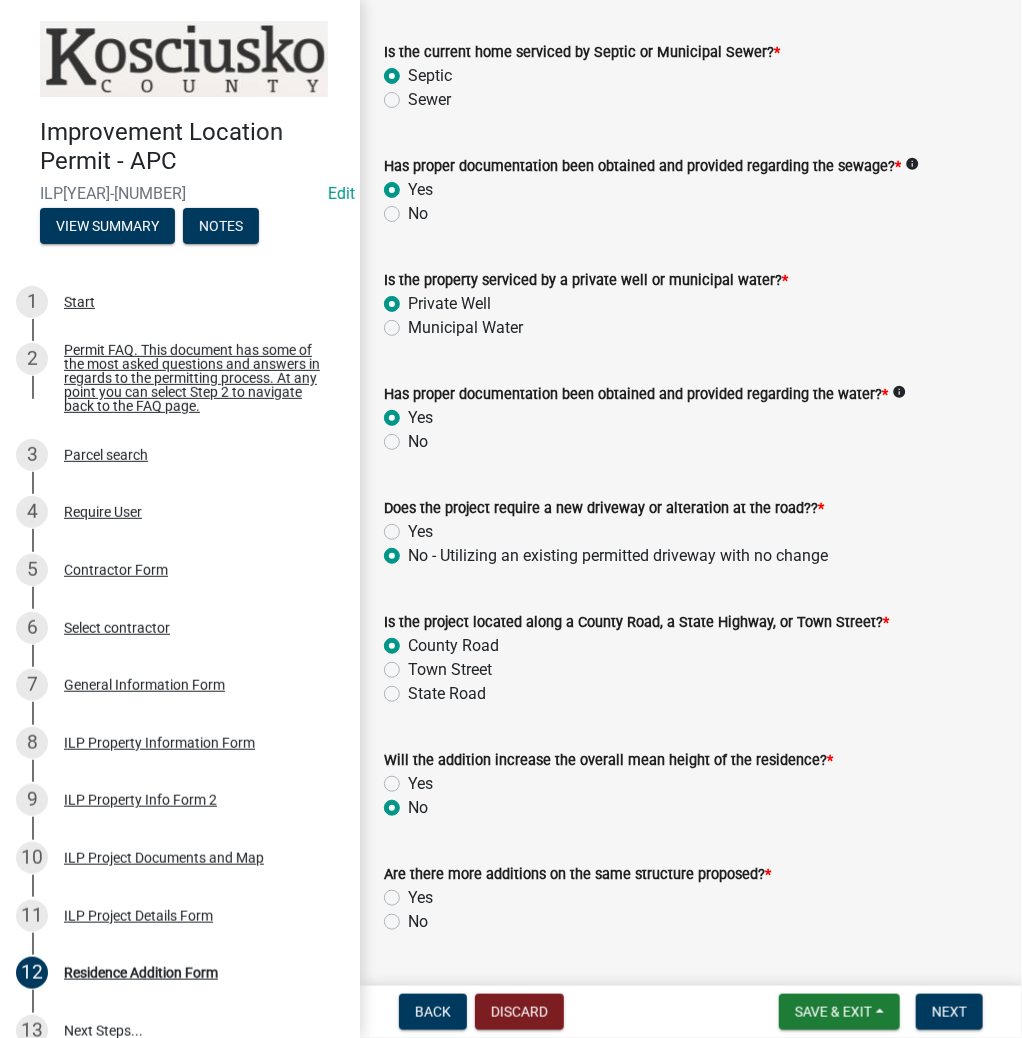 radio on "true" 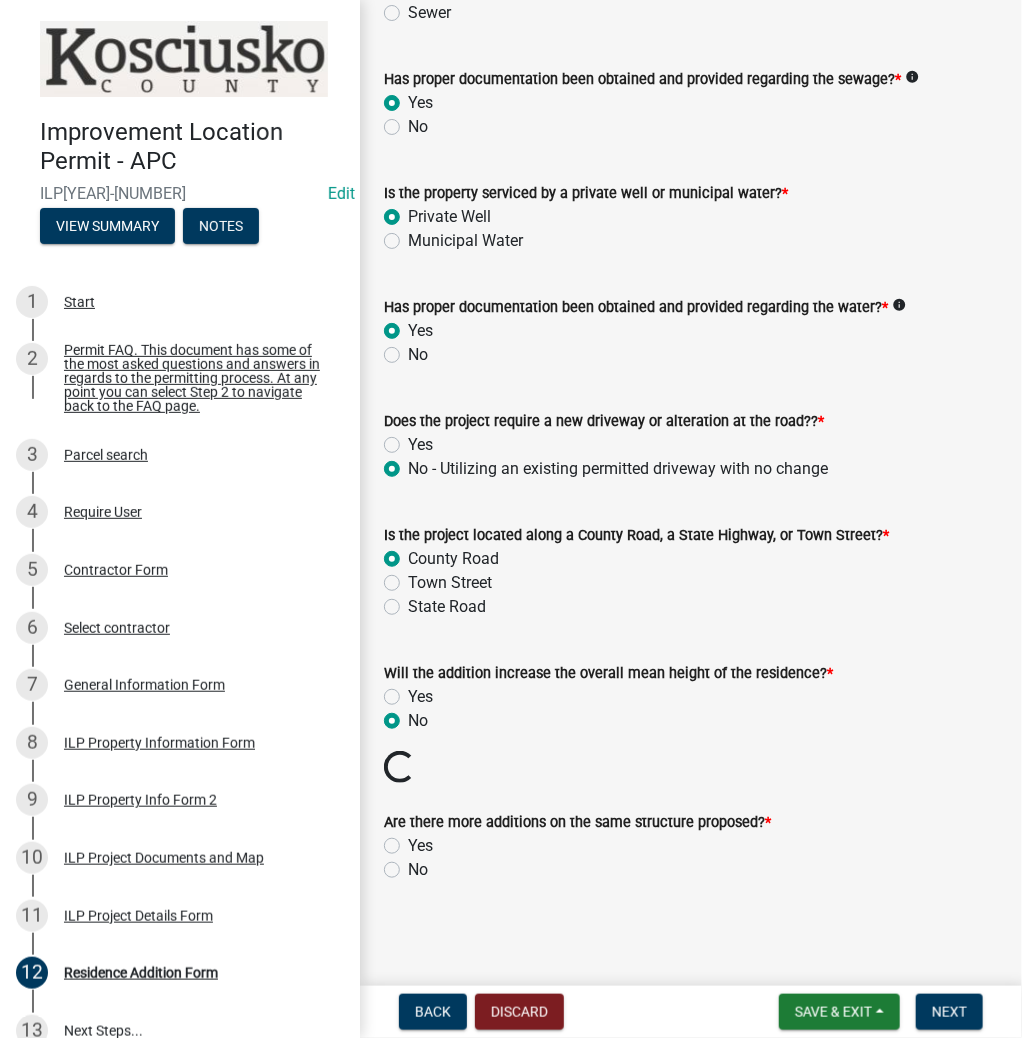 scroll, scrollTop: 372, scrollLeft: 0, axis: vertical 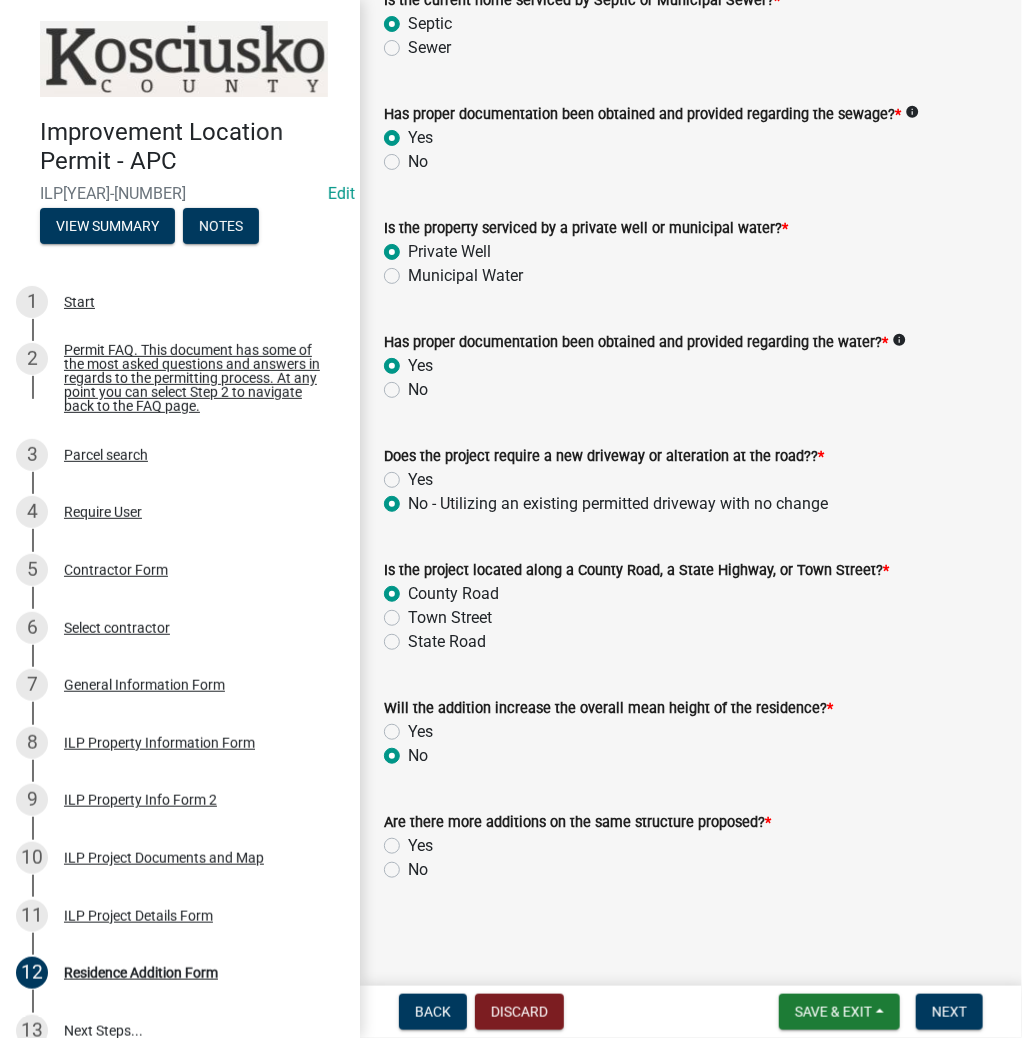 click on "No" 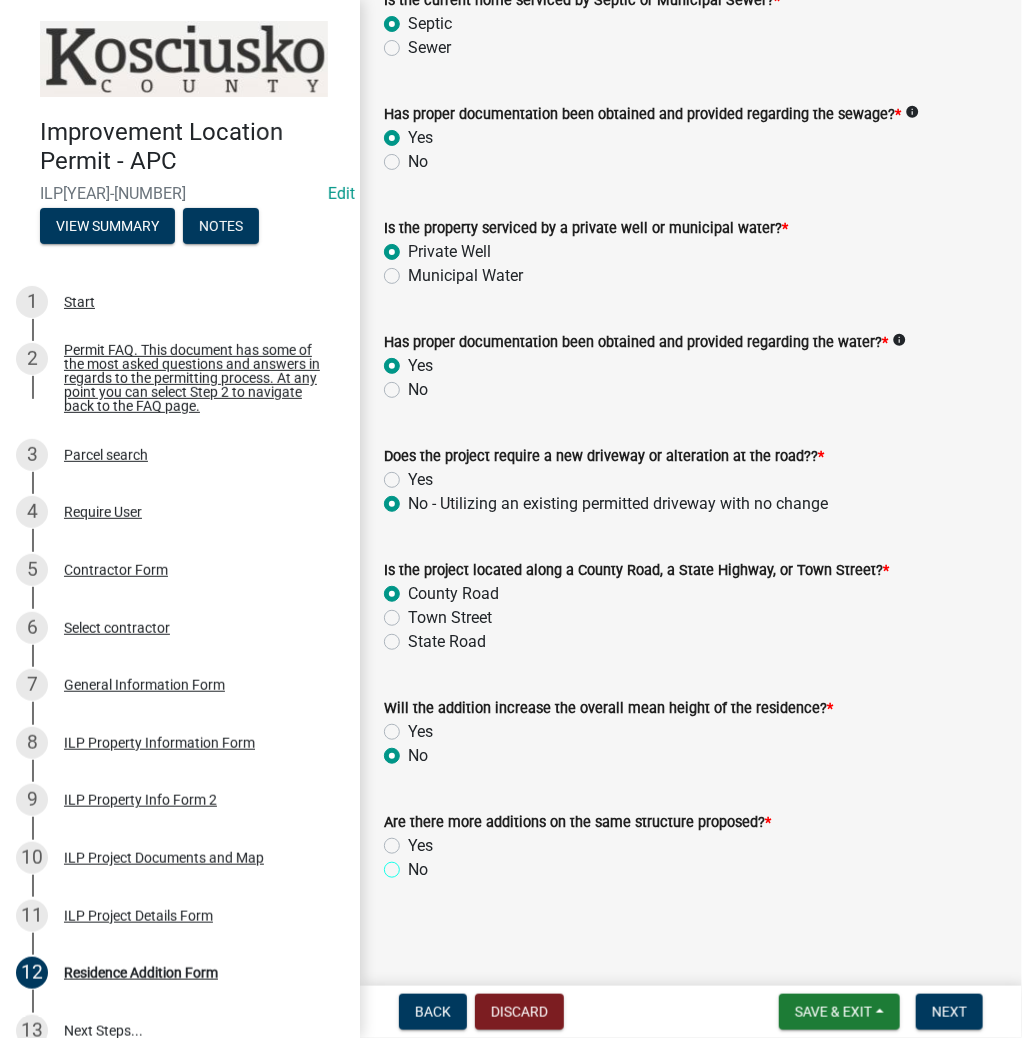 click on "No" at bounding box center [414, 864] 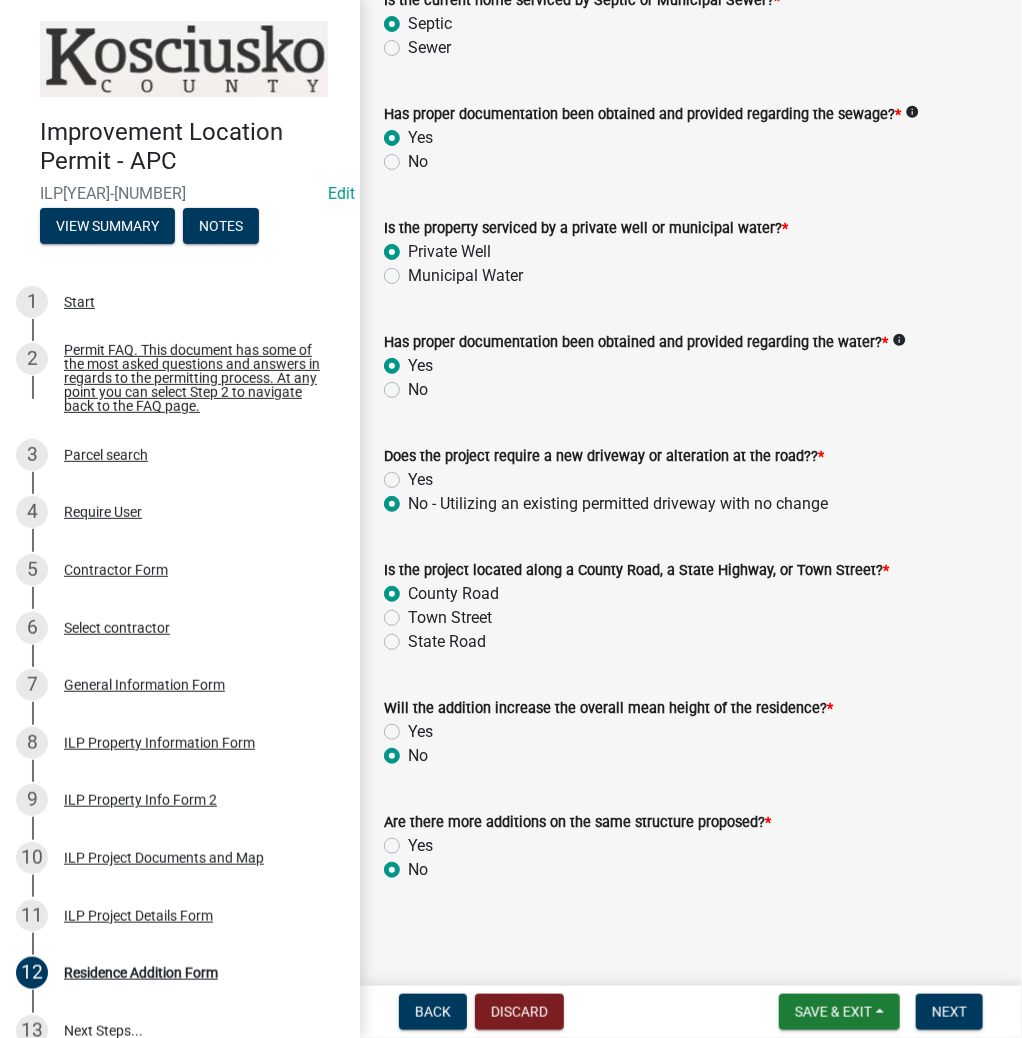radio on "true" 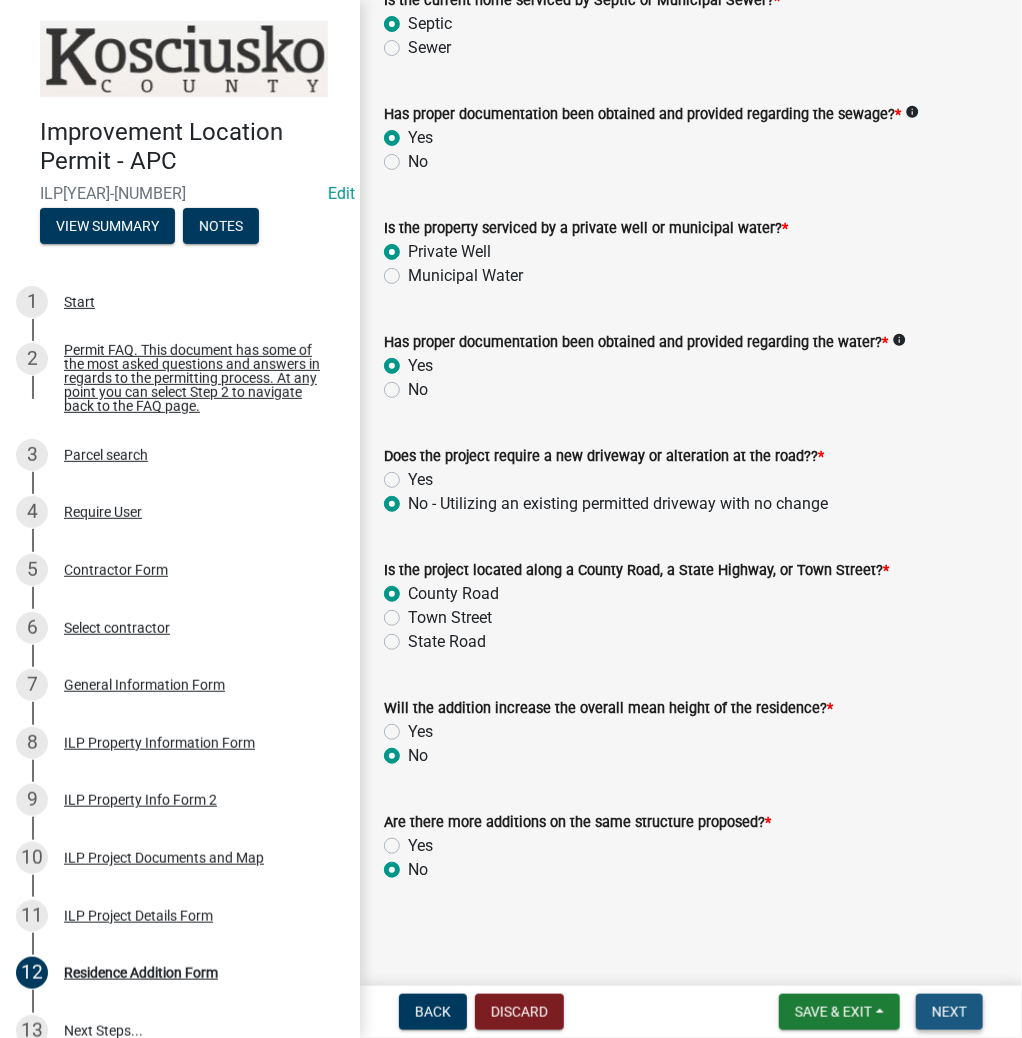 click on "Next" at bounding box center [949, 1012] 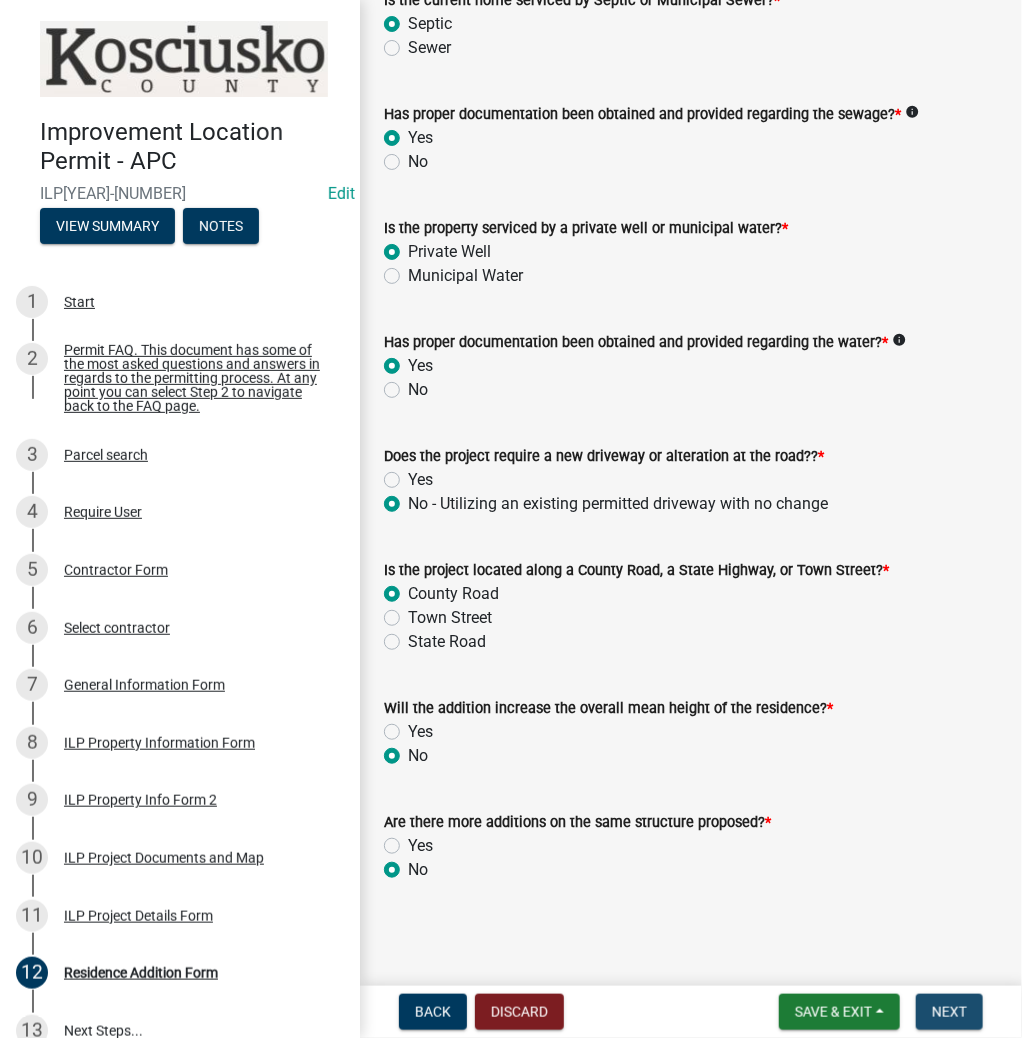 scroll, scrollTop: 0, scrollLeft: 0, axis: both 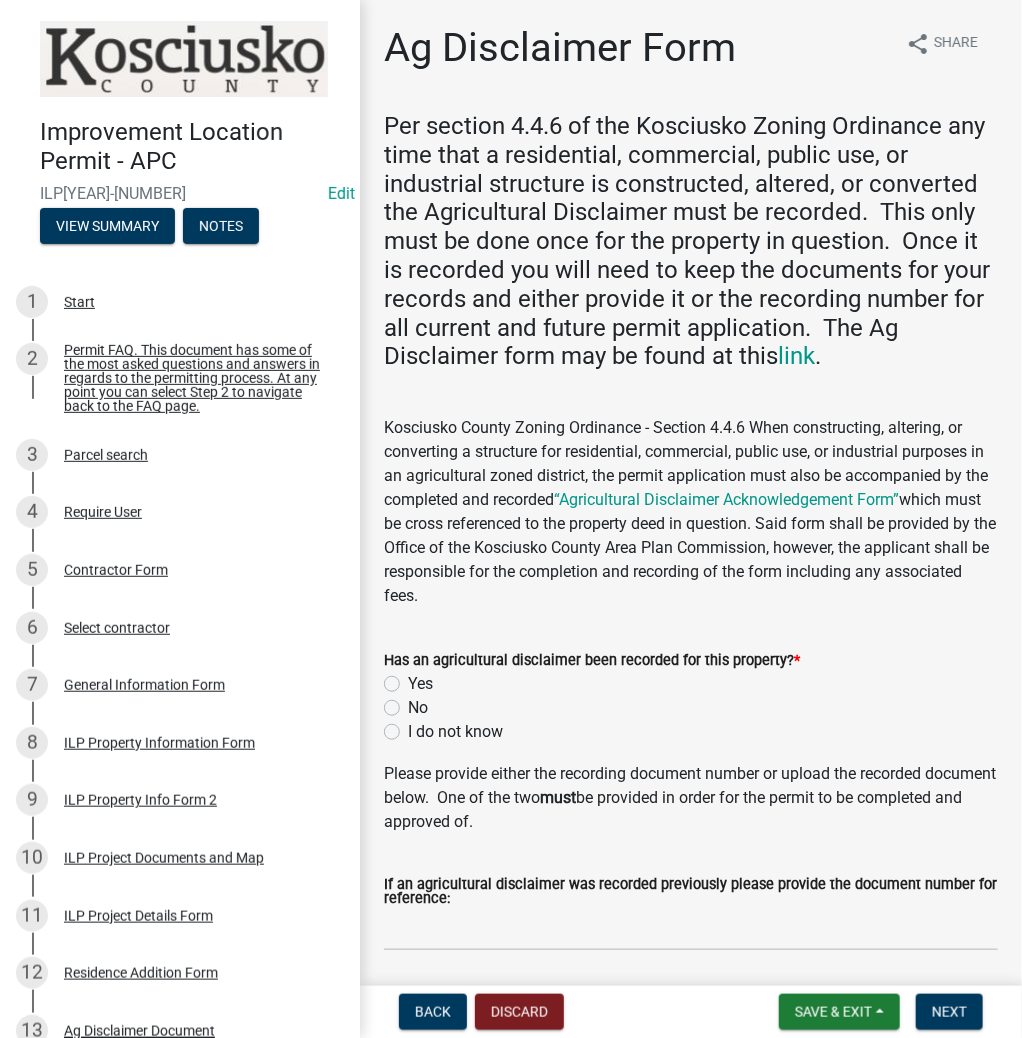 click on "Yes" 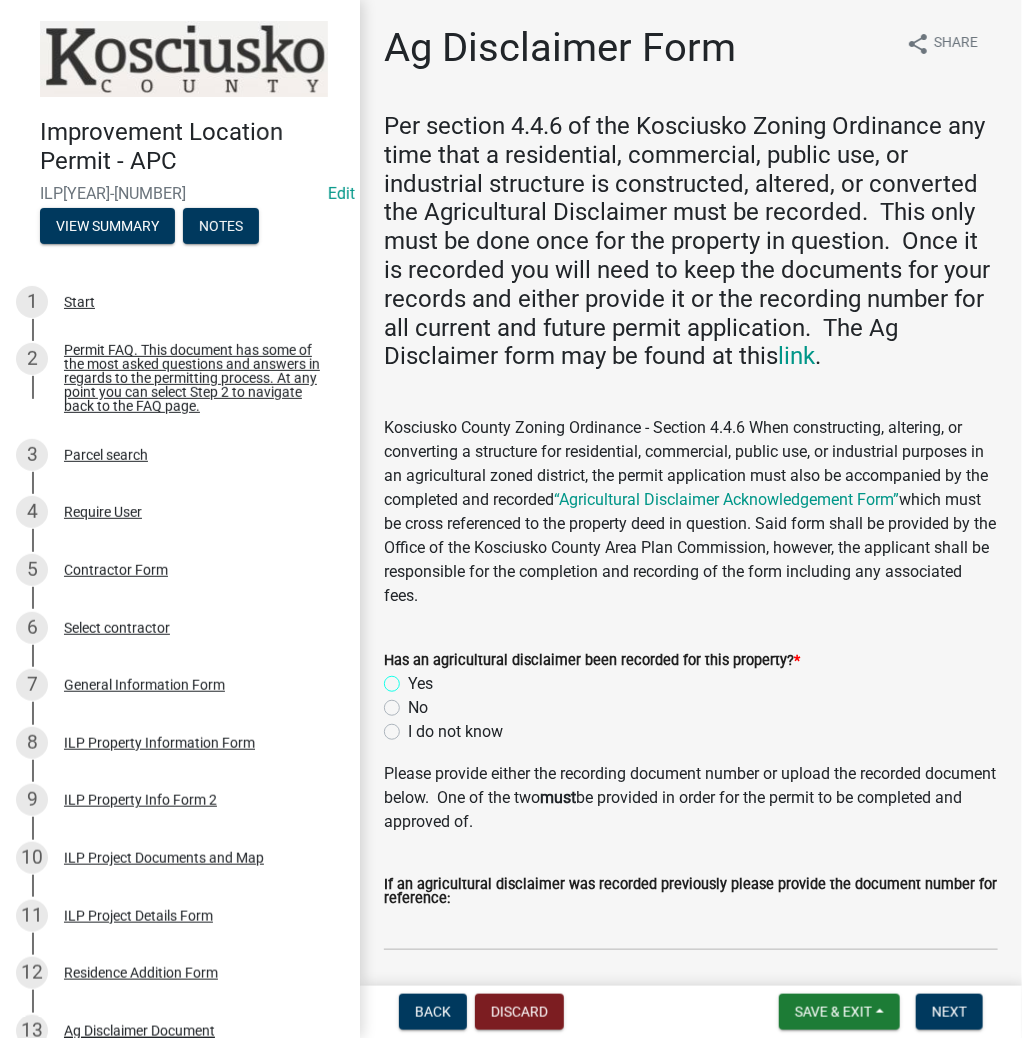 click on "Yes" at bounding box center [414, 678] 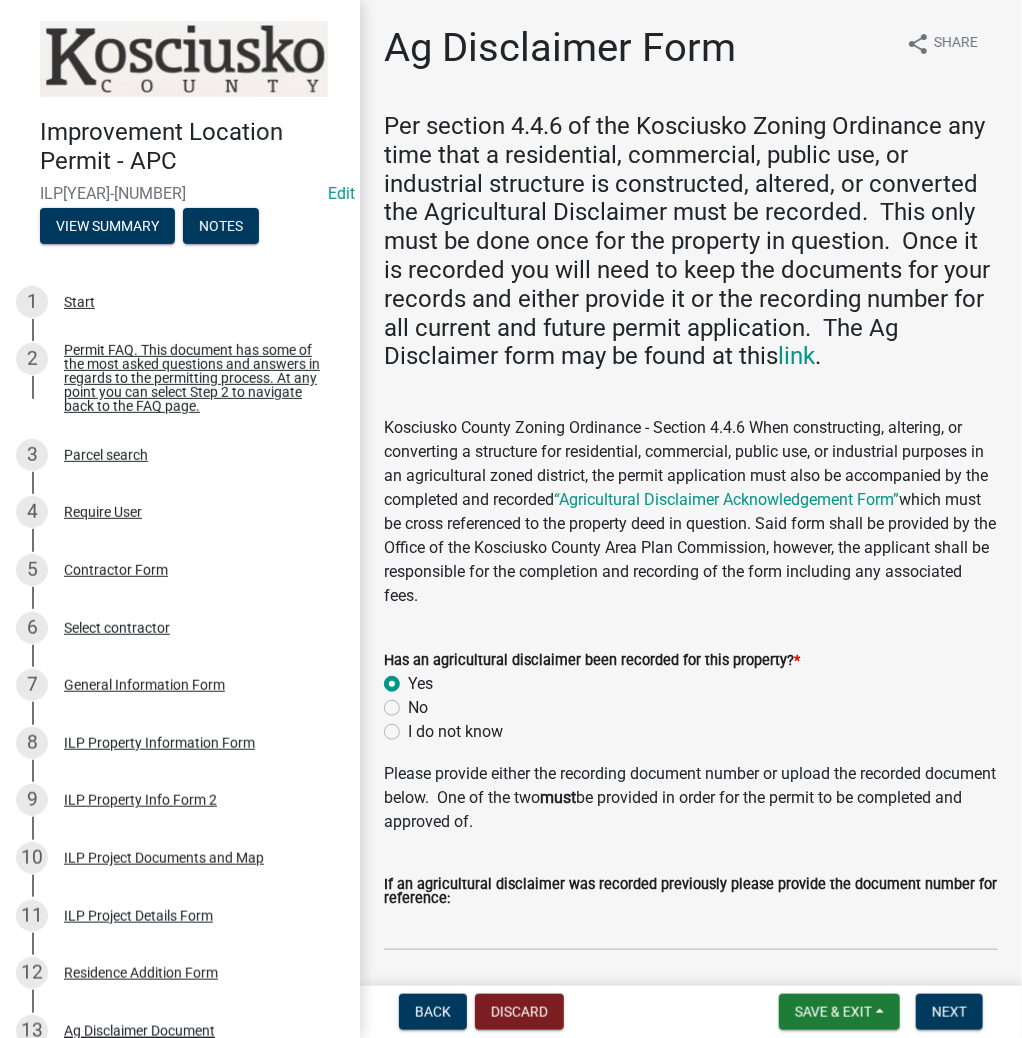 radio on "true" 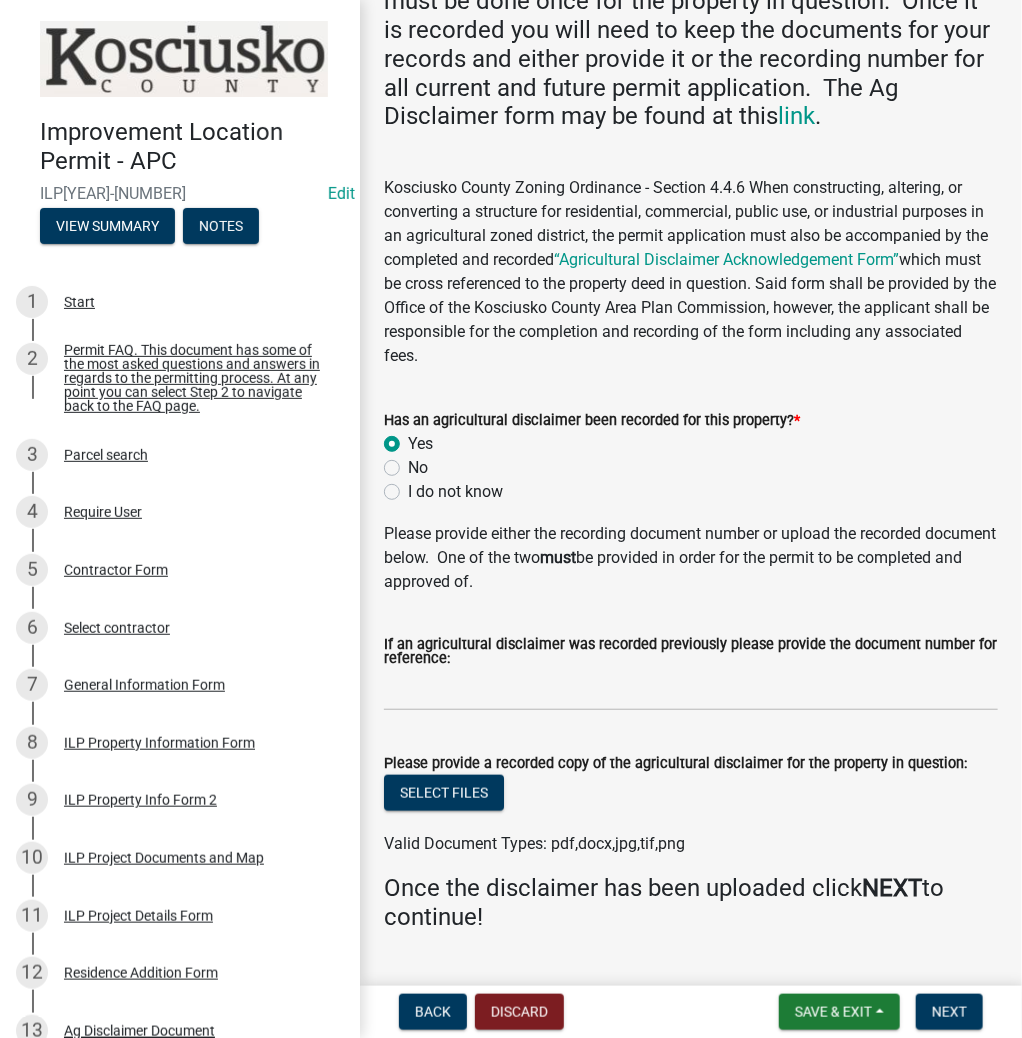 scroll, scrollTop: 288, scrollLeft: 0, axis: vertical 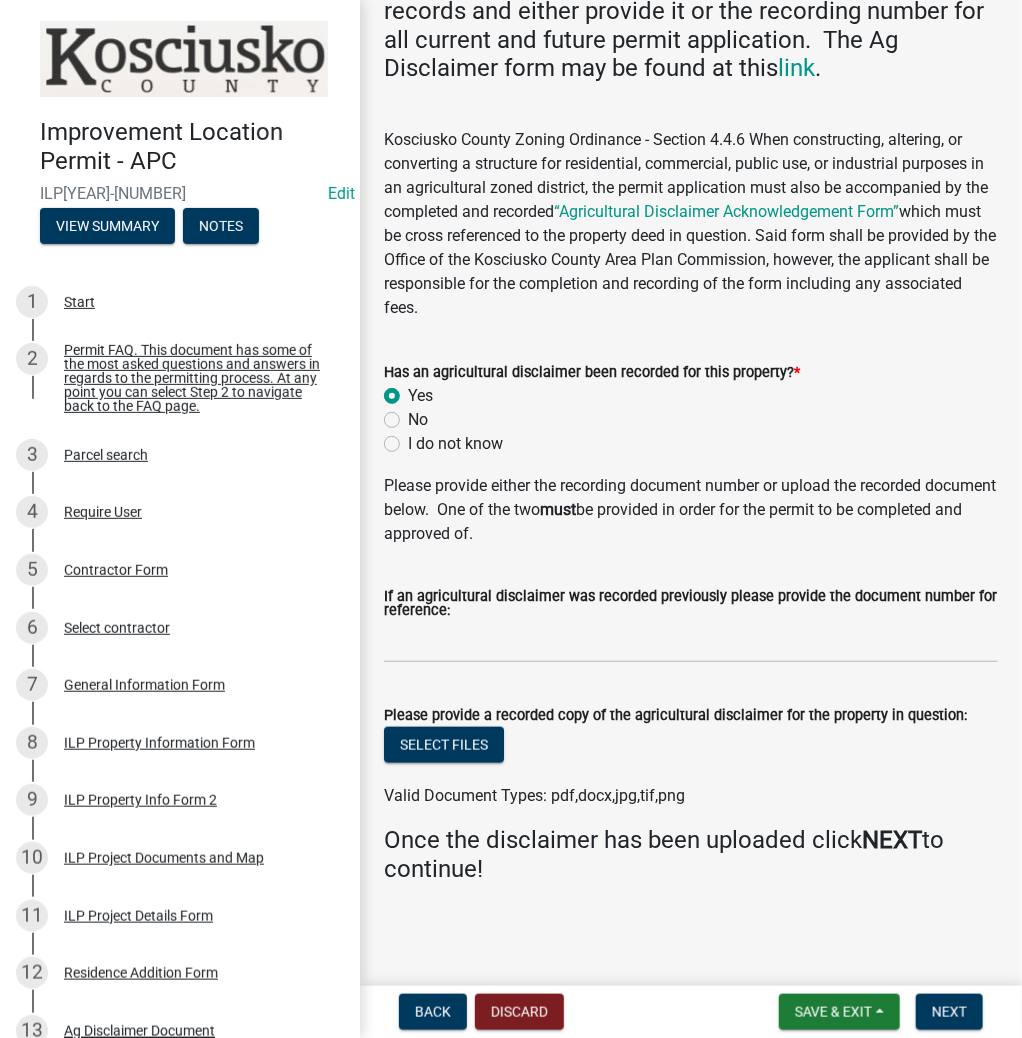 click on "Select files" 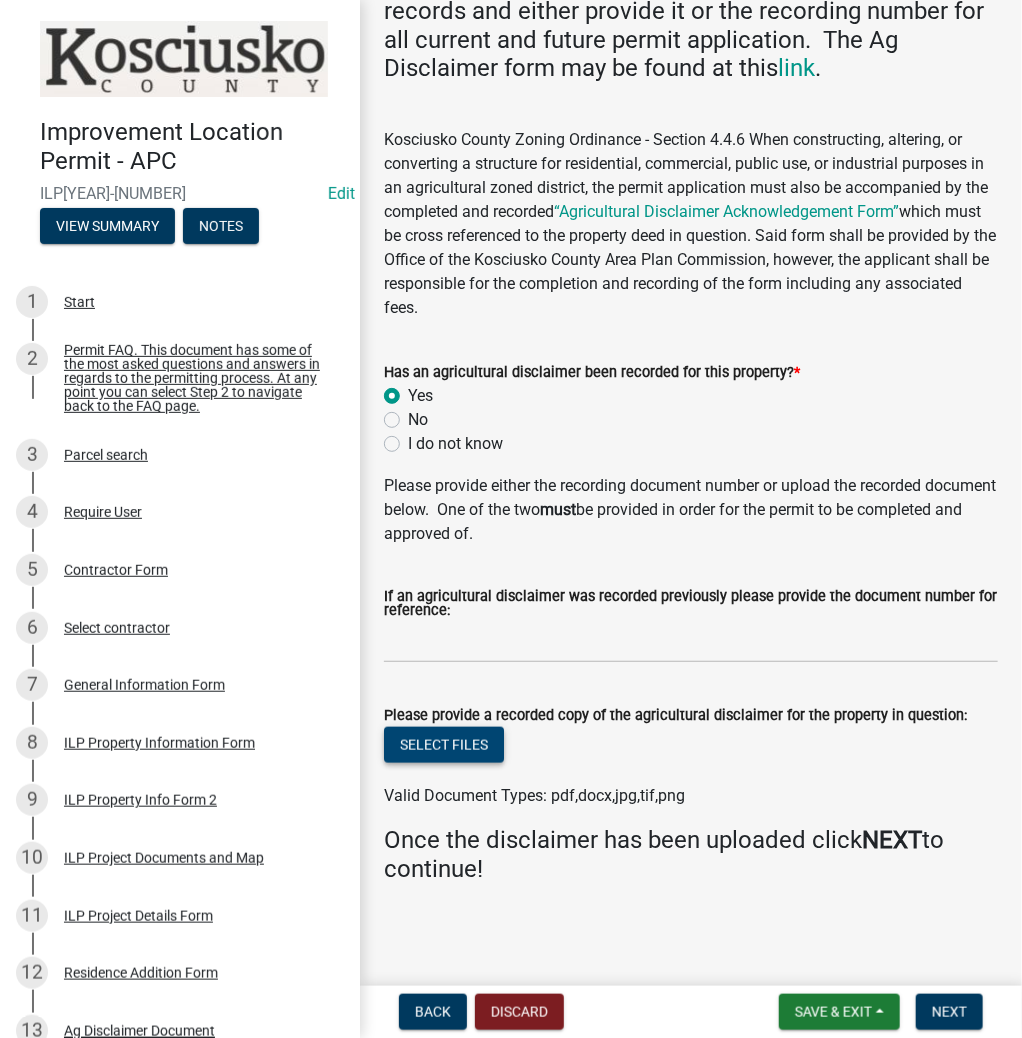 click on "Select files" 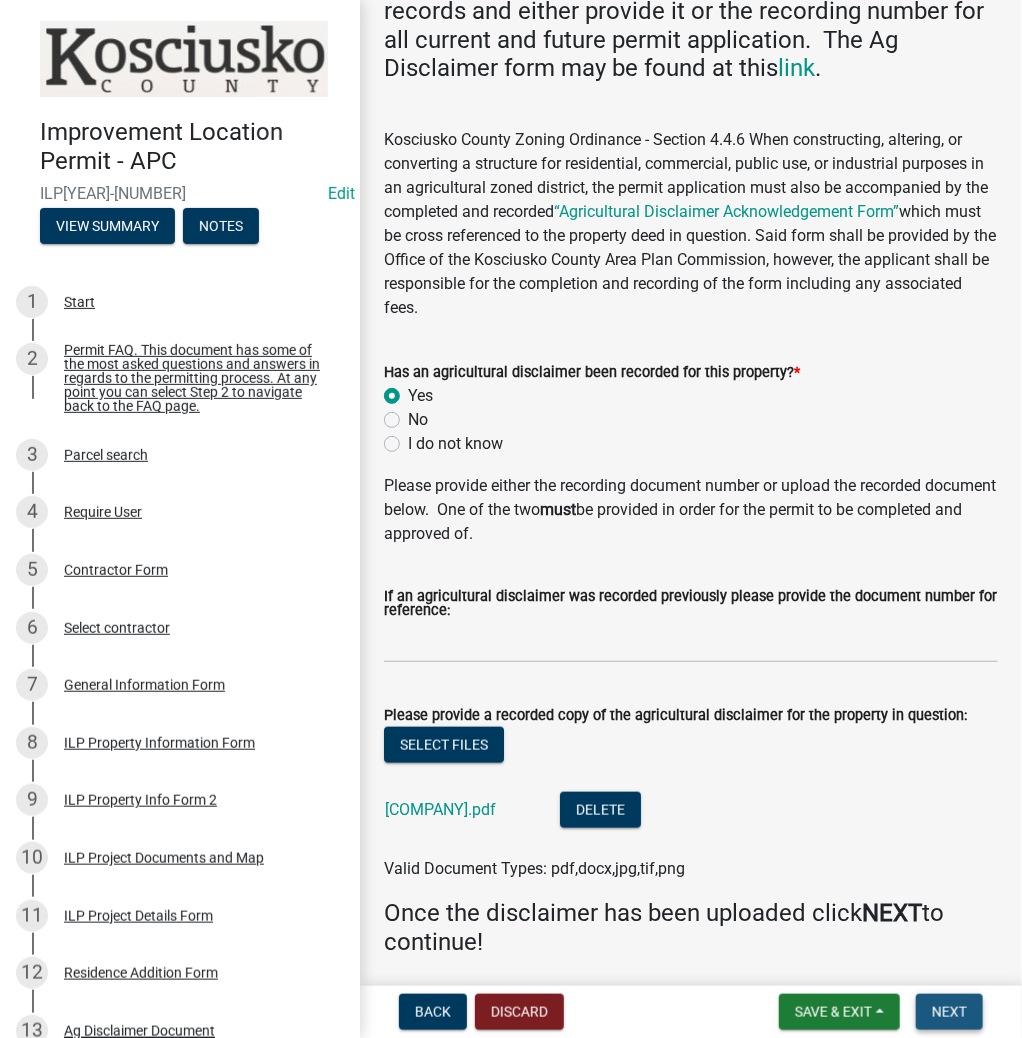 click on "Next" at bounding box center (949, 1012) 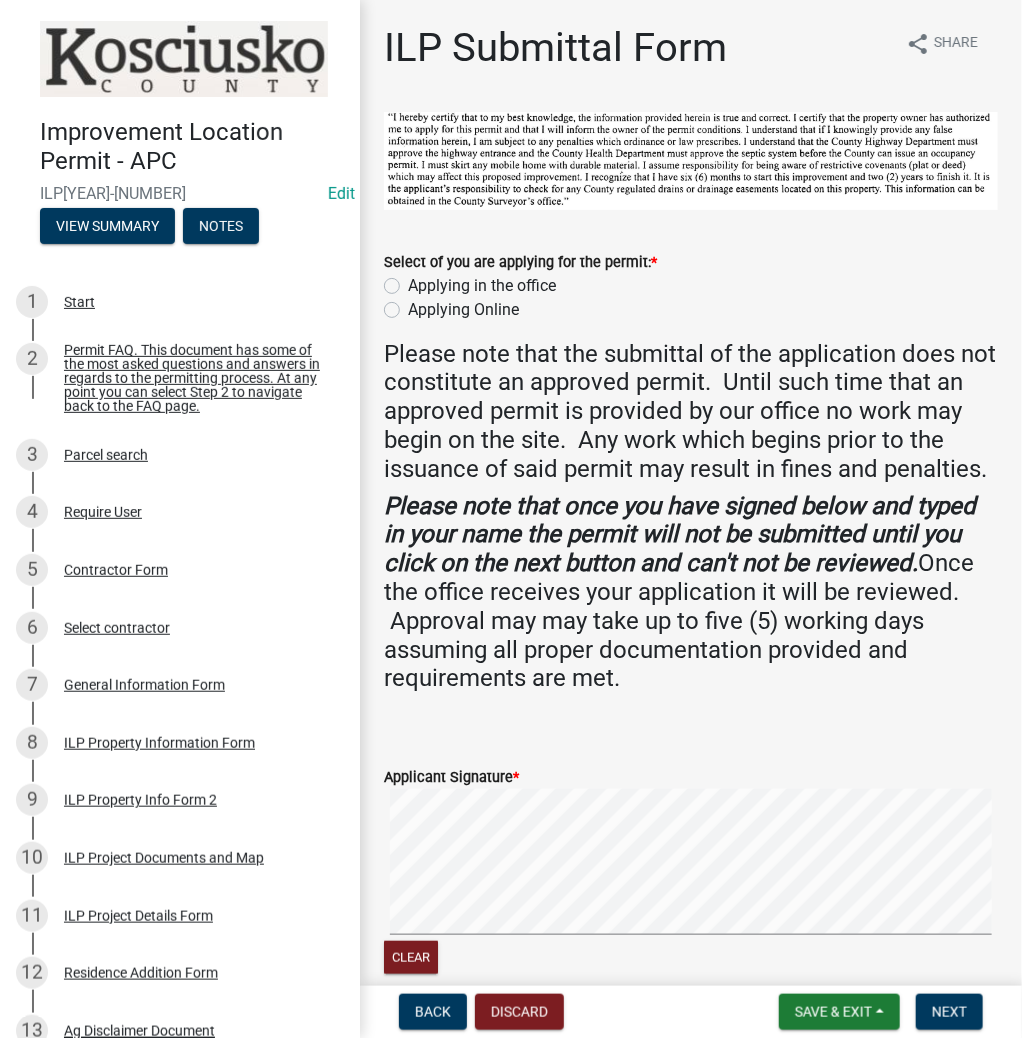 click on "Applying in the office" 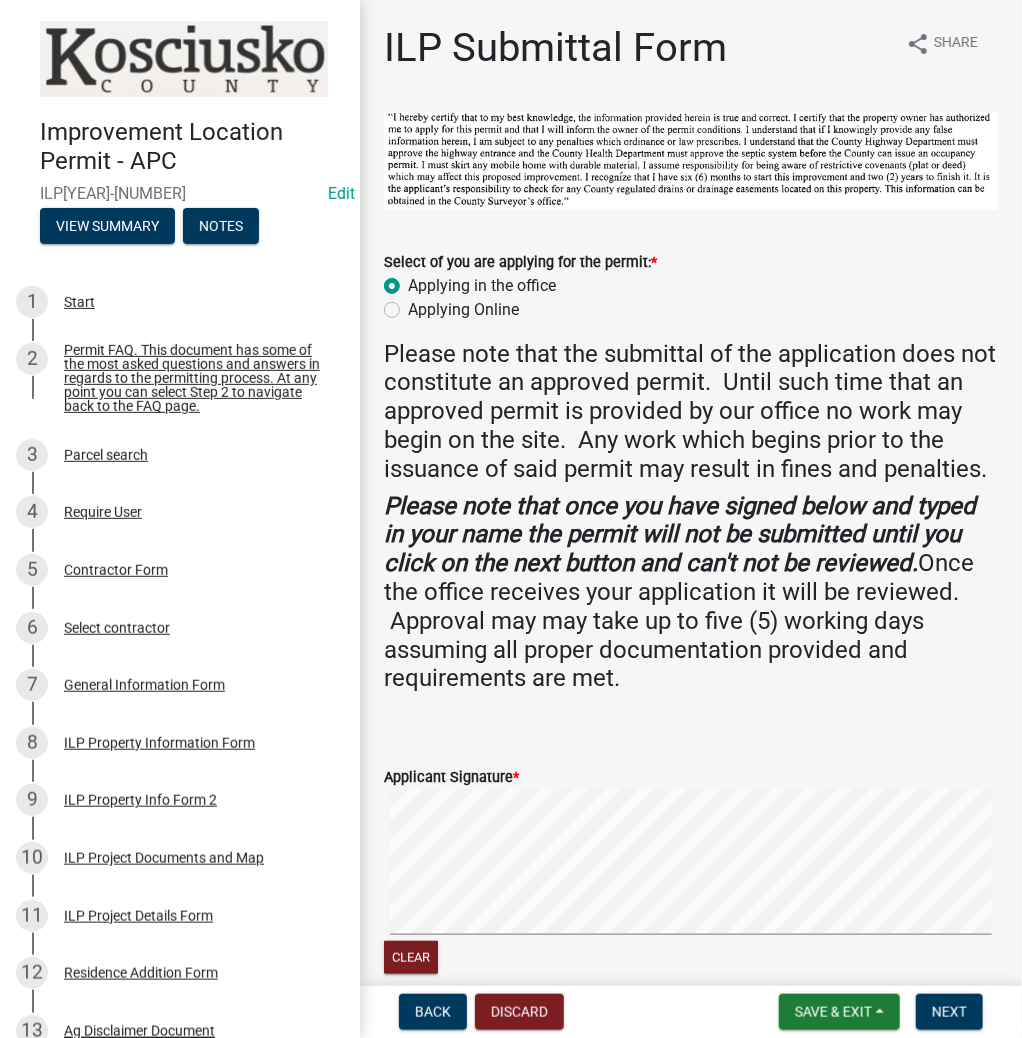 radio on "true" 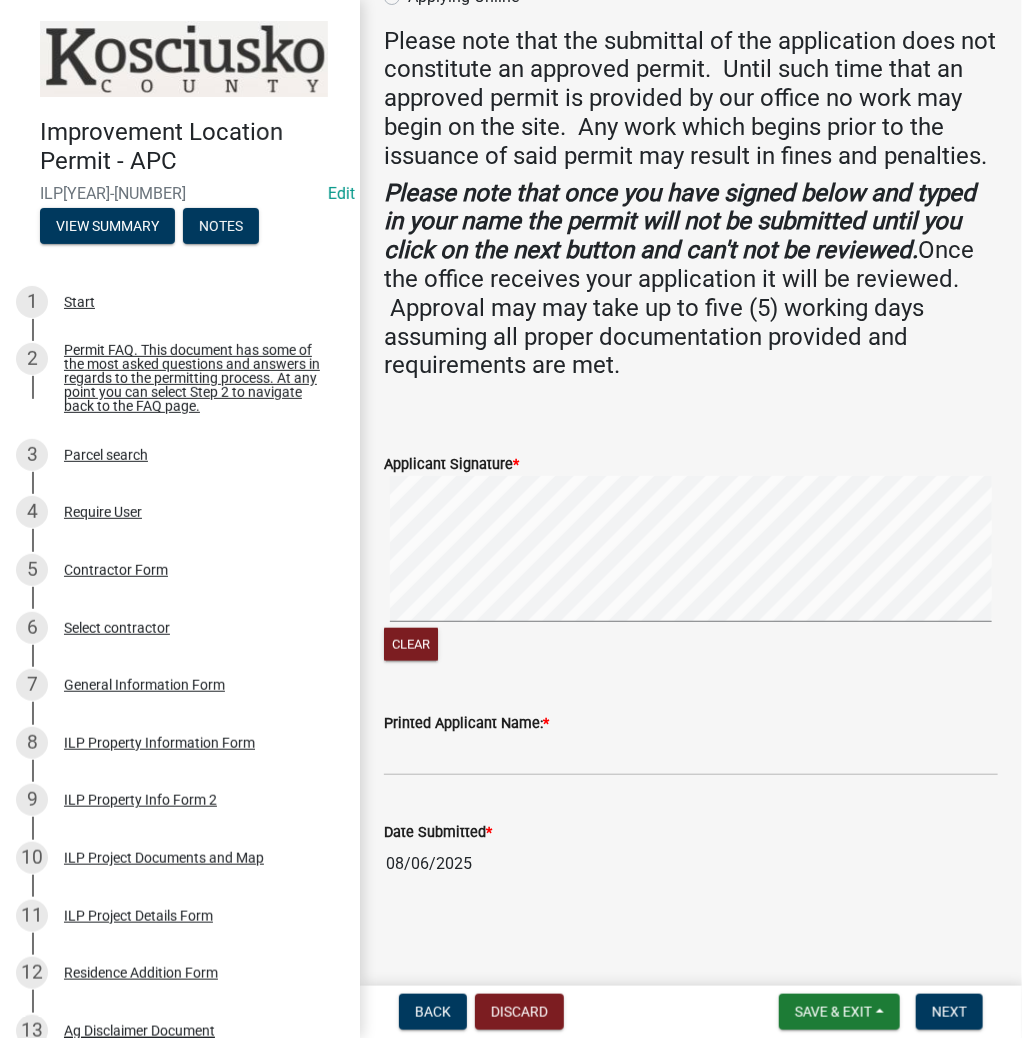 scroll, scrollTop: 340, scrollLeft: 0, axis: vertical 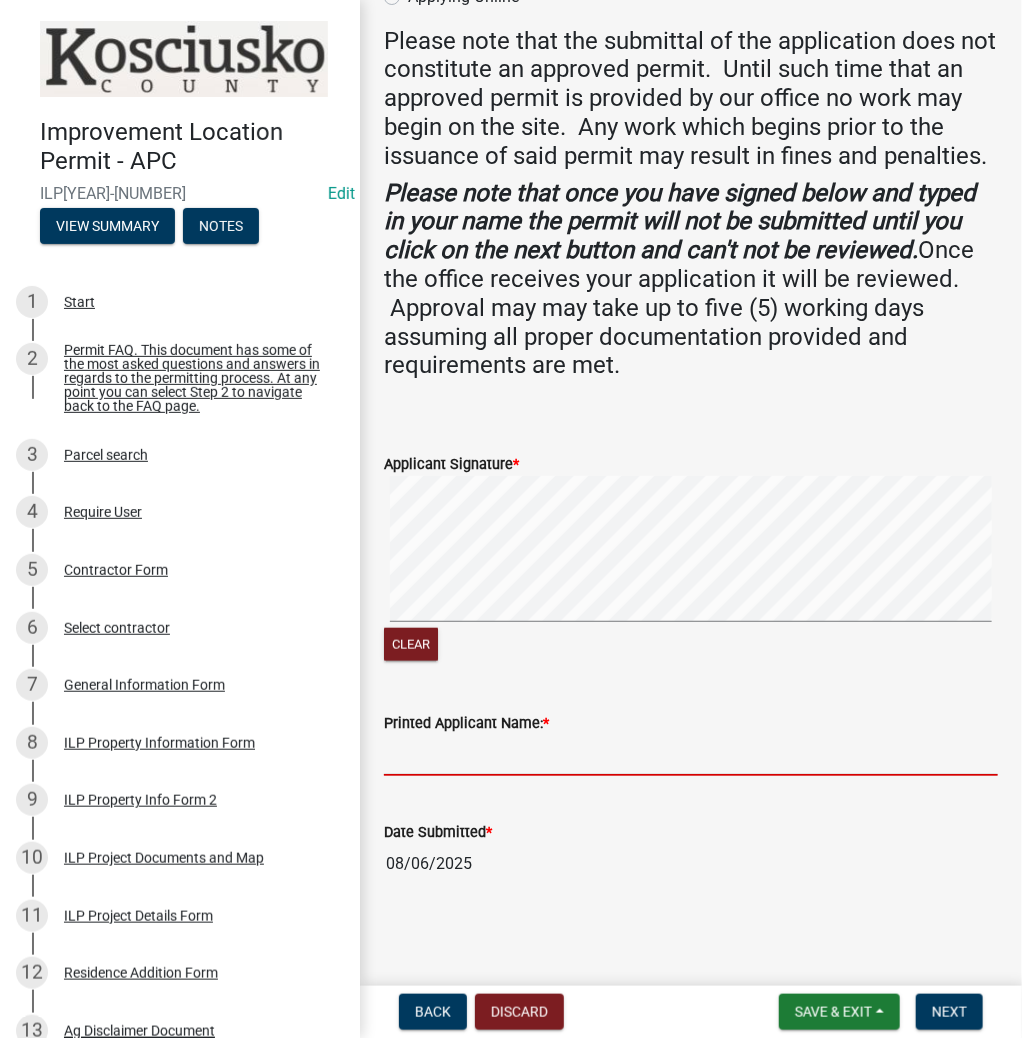 click on "Printed Applicant Name:  *" at bounding box center (691, 755) 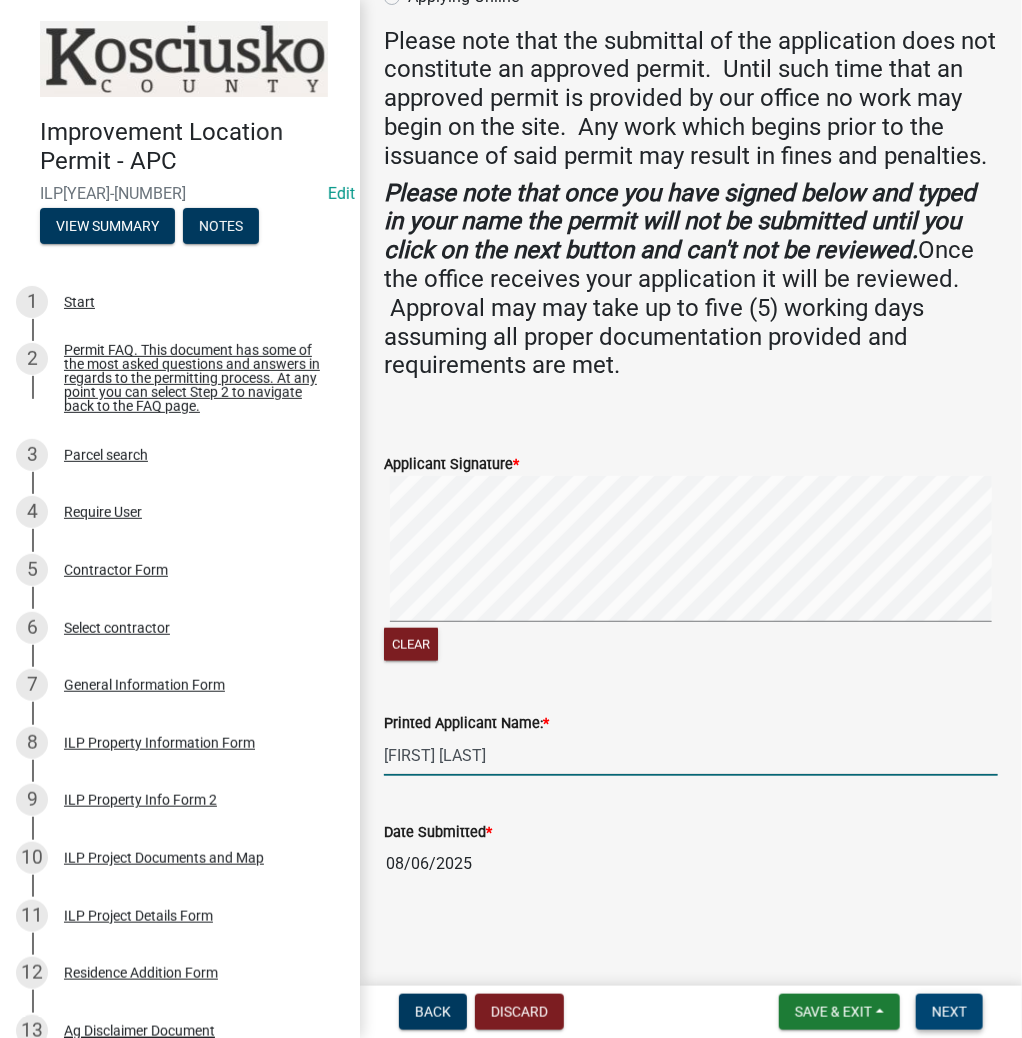 type on "[FIRST] [LAST]" 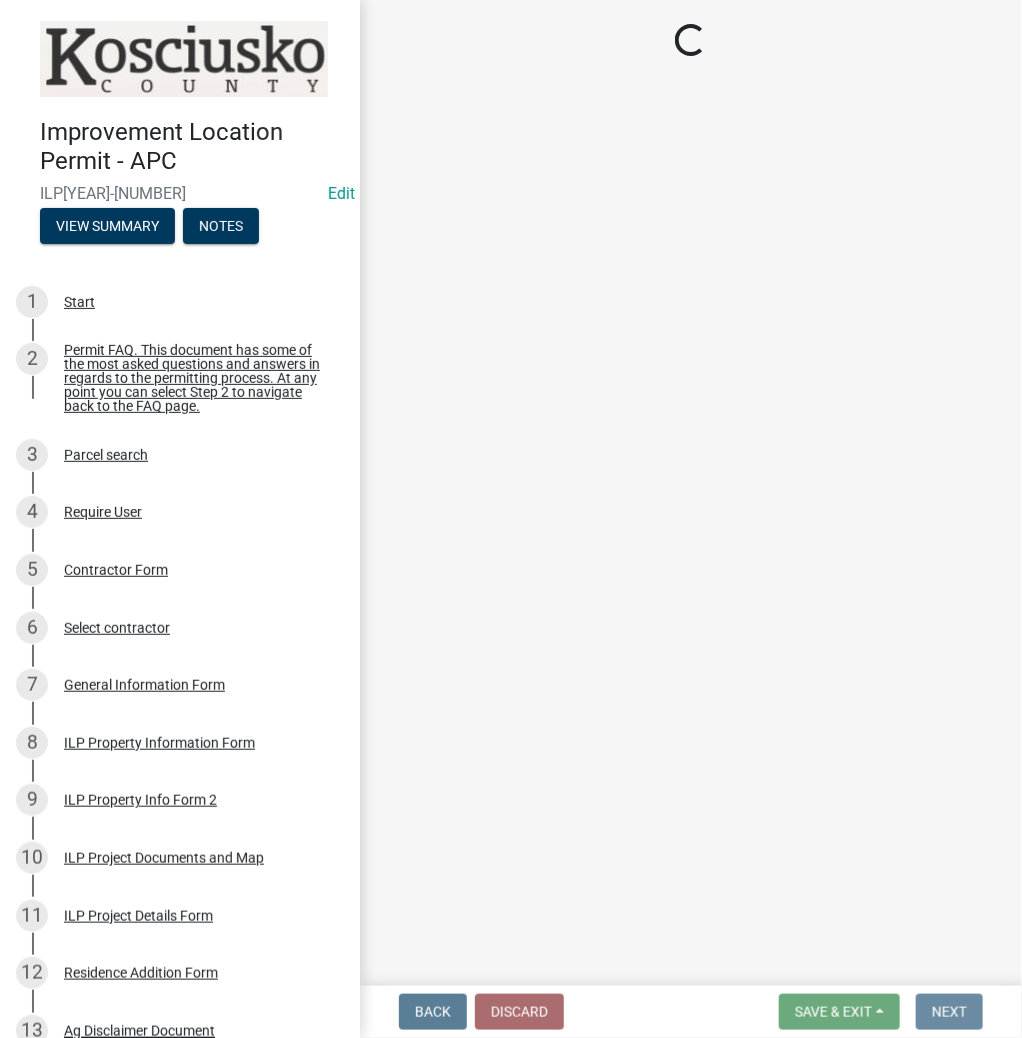scroll, scrollTop: 0, scrollLeft: 0, axis: both 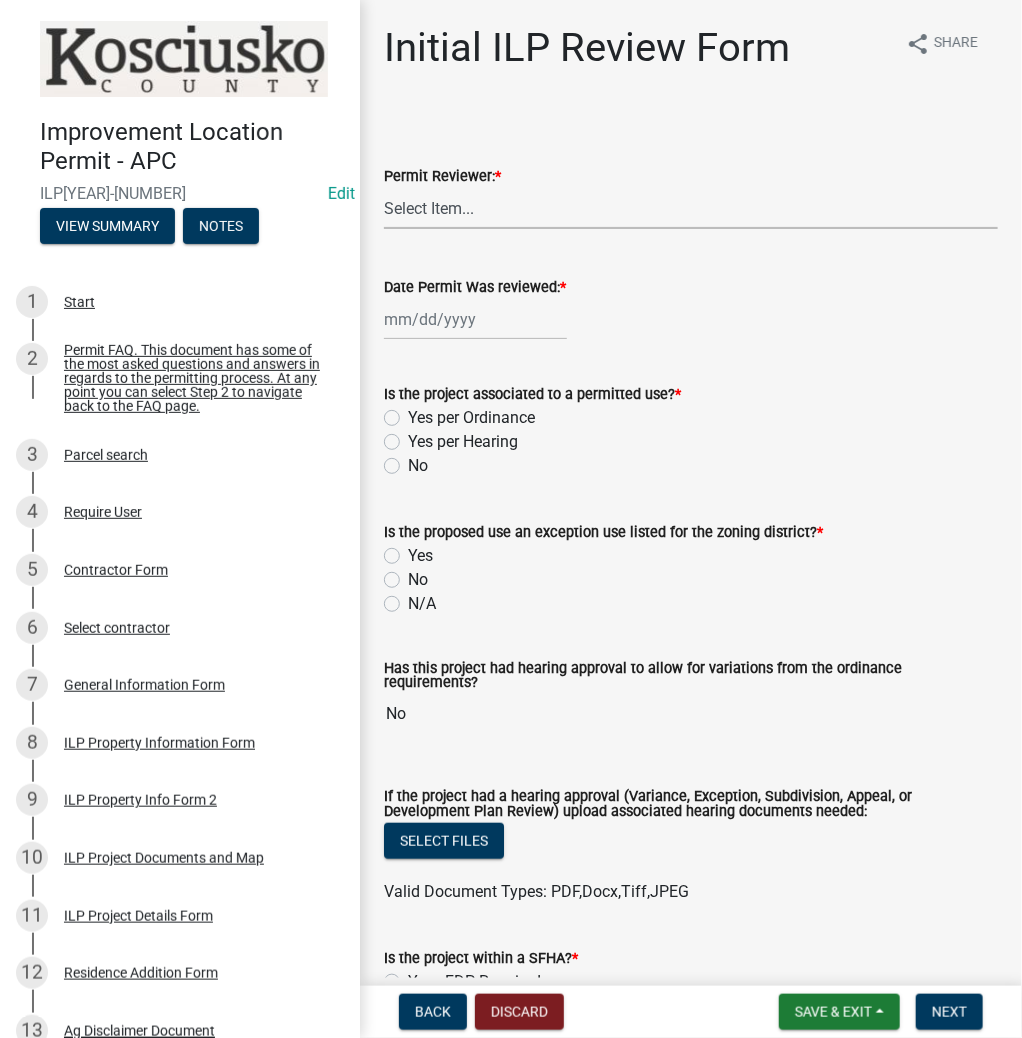 click on "Select Item...   MMS   LT   AT   CS   AH   Vacant" at bounding box center (691, 208) 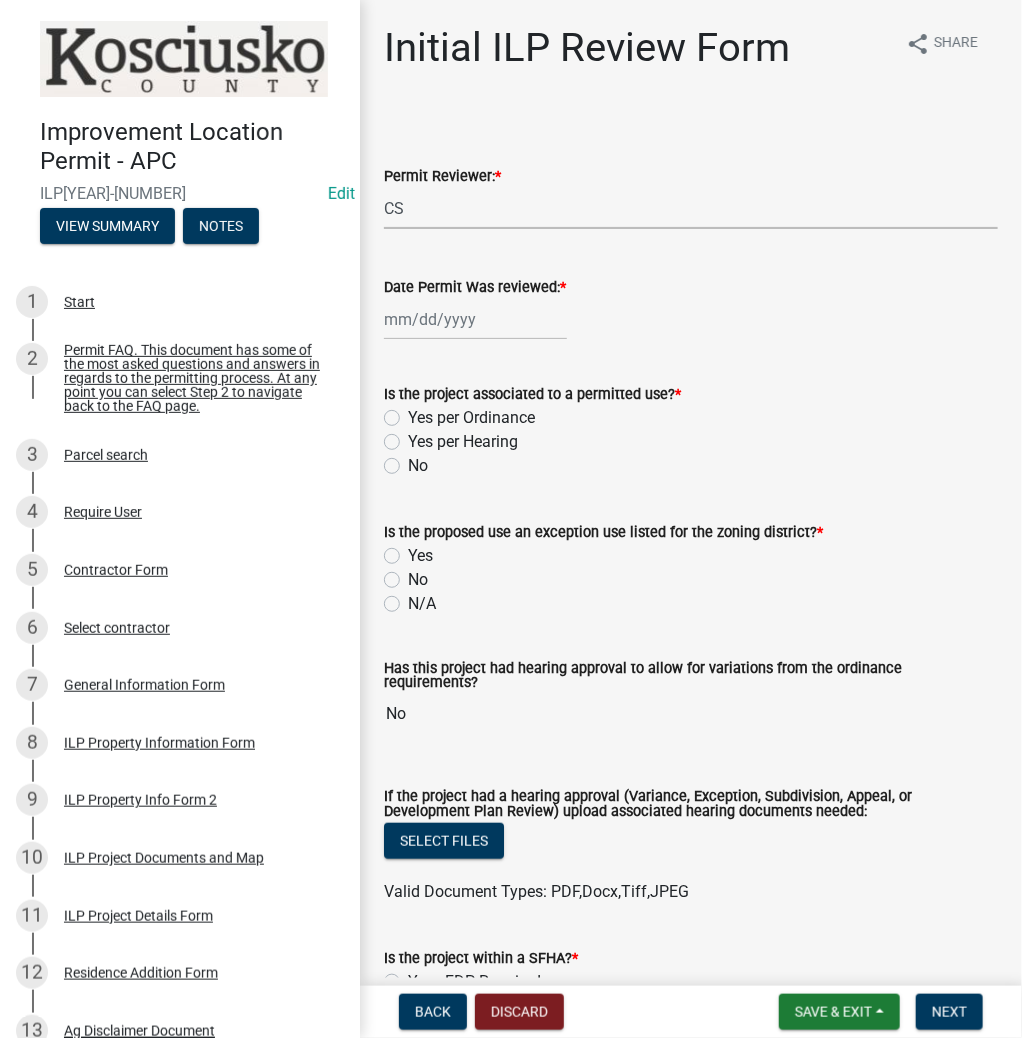 click on "Select Item...   MMS   LT   AT   CS   AH   Vacant" at bounding box center [691, 208] 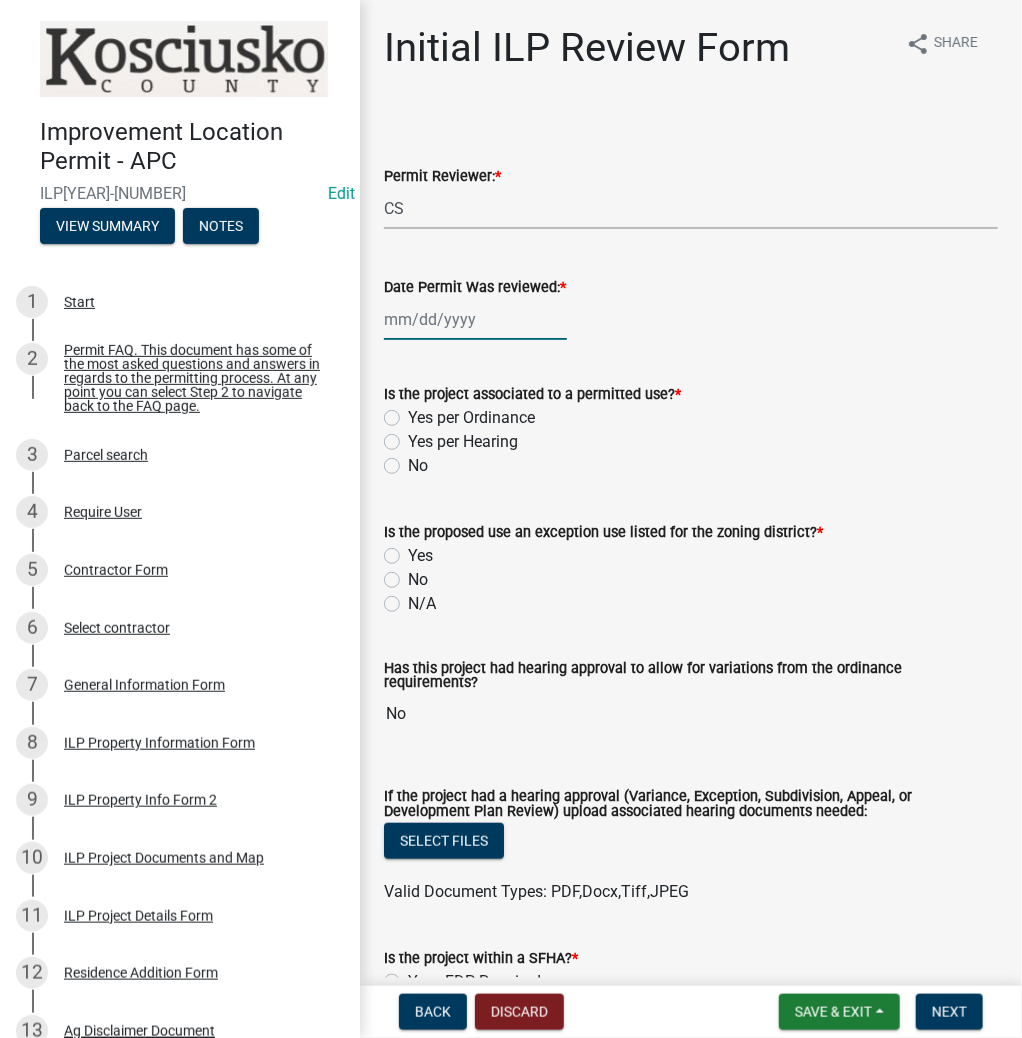 click 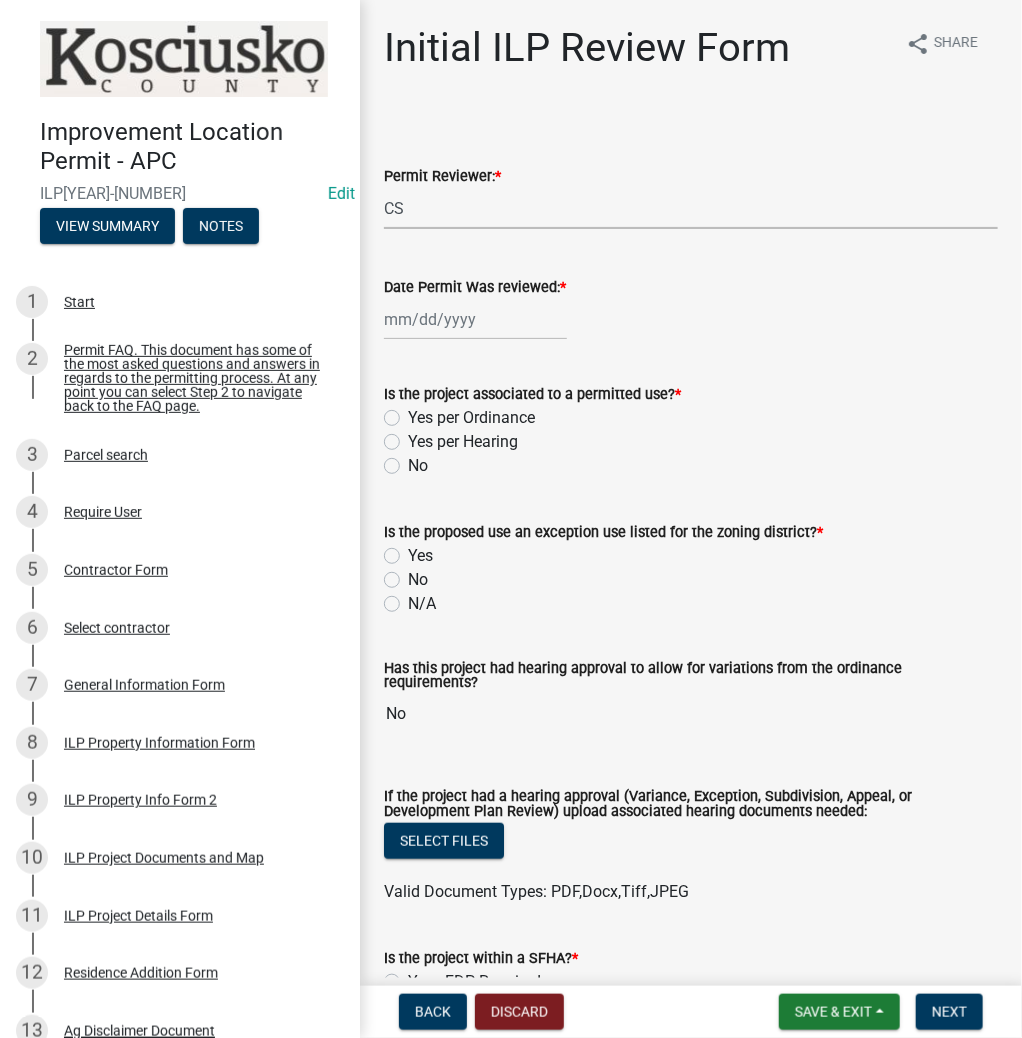 select on "8" 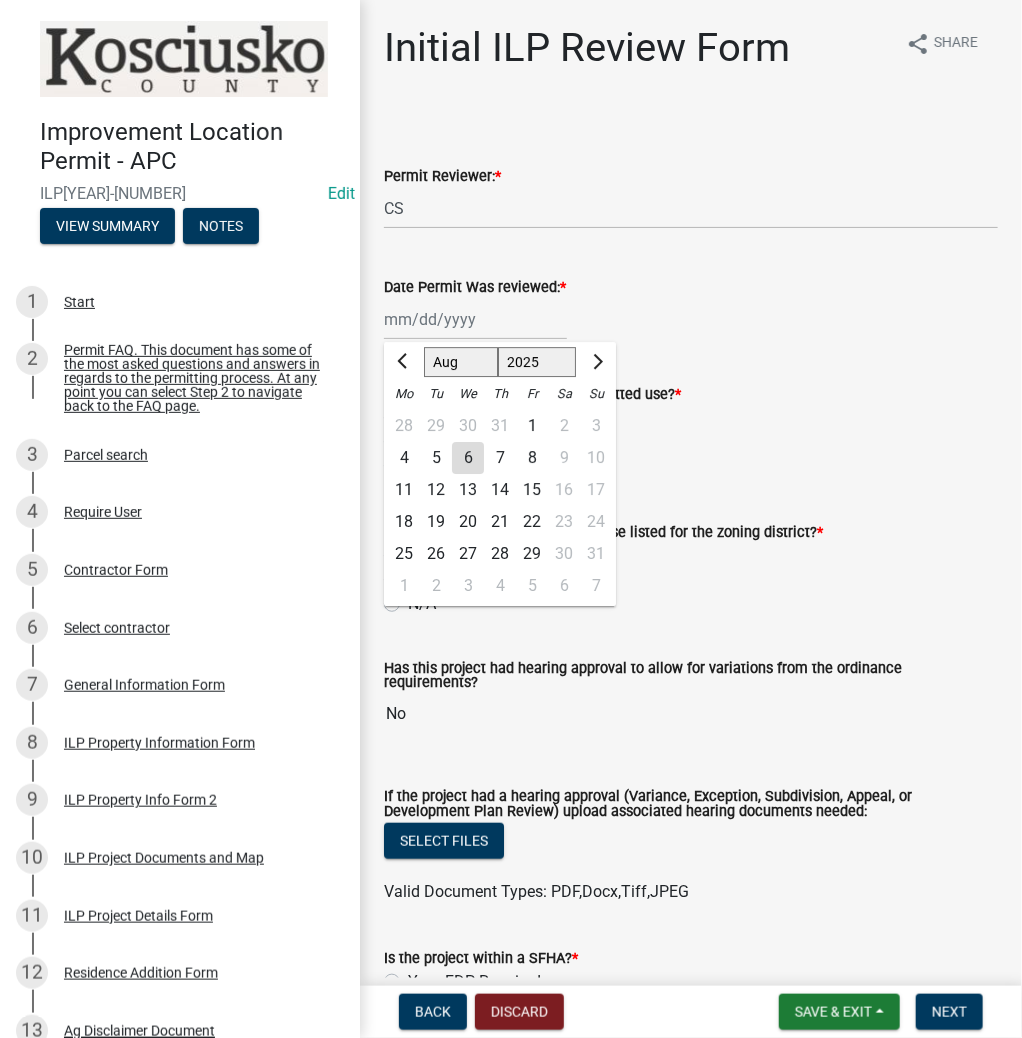 click on "6" 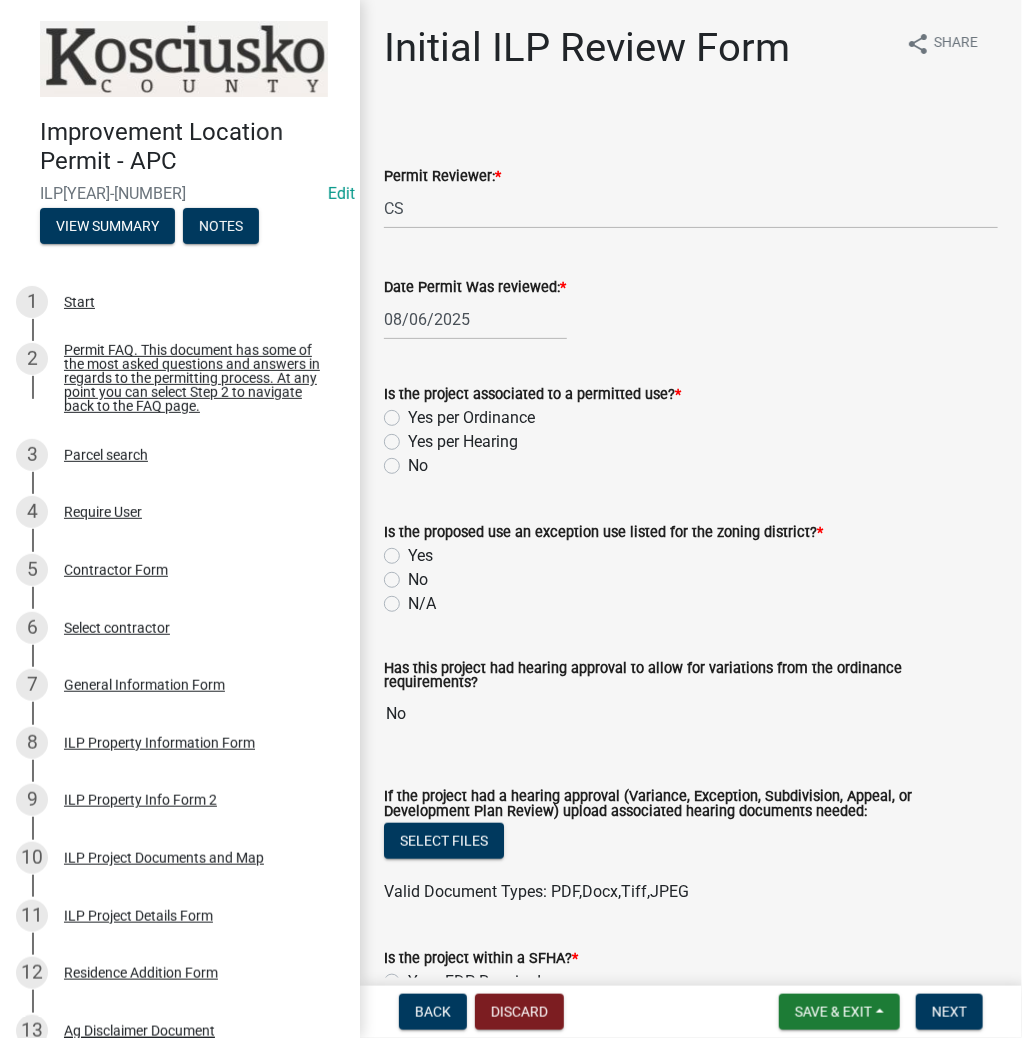 click on "Yes per Ordinance" 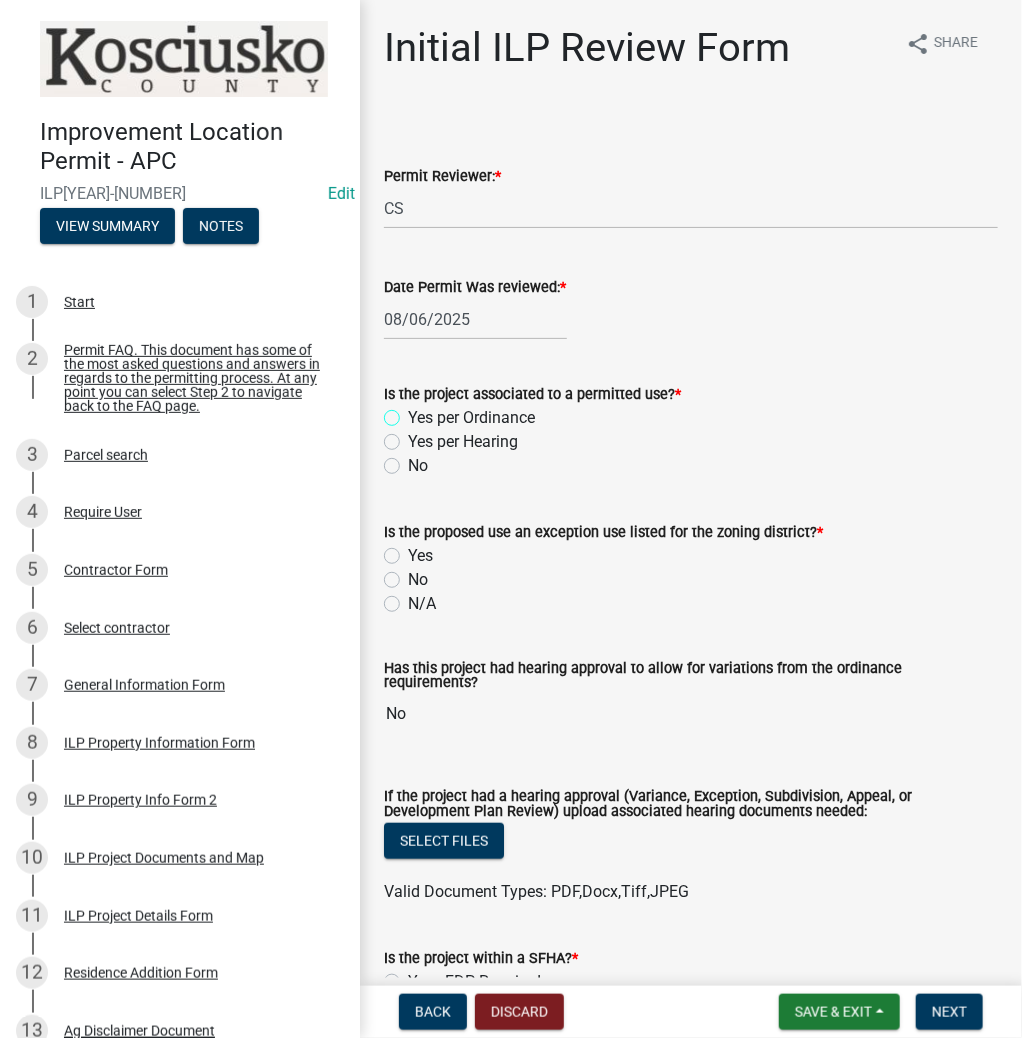 click on "Yes per Ordinance" at bounding box center (414, 412) 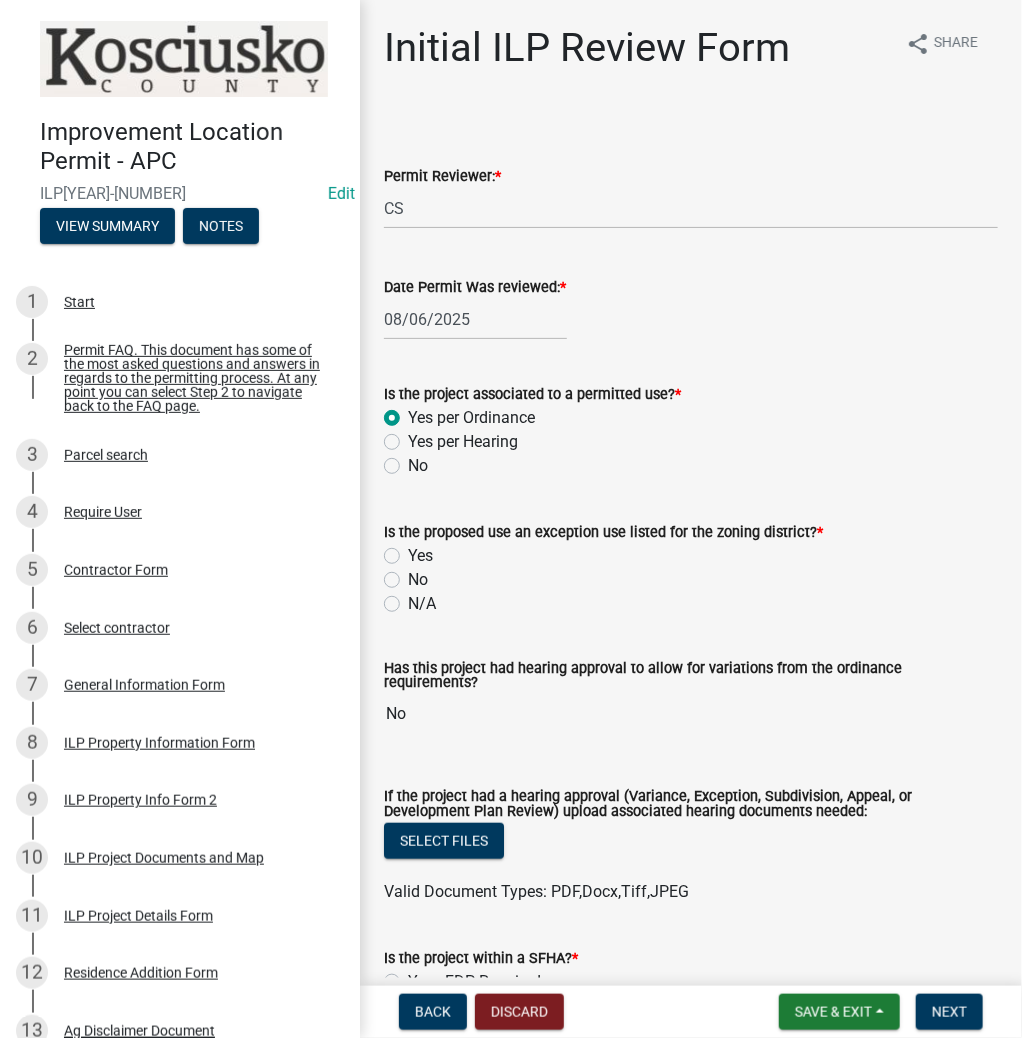 radio on "true" 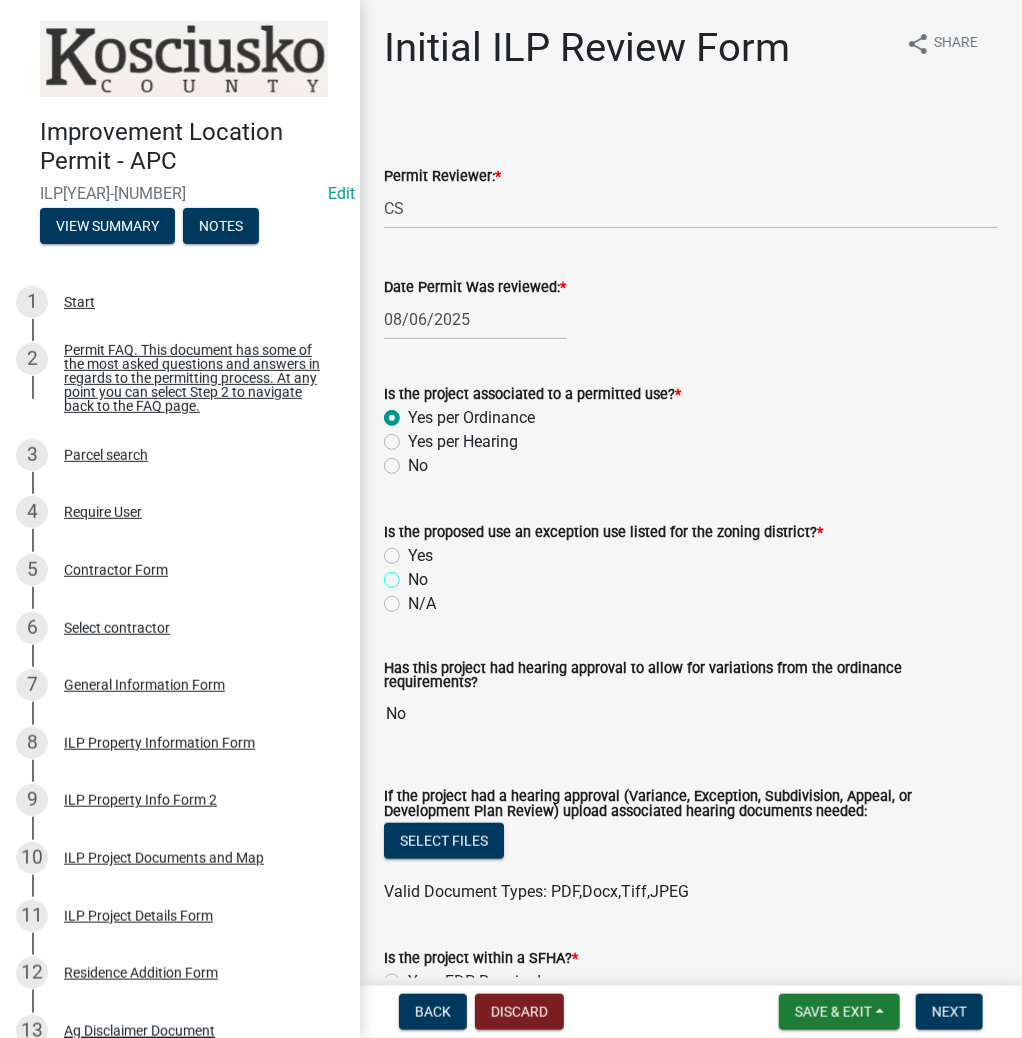 click on "No" at bounding box center [414, 574] 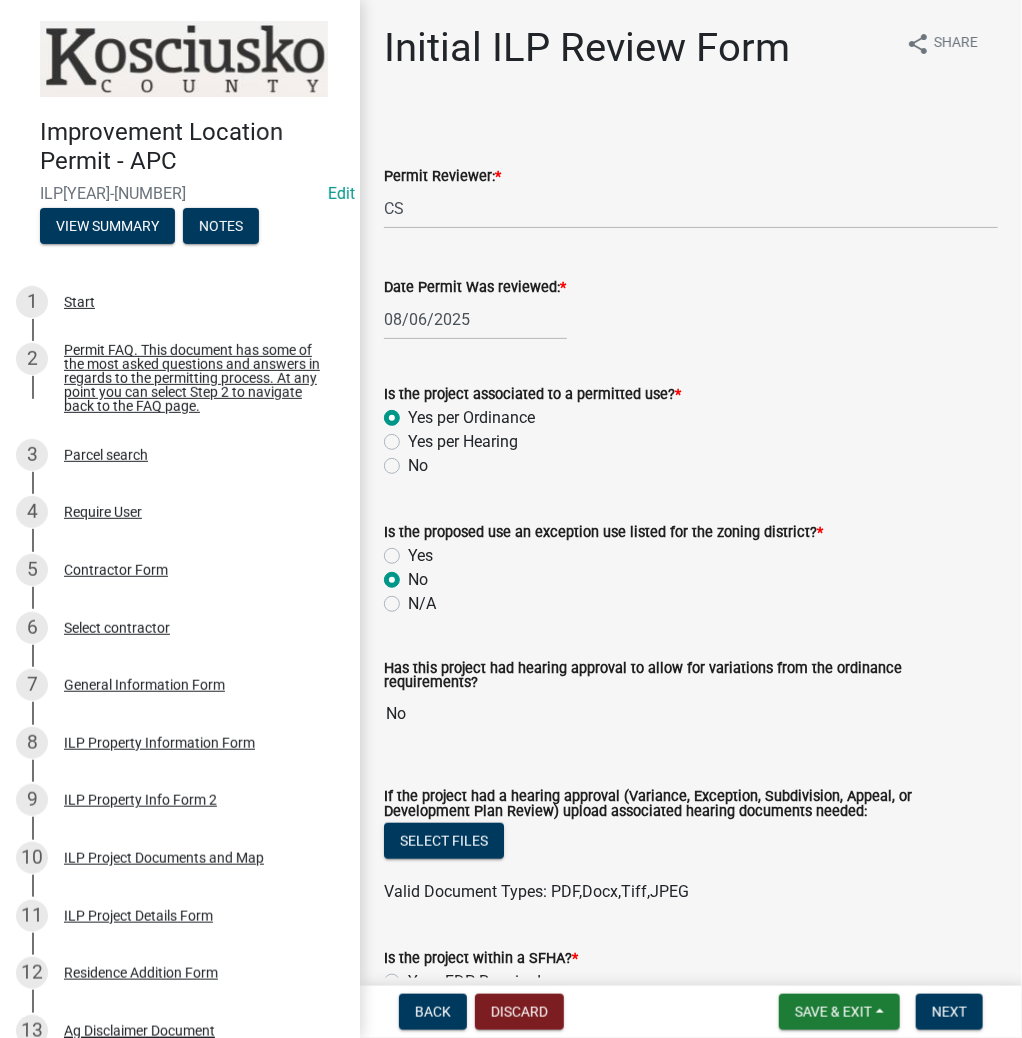 radio on "true" 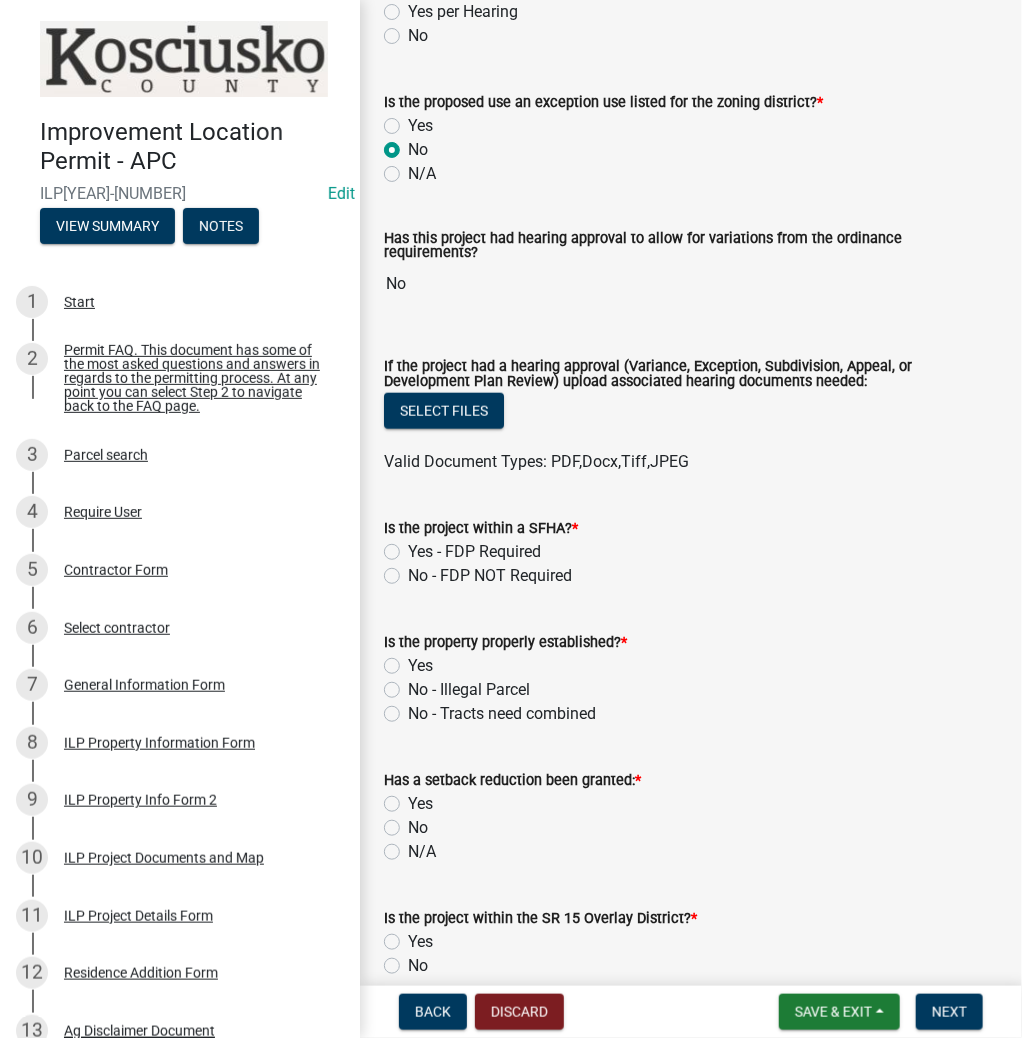 scroll, scrollTop: 560, scrollLeft: 0, axis: vertical 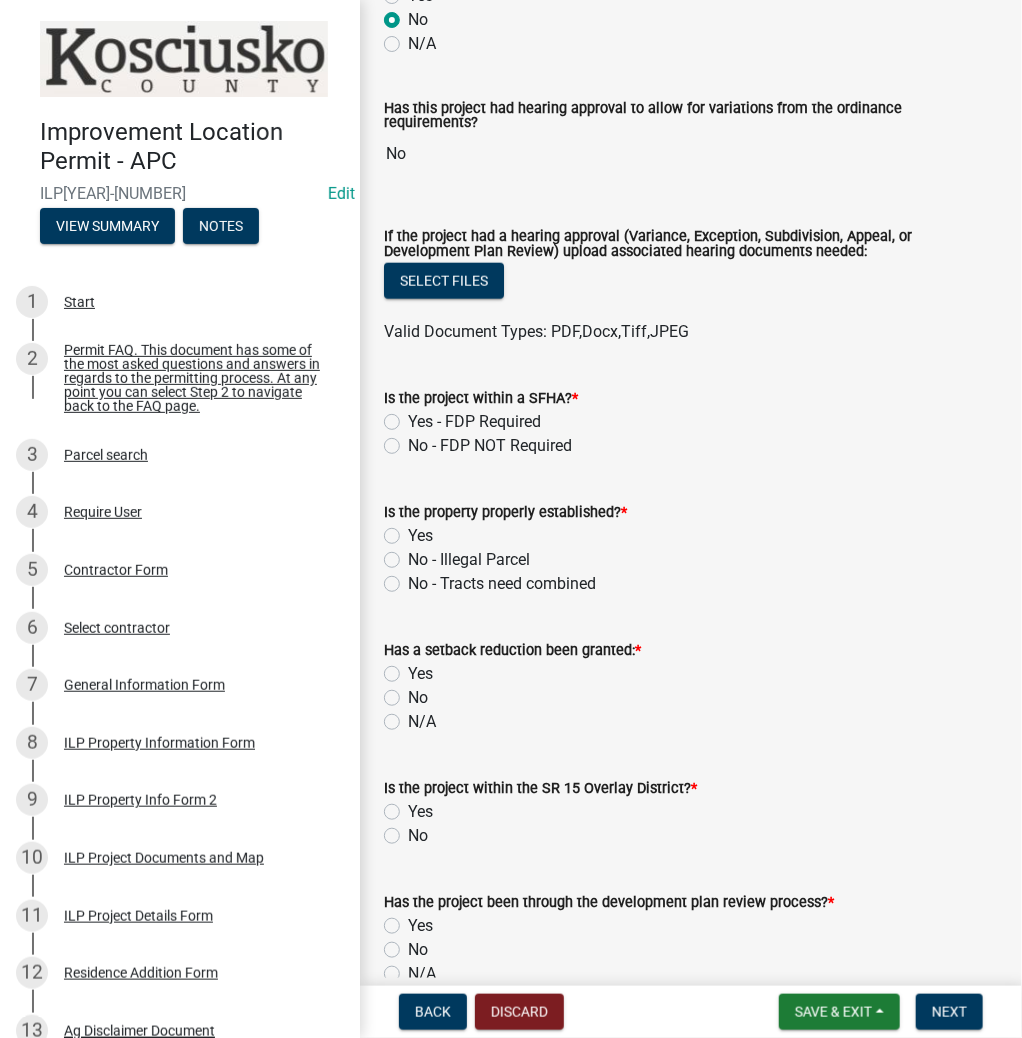 click on "No - FDP NOT Required" 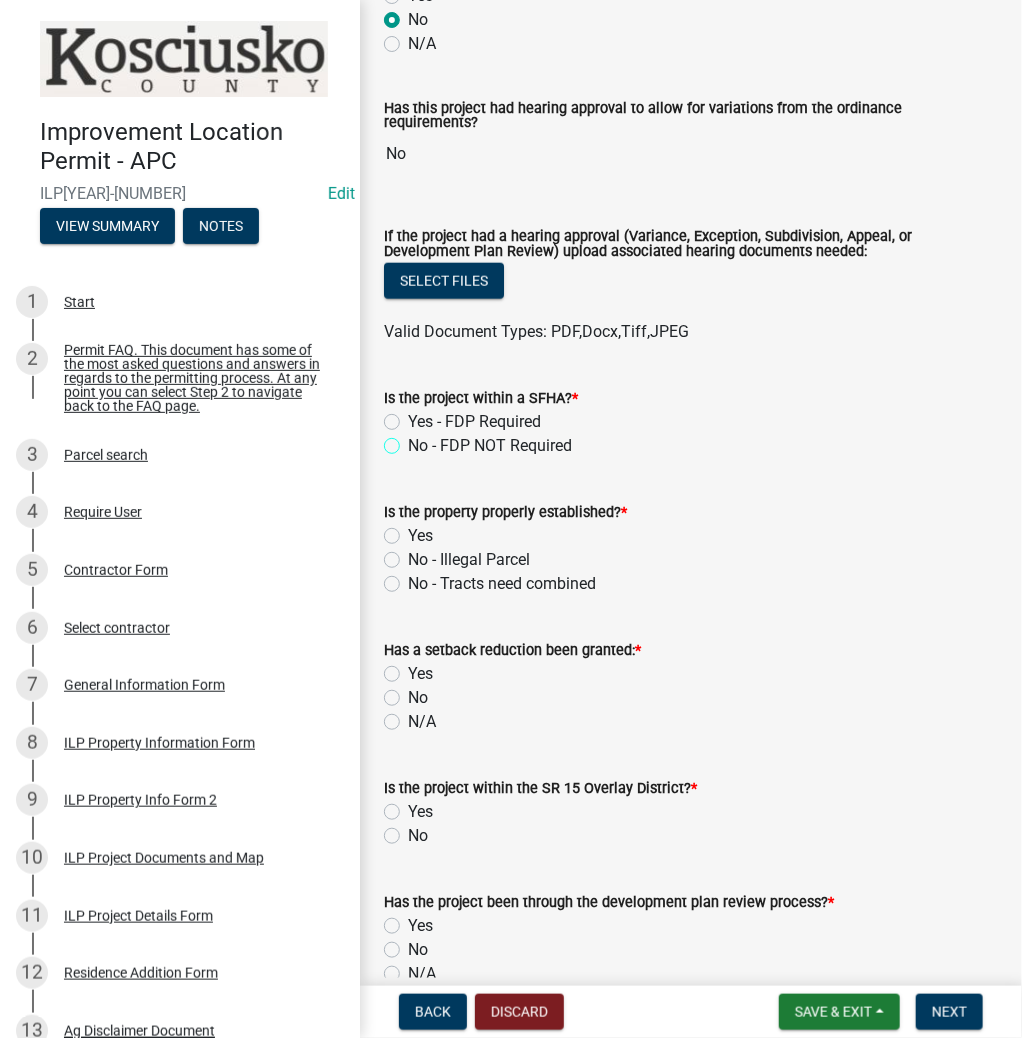 click on "No - FDP NOT Required" at bounding box center (414, 440) 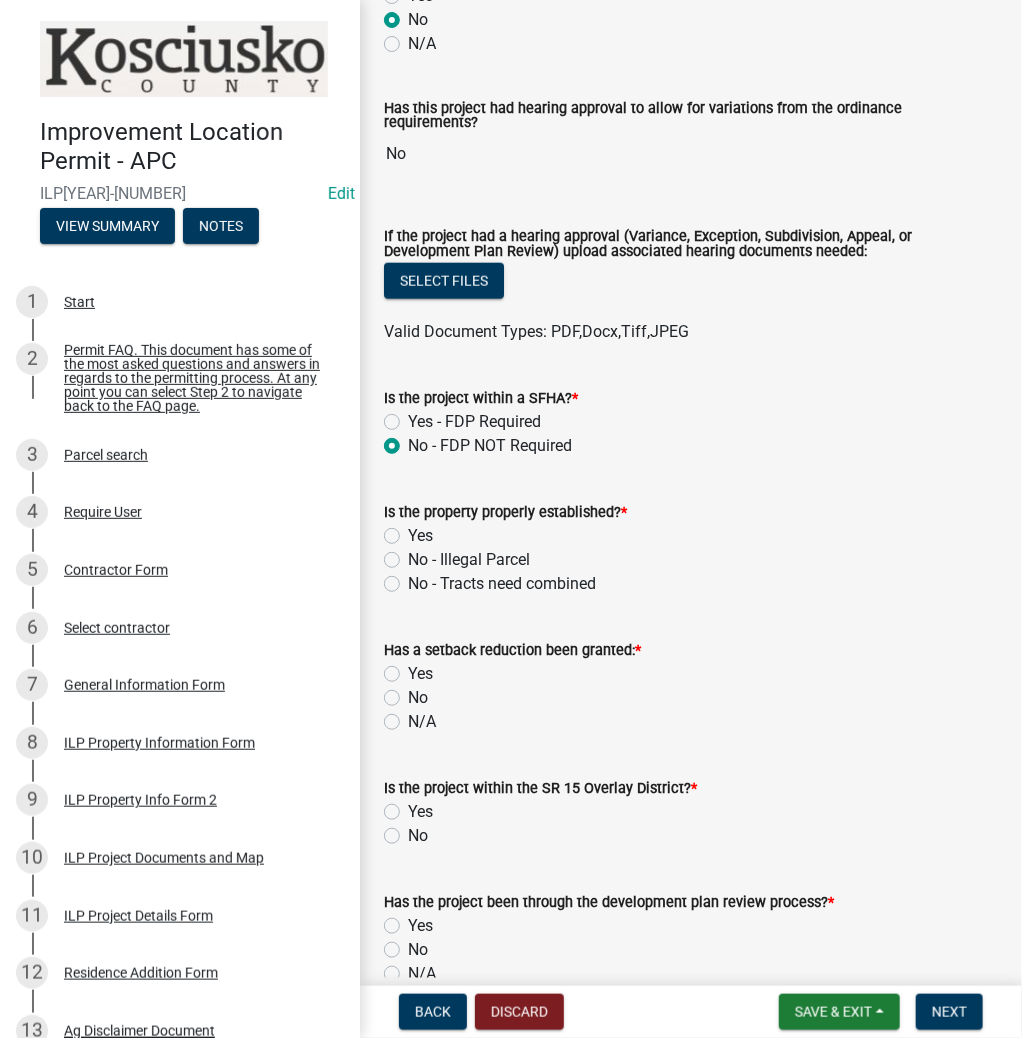 radio on "true" 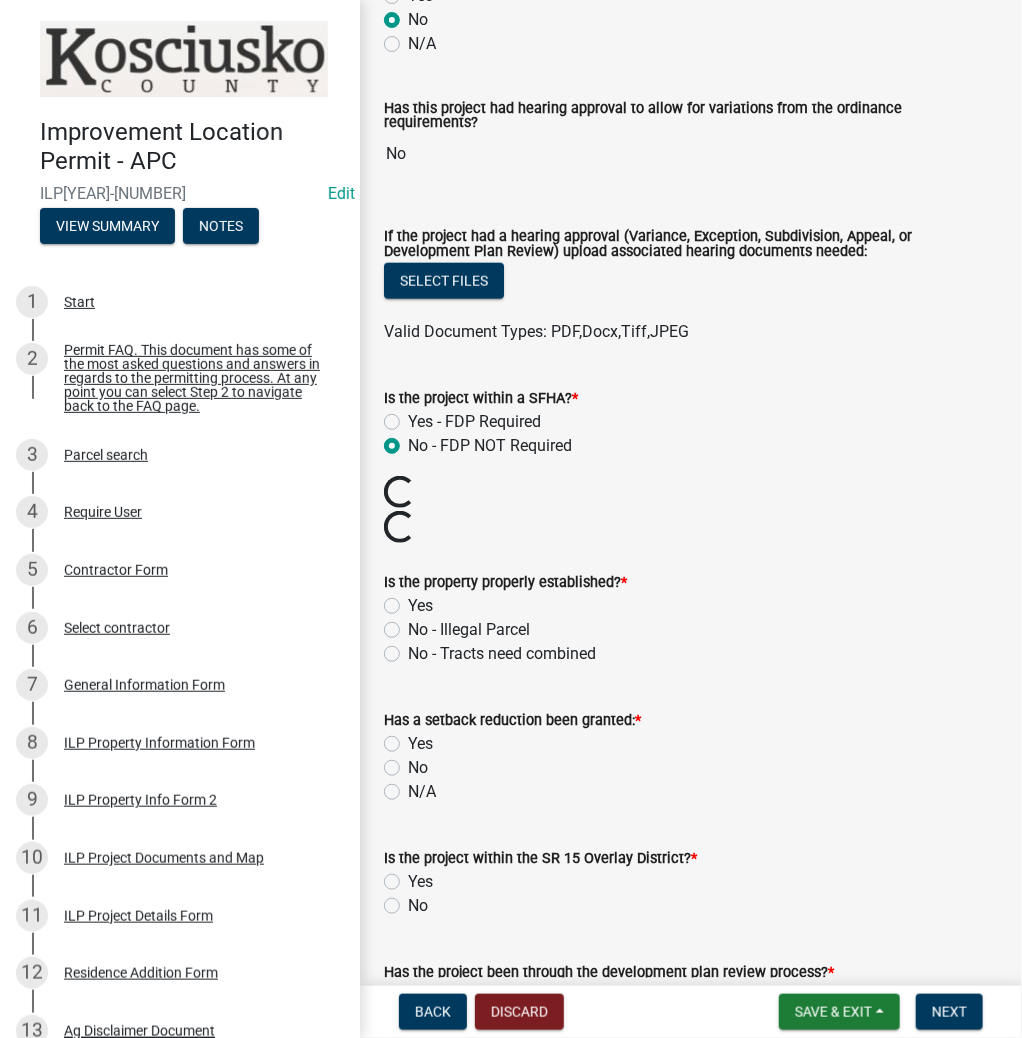 click on "Yes" 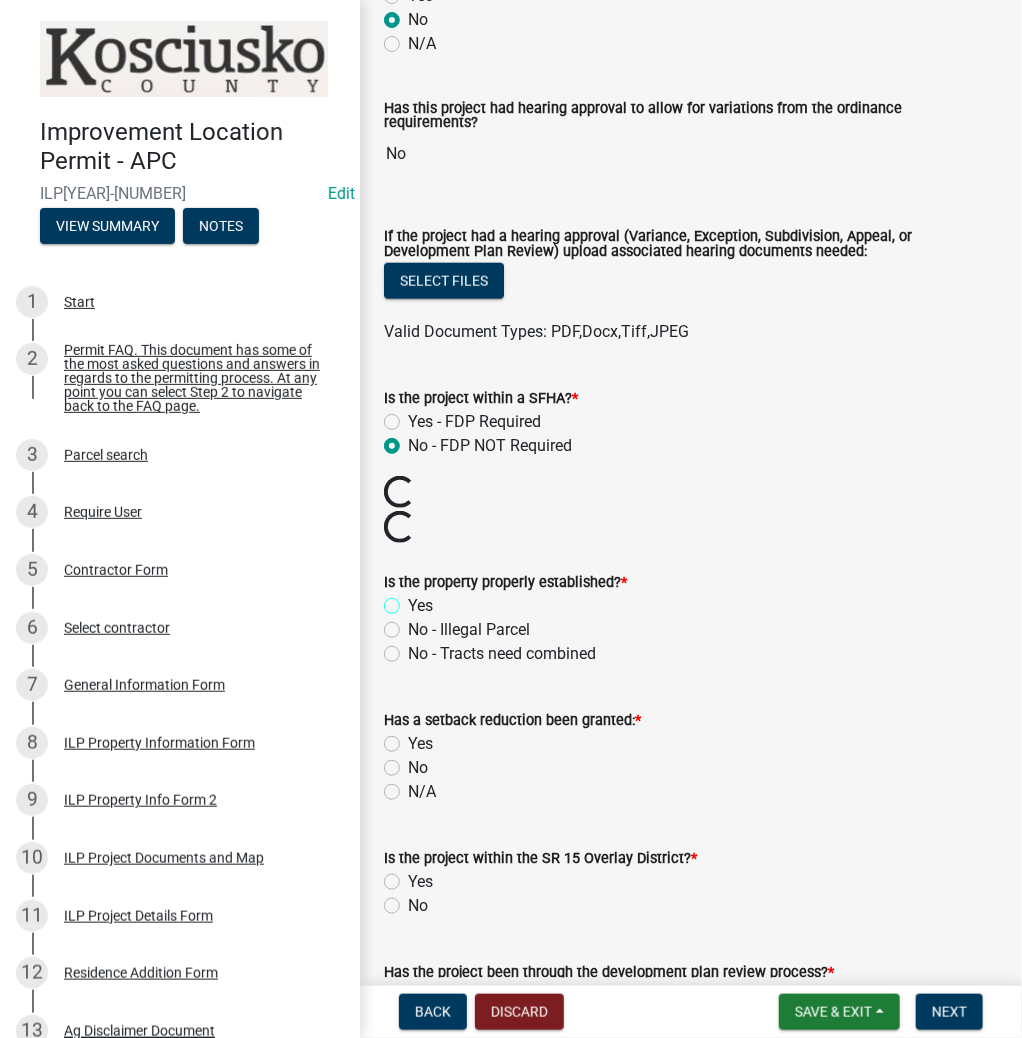 click on "Yes" at bounding box center (414, 600) 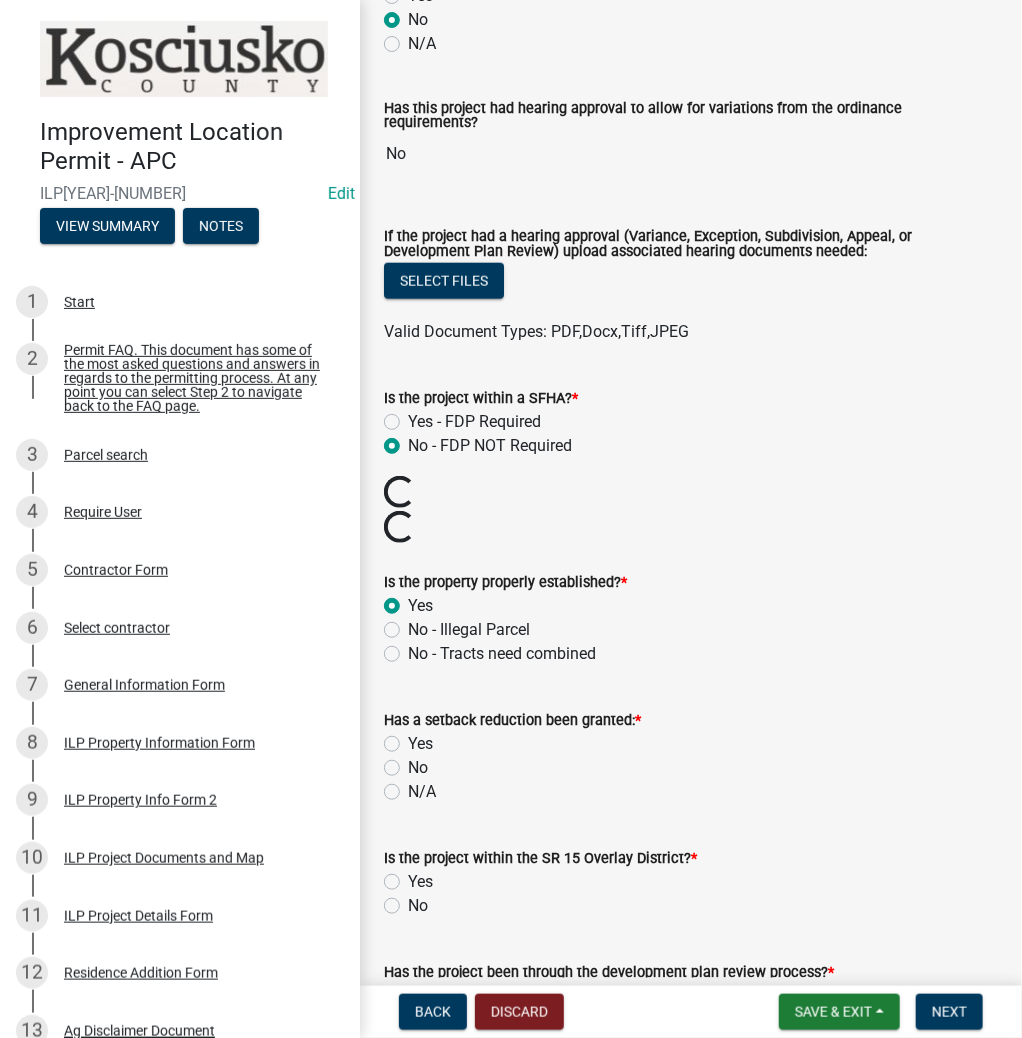 radio on "true" 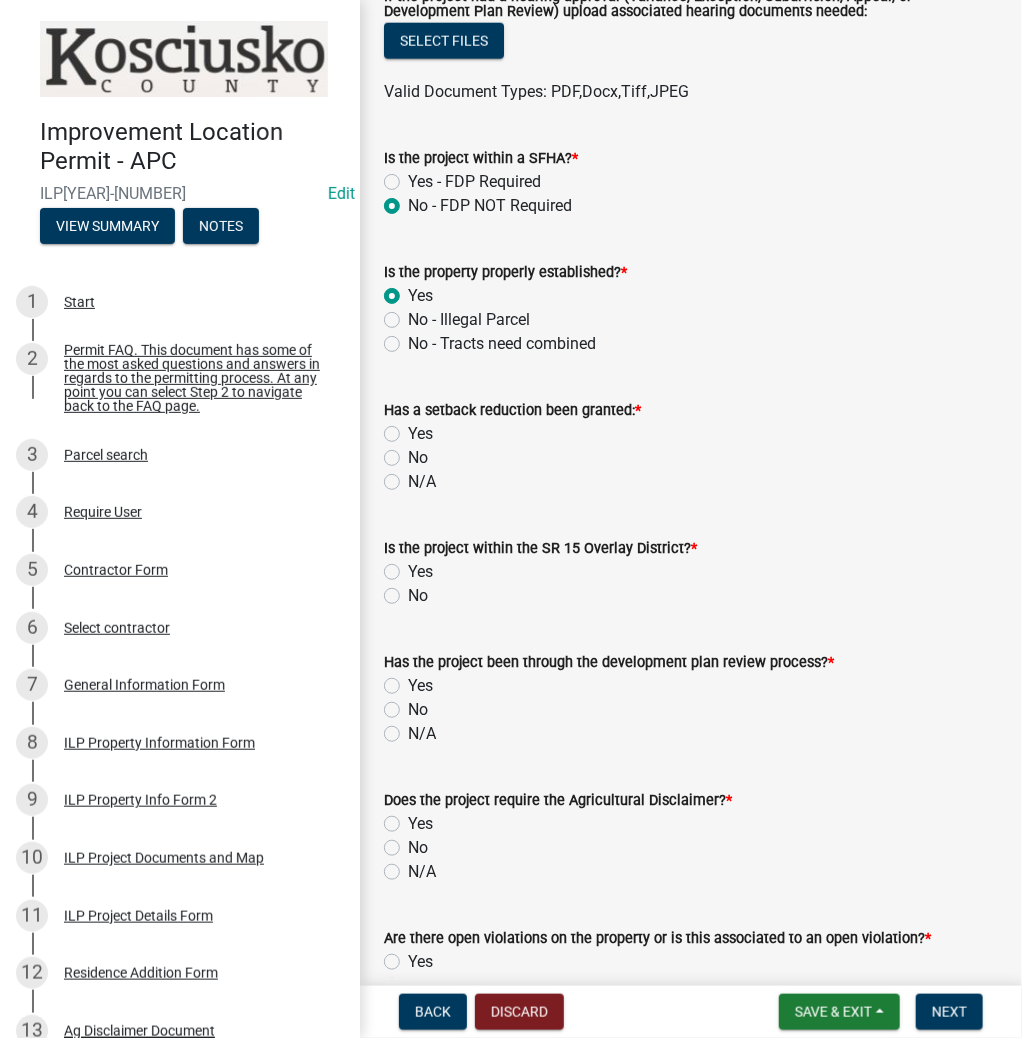 click on "No" 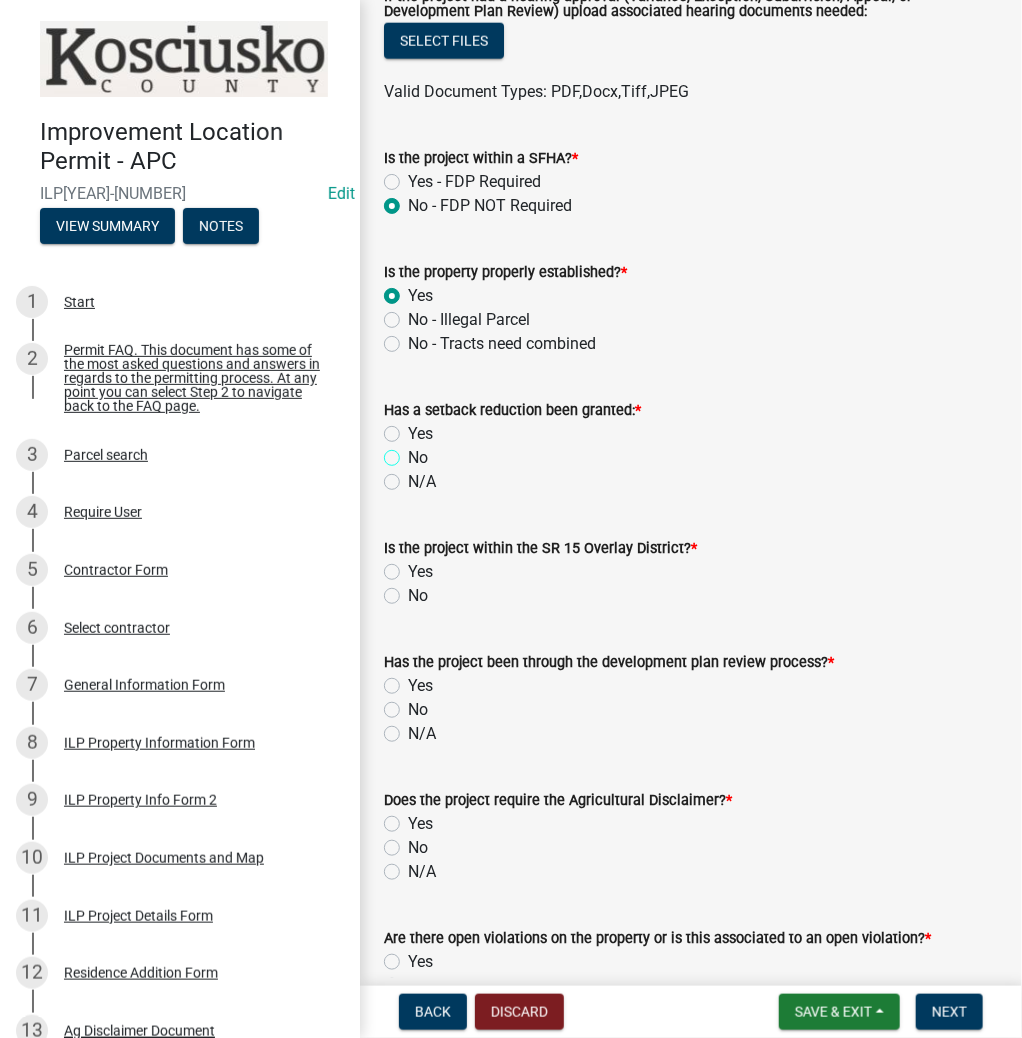 click on "No" at bounding box center [414, 452] 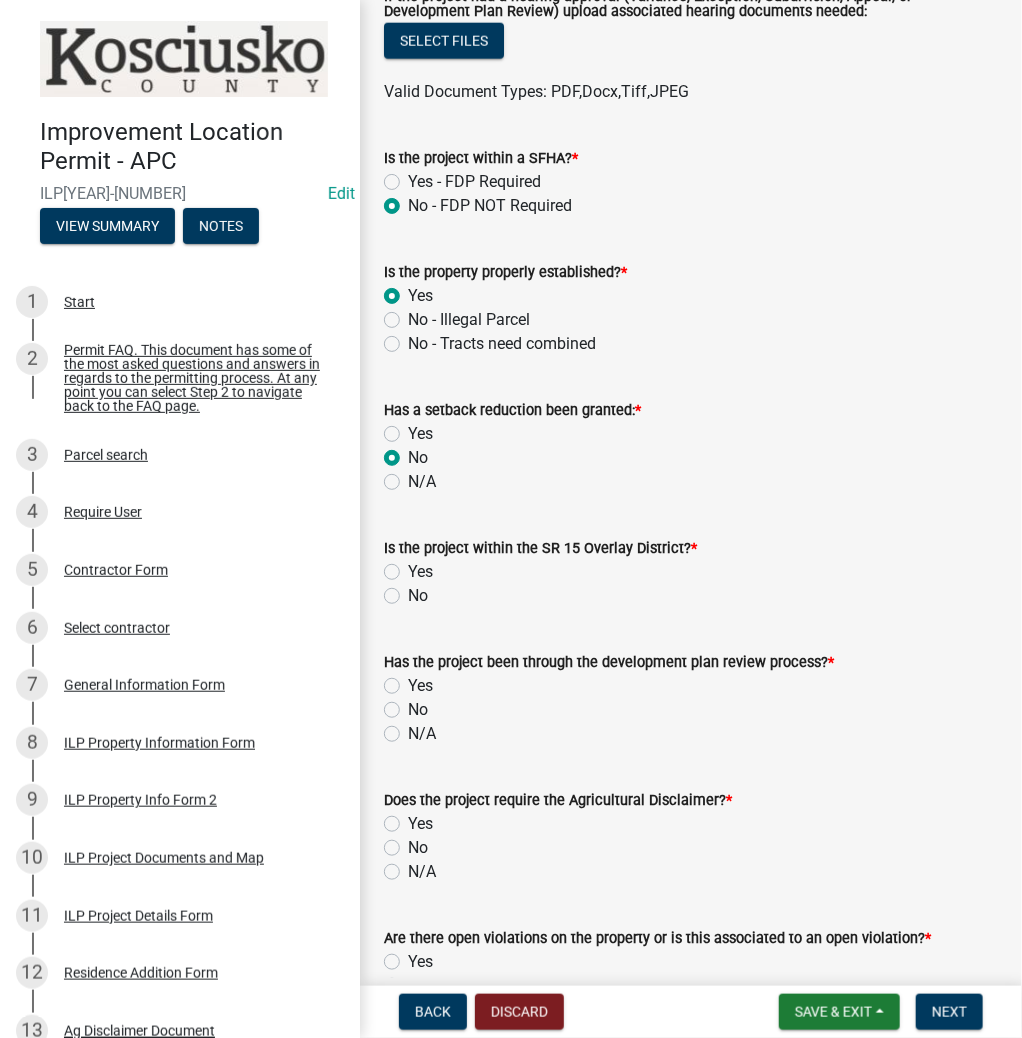 radio on "true" 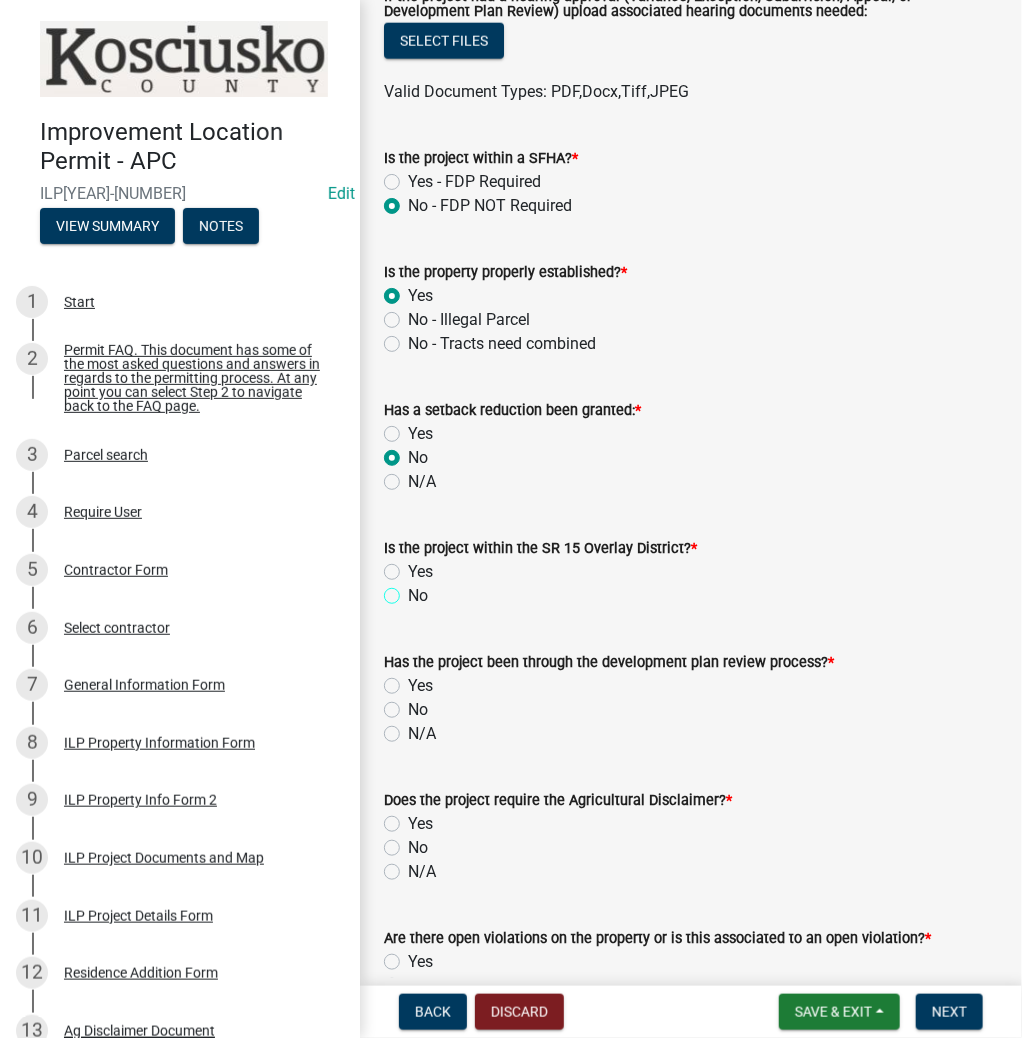 click on "No" at bounding box center (414, 590) 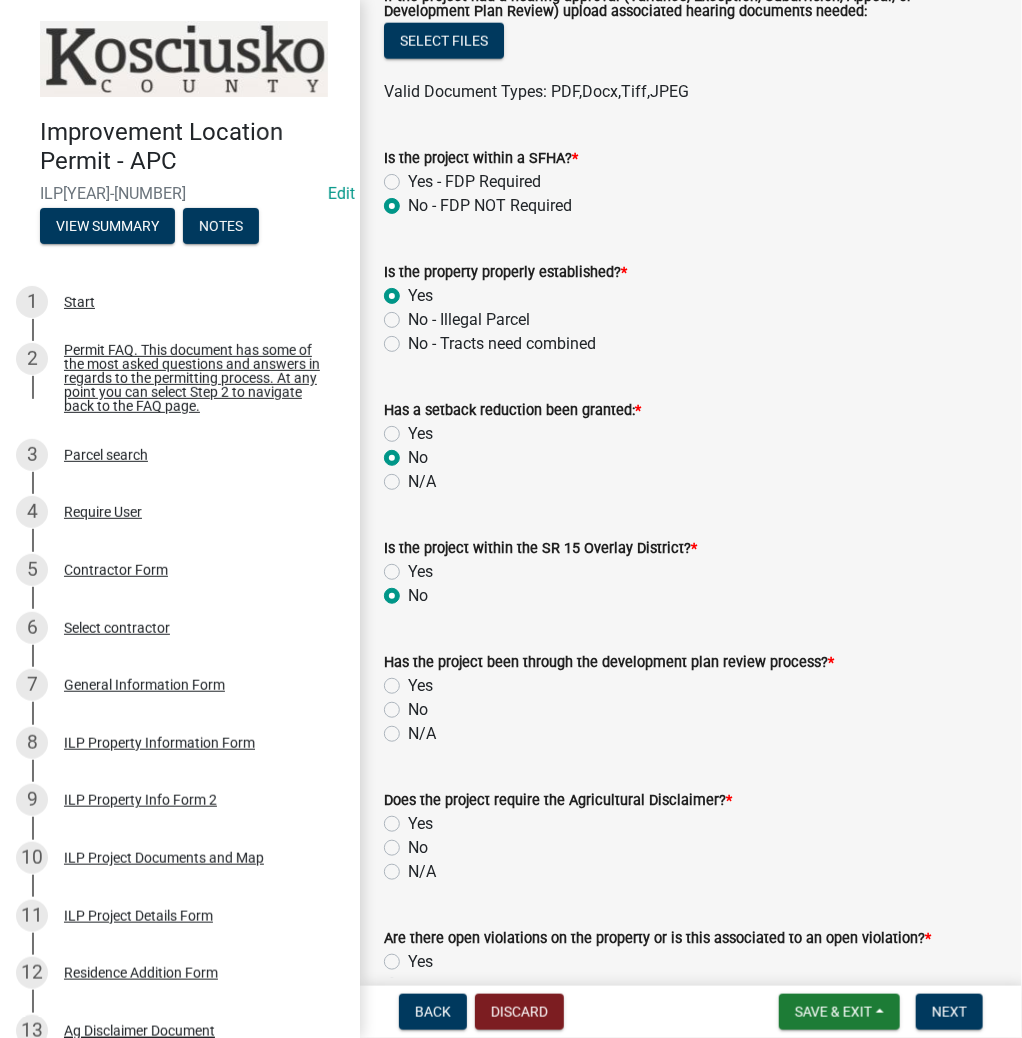 radio on "true" 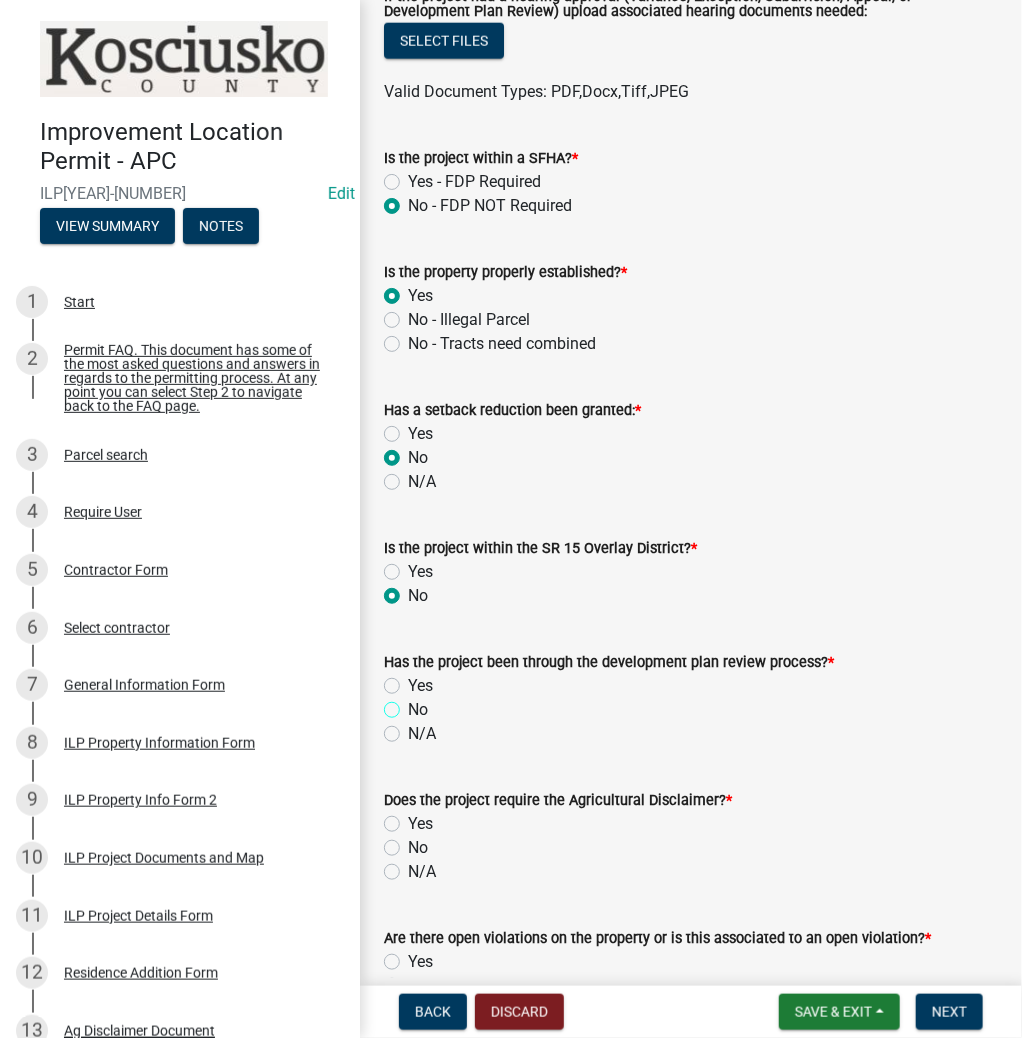 click on "No" at bounding box center (414, 704) 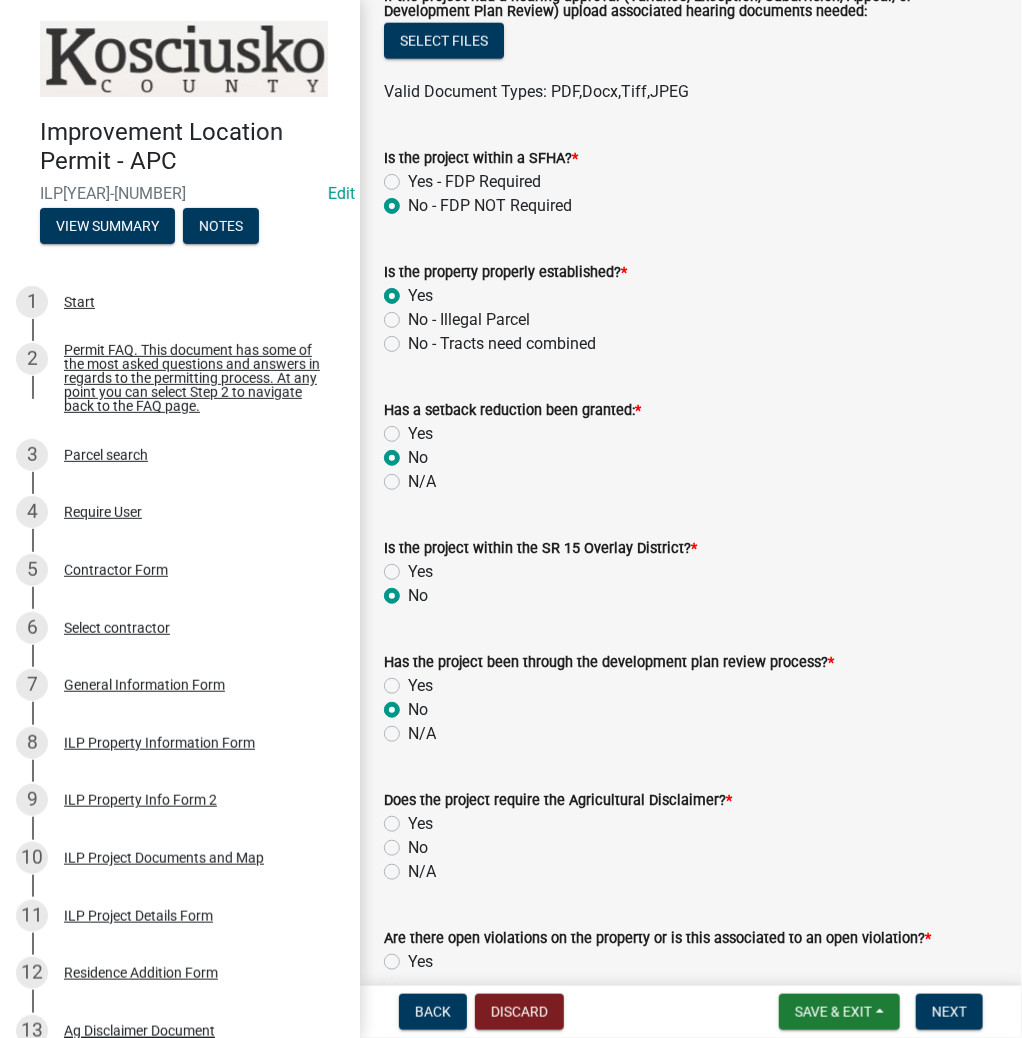 radio on "true" 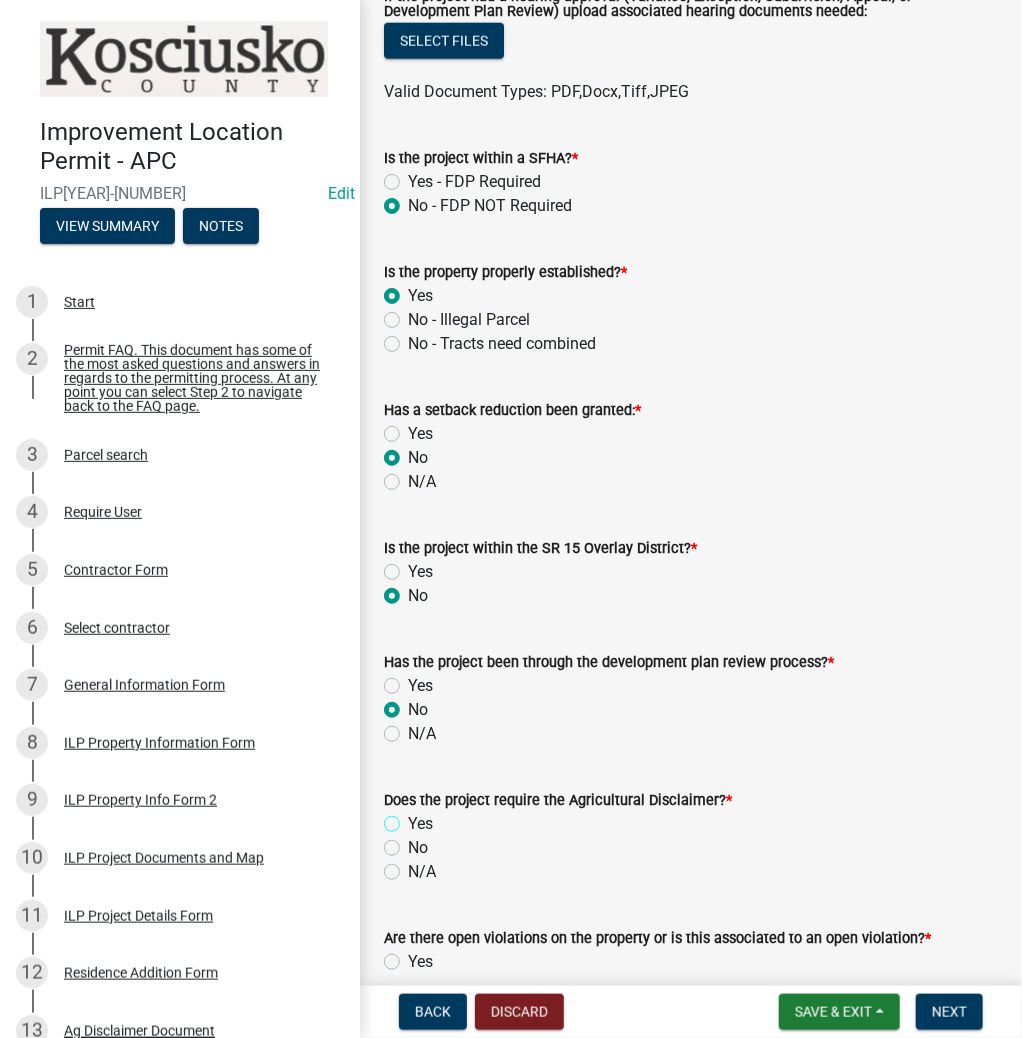 click on "Yes" at bounding box center (414, 818) 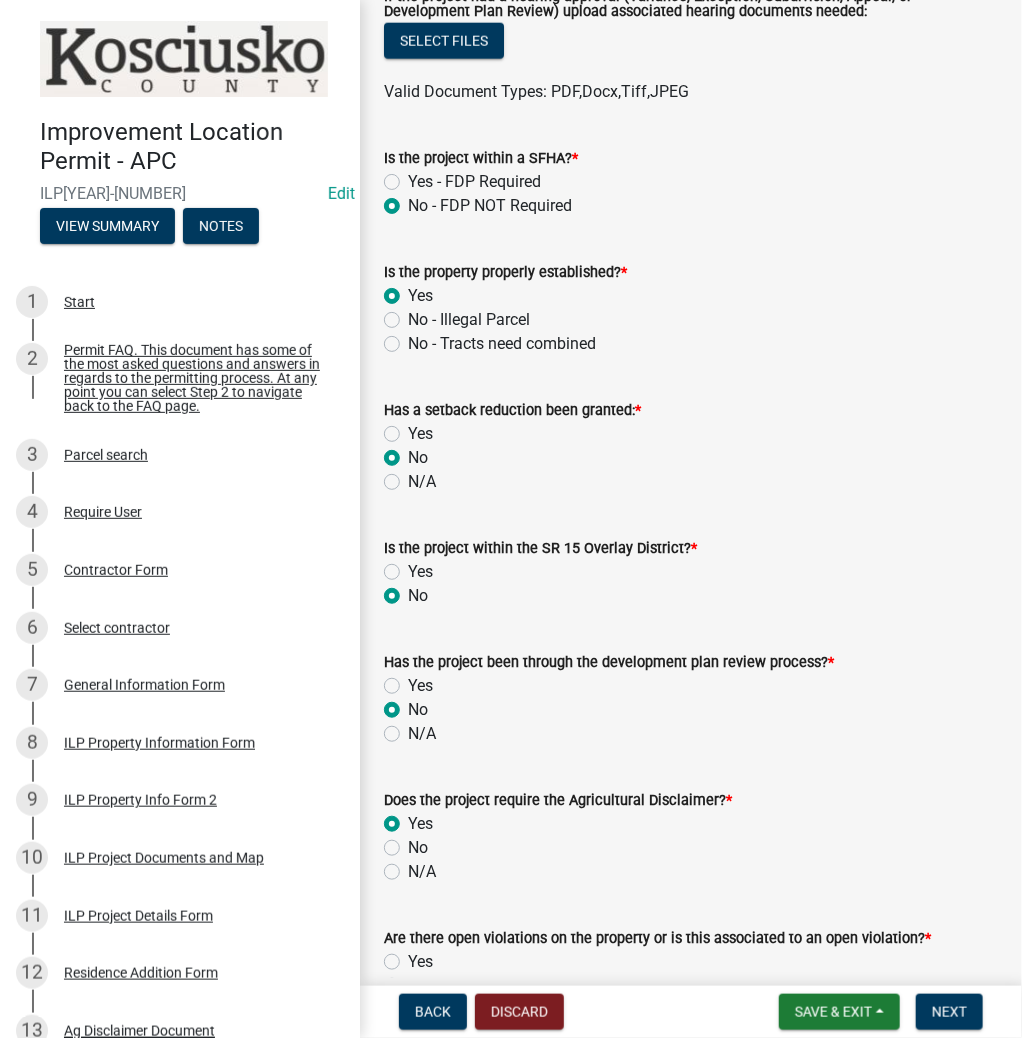 radio on "true" 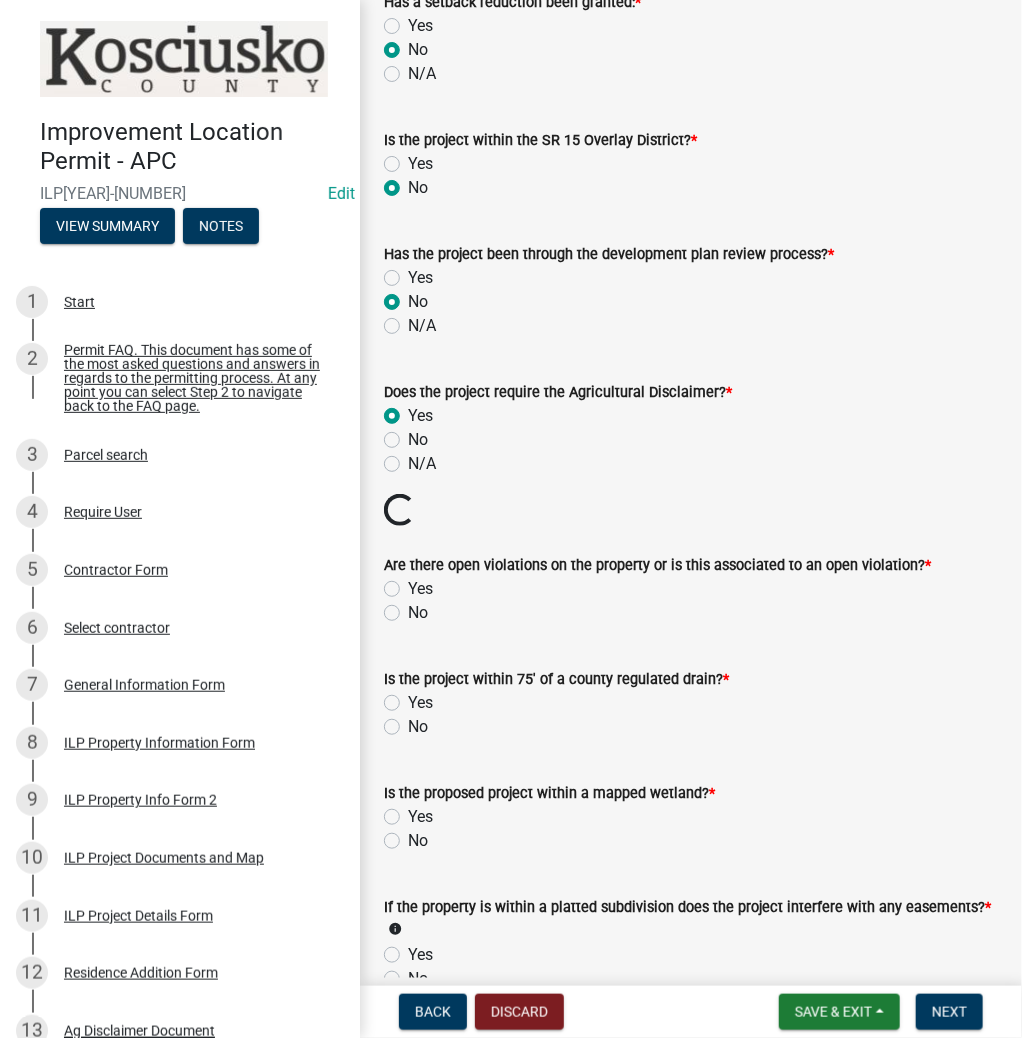 scroll, scrollTop: 1360, scrollLeft: 0, axis: vertical 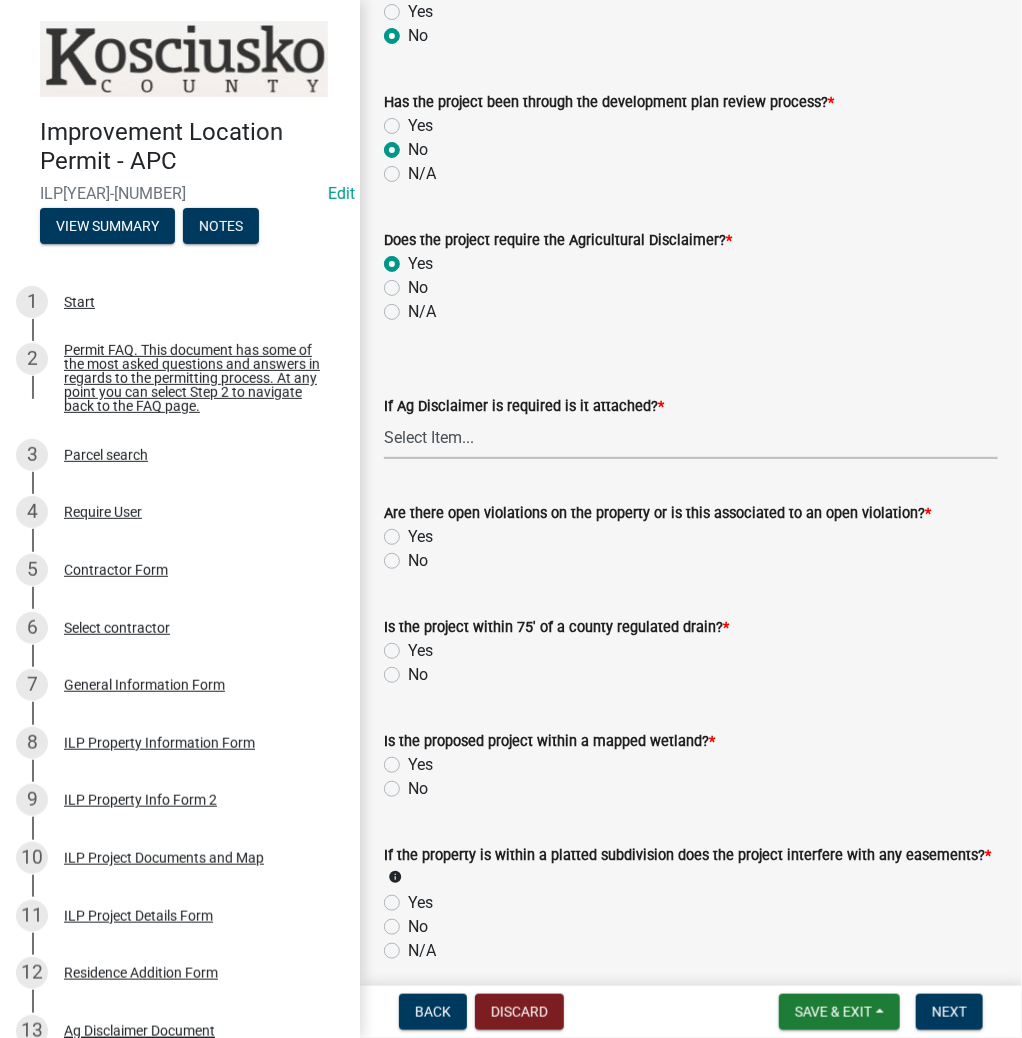 click on "Select Item...   Yes   No" at bounding box center (691, 438) 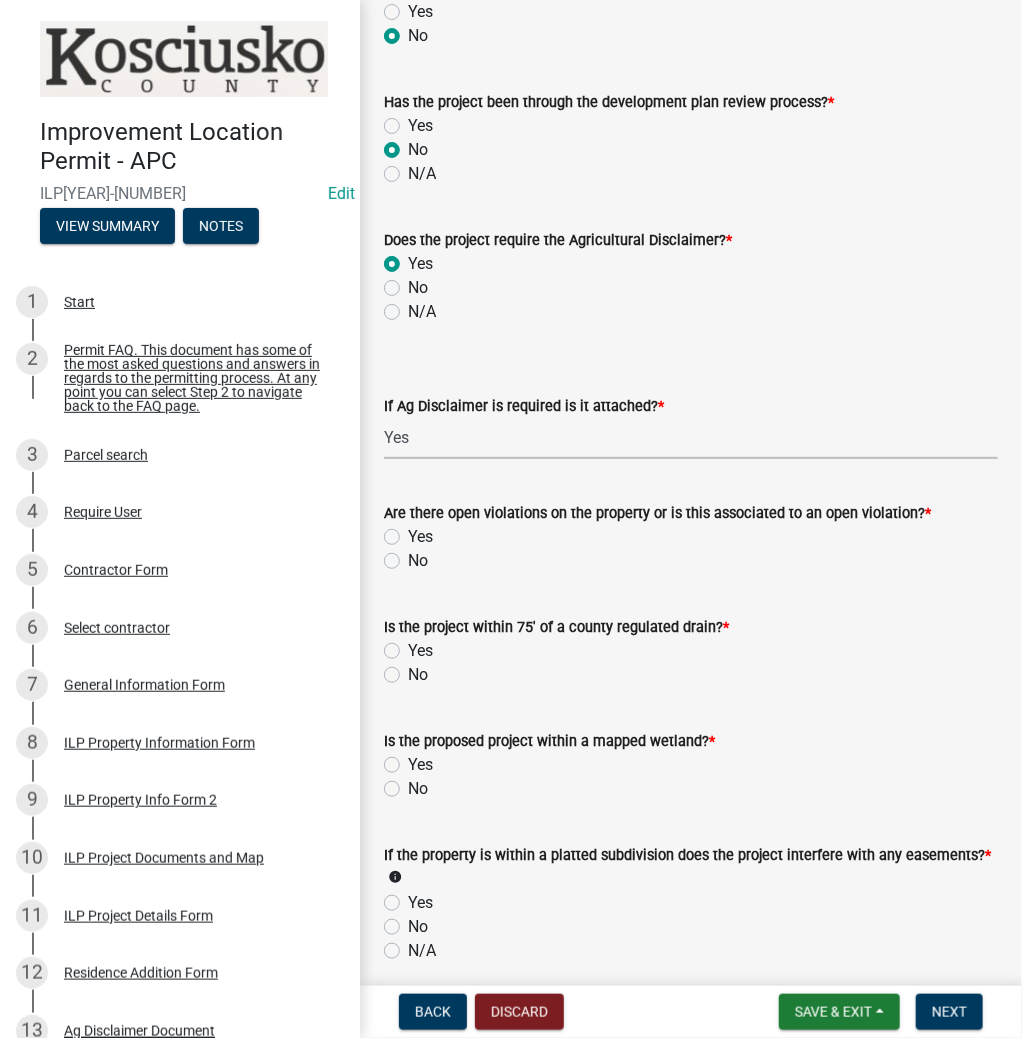 click on "Select Item...   Yes   No" at bounding box center [691, 438] 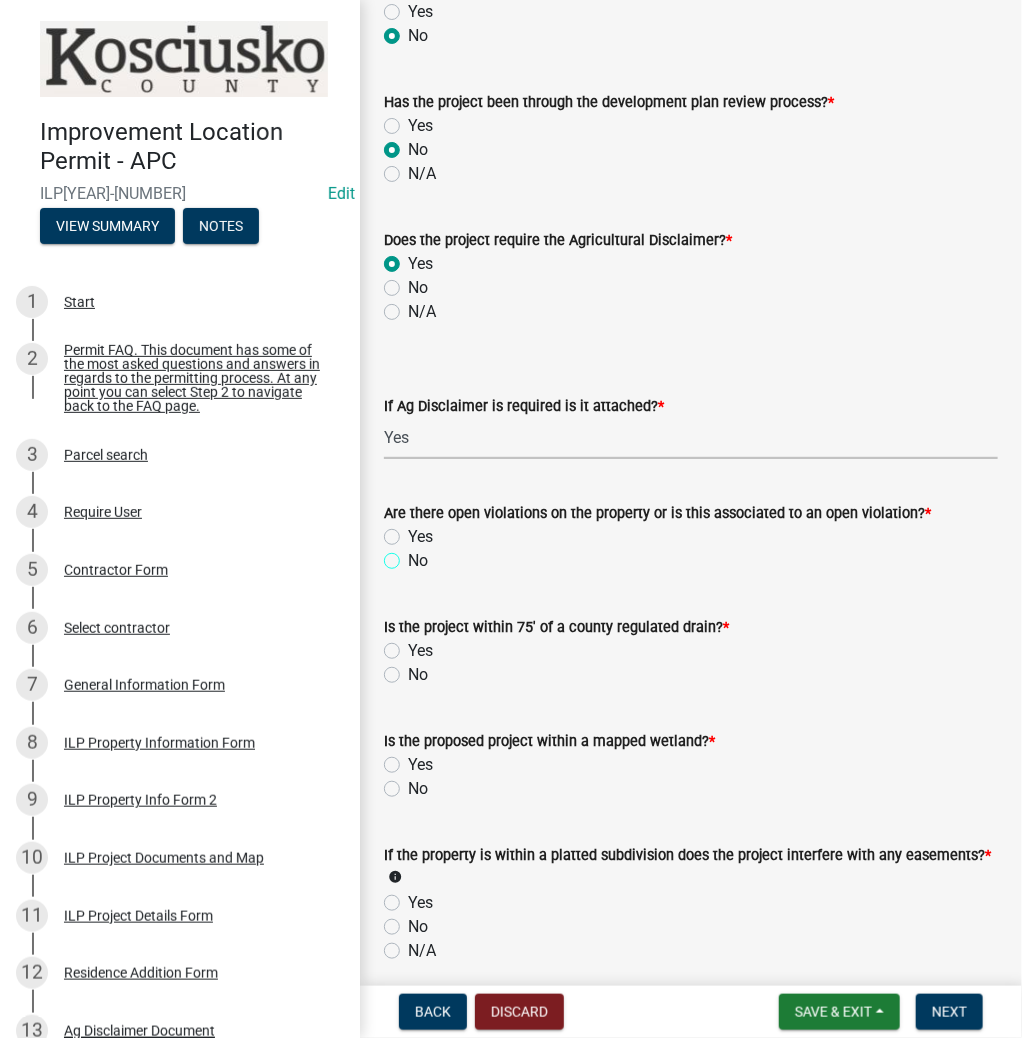 click on "No" at bounding box center (414, 555) 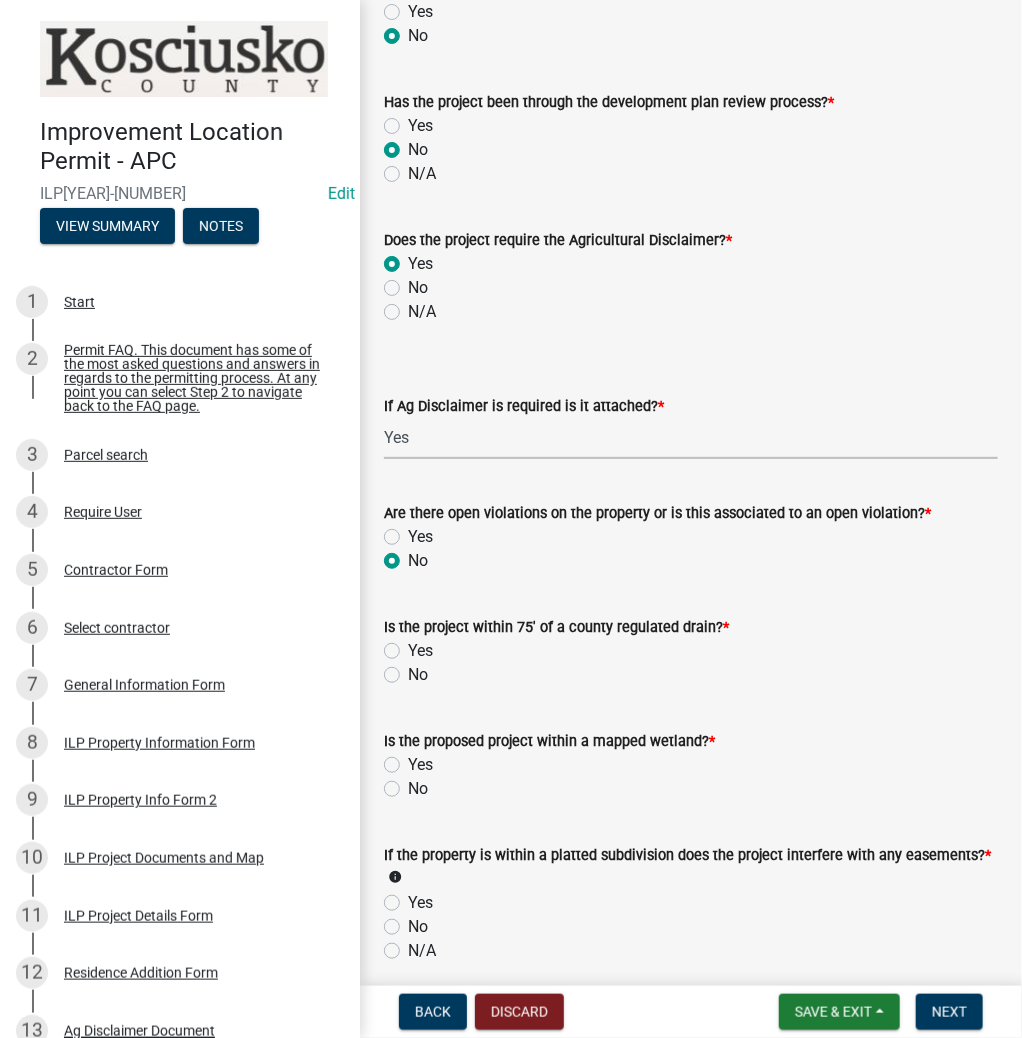 radio on "true" 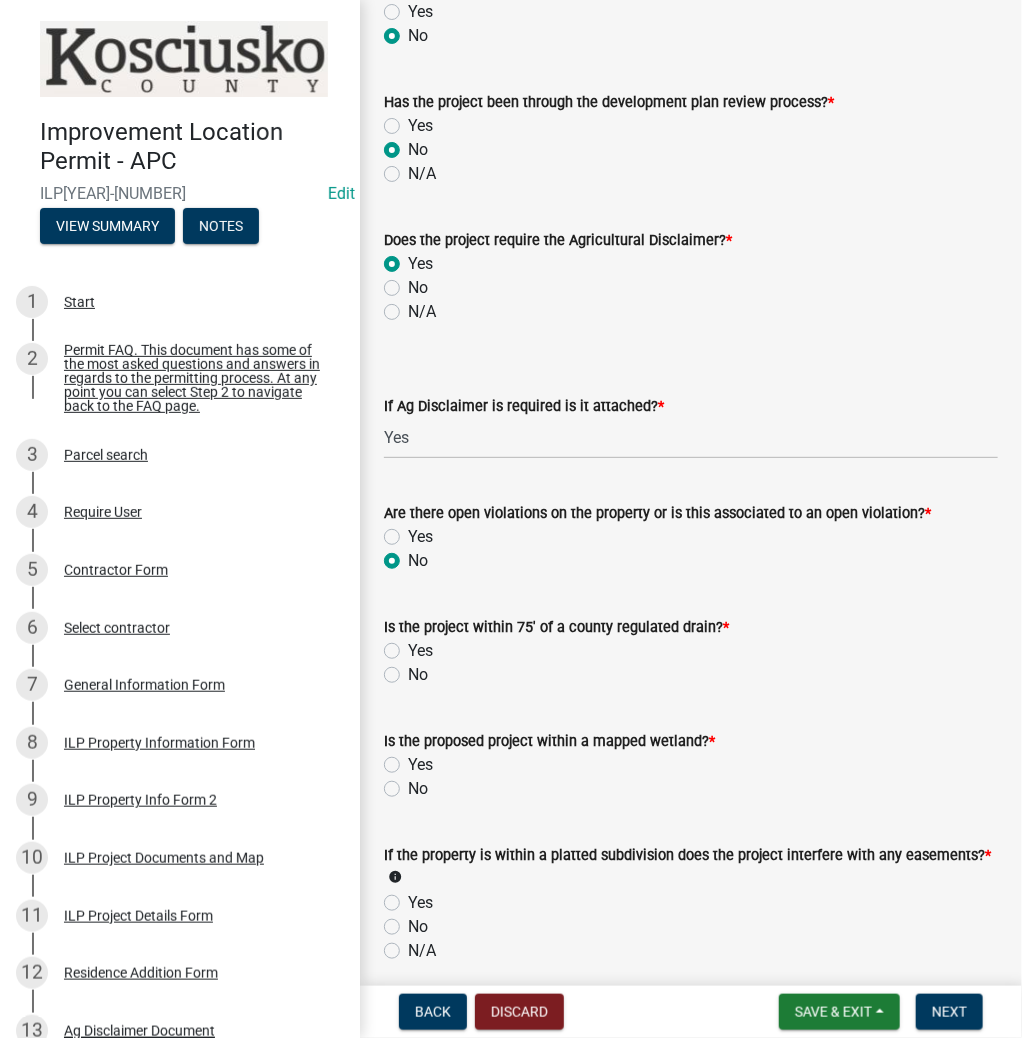 click on "No" 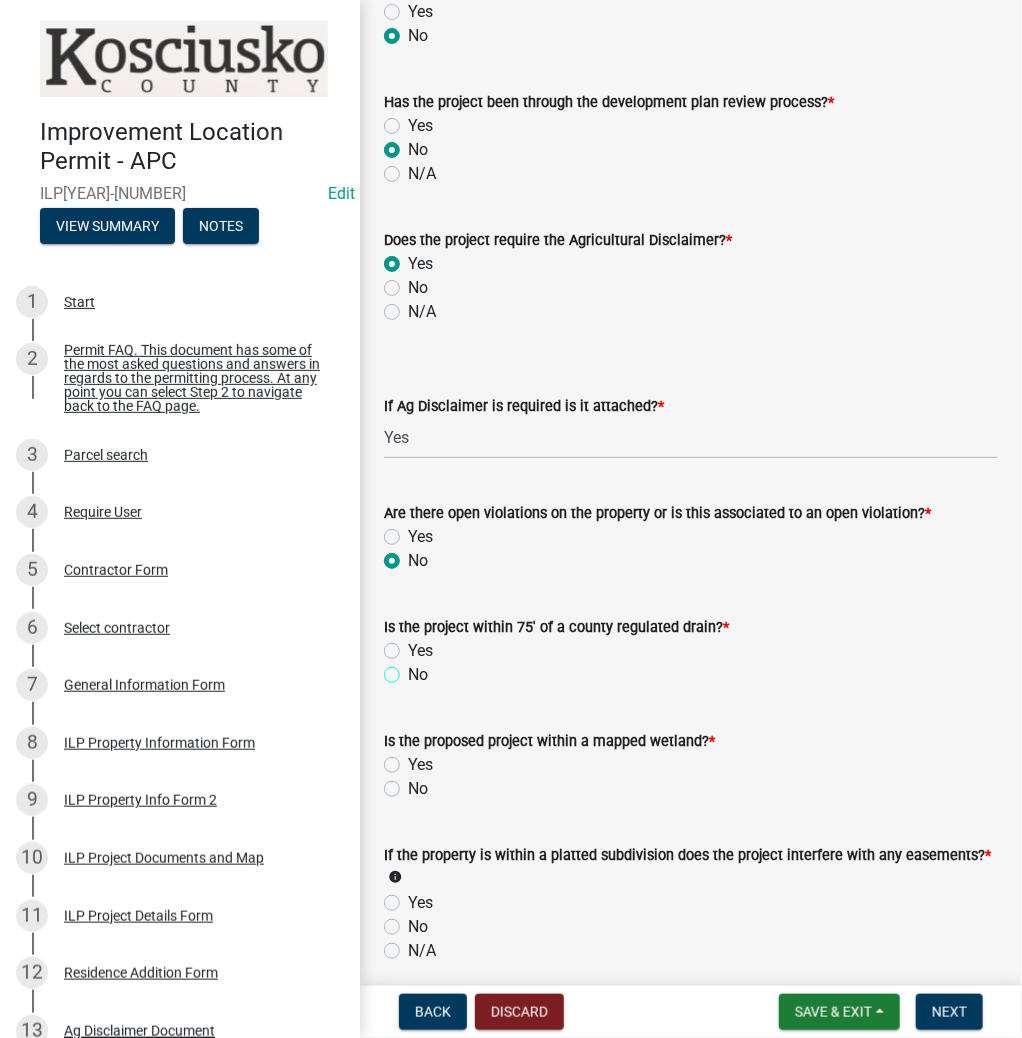 click on "No" at bounding box center (414, 669) 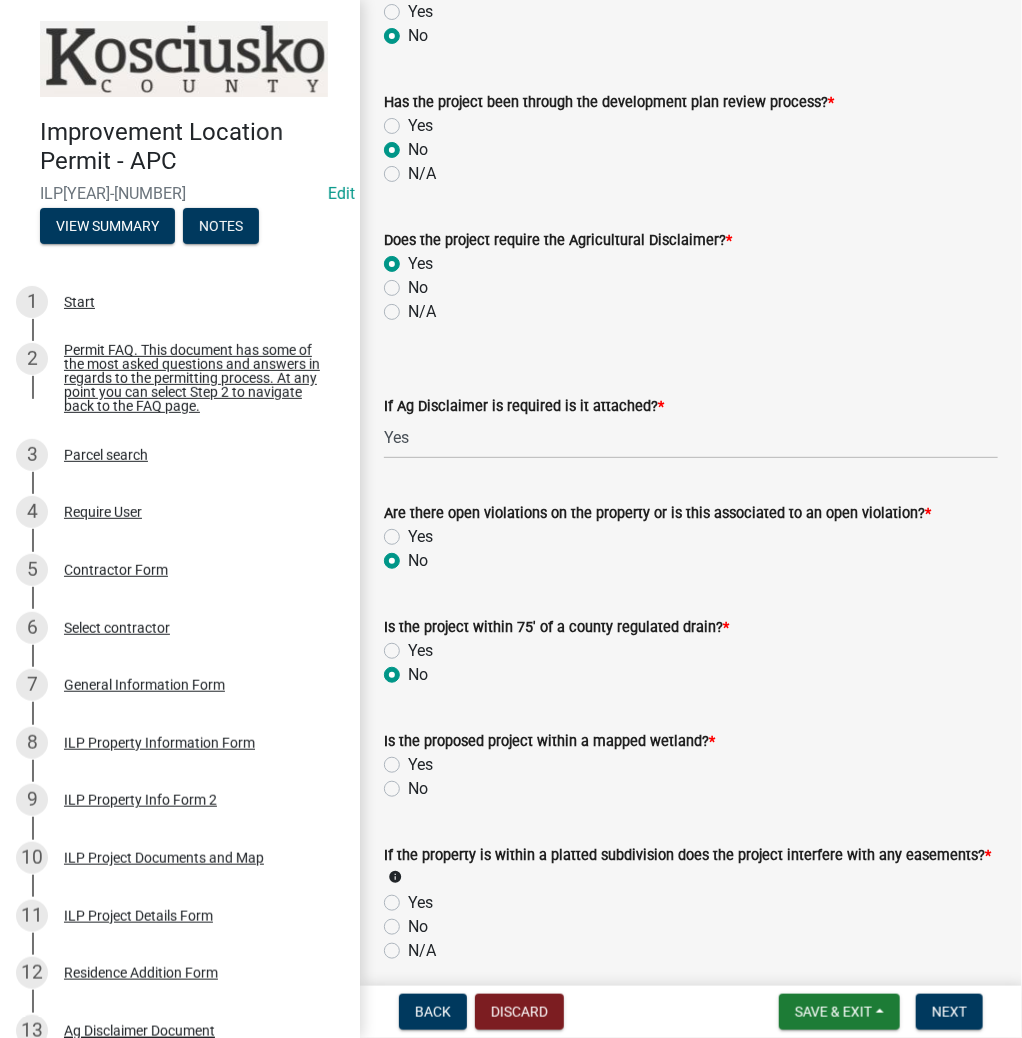 radio on "true" 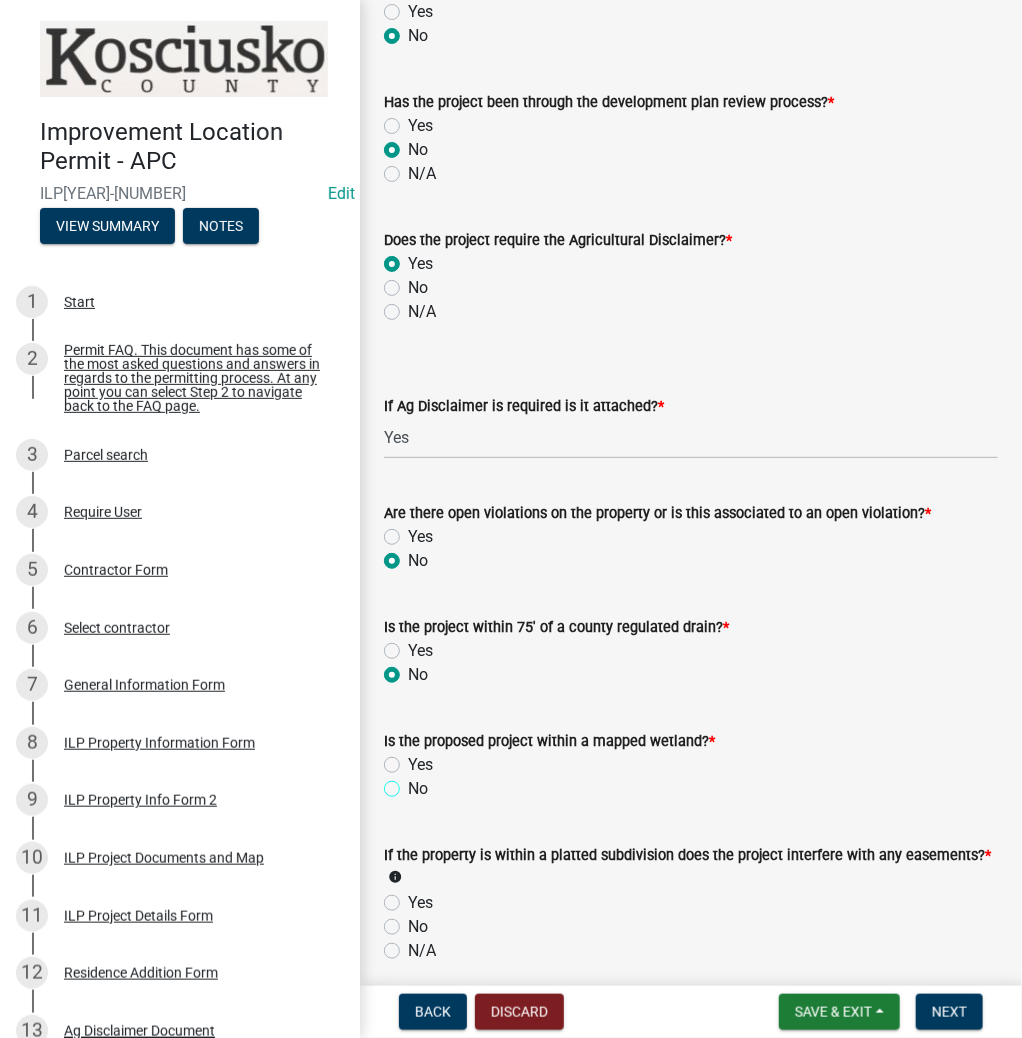 click on "No" at bounding box center (414, 783) 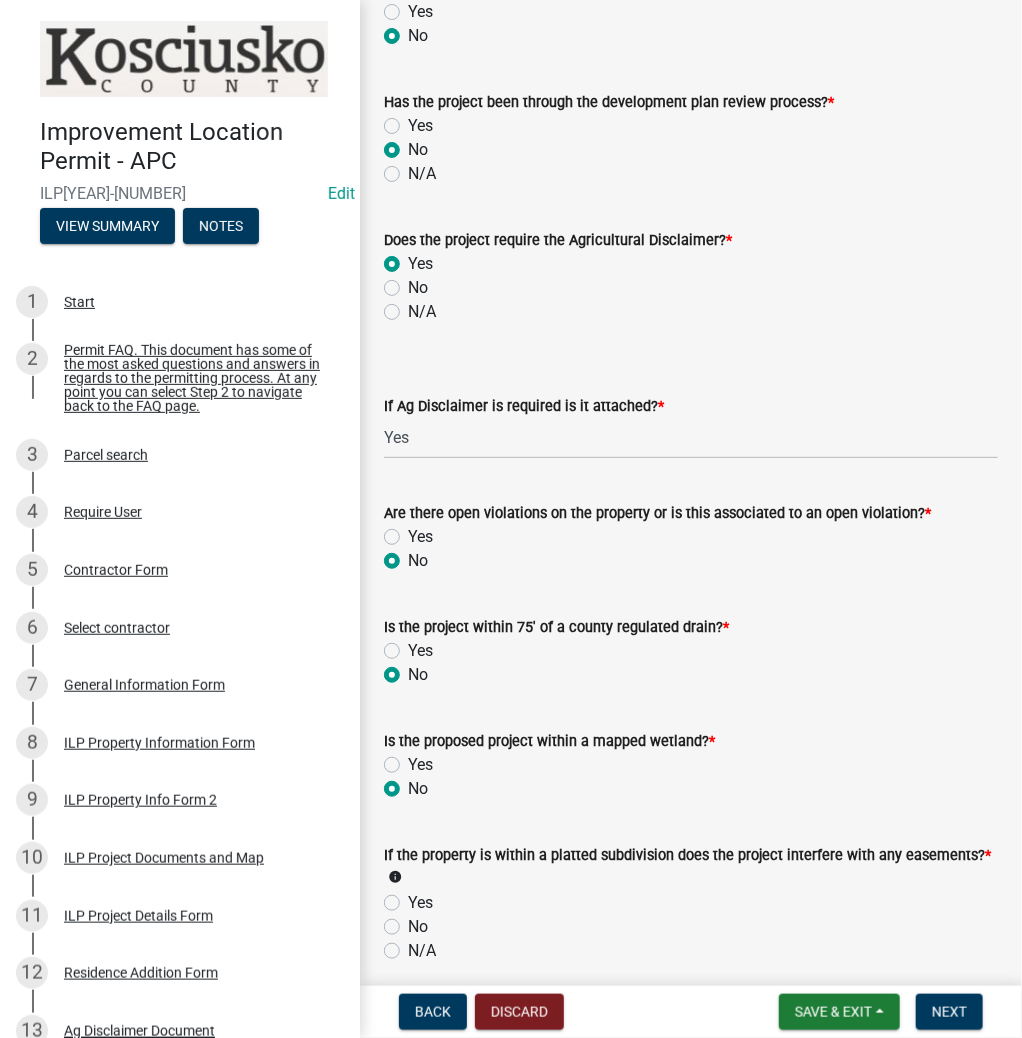 radio on "true" 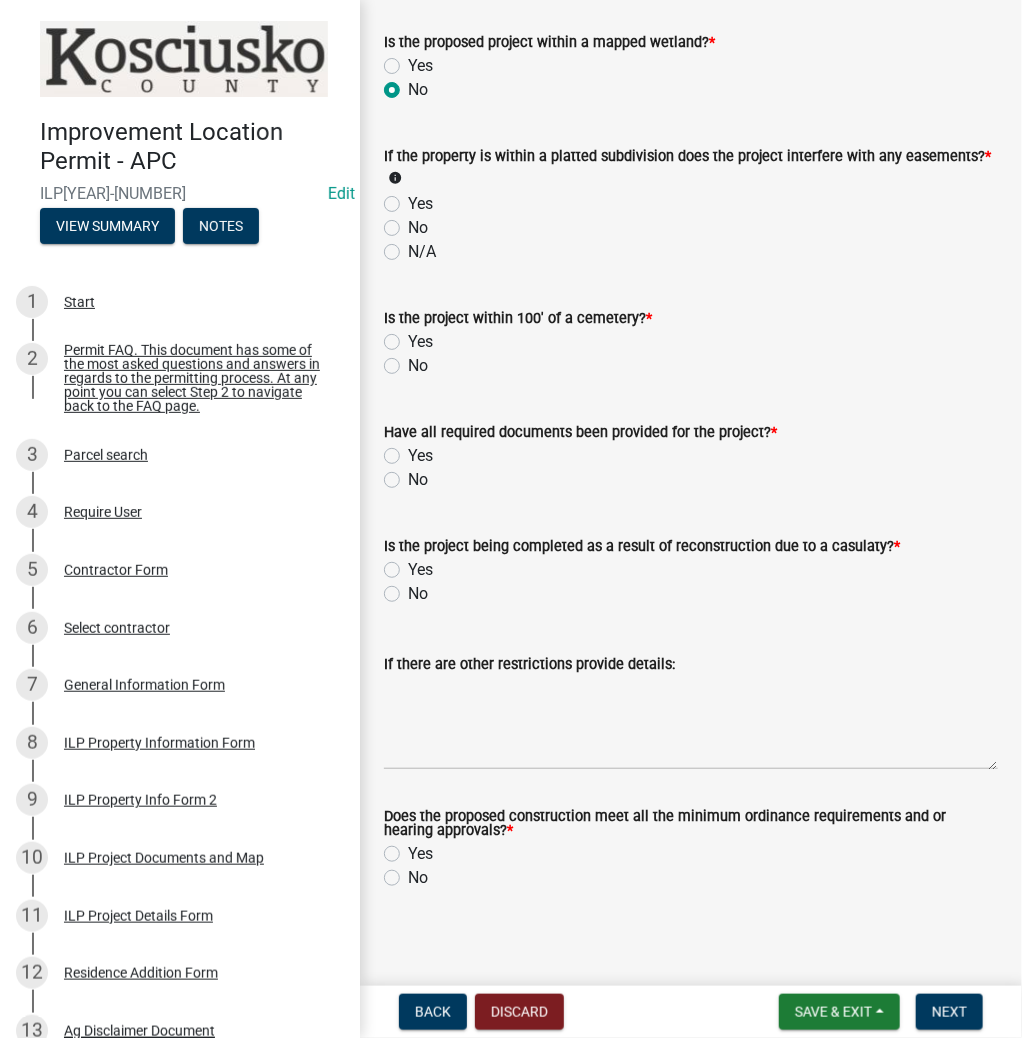 scroll, scrollTop: 2060, scrollLeft: 0, axis: vertical 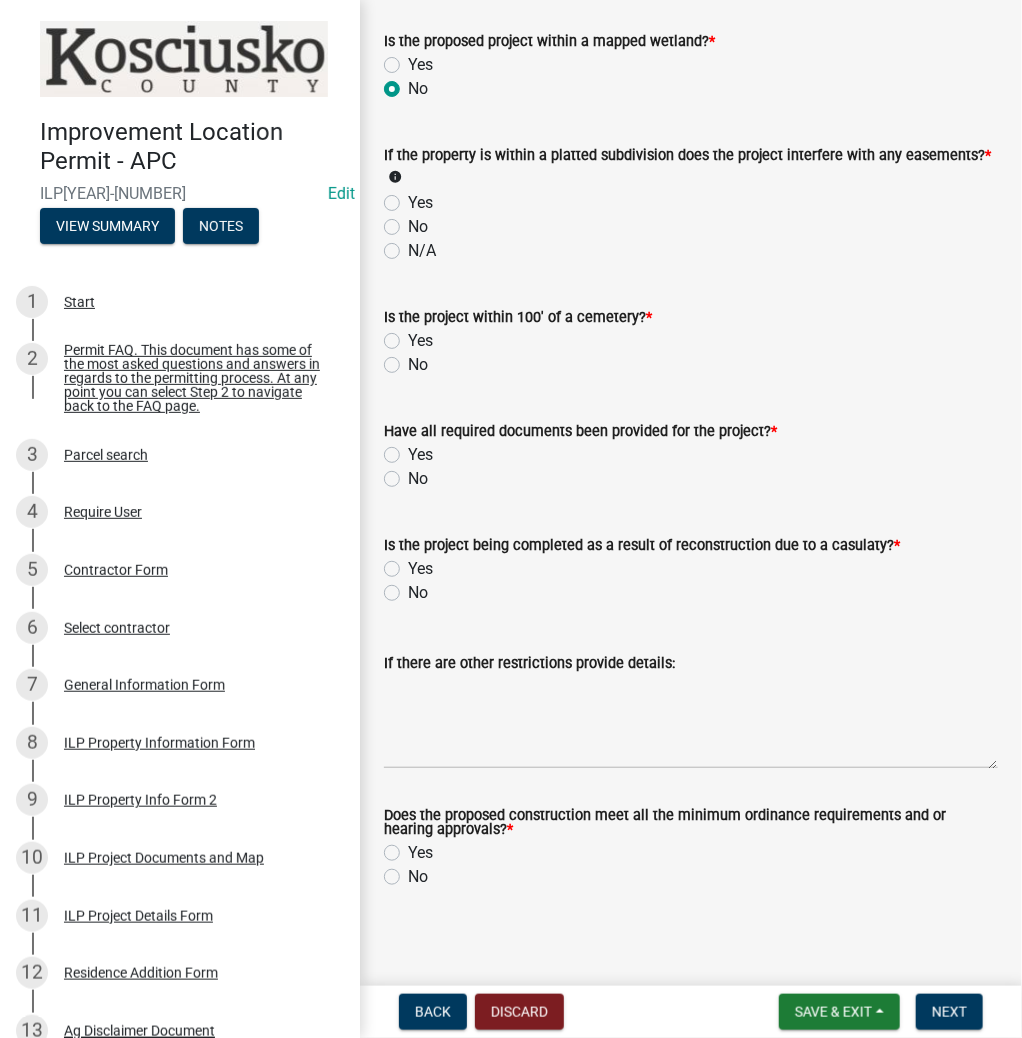 click on "No" 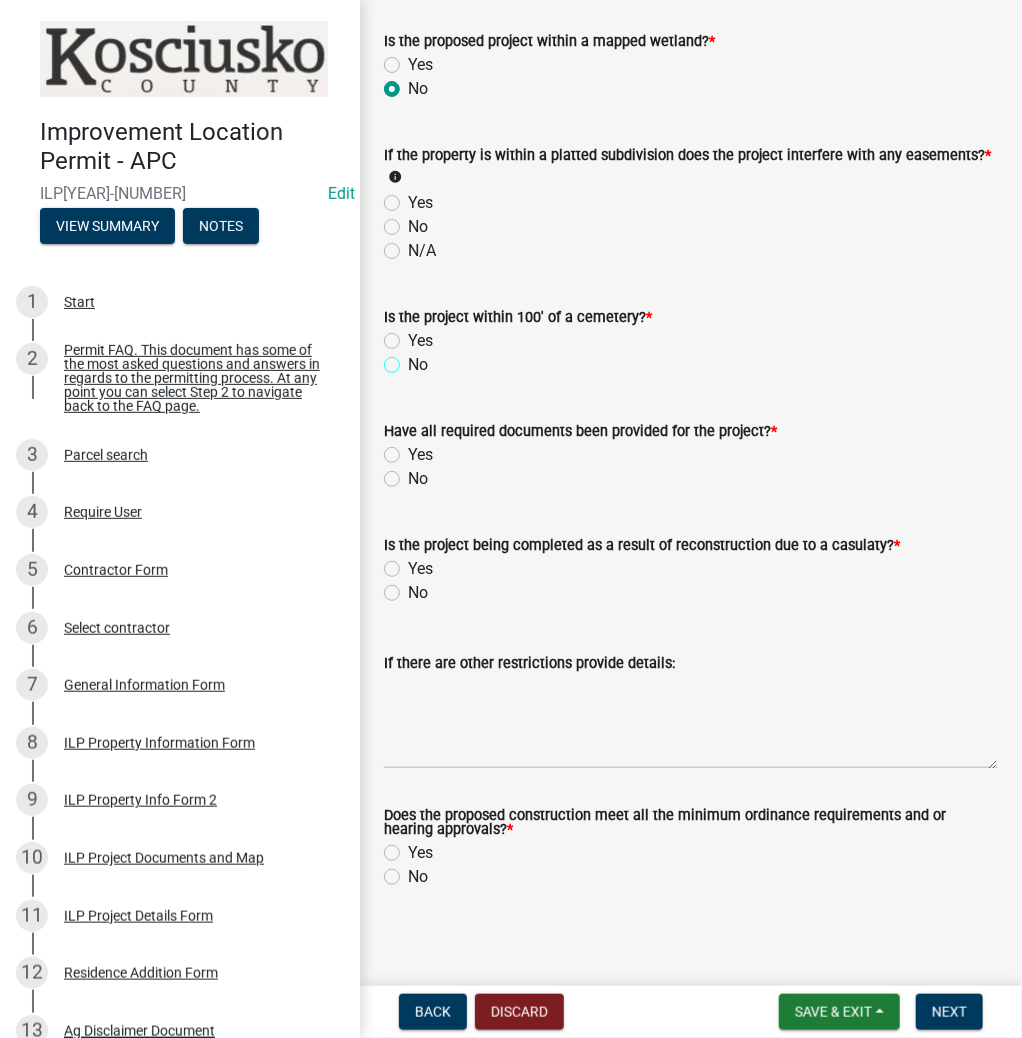 click on "No" at bounding box center [414, 359] 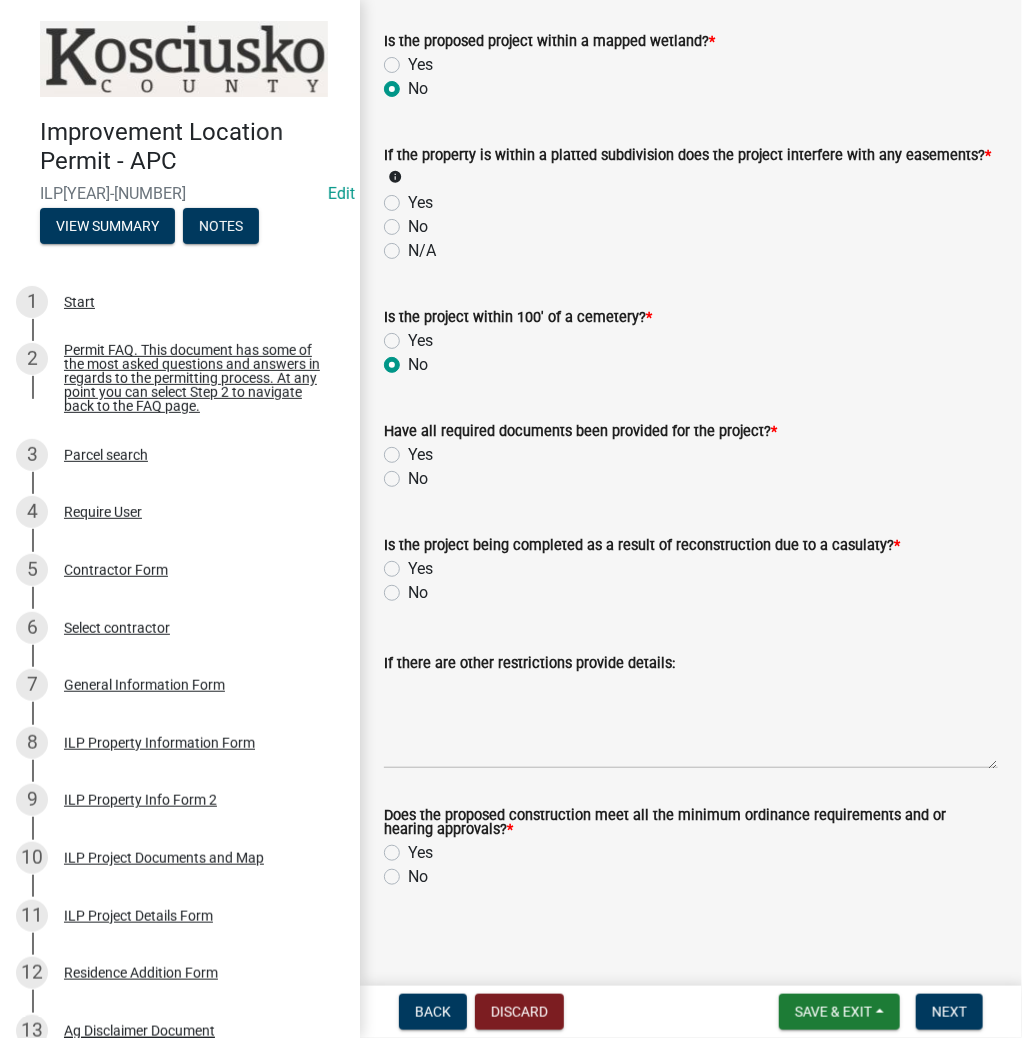 radio on "true" 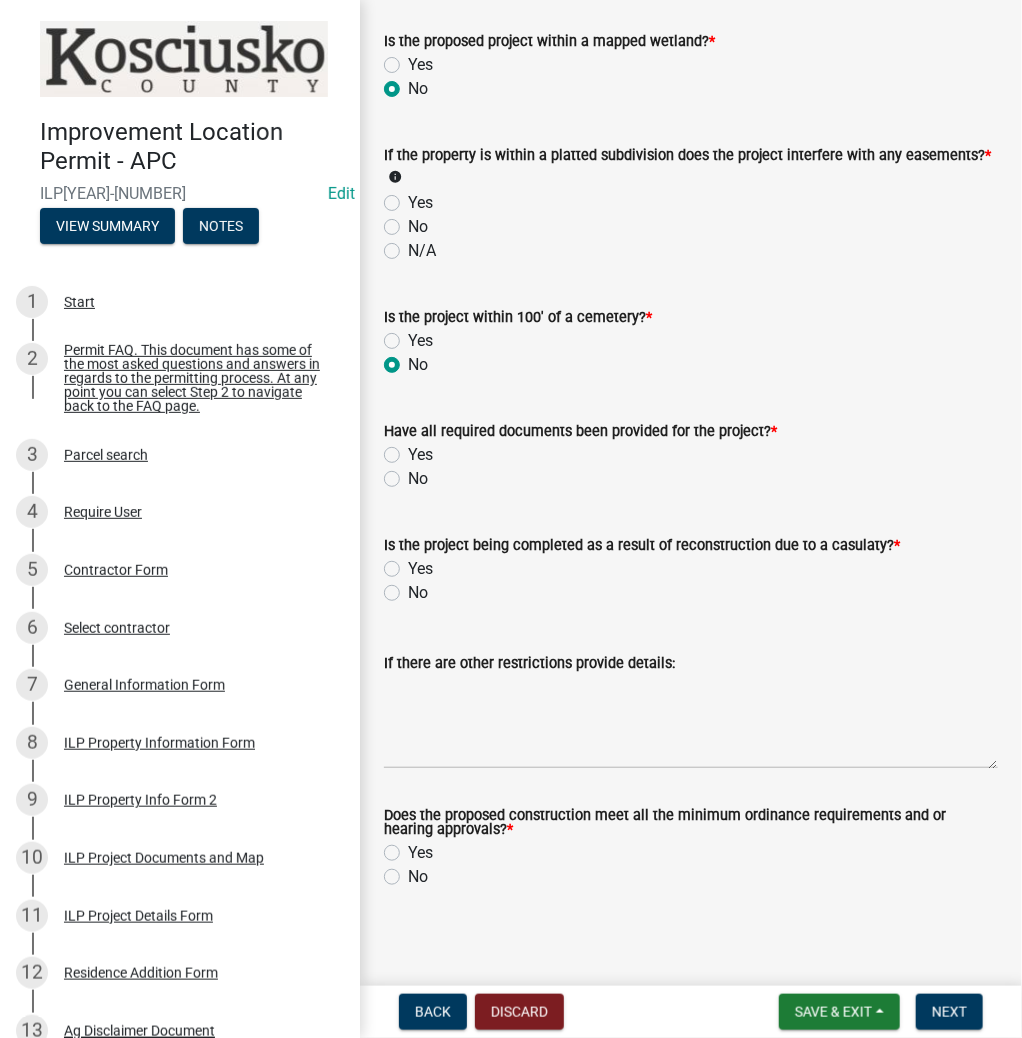 click on "No" 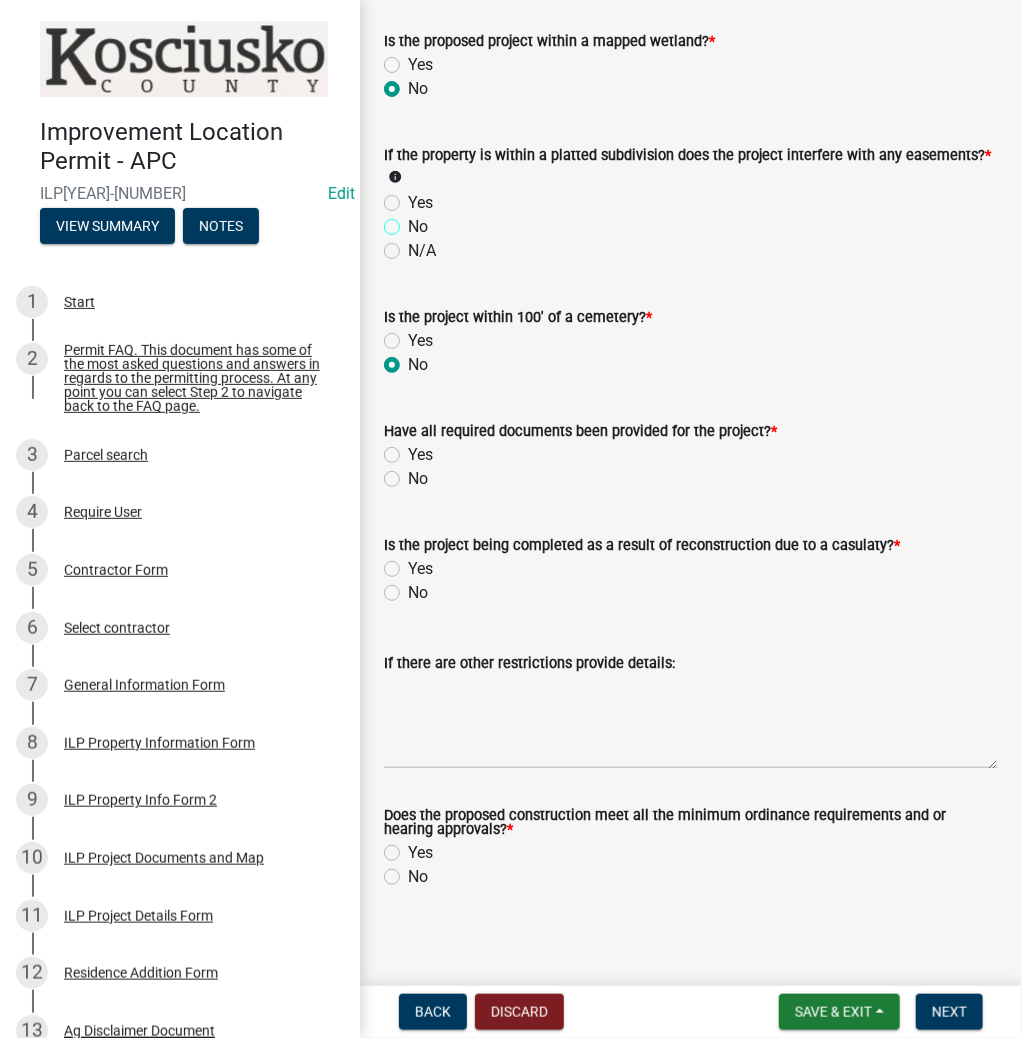 click on "No" at bounding box center (414, 221) 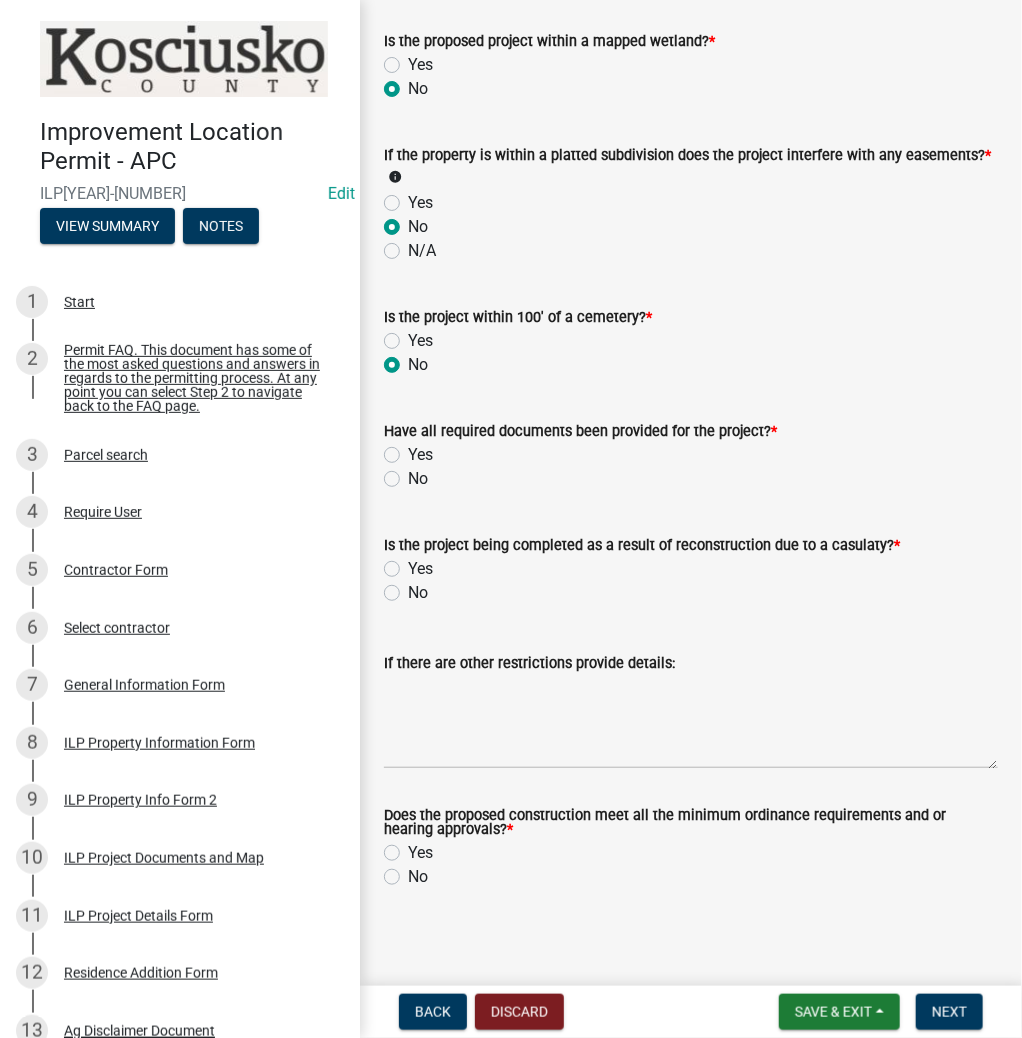 radio on "true" 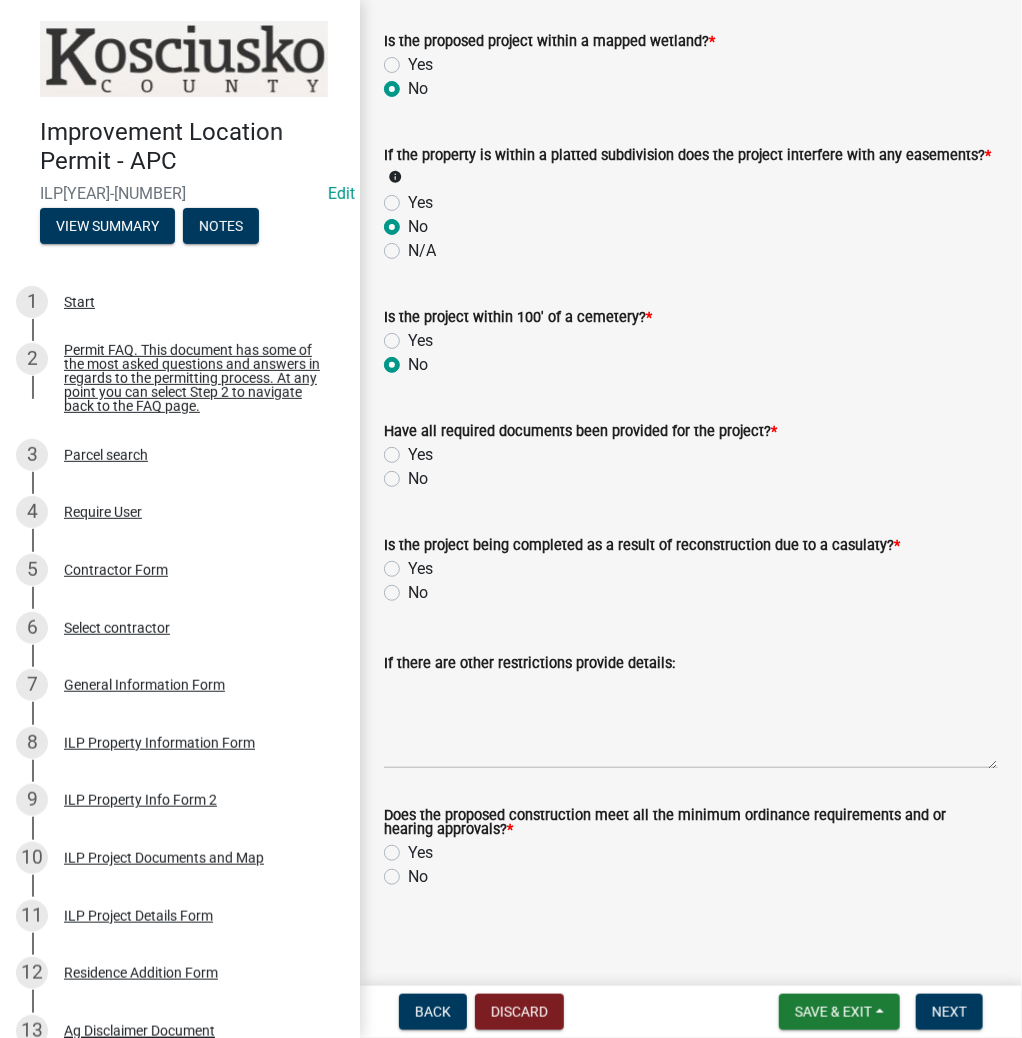 click on "Yes" 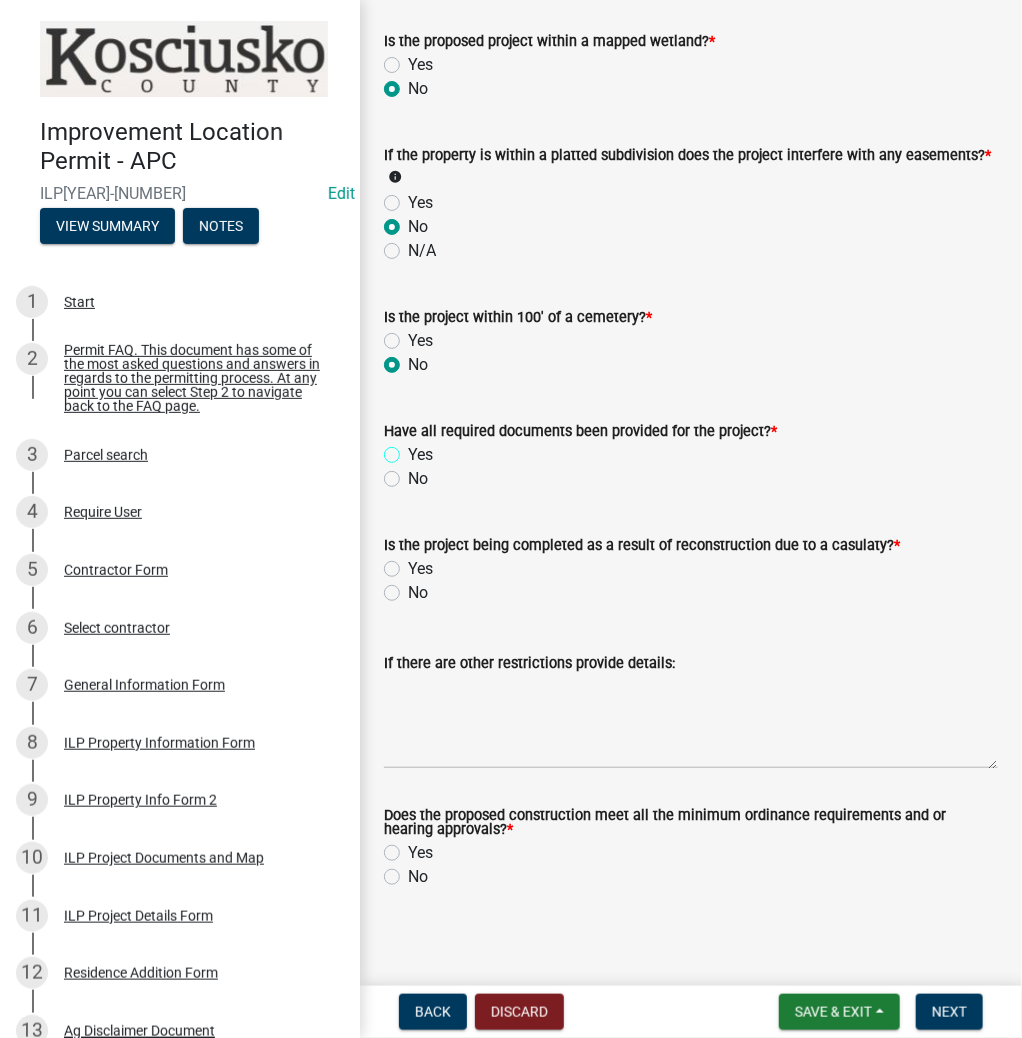 click on "Yes" at bounding box center [414, 449] 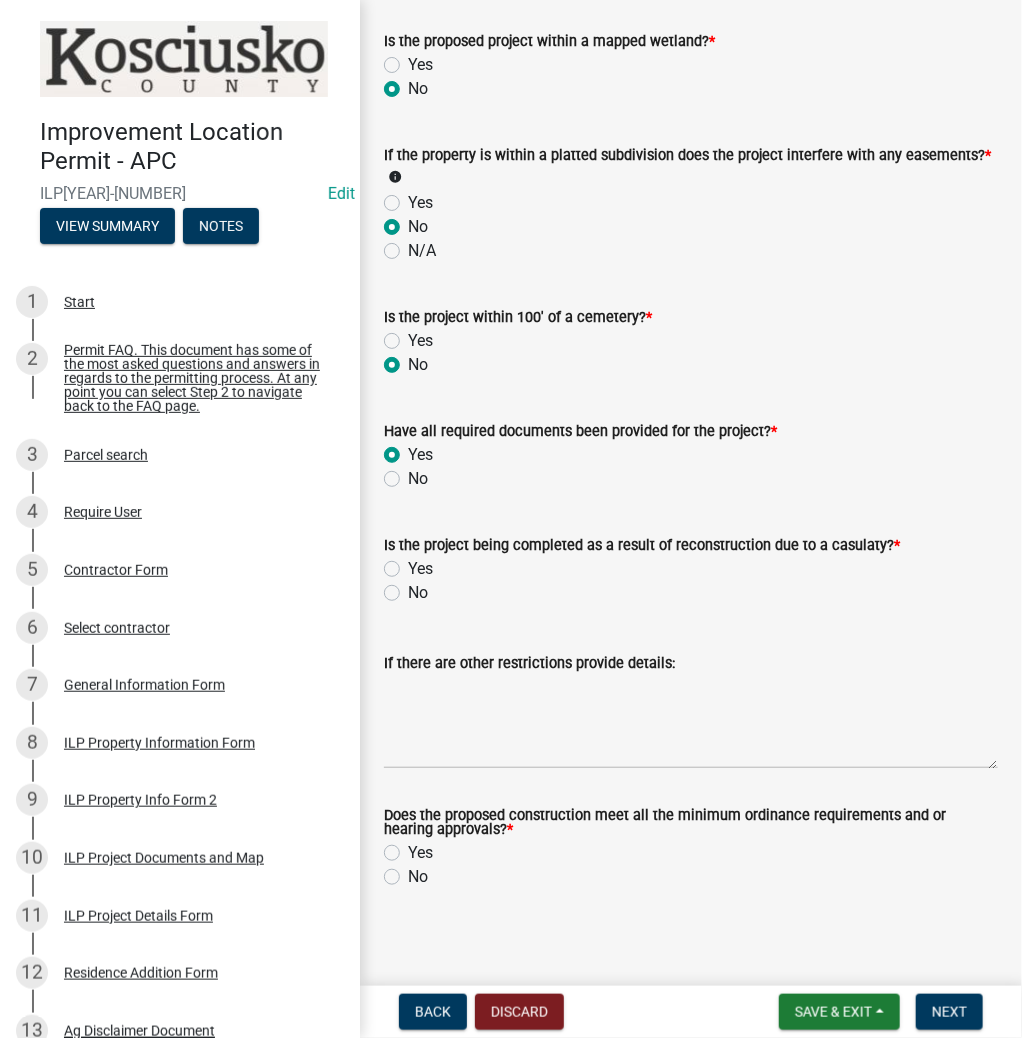 radio on "true" 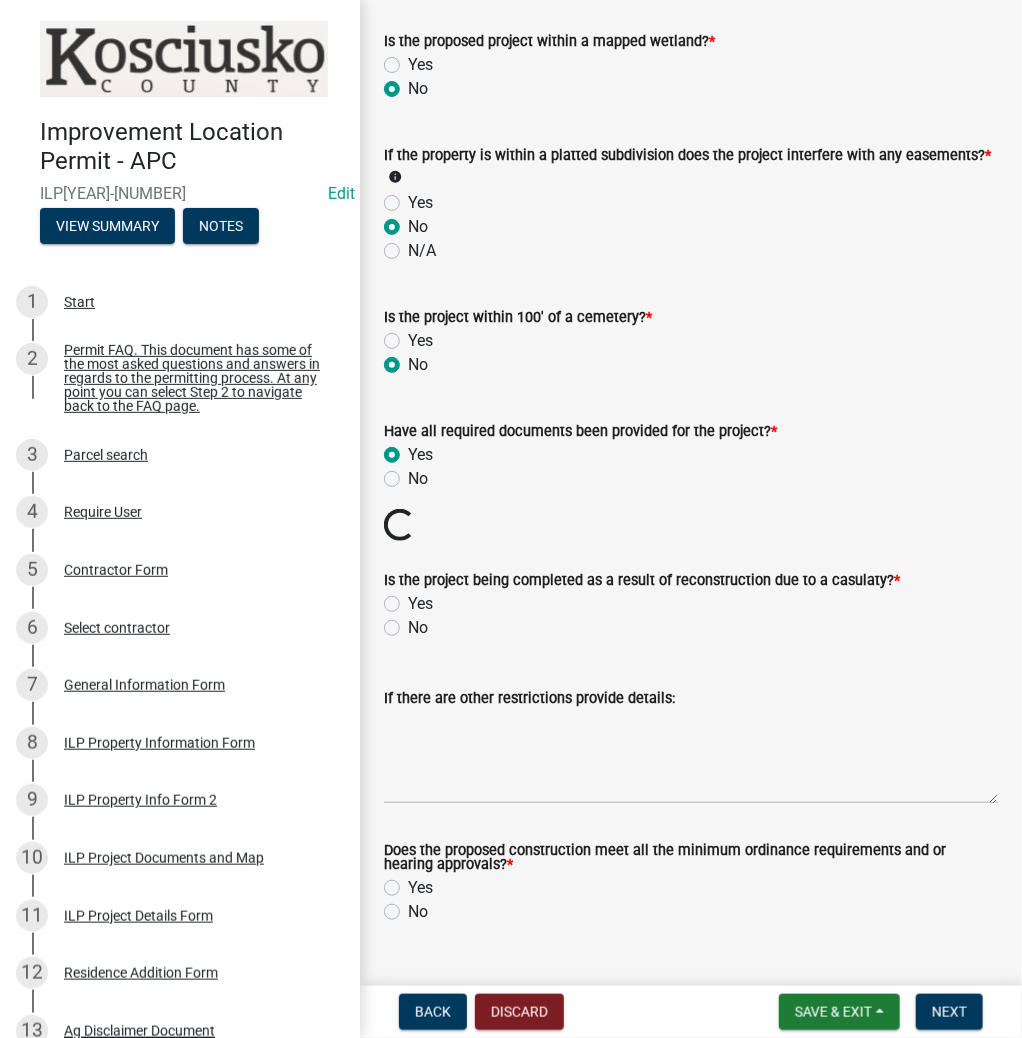 click on "No" 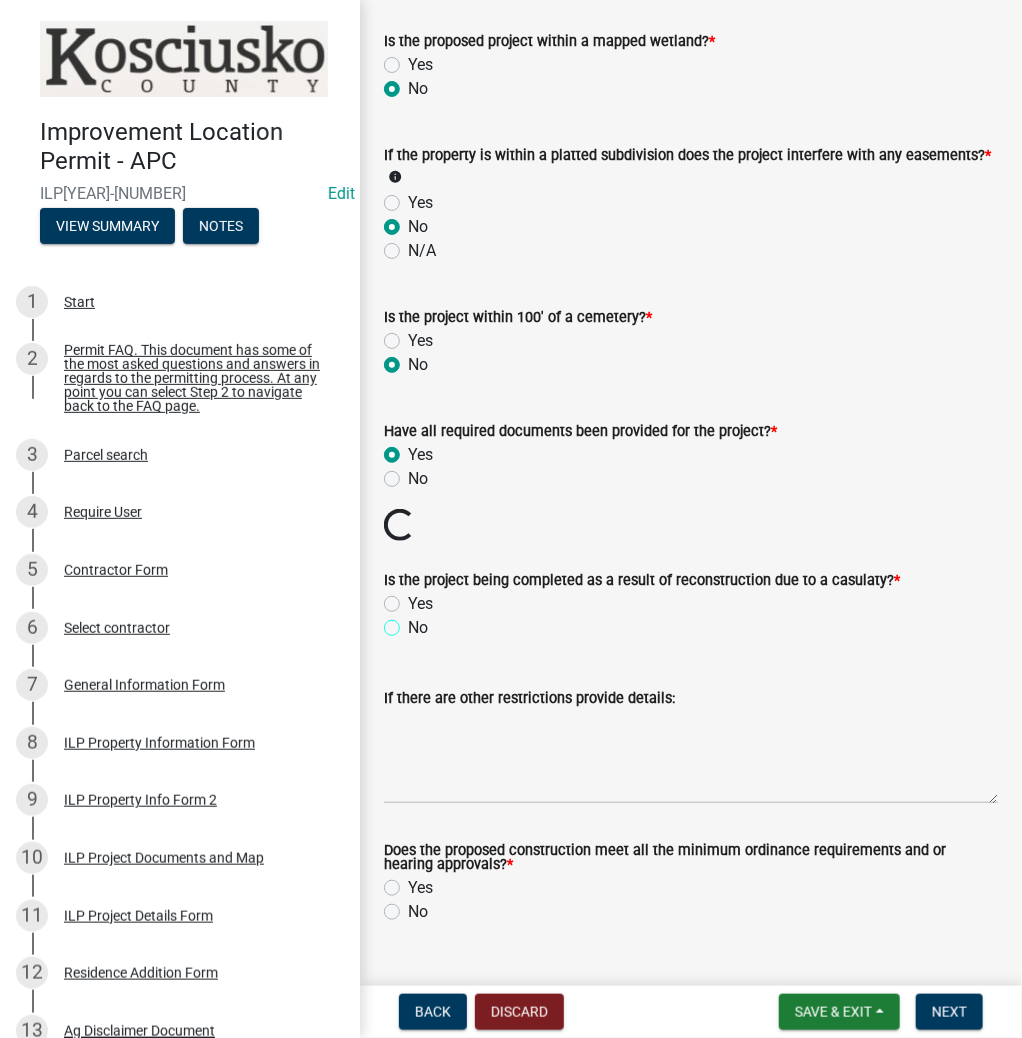 click on "No" at bounding box center [414, 622] 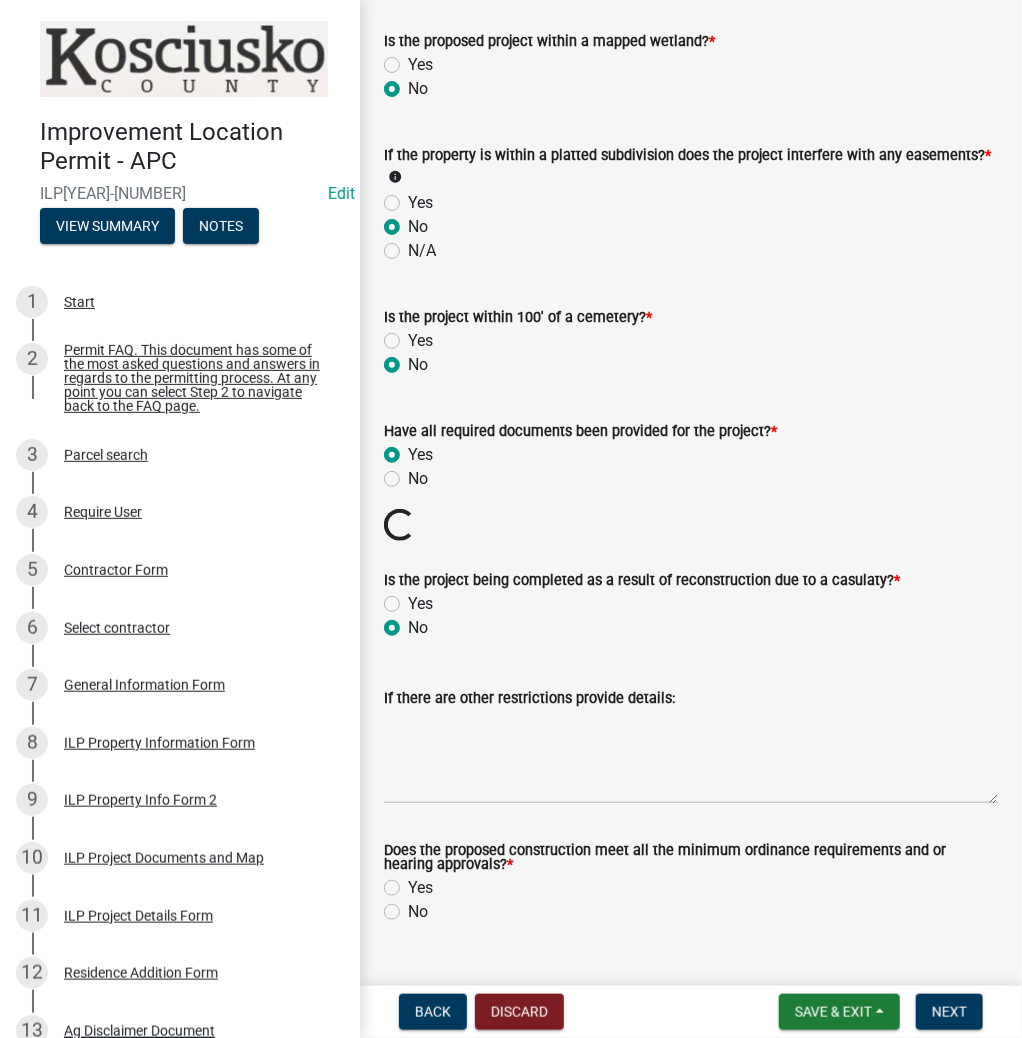 radio on "true" 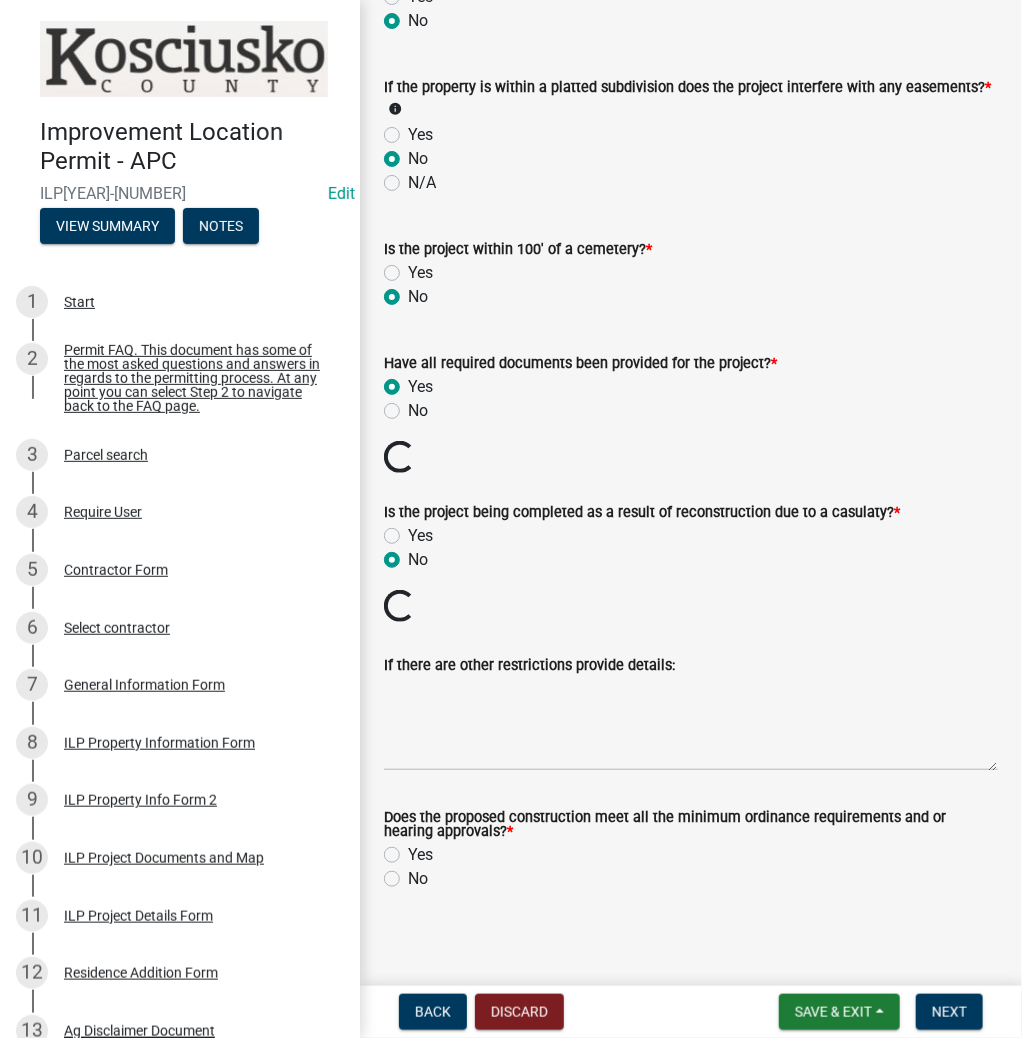 scroll, scrollTop: 2060, scrollLeft: 0, axis: vertical 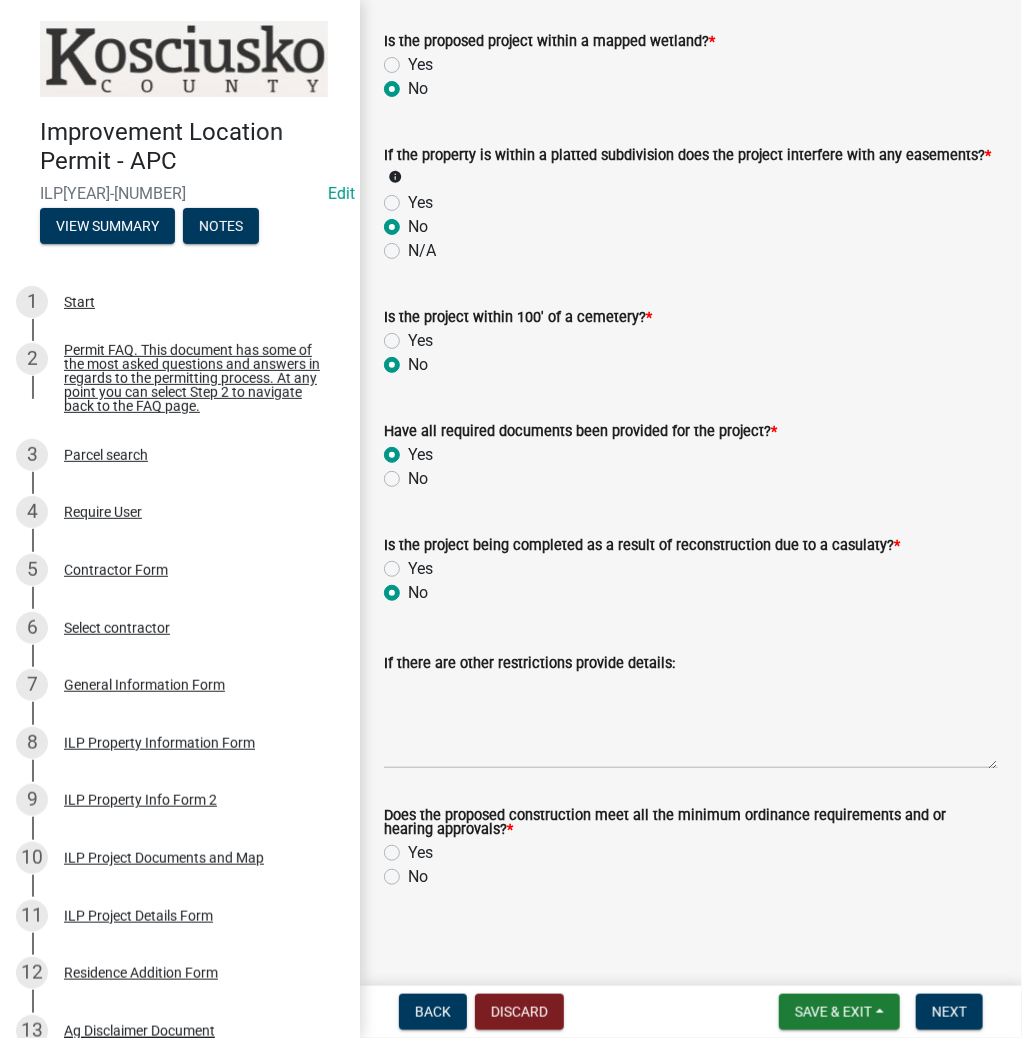 click on "Yes" 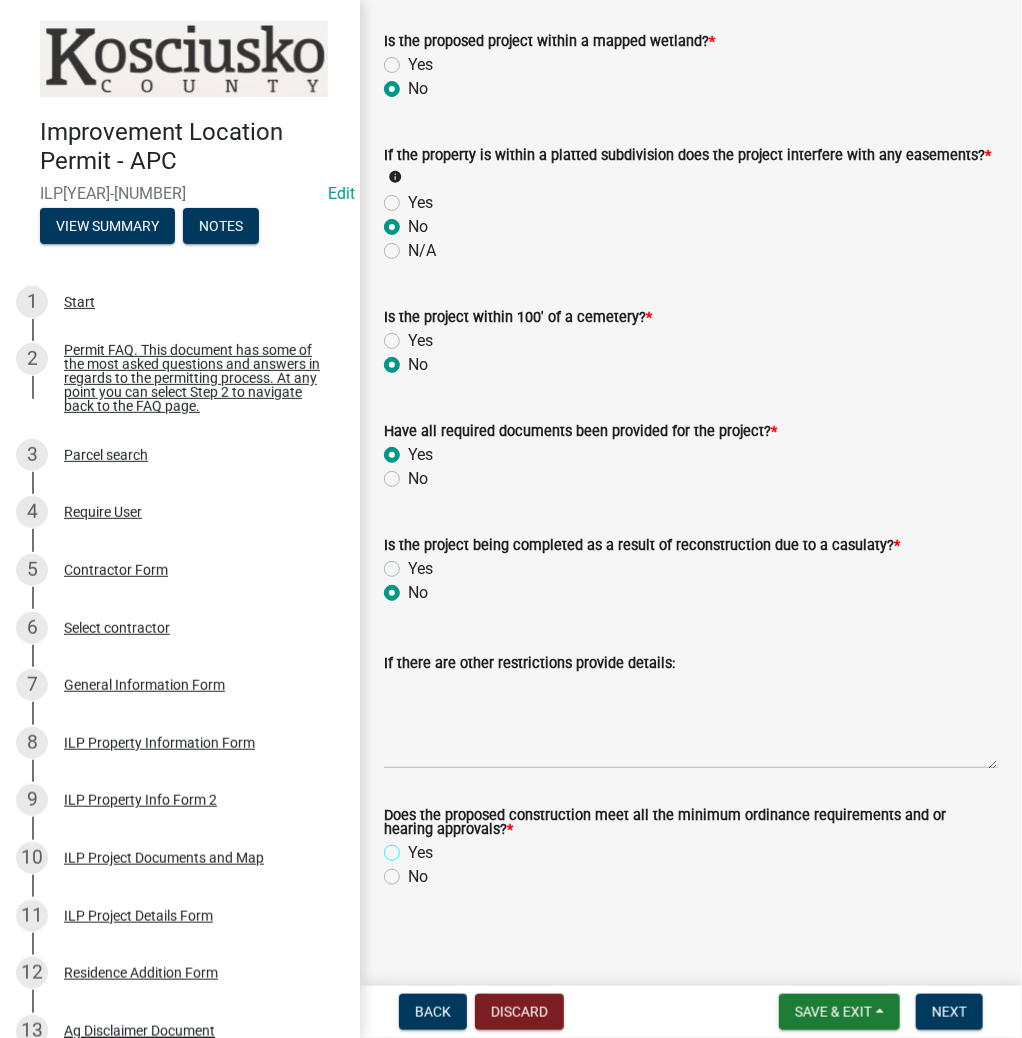 click on "Yes" at bounding box center [414, 847] 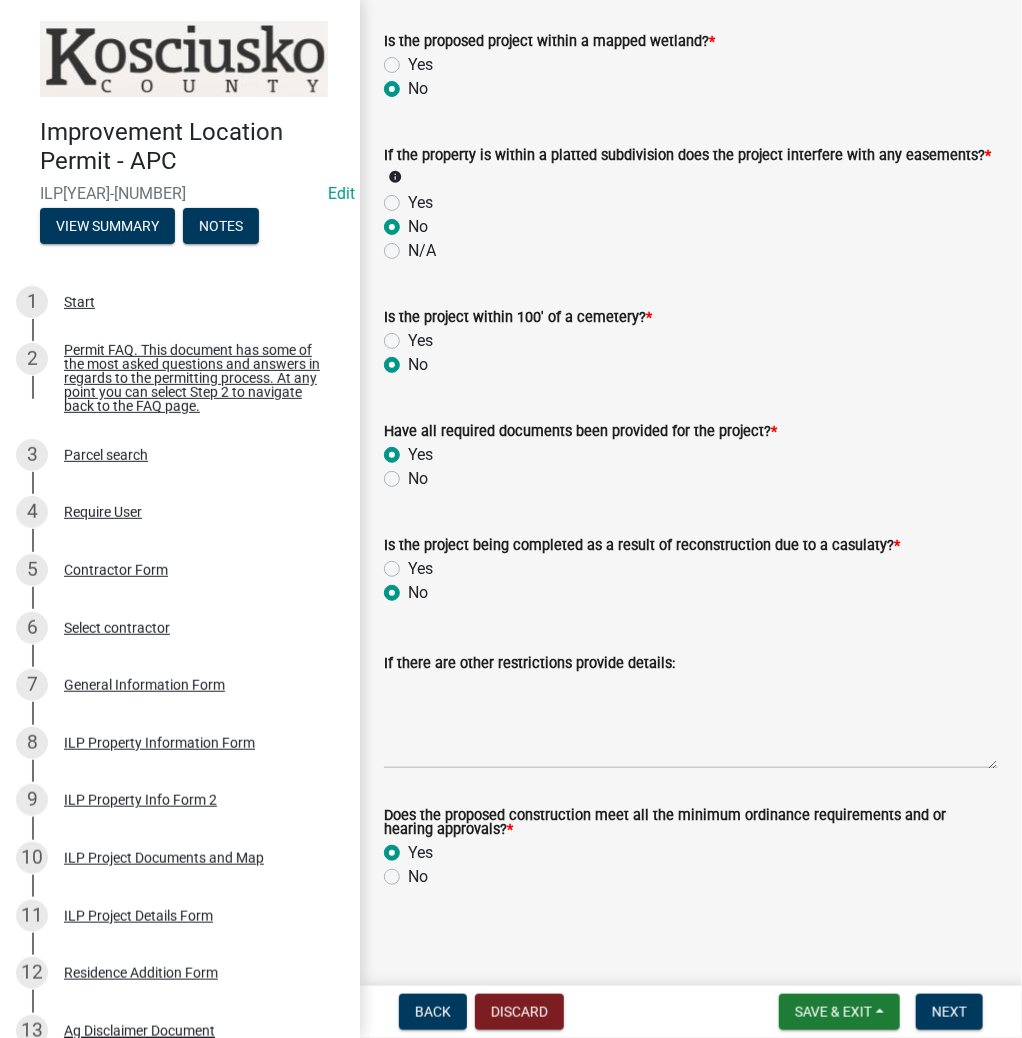 radio on "true" 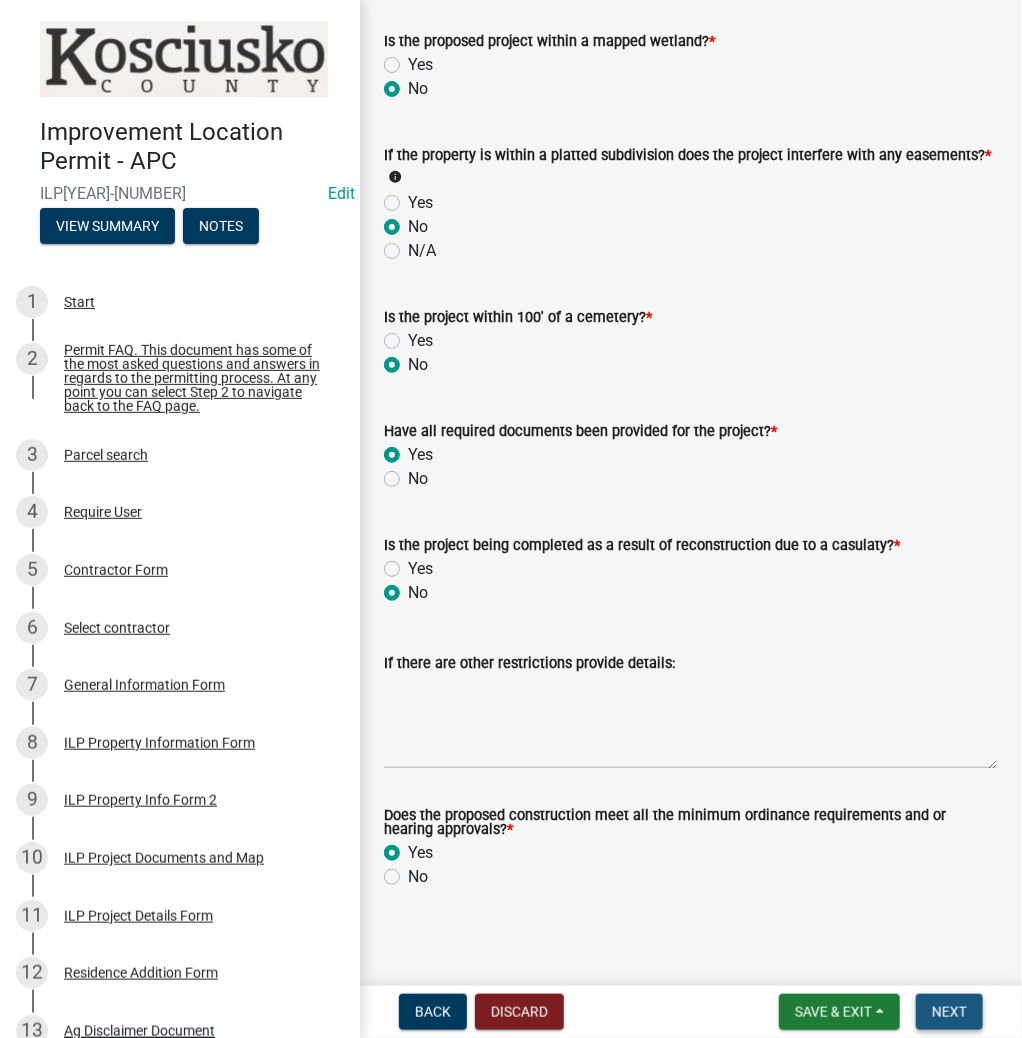 click on "Next" at bounding box center [949, 1012] 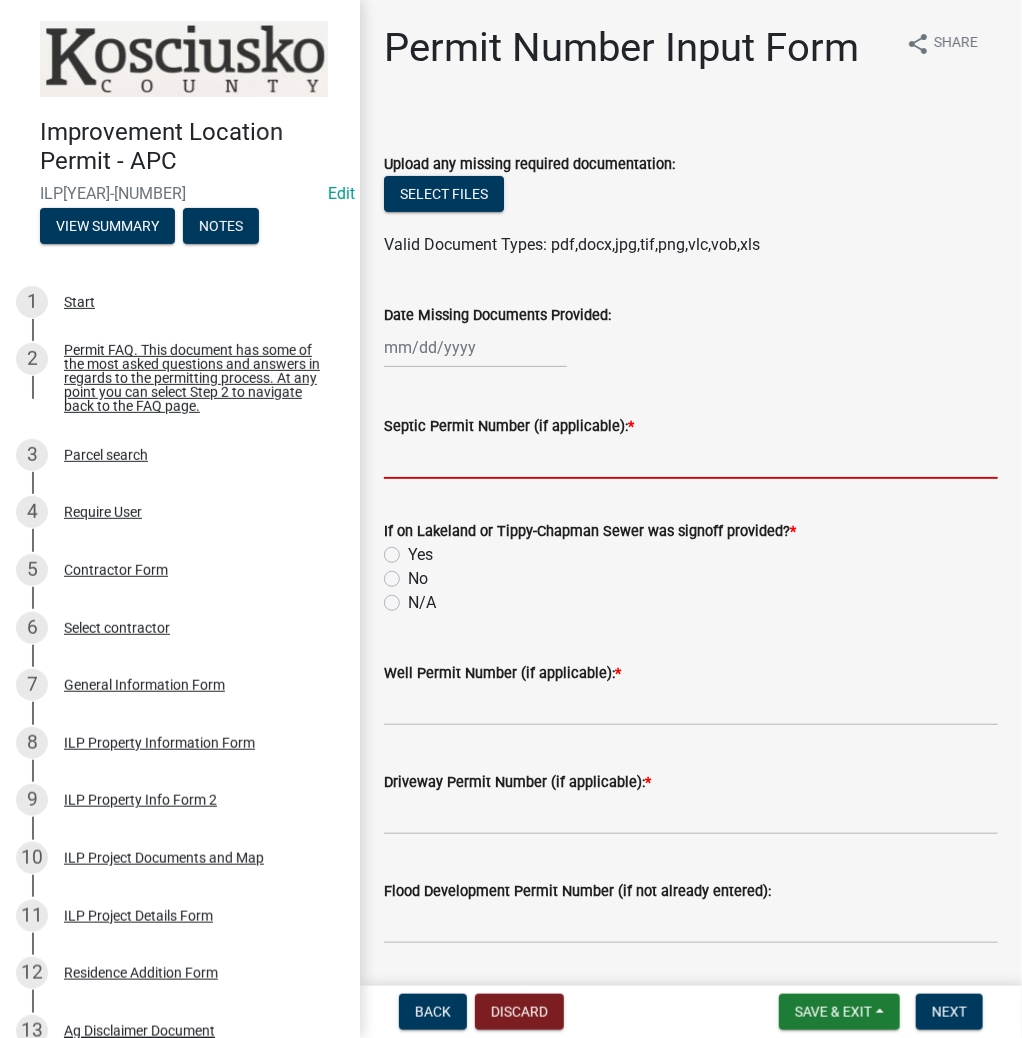 click on "Septic Permit Number (if applicable):  *" at bounding box center (691, 458) 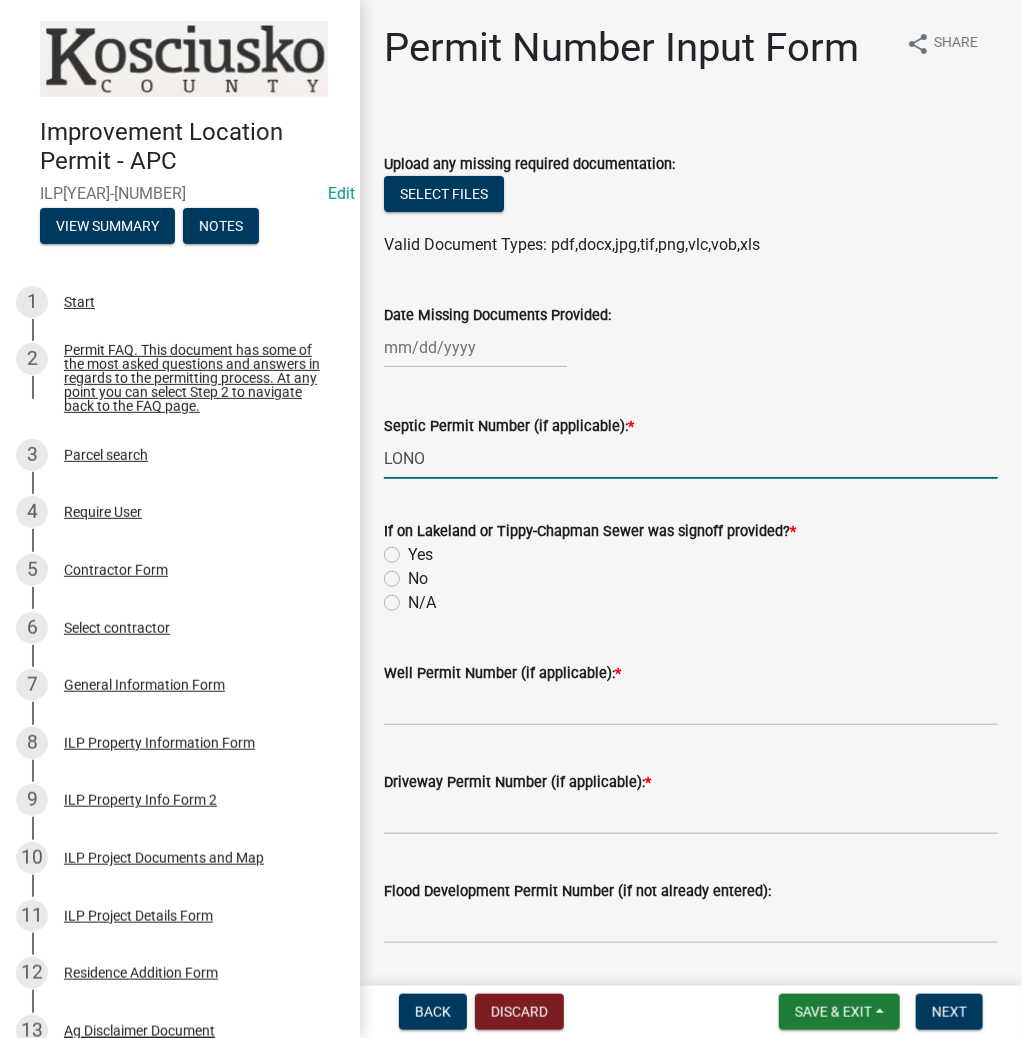 type on "LONO" 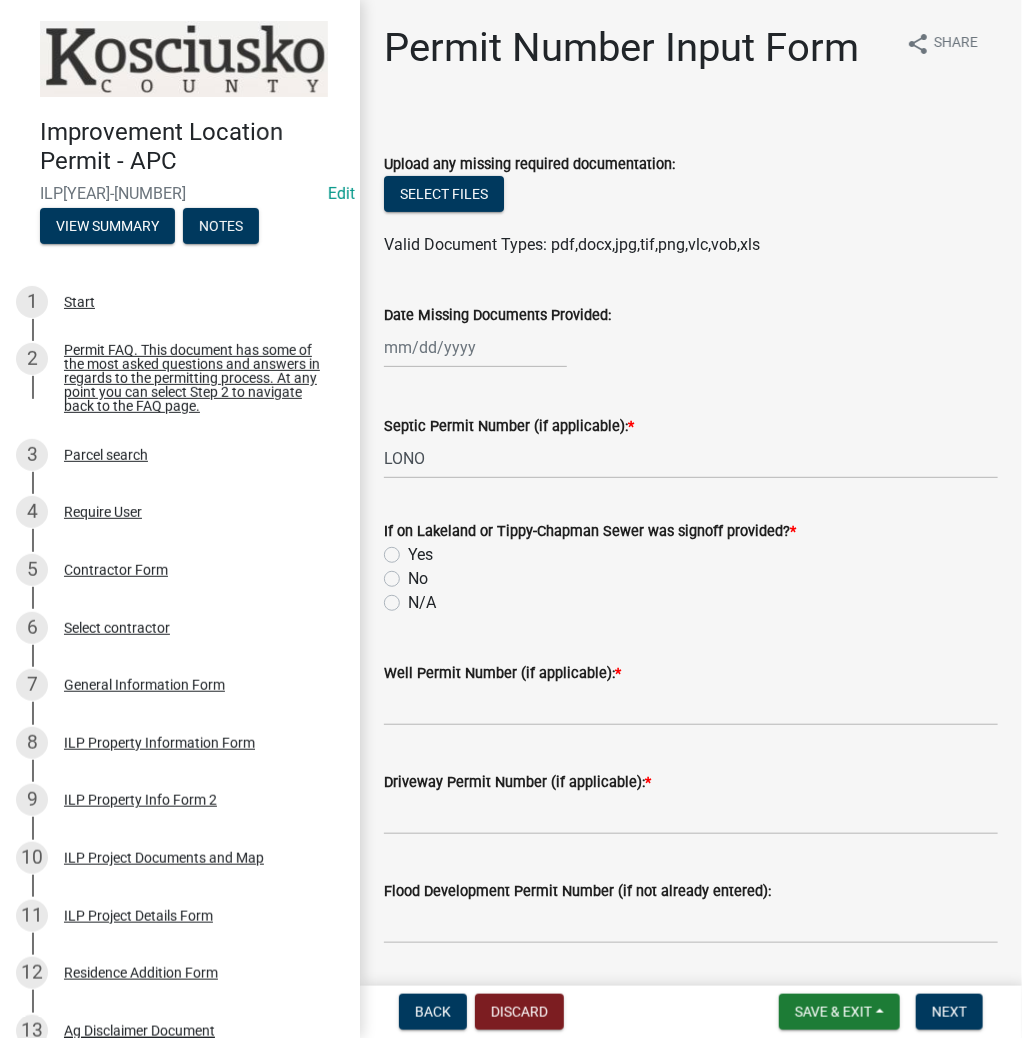 click on "No" 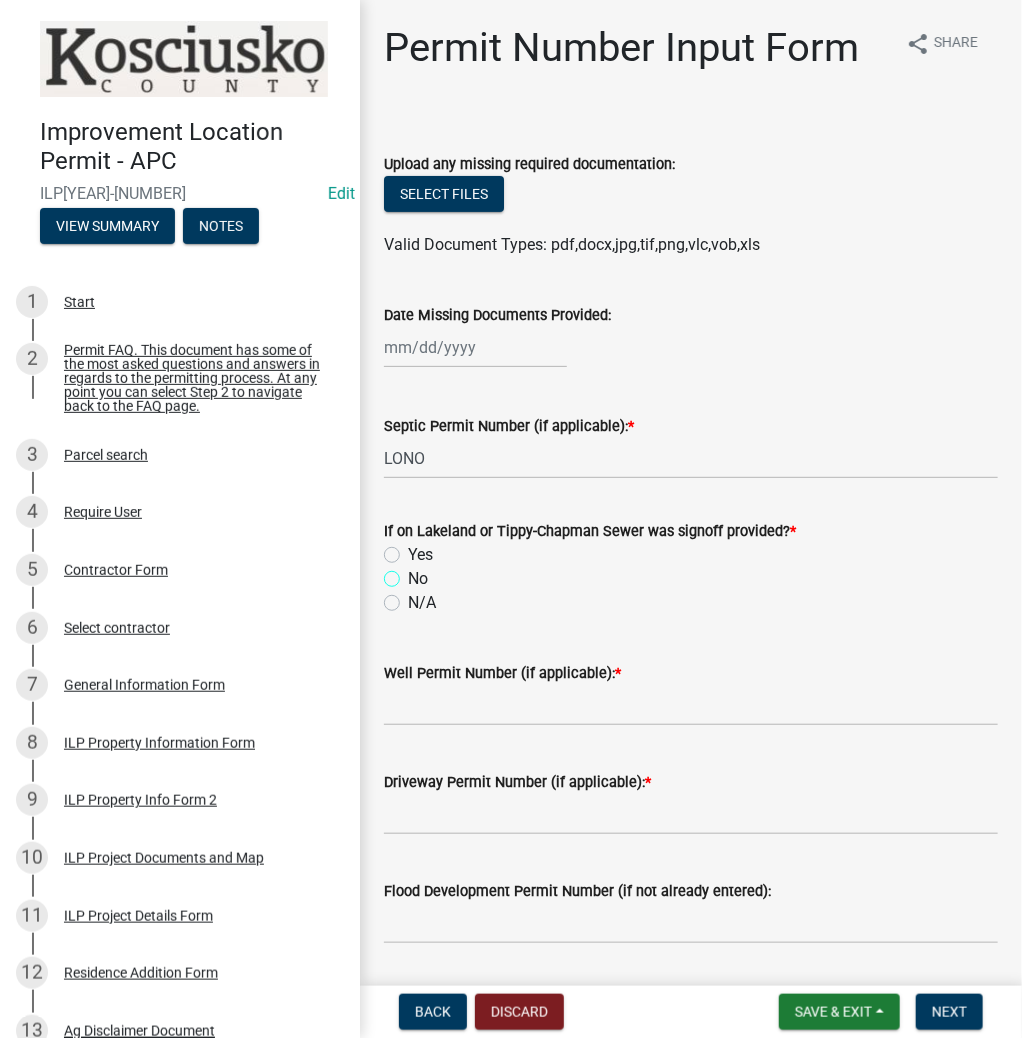 click on "No" at bounding box center [414, 573] 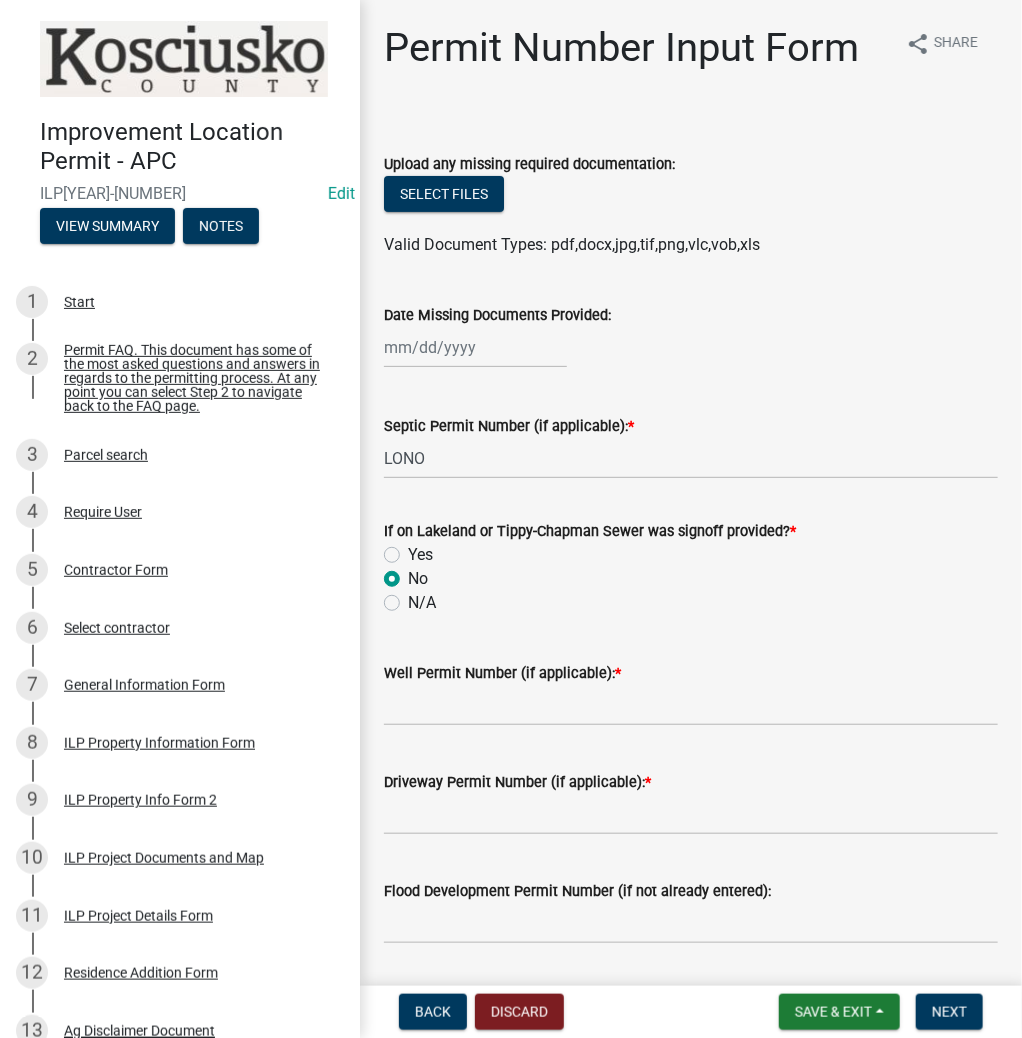 radio on "true" 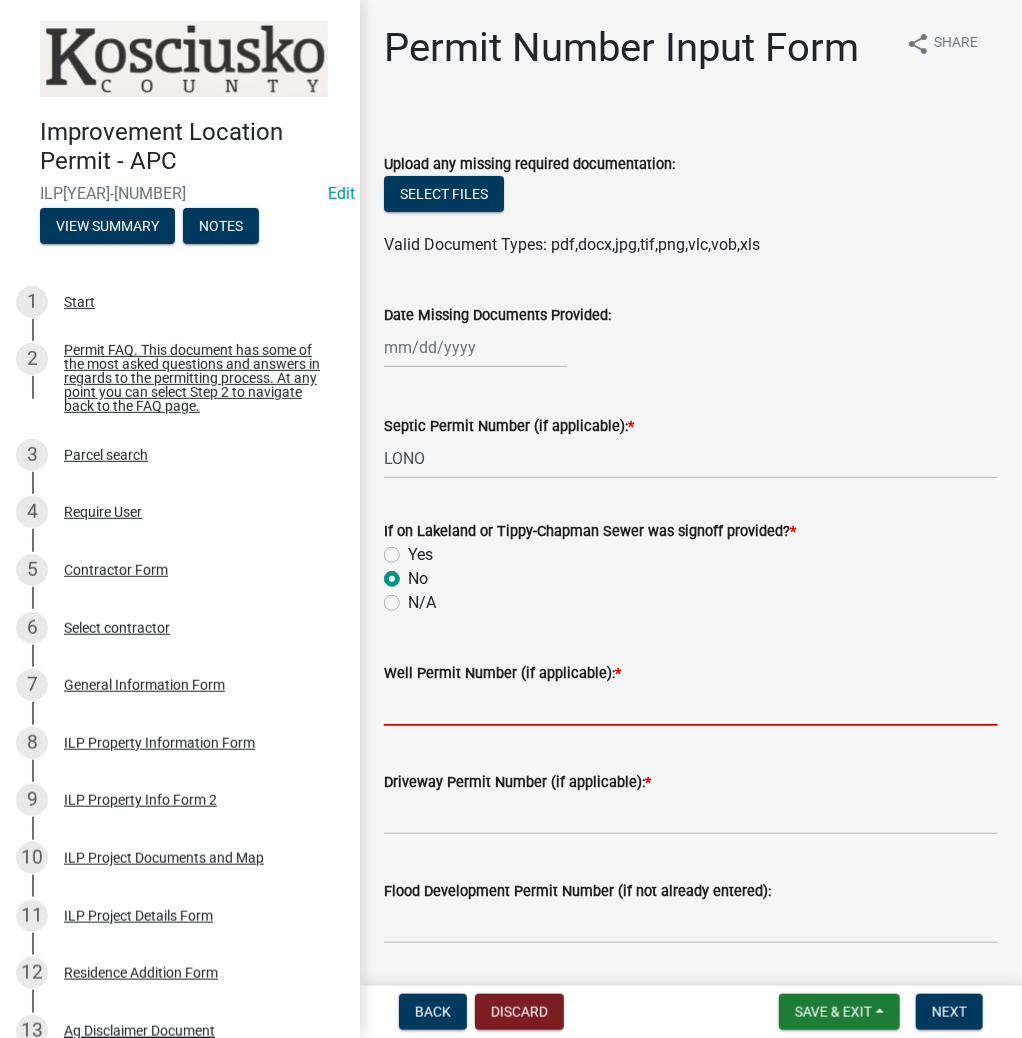 click on "Well Permit Number (if applicable):  *" at bounding box center [691, 705] 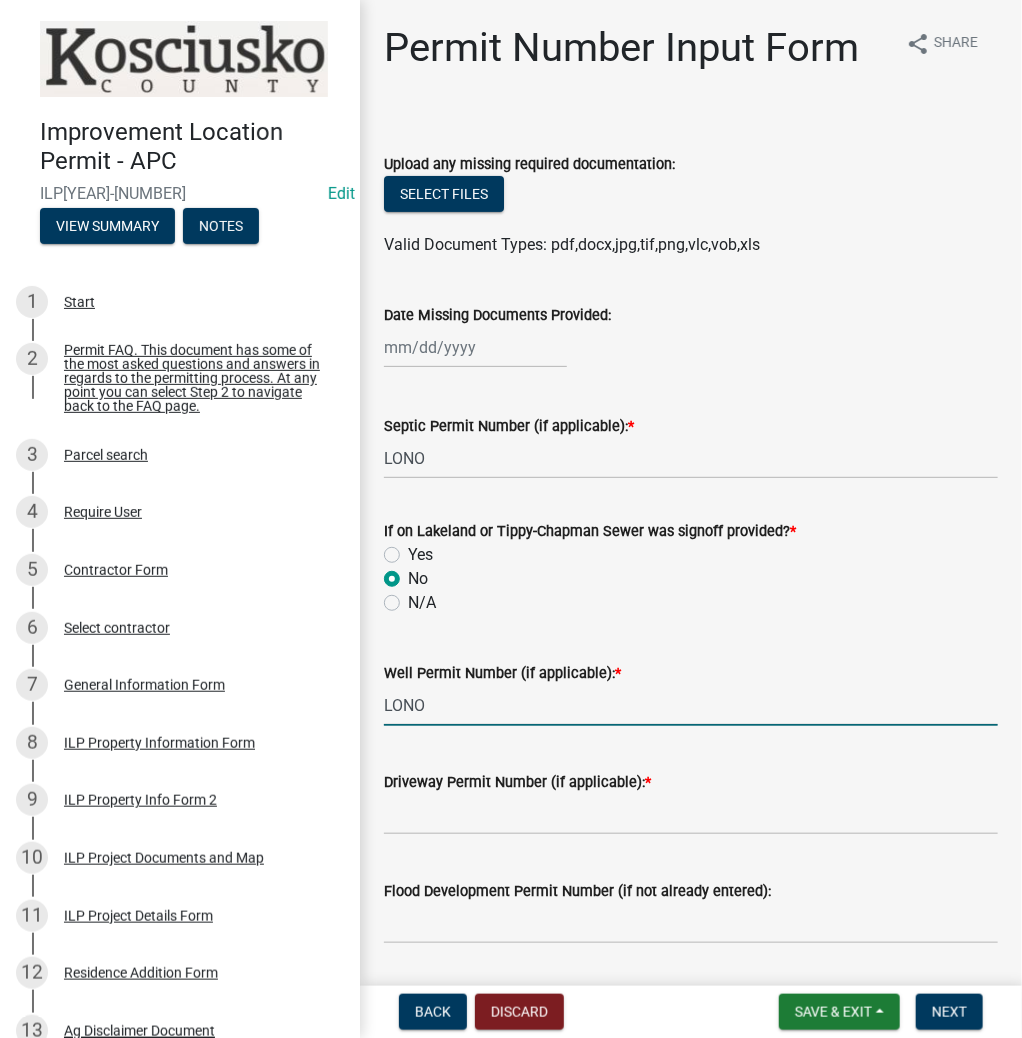 type on "LONO" 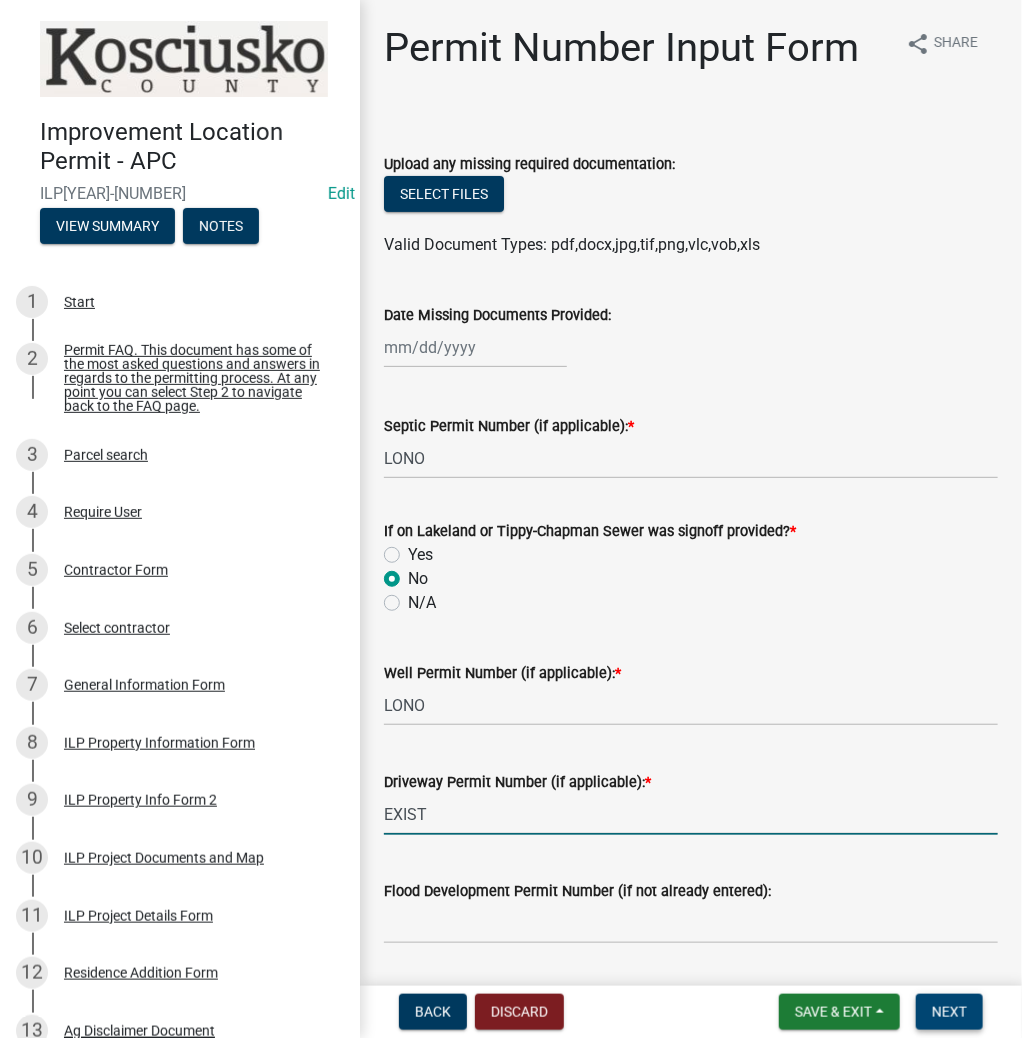 type on "EXIST" 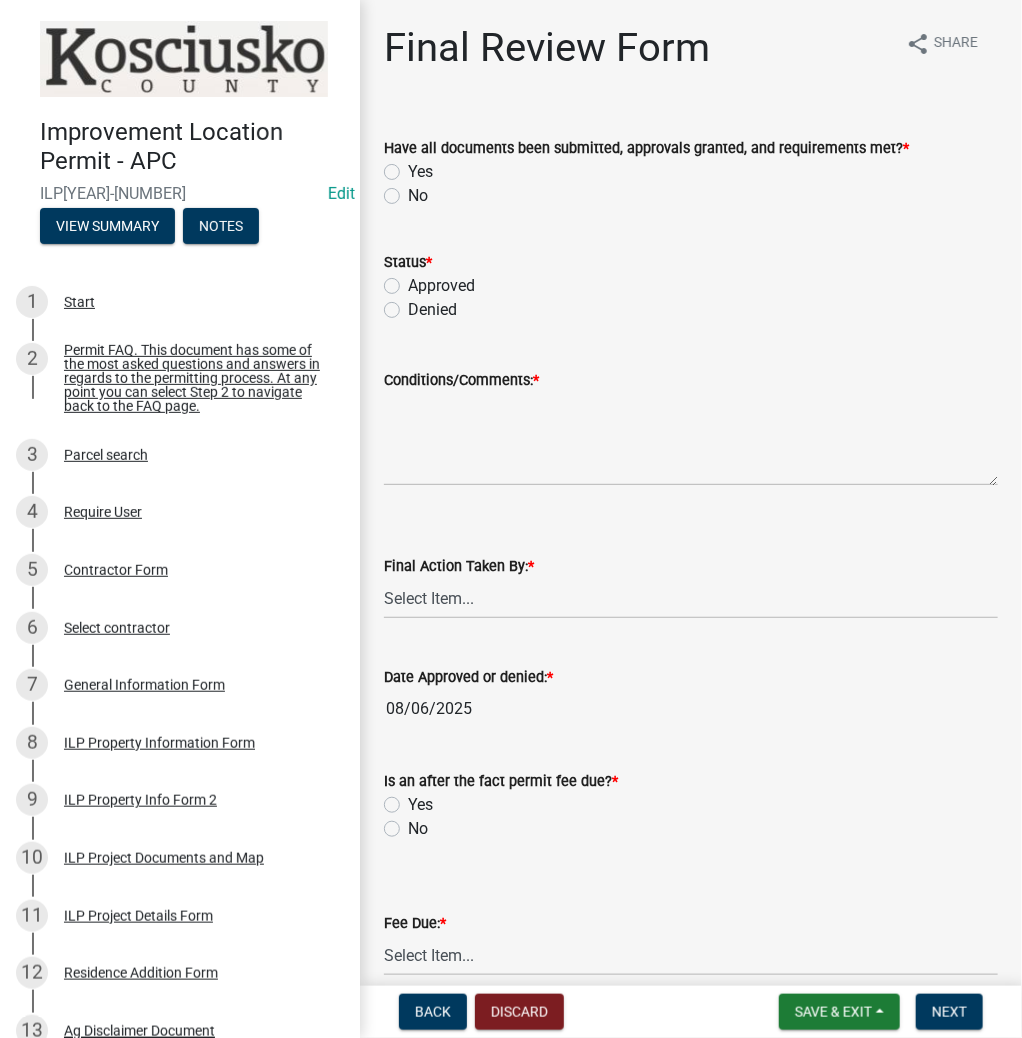 click on "Yes" 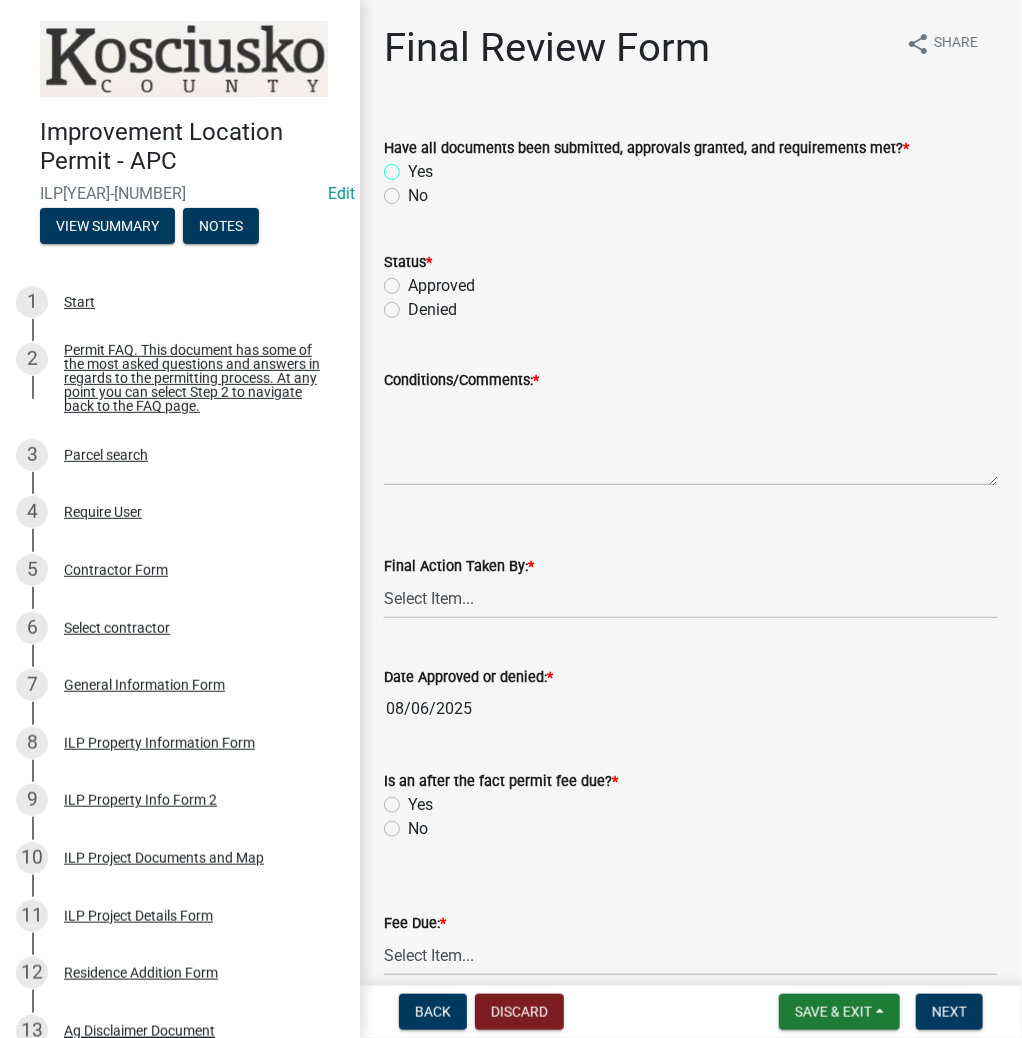 click on "Yes" at bounding box center (414, 166) 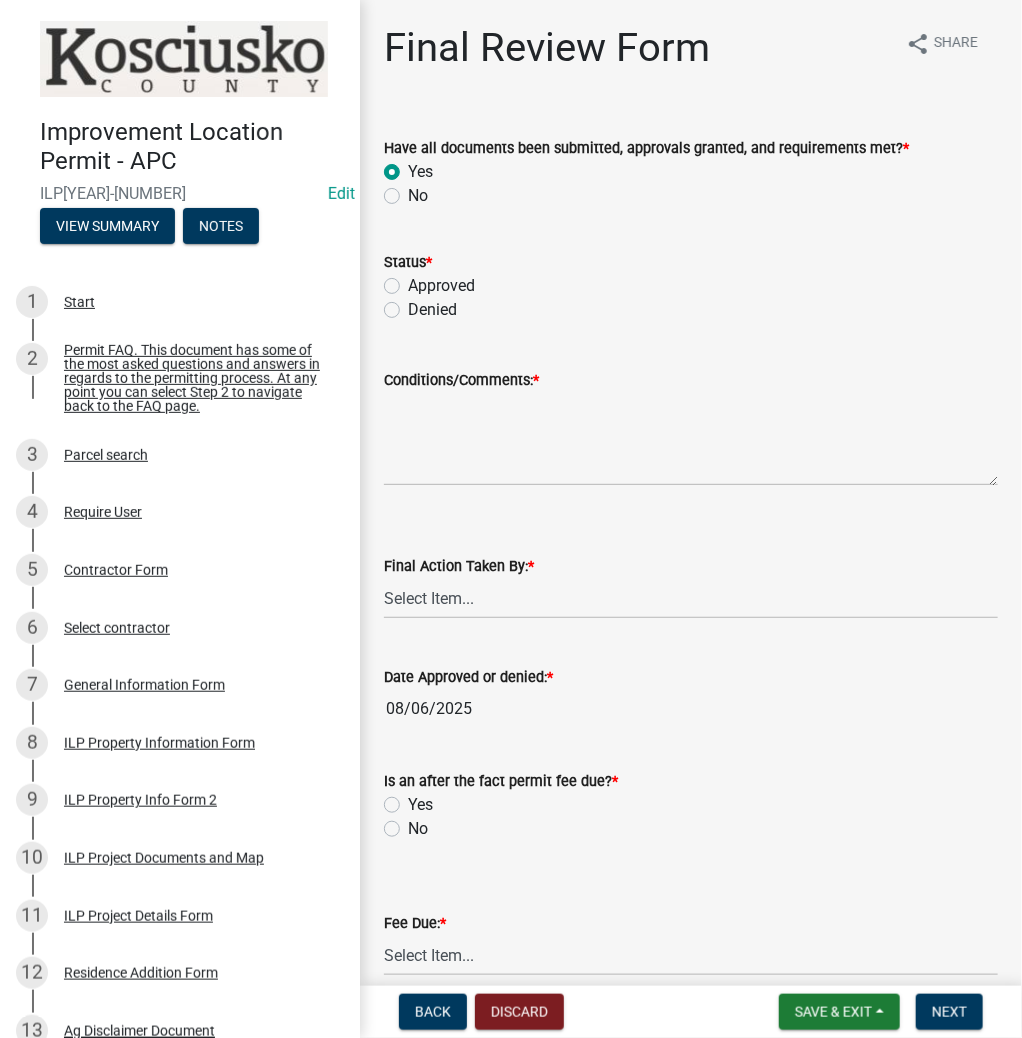 radio on "true" 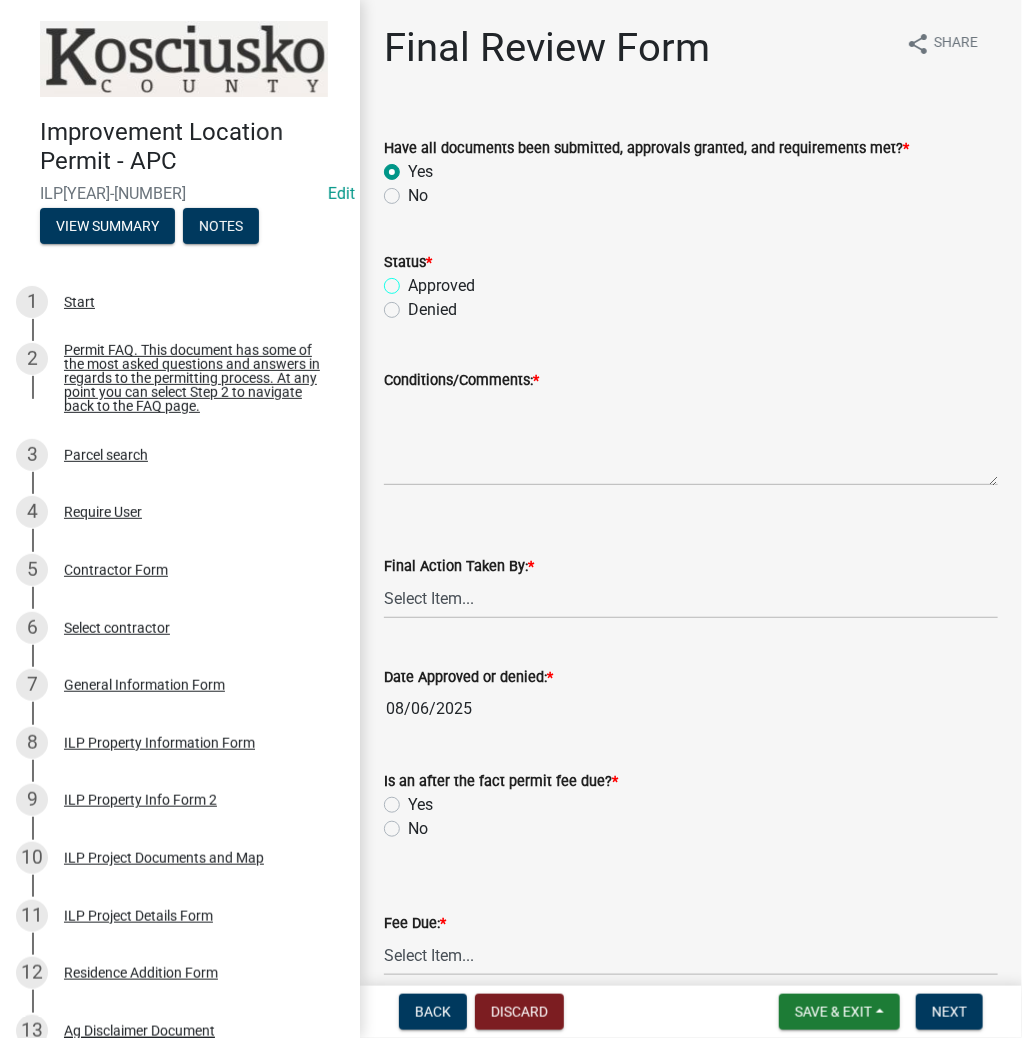 click on "Approved" at bounding box center (414, 280) 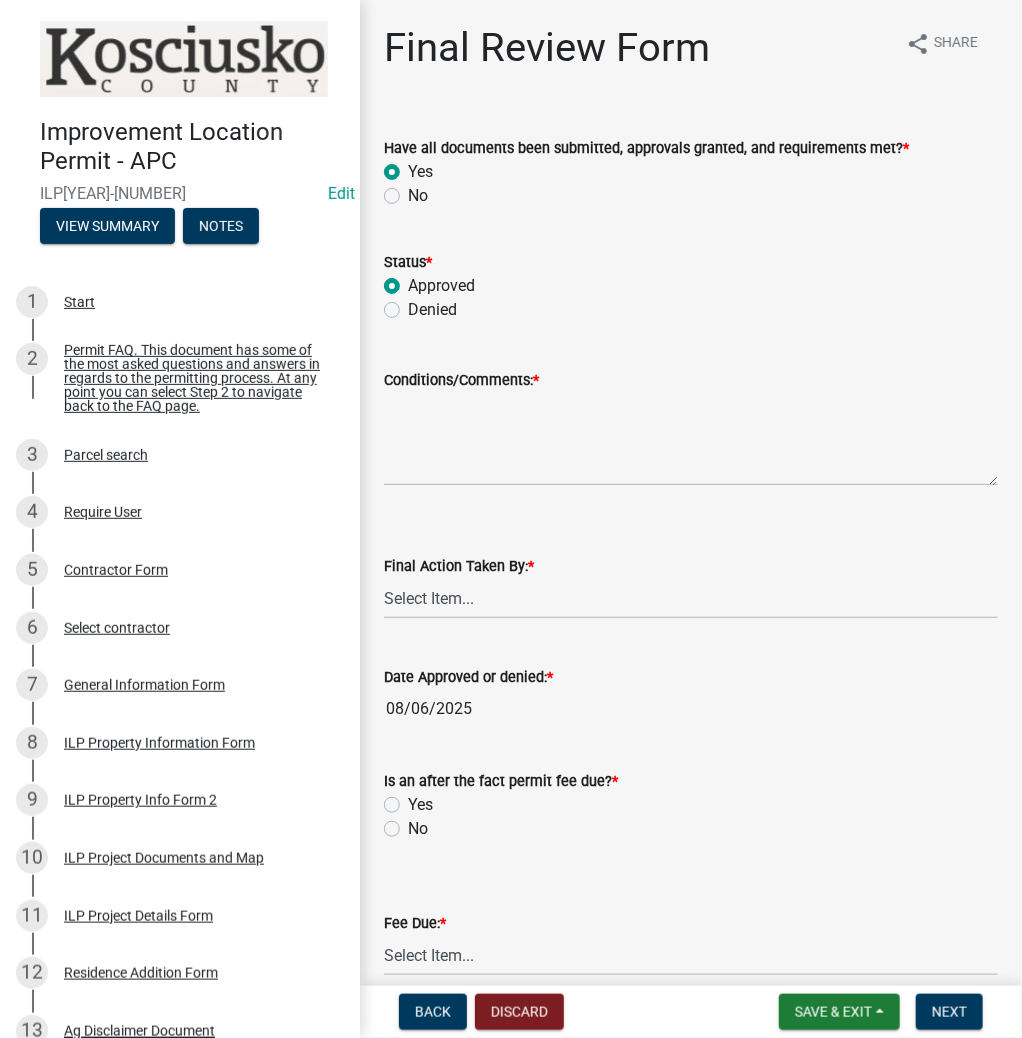 radio on "true" 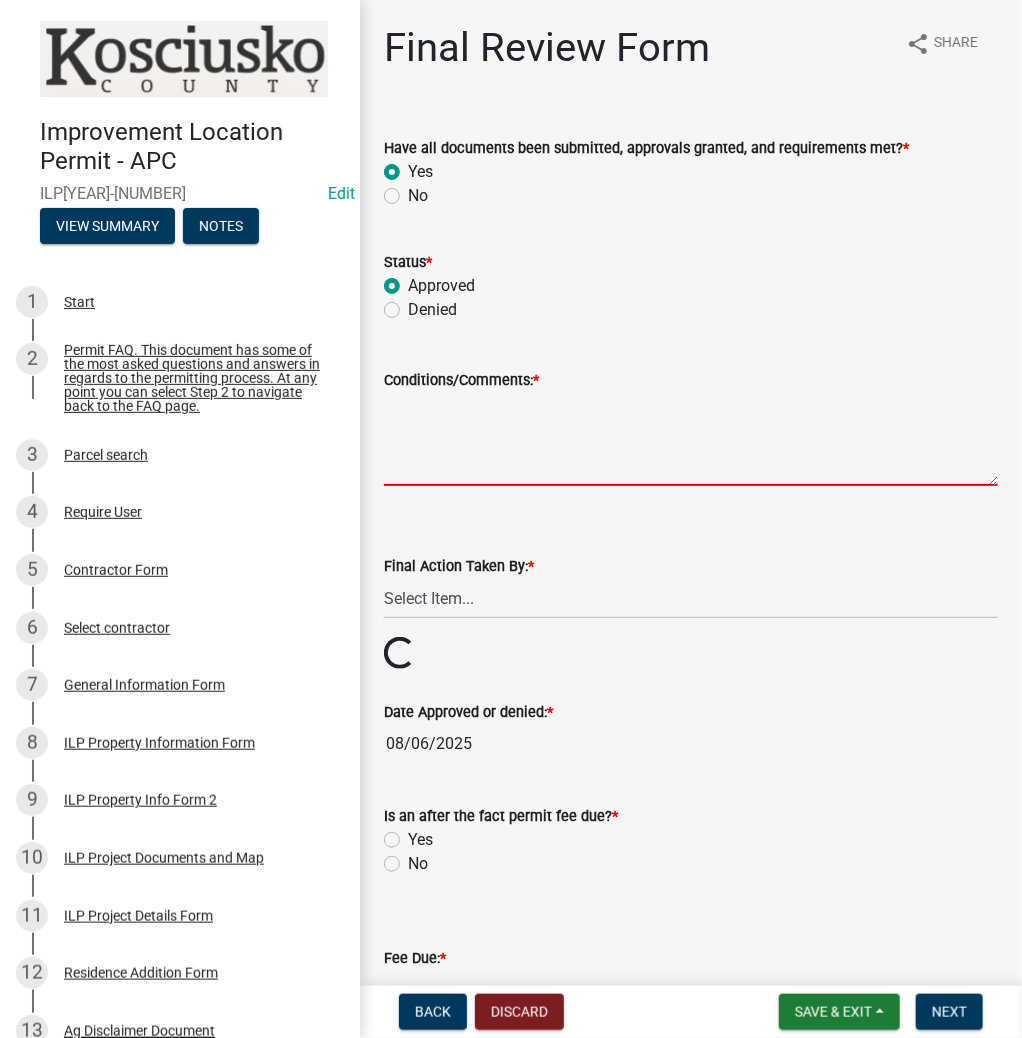 click on "Conditions/Comments:  *" at bounding box center (691, 439) 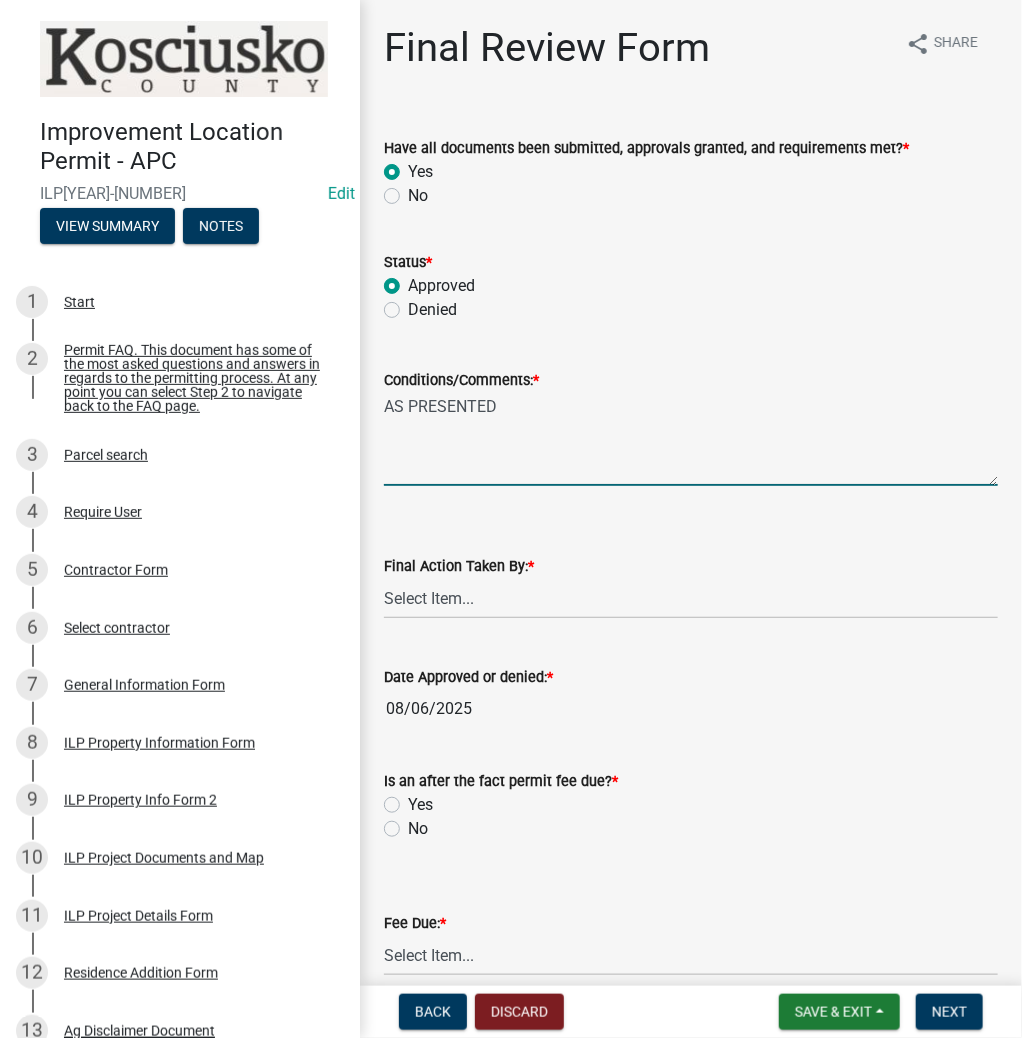 type on "AS PRESENTED" 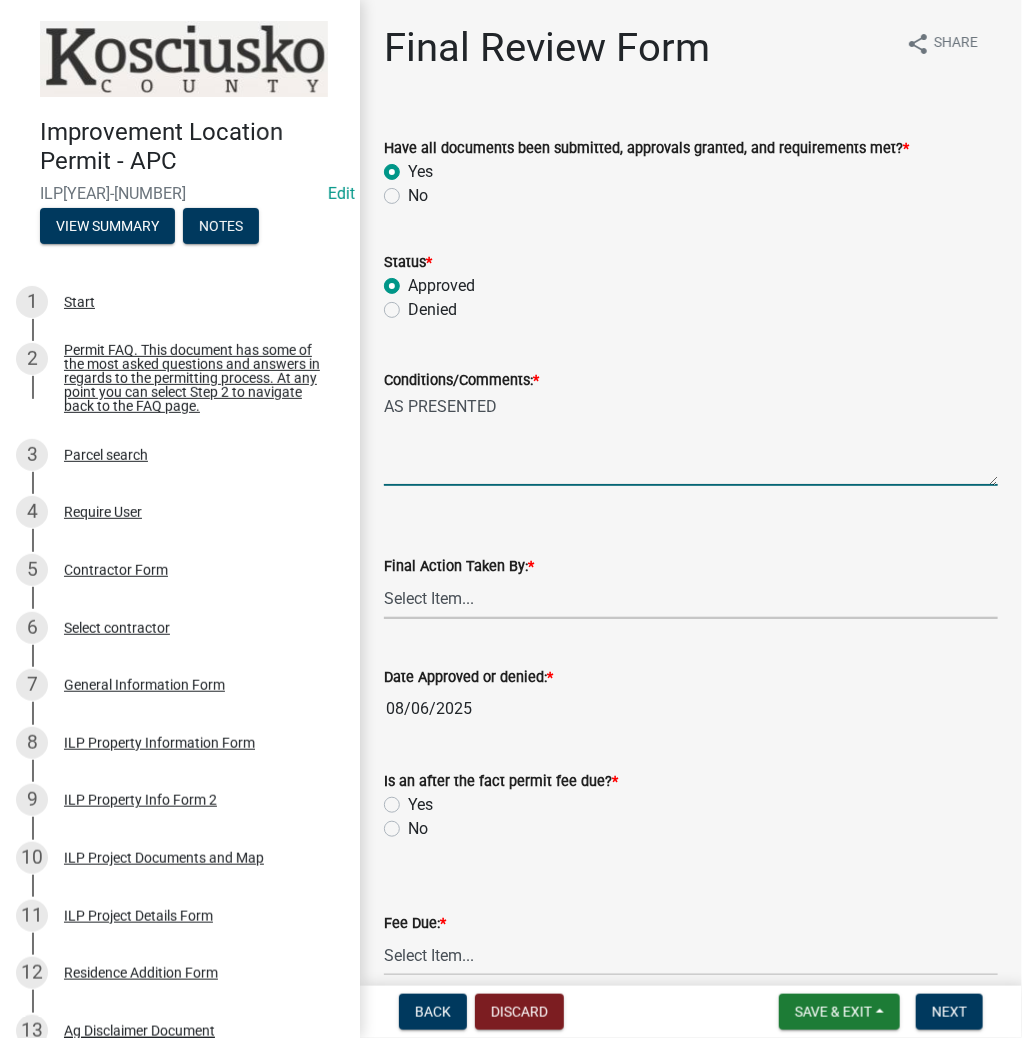 click on "Select Item...   MMS   LT   AT   CS   AH   Vacant" at bounding box center [691, 598] 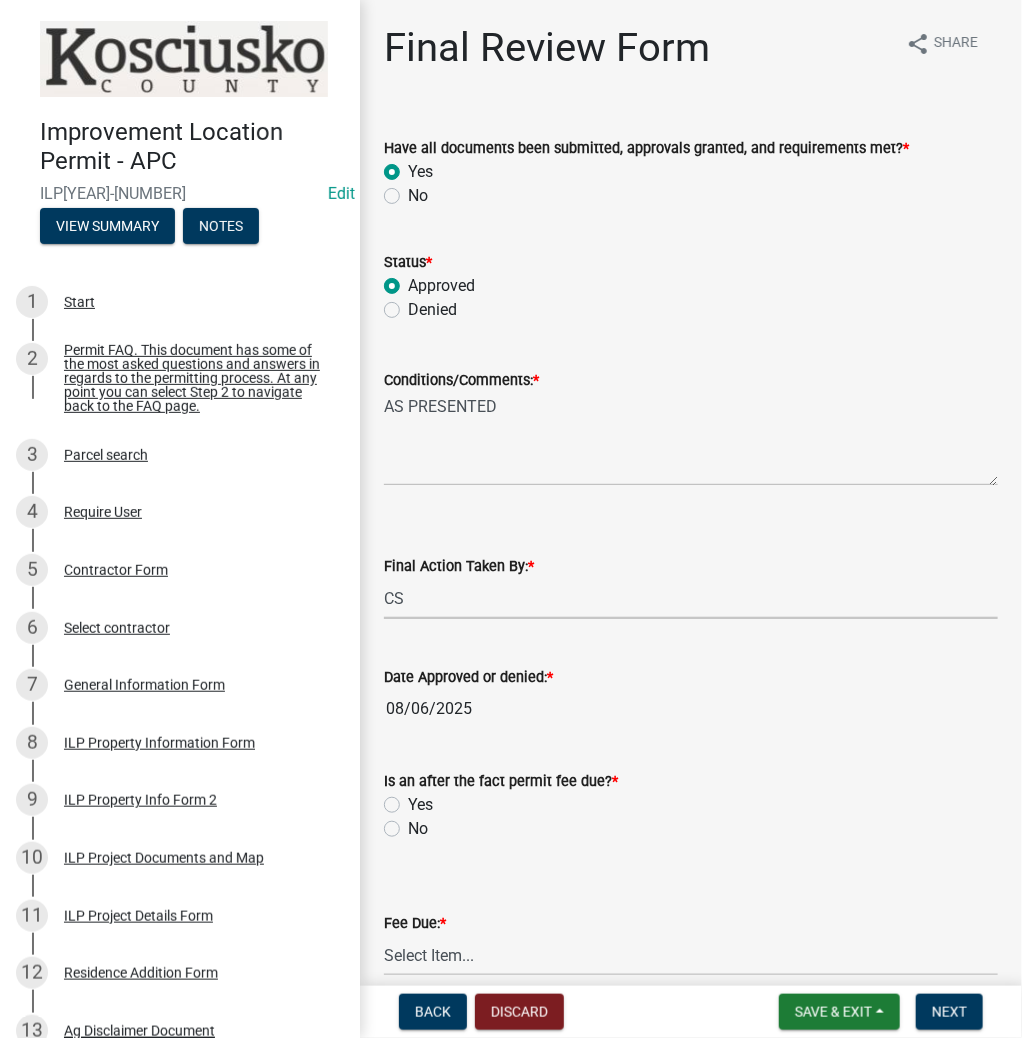 click on "Select Item...   MMS   LT   AT   CS   AH   Vacant" at bounding box center (691, 598) 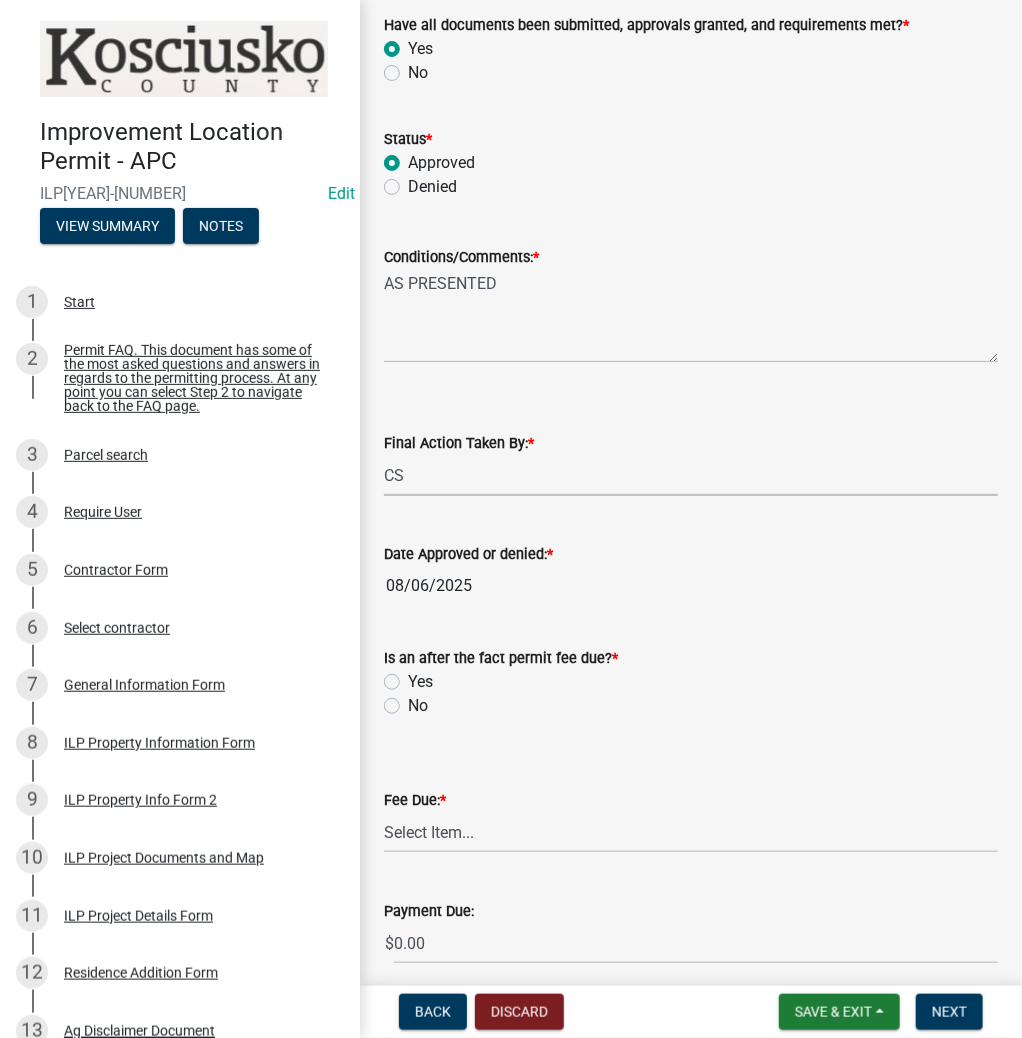 scroll, scrollTop: 240, scrollLeft: 0, axis: vertical 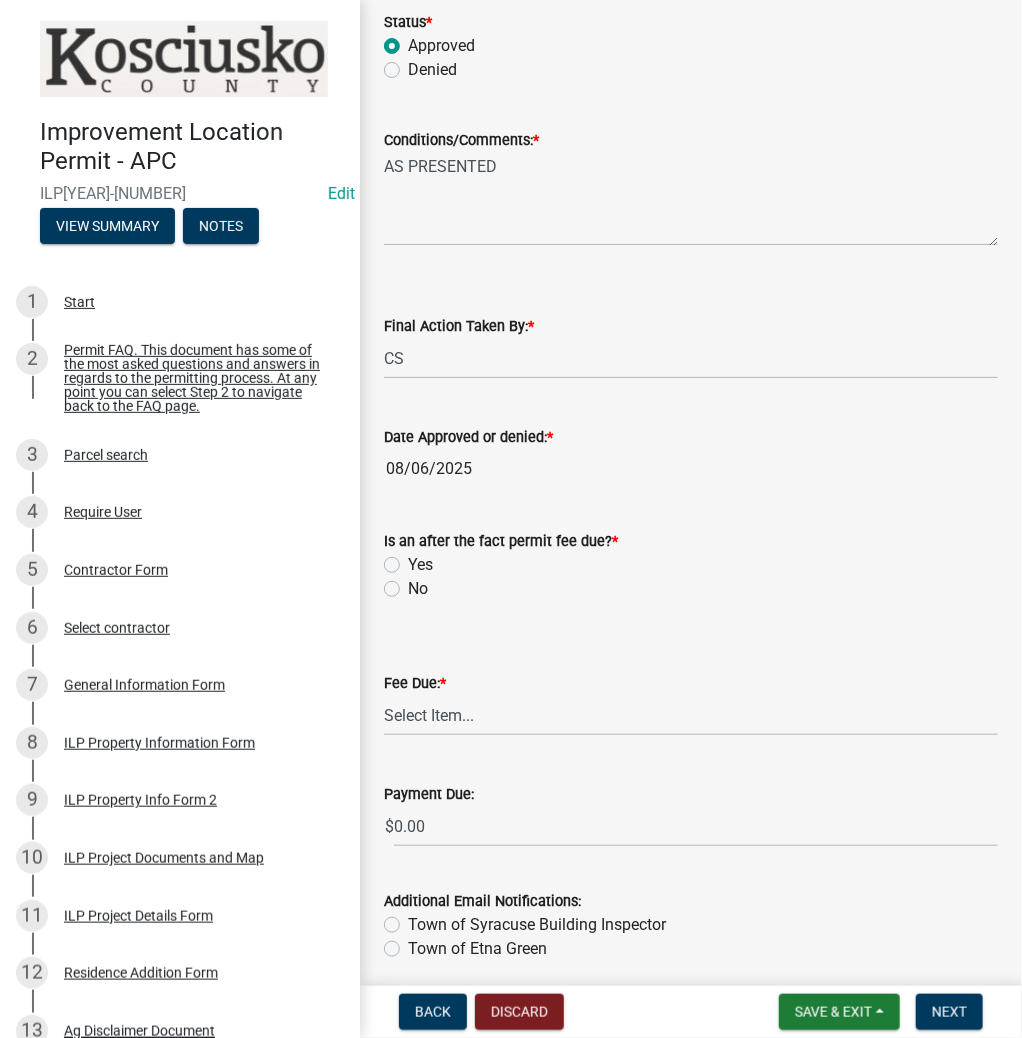 click on "No" 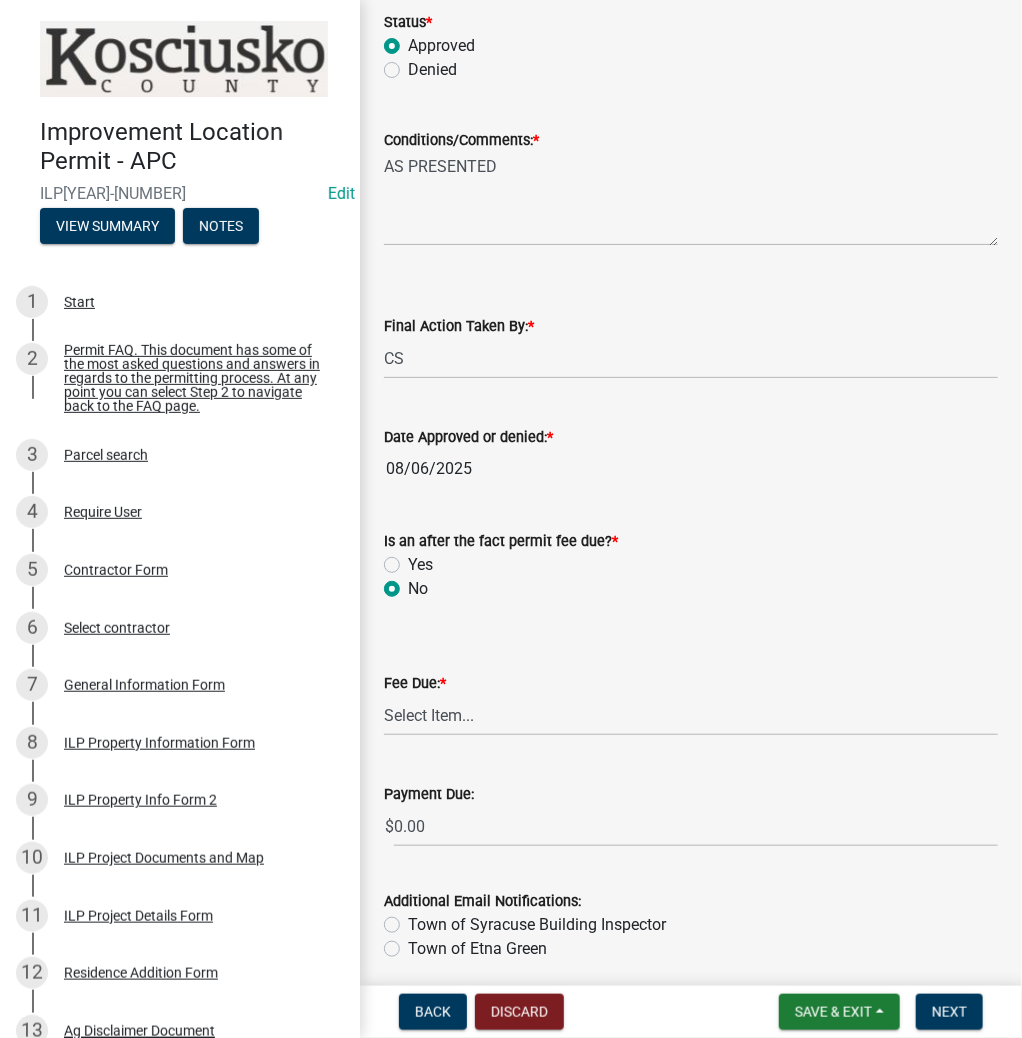 radio on "true" 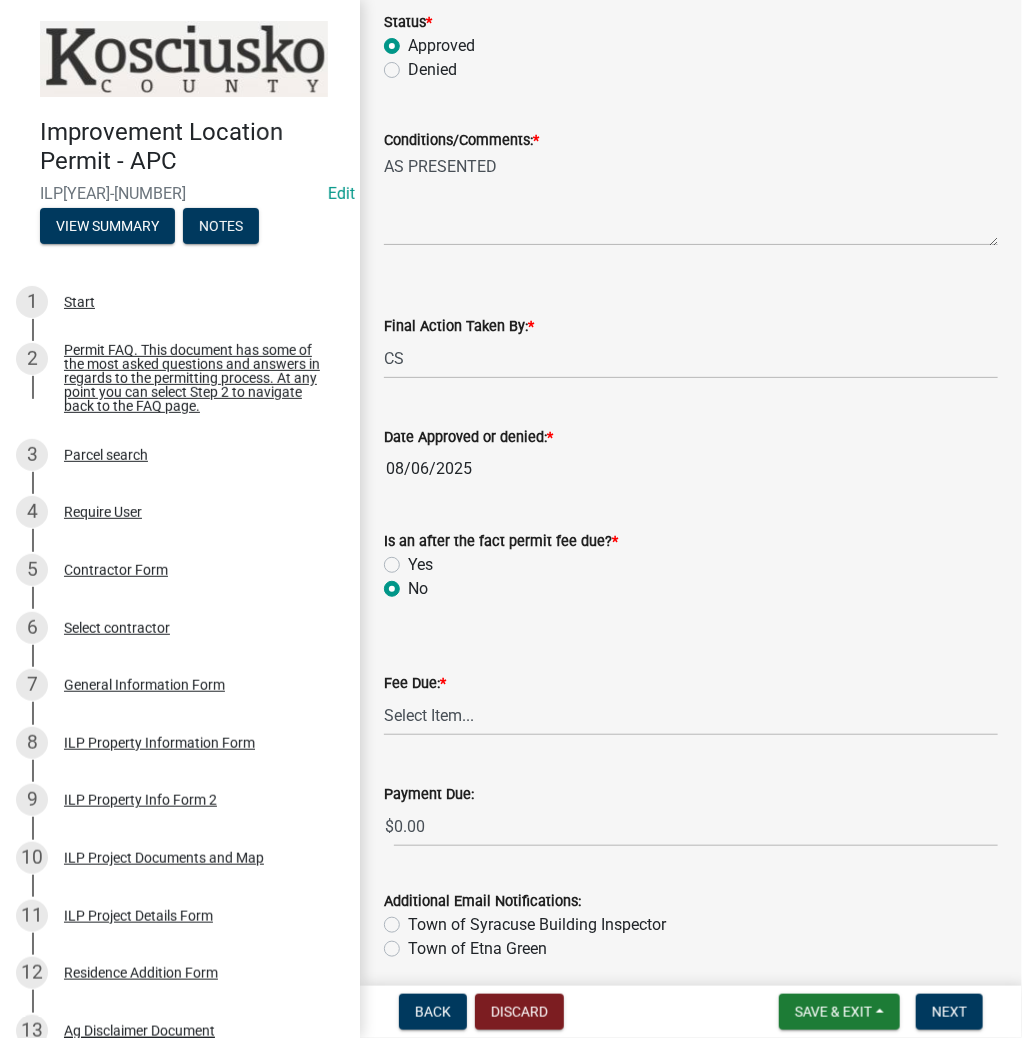 scroll, scrollTop: 319, scrollLeft: 0, axis: vertical 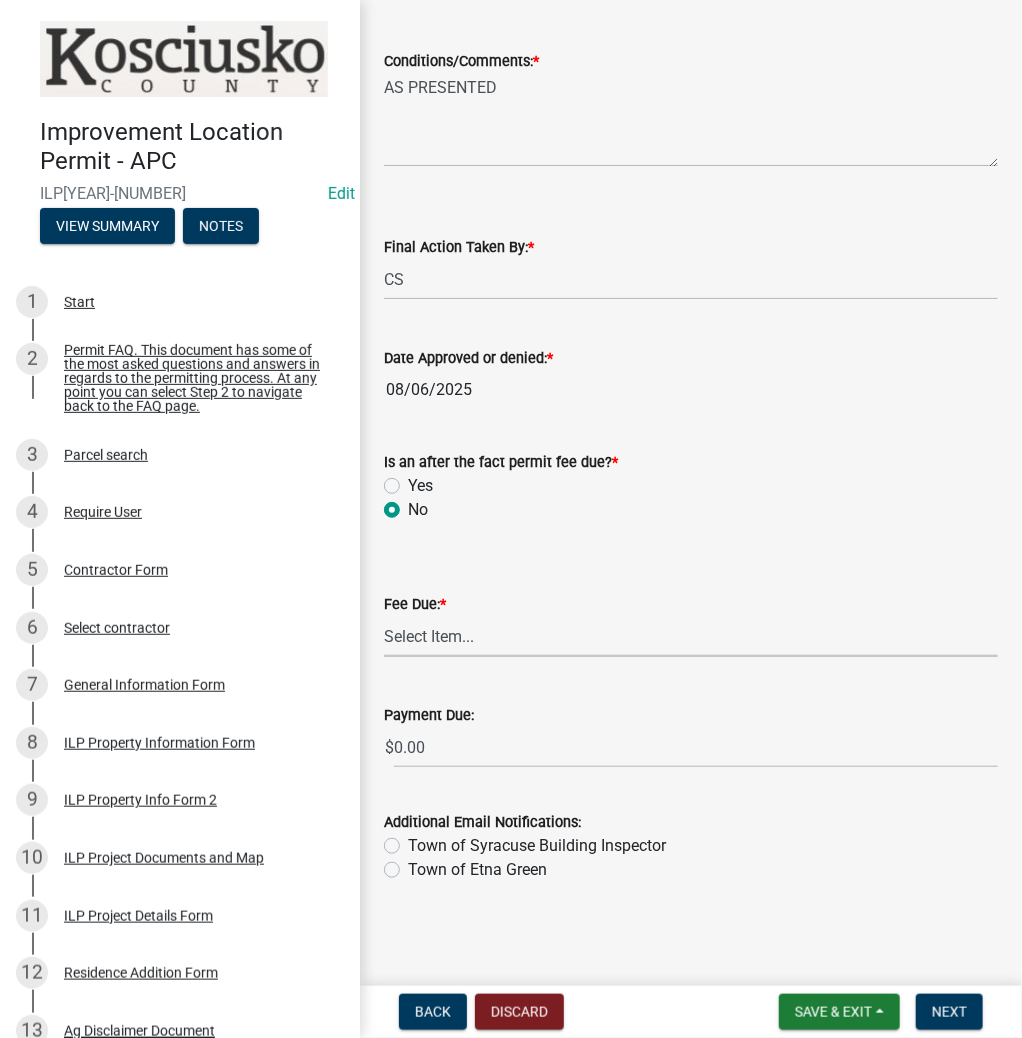 click on "Select Item...   N/A   $10.00   $25.00   $125.00   $250   $500   $500 + $10.00 for every 10 sq. ft. over 5000   $1000" at bounding box center [691, 636] 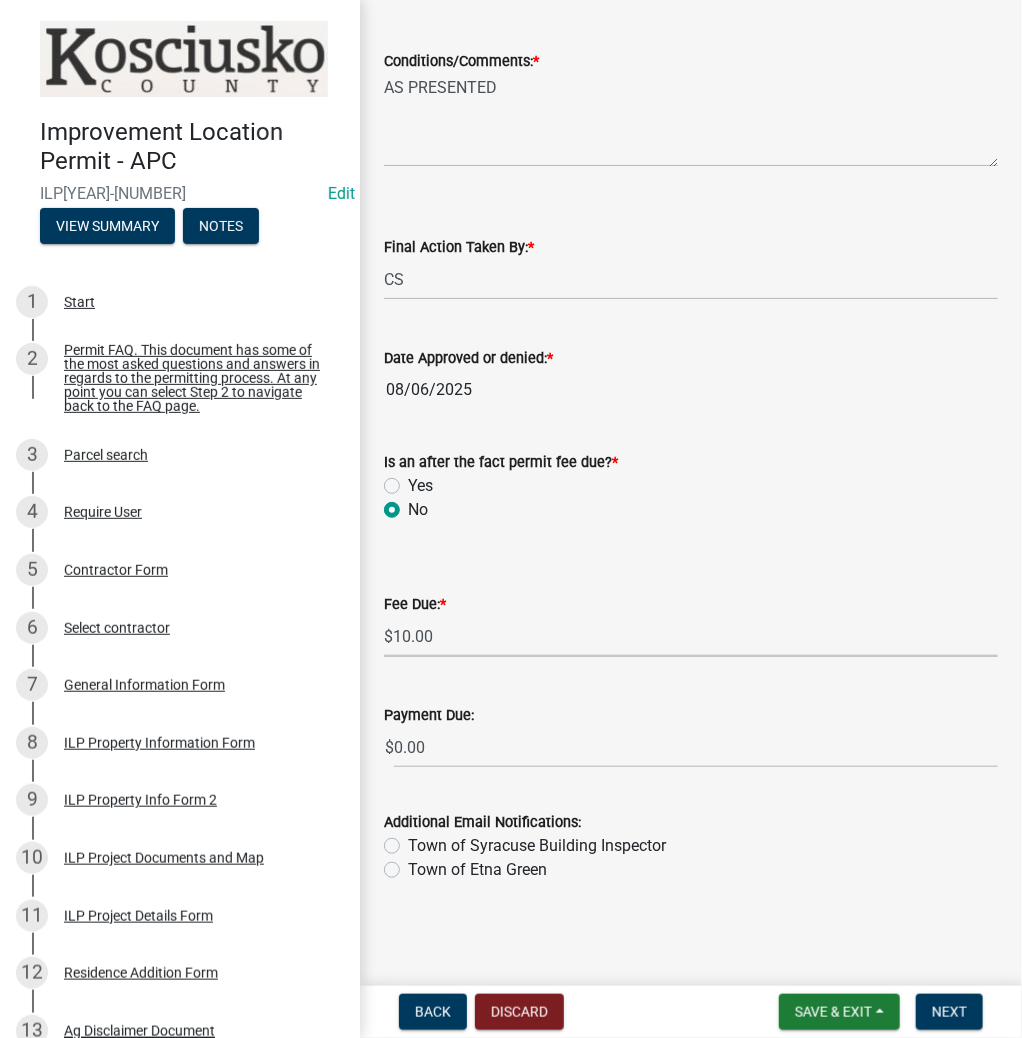 click on "Select Item...   N/A   $10.00   $25.00   $125.00   $250   $500   $500 + $10.00 for every 10 sq. ft. over 5000   $1000" at bounding box center [691, 636] 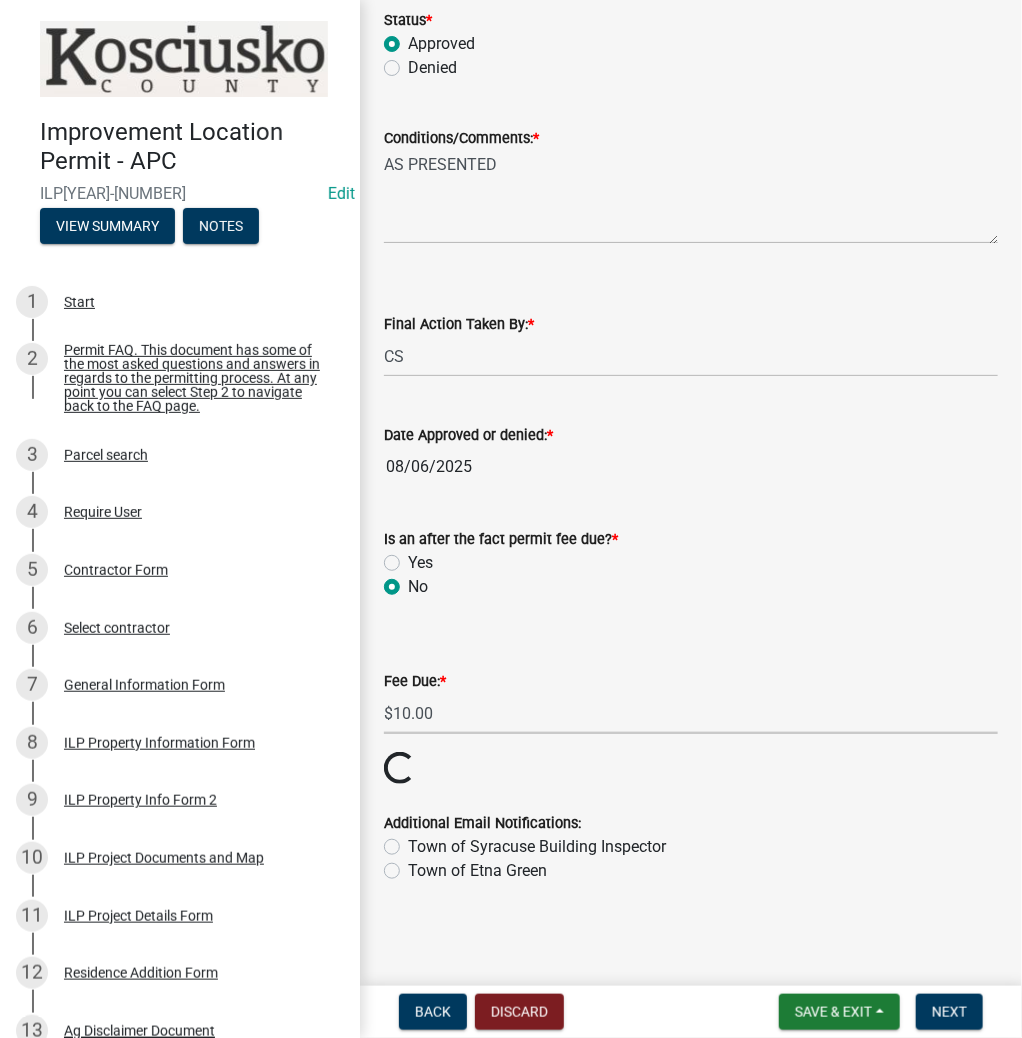 scroll, scrollTop: 319, scrollLeft: 0, axis: vertical 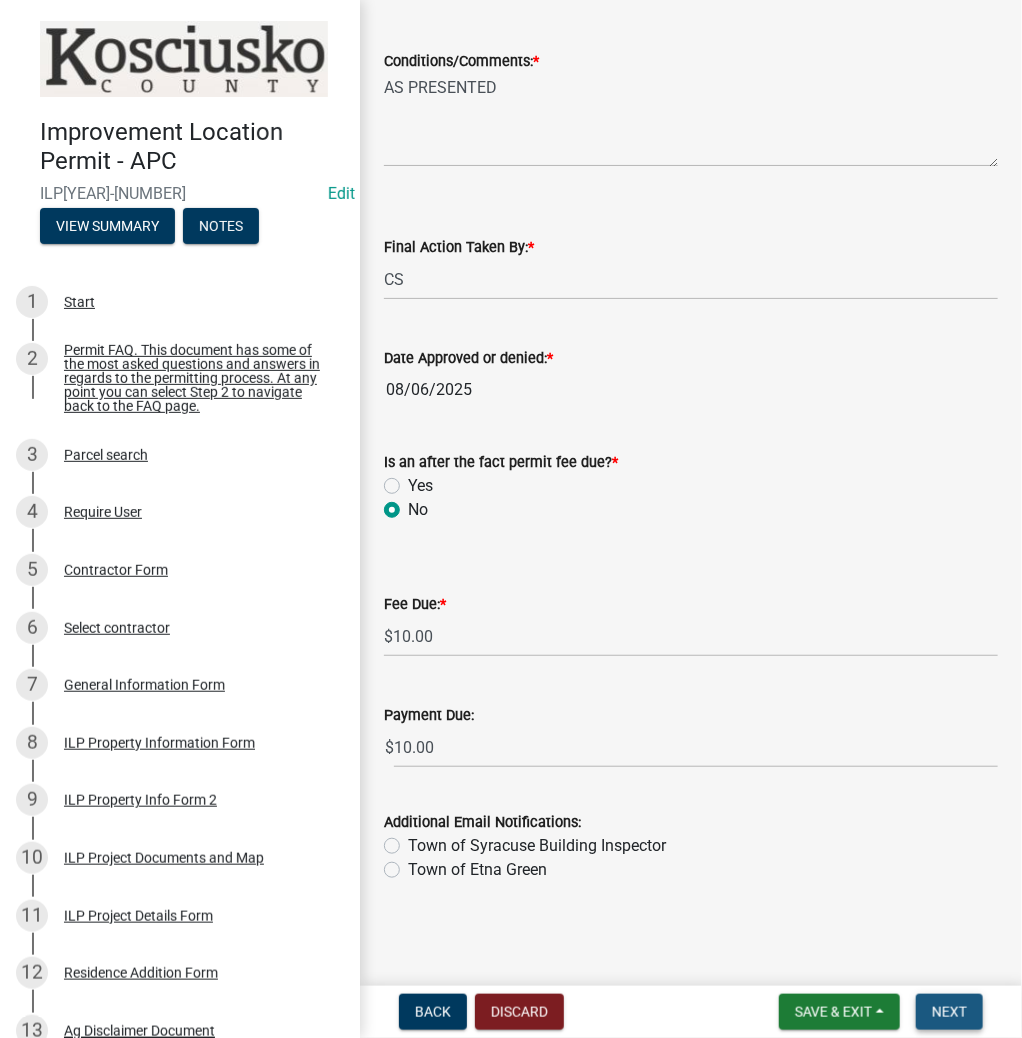 click on "Next" at bounding box center [949, 1012] 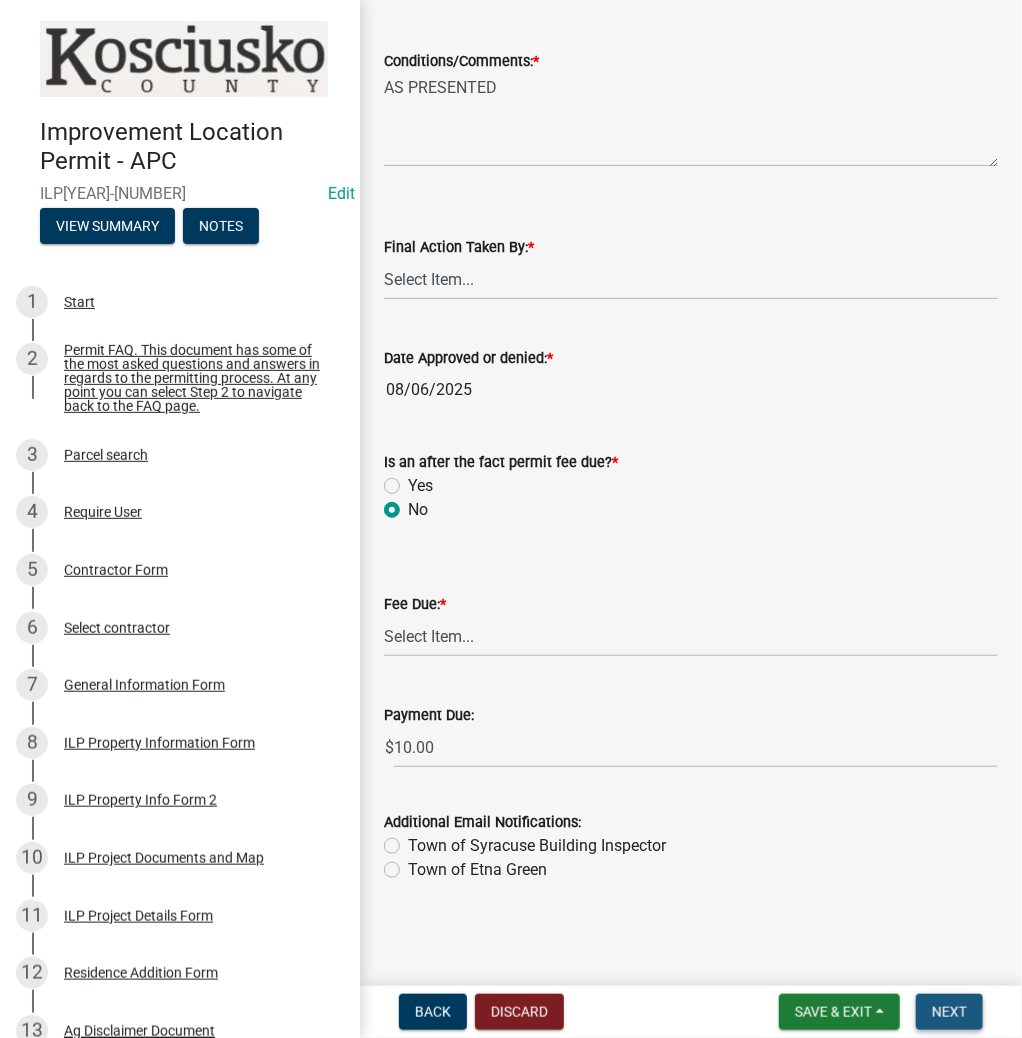 scroll, scrollTop: 0, scrollLeft: 0, axis: both 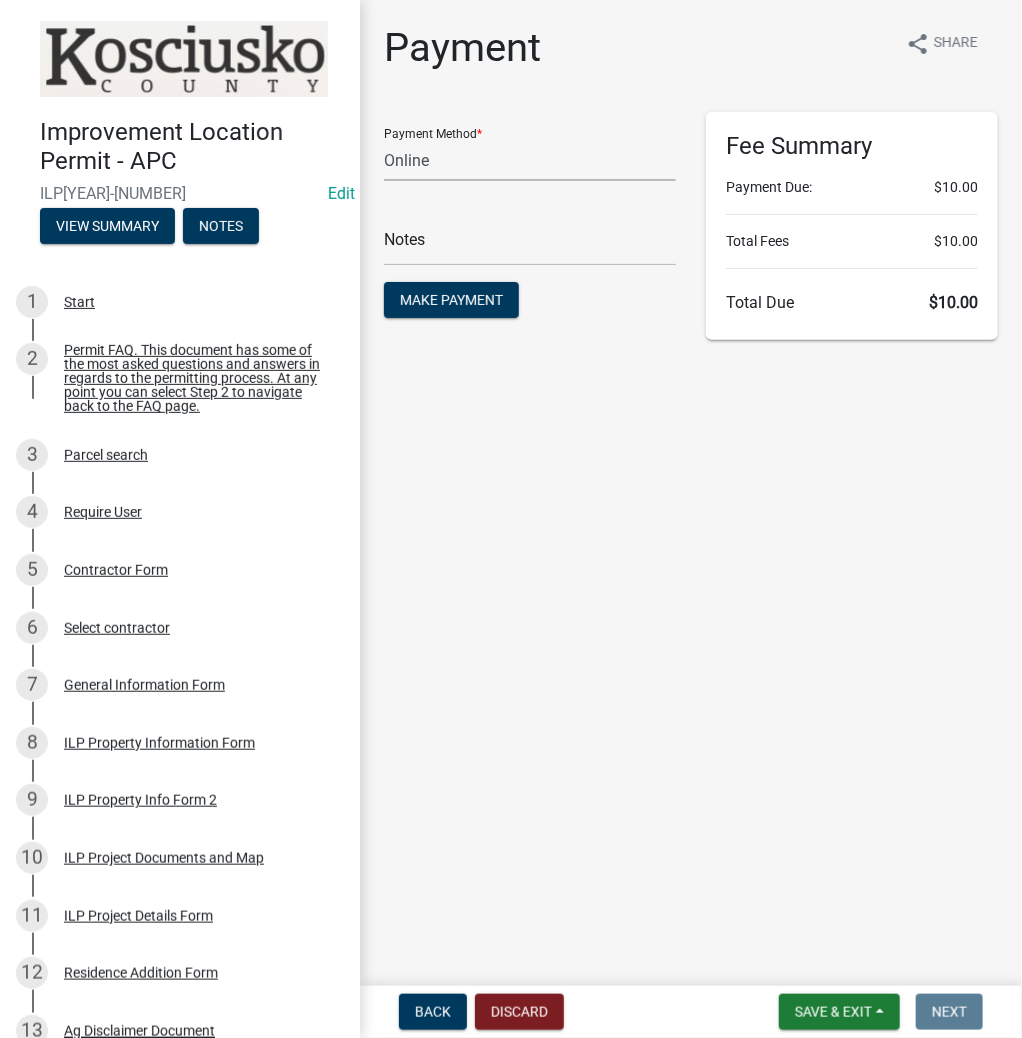 drag, startPoint x: 446, startPoint y: 163, endPoint x: 454, endPoint y: 180, distance: 18.788294 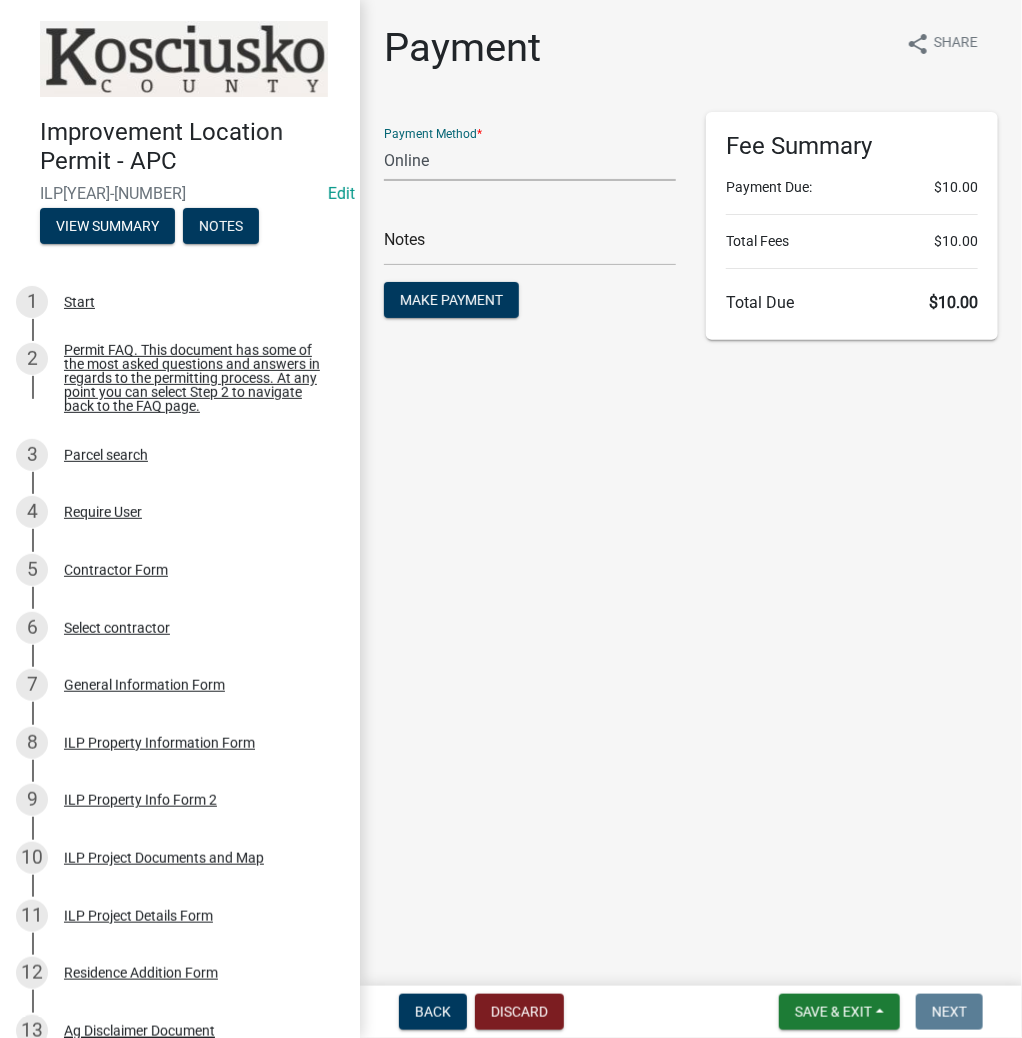 select on "0: 2" 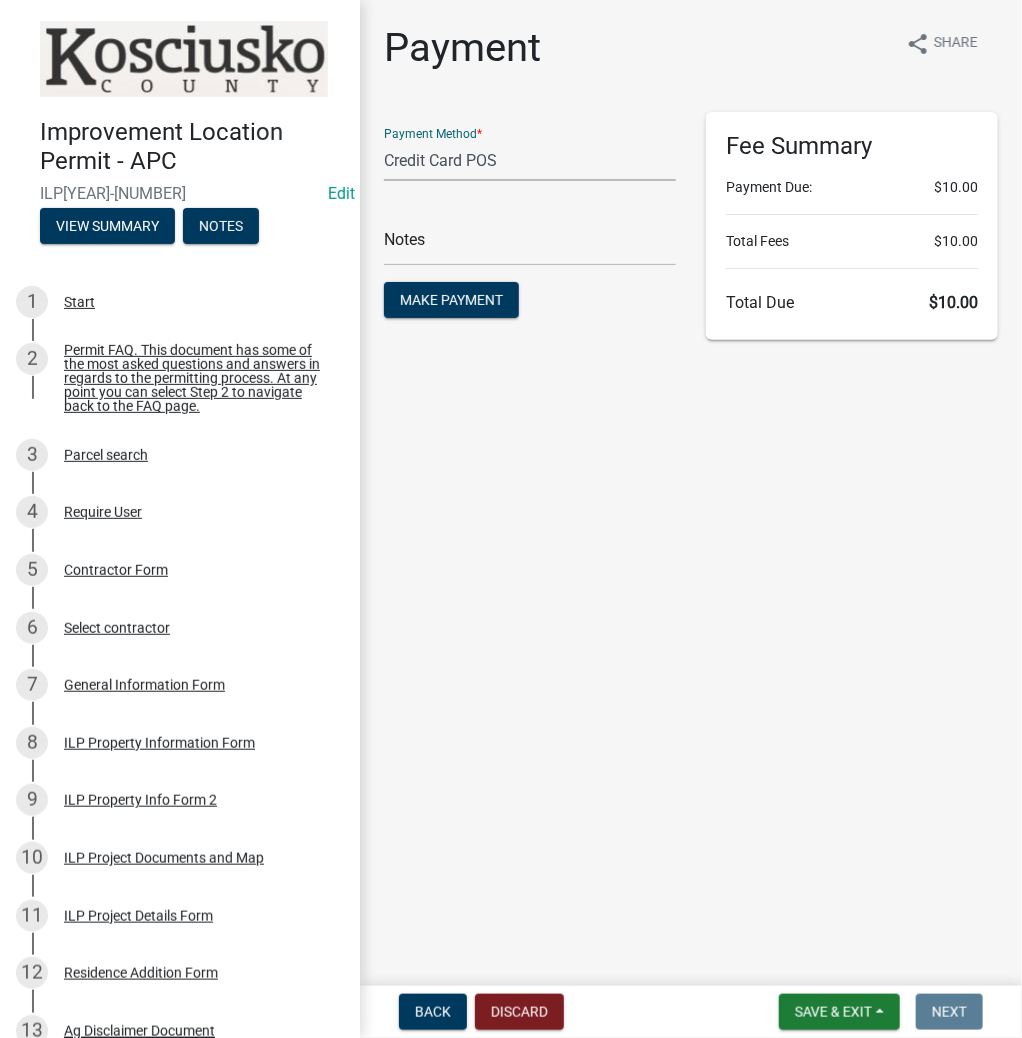 click on "Credit Card POS Check Cash Online" 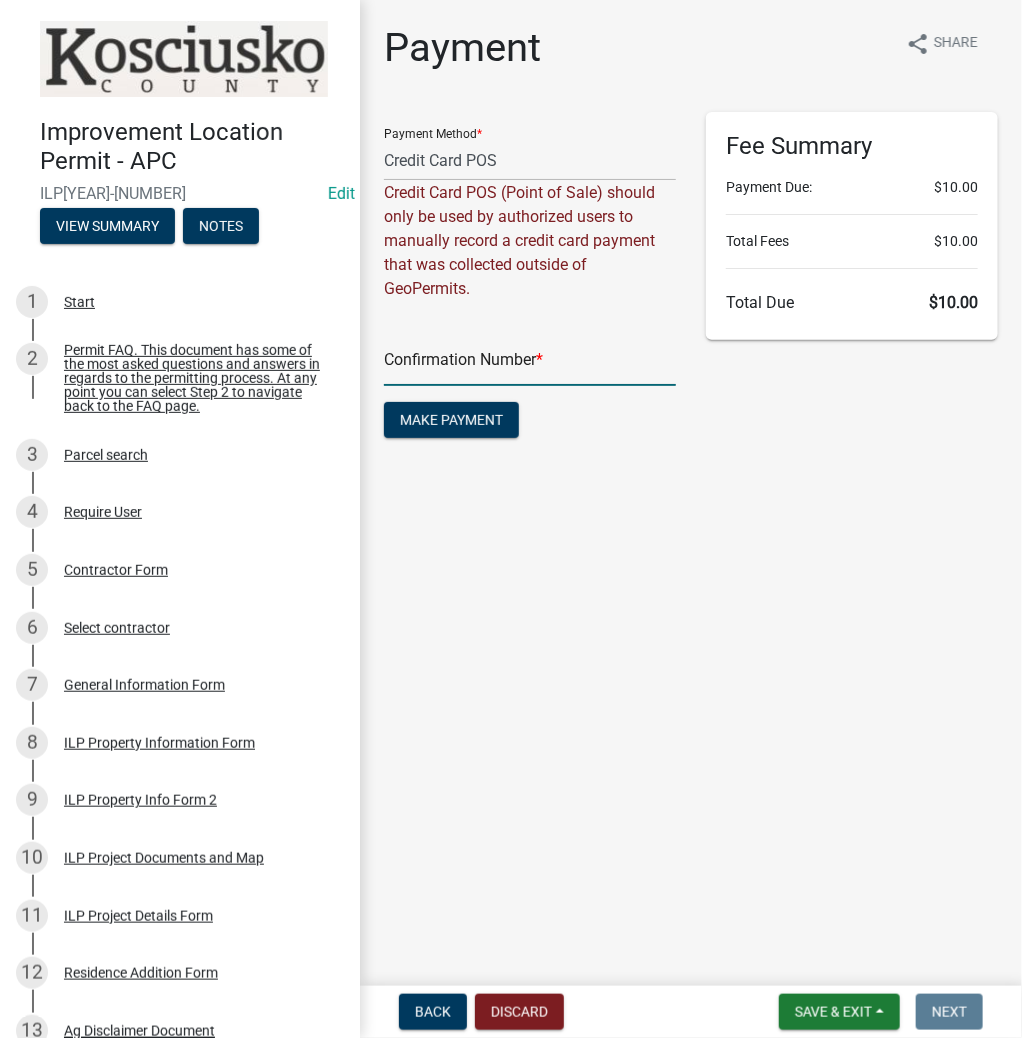 click 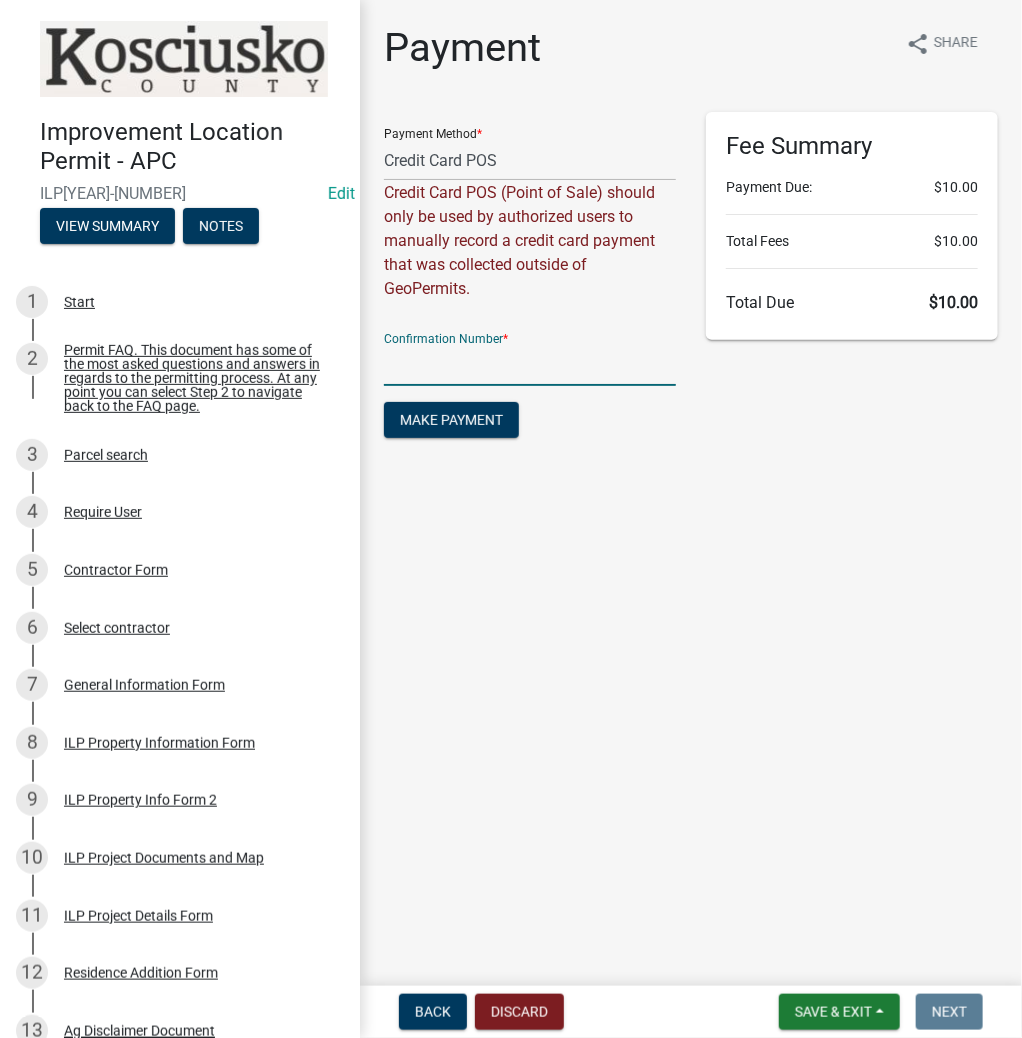 paste on "14776407" 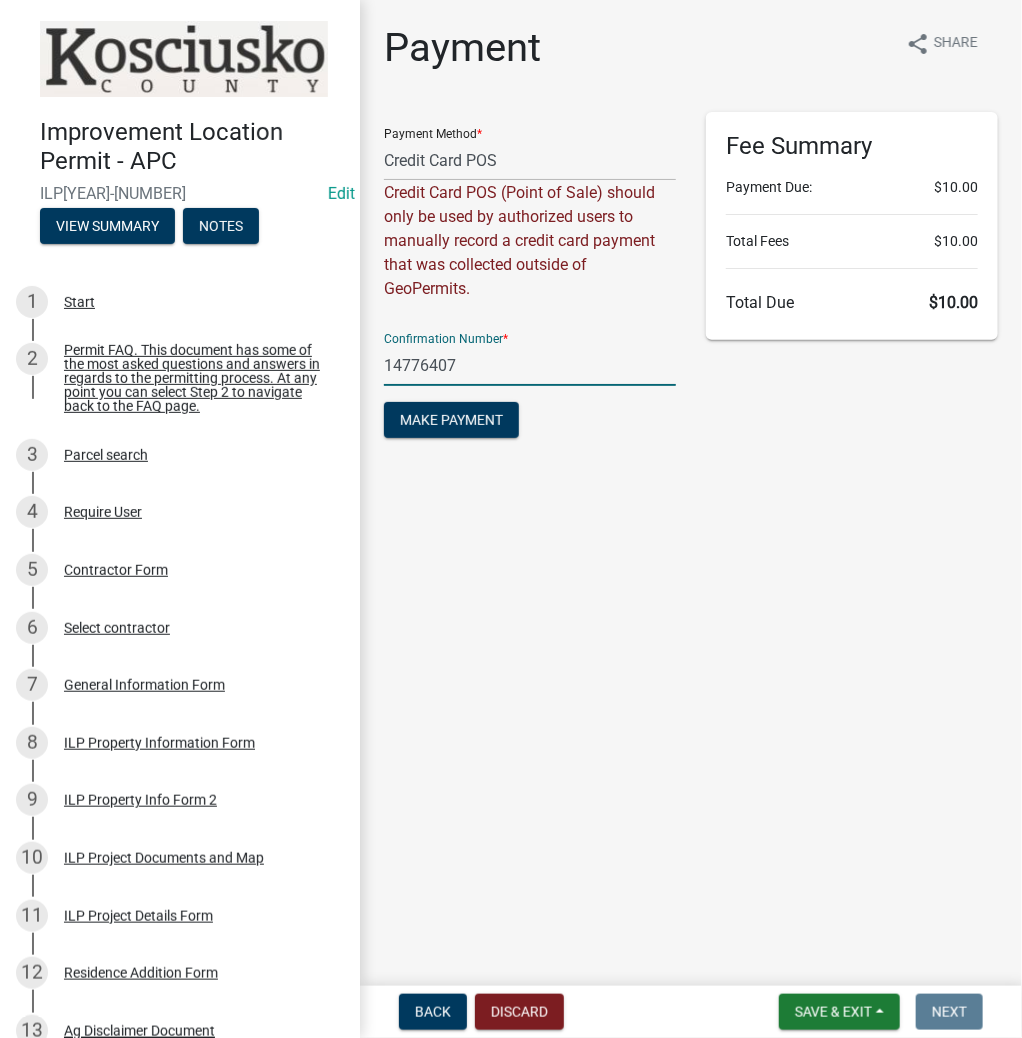 type on "14776407" 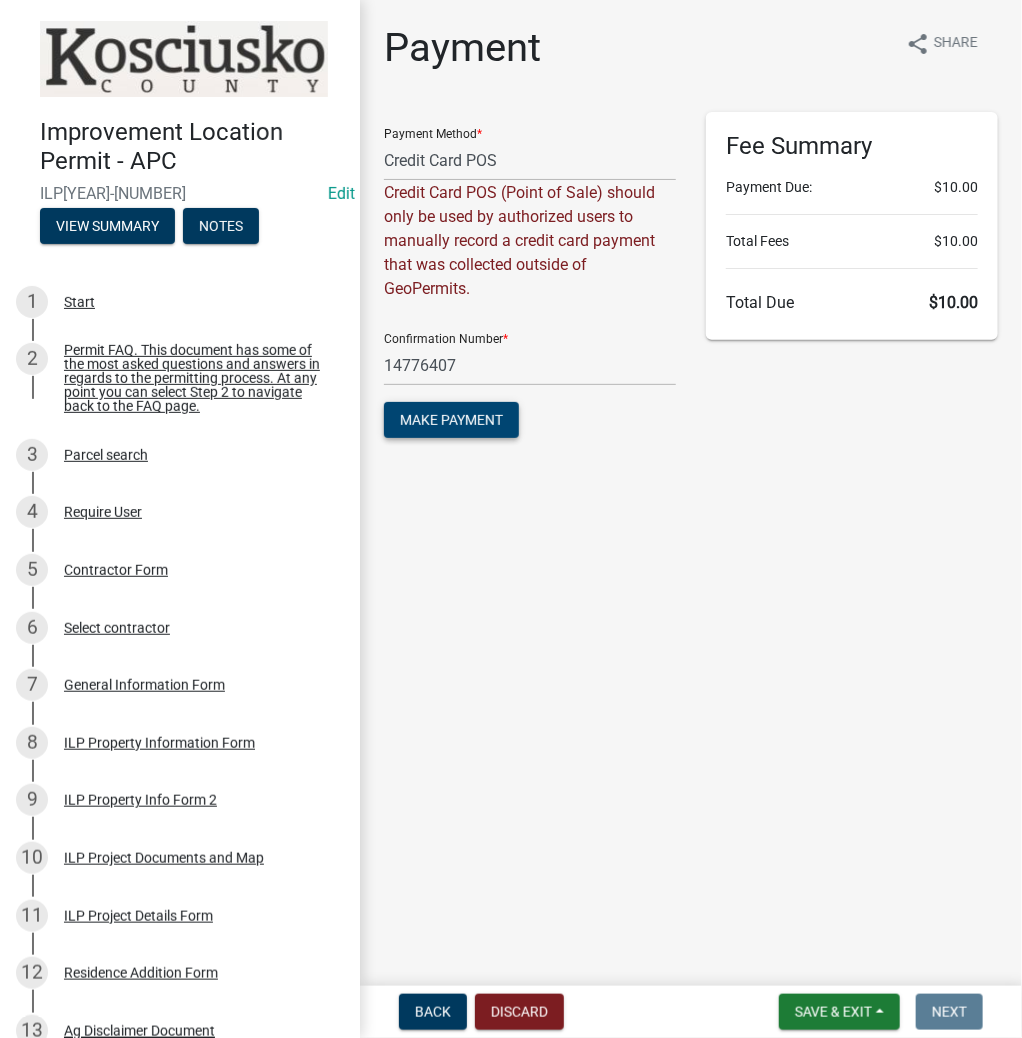 click on "Make Payment" 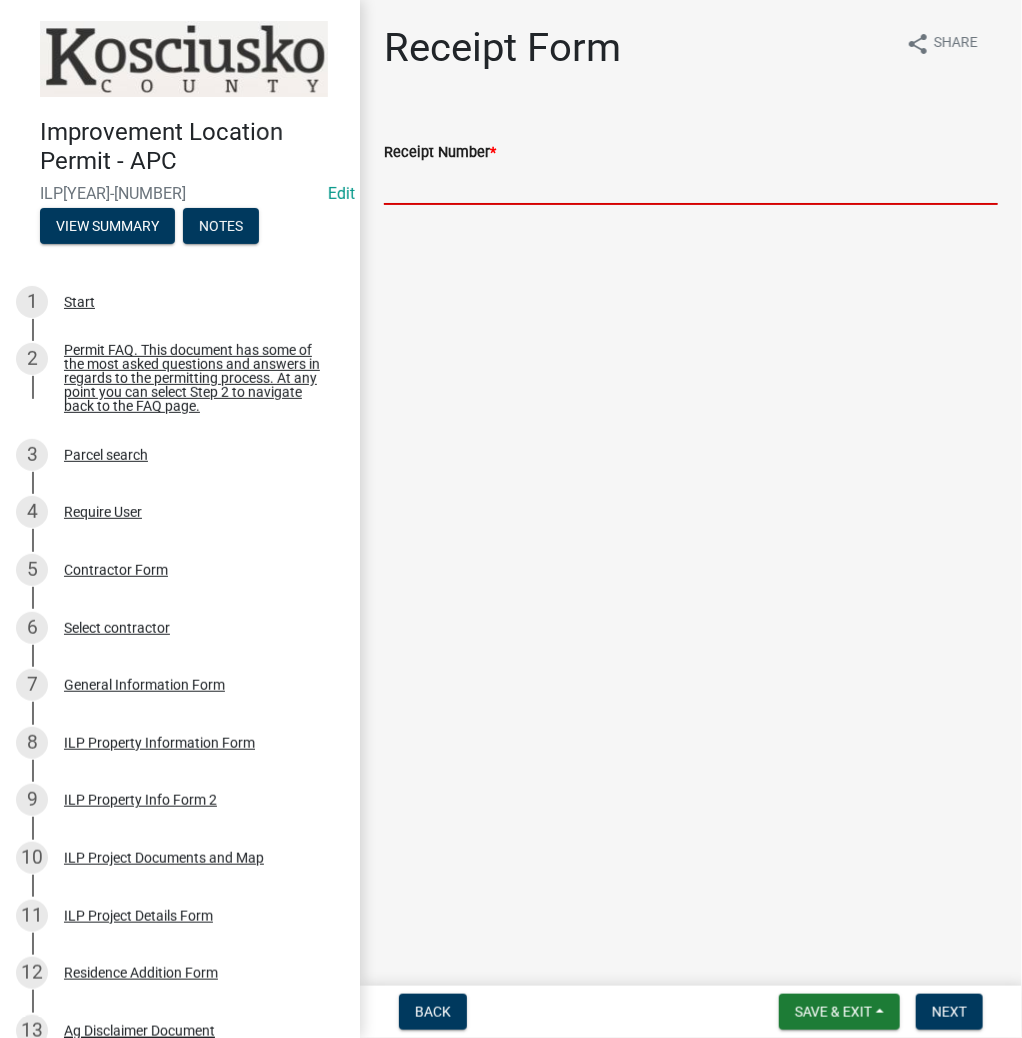 click on "Receipt Number  *" at bounding box center [691, 184] 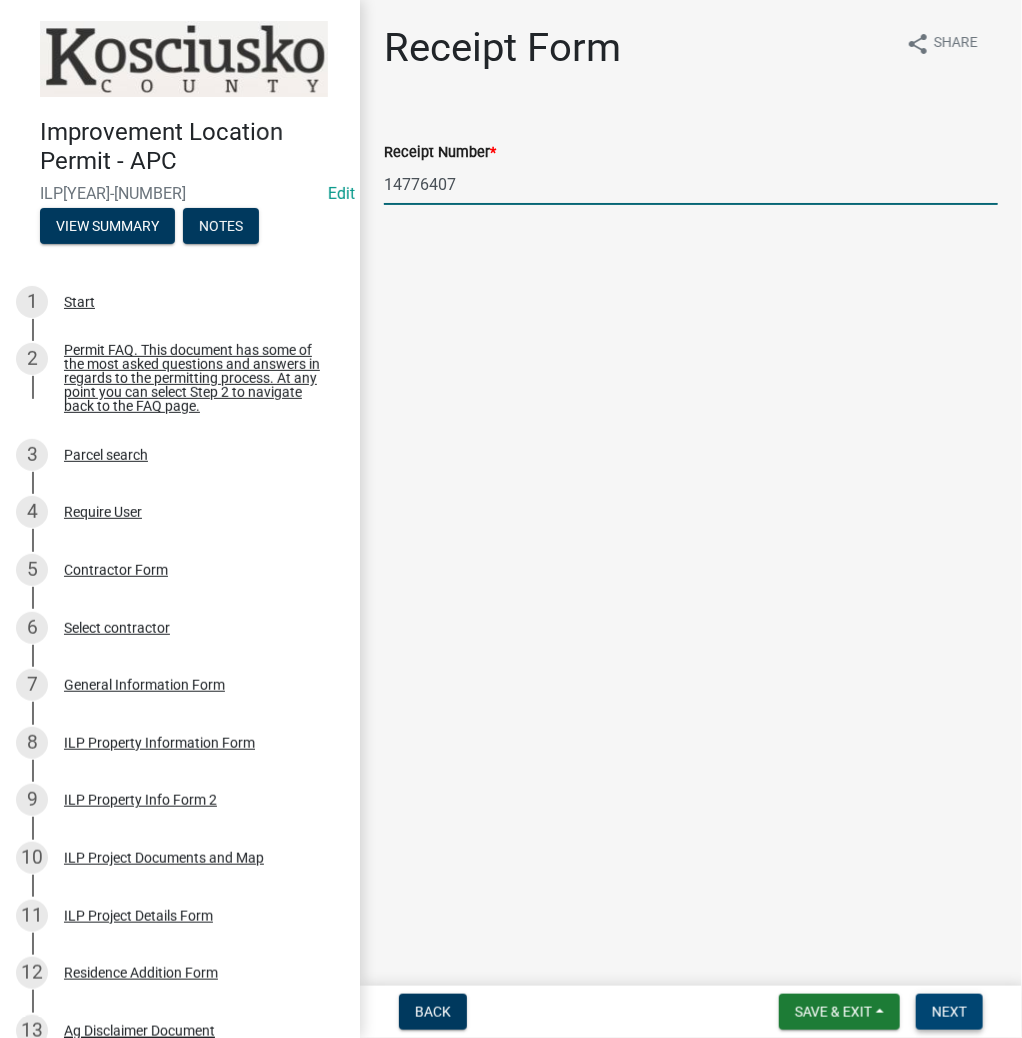 type on "14776407" 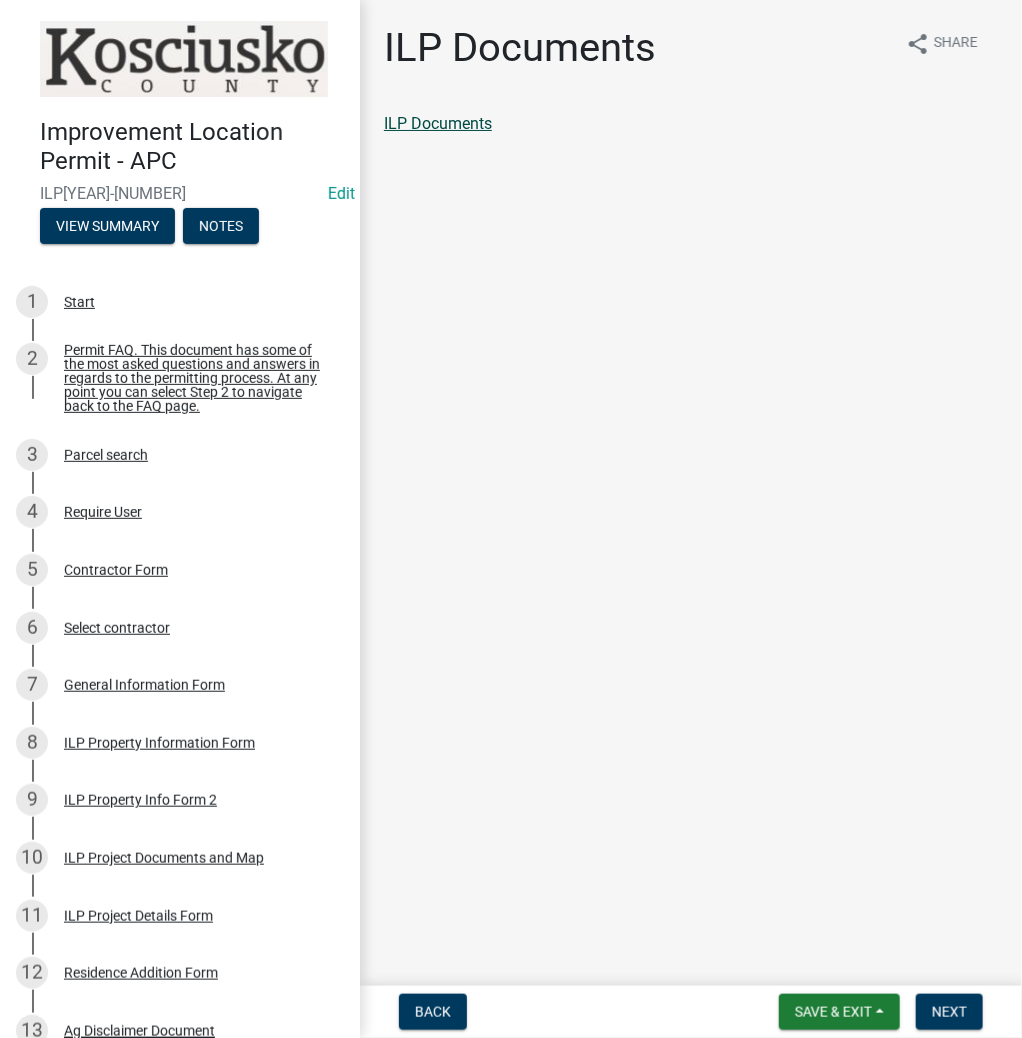 click on "ILP Documents" 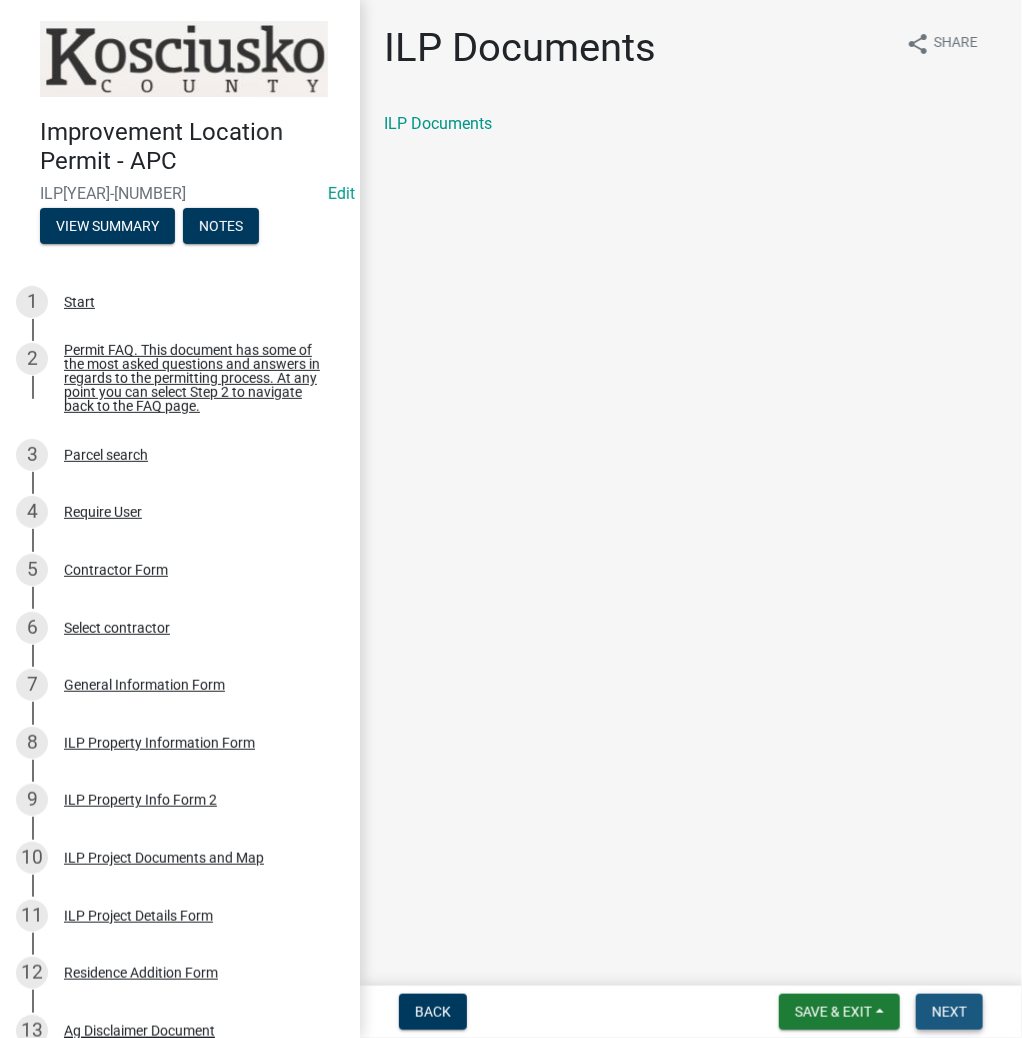 click on "Next" at bounding box center (949, 1012) 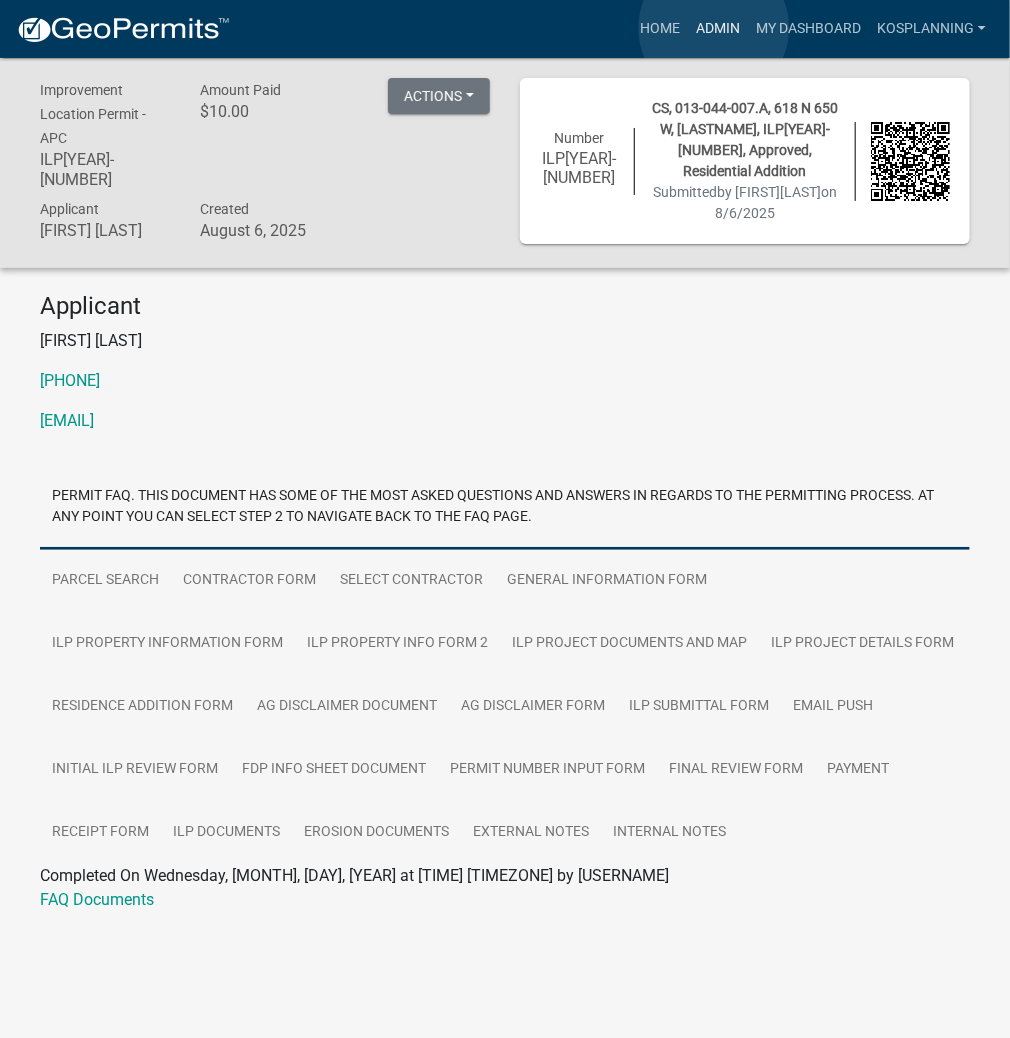 click on "Admin" at bounding box center [718, 29] 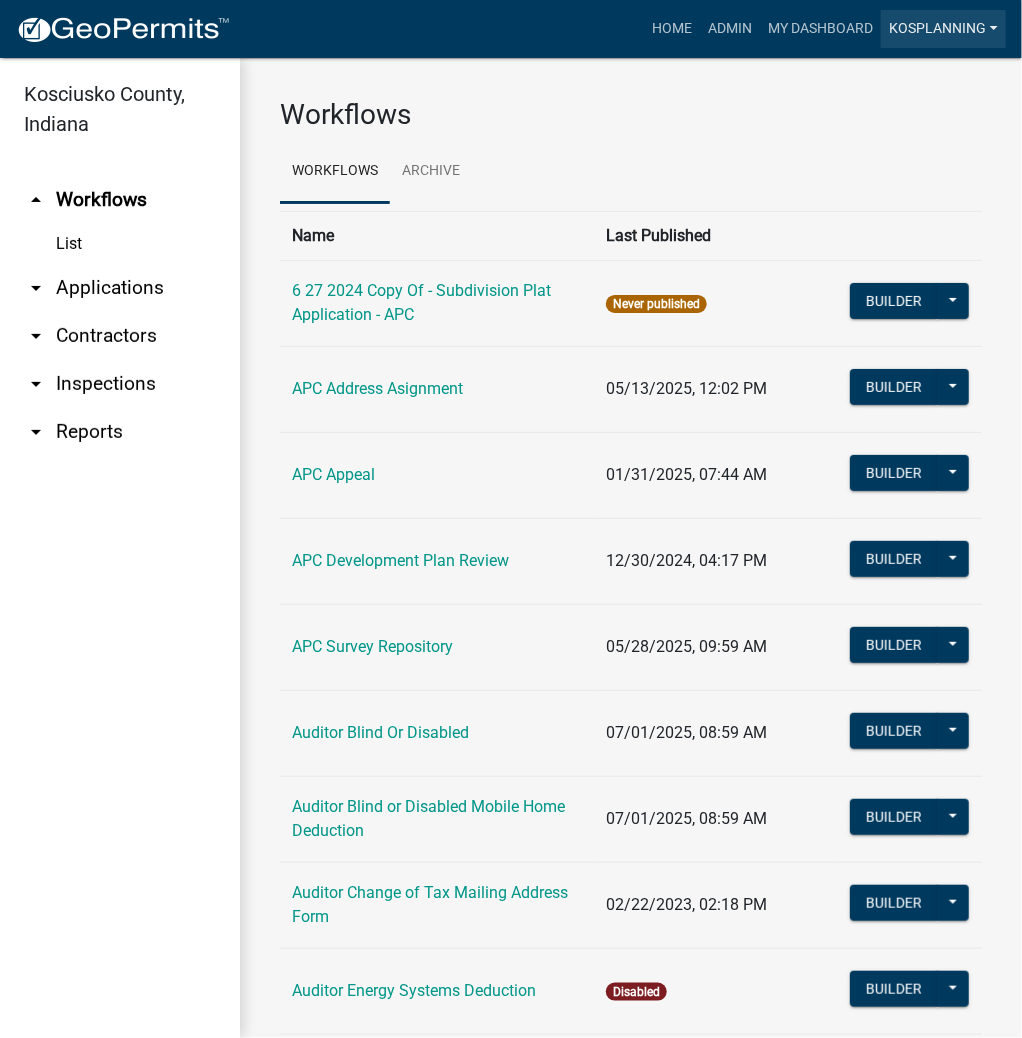 click on "kosplanning" at bounding box center (943, 29) 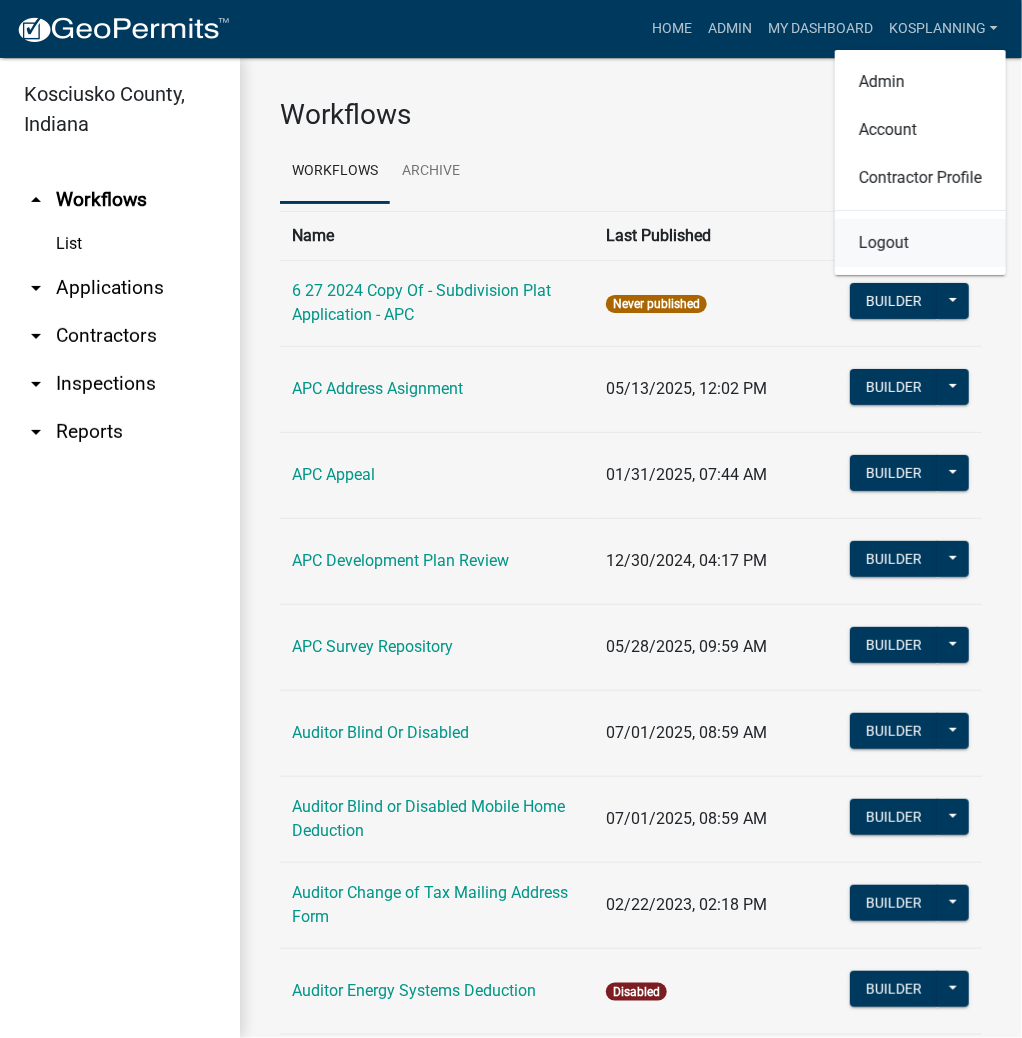 click on "Logout" at bounding box center [920, 243] 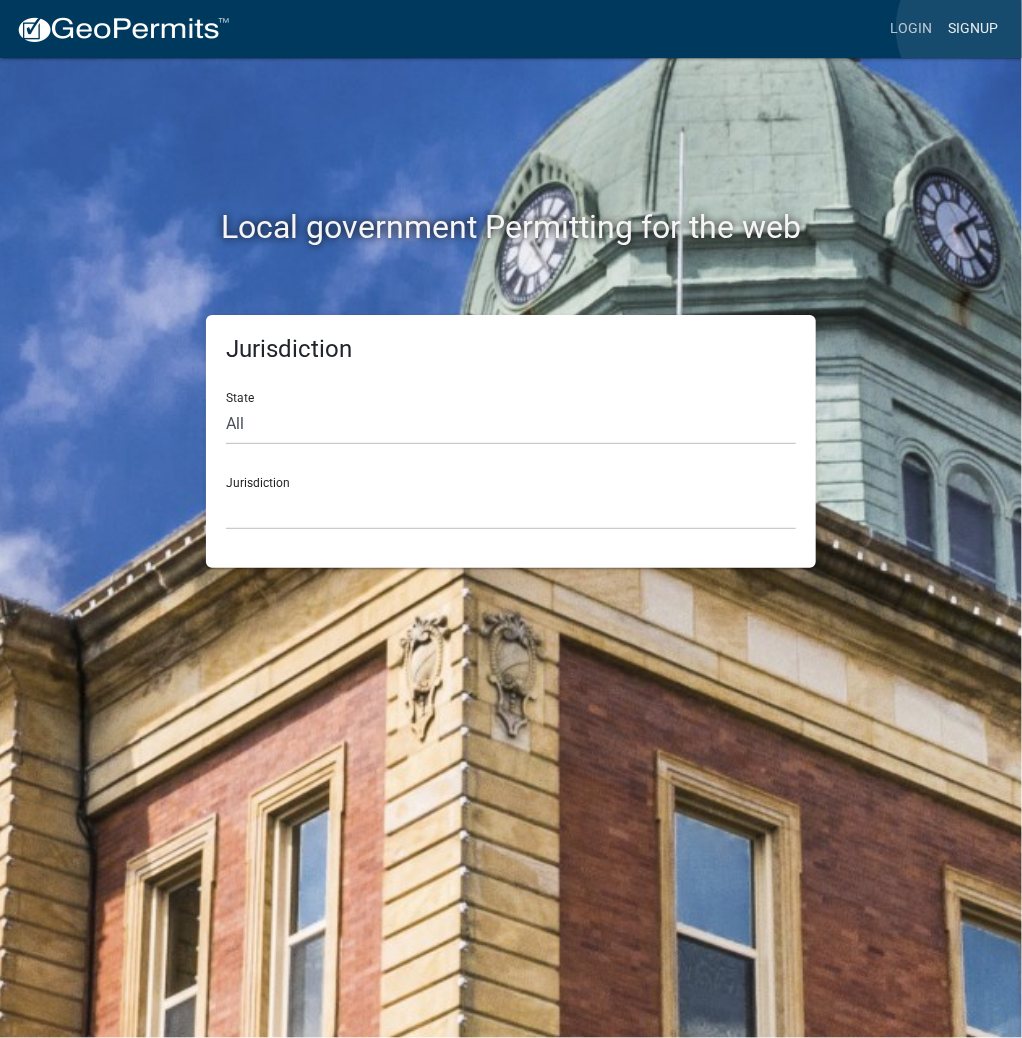 click on "Signup" at bounding box center (973, 29) 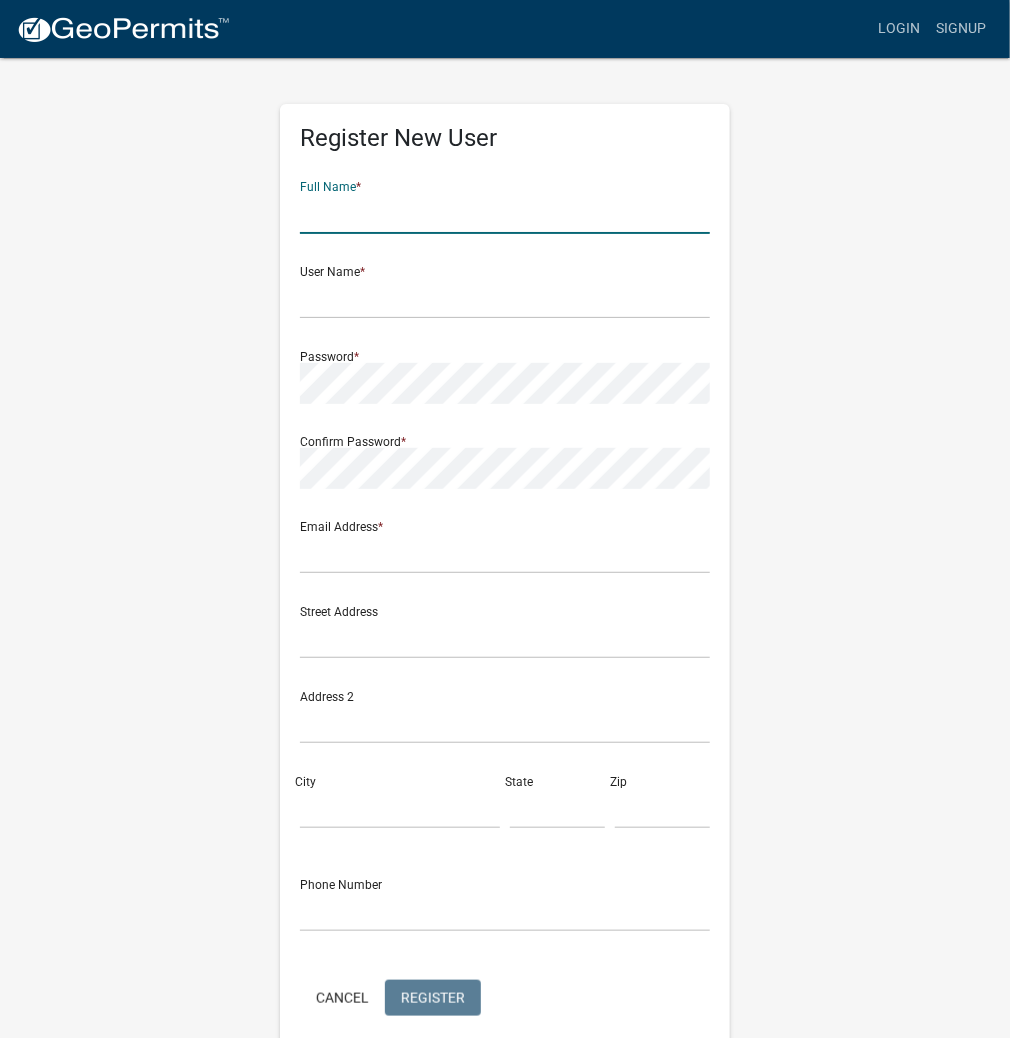 click 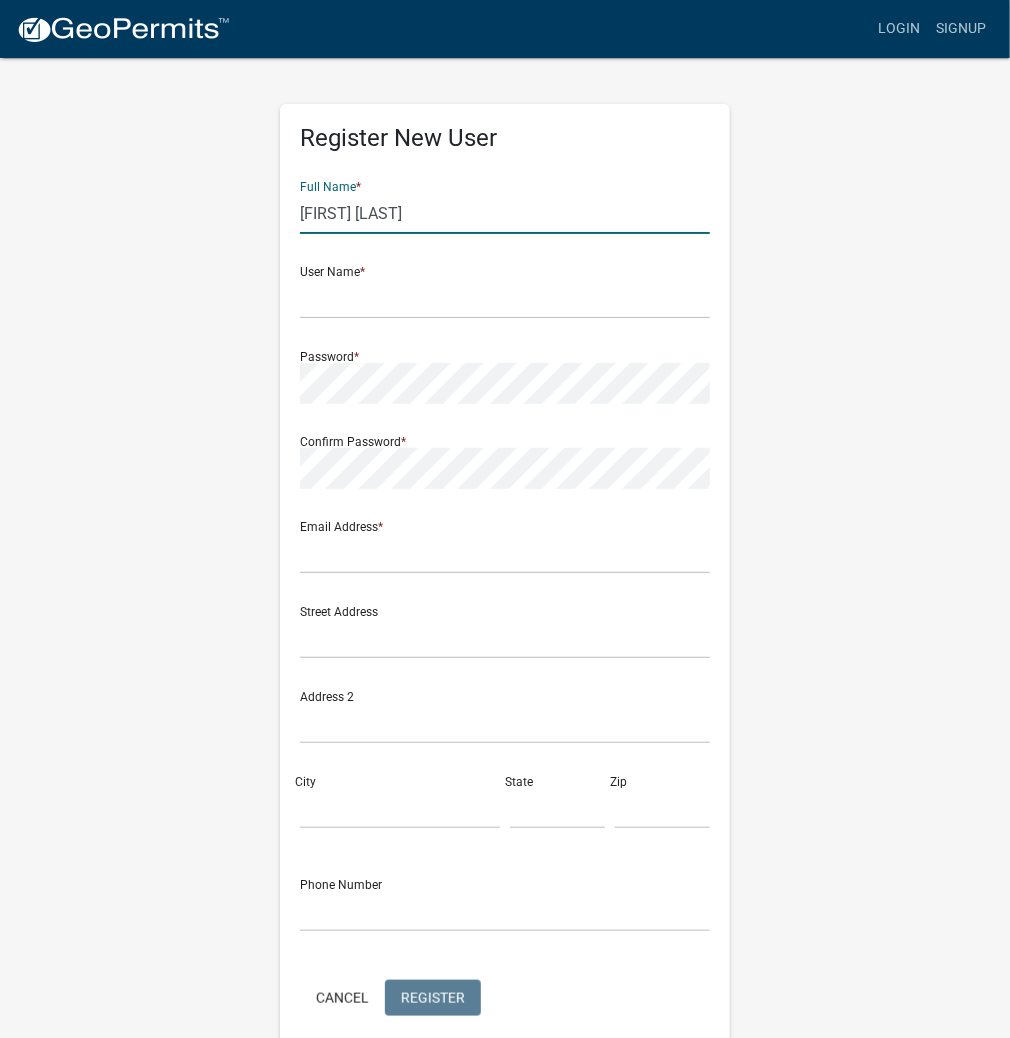 type on "[FIRST] [LAST]" 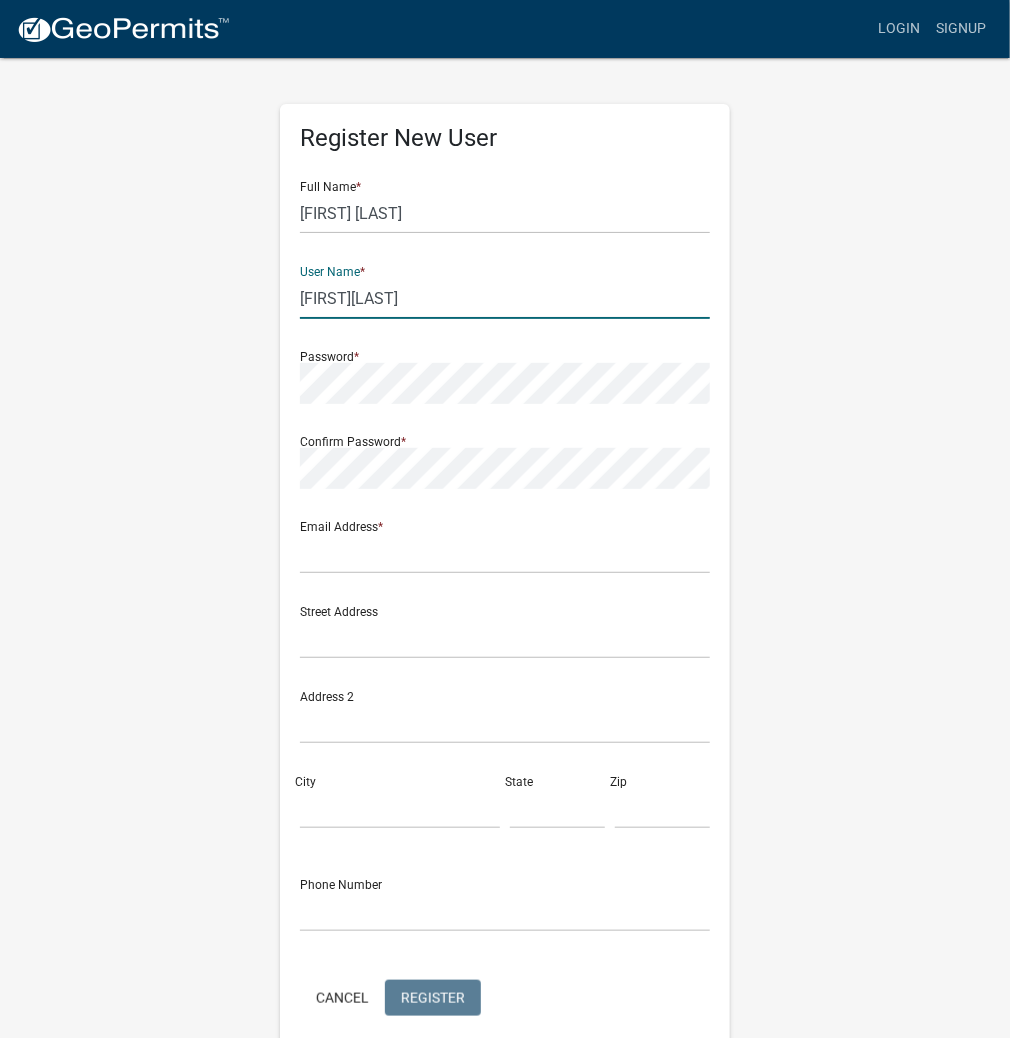 type on "[FIRST][LAST]" 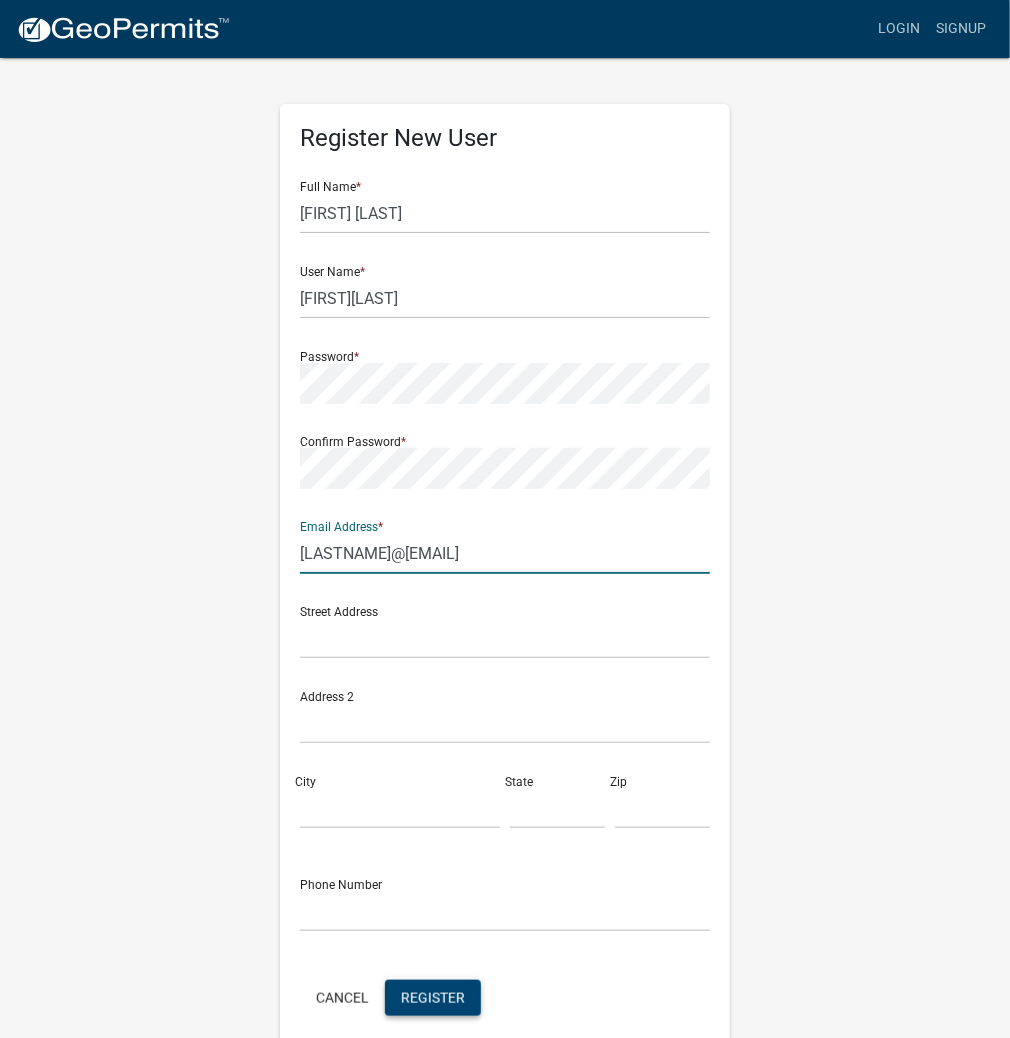 type on "[LASTNAME]@[EMAIL]" 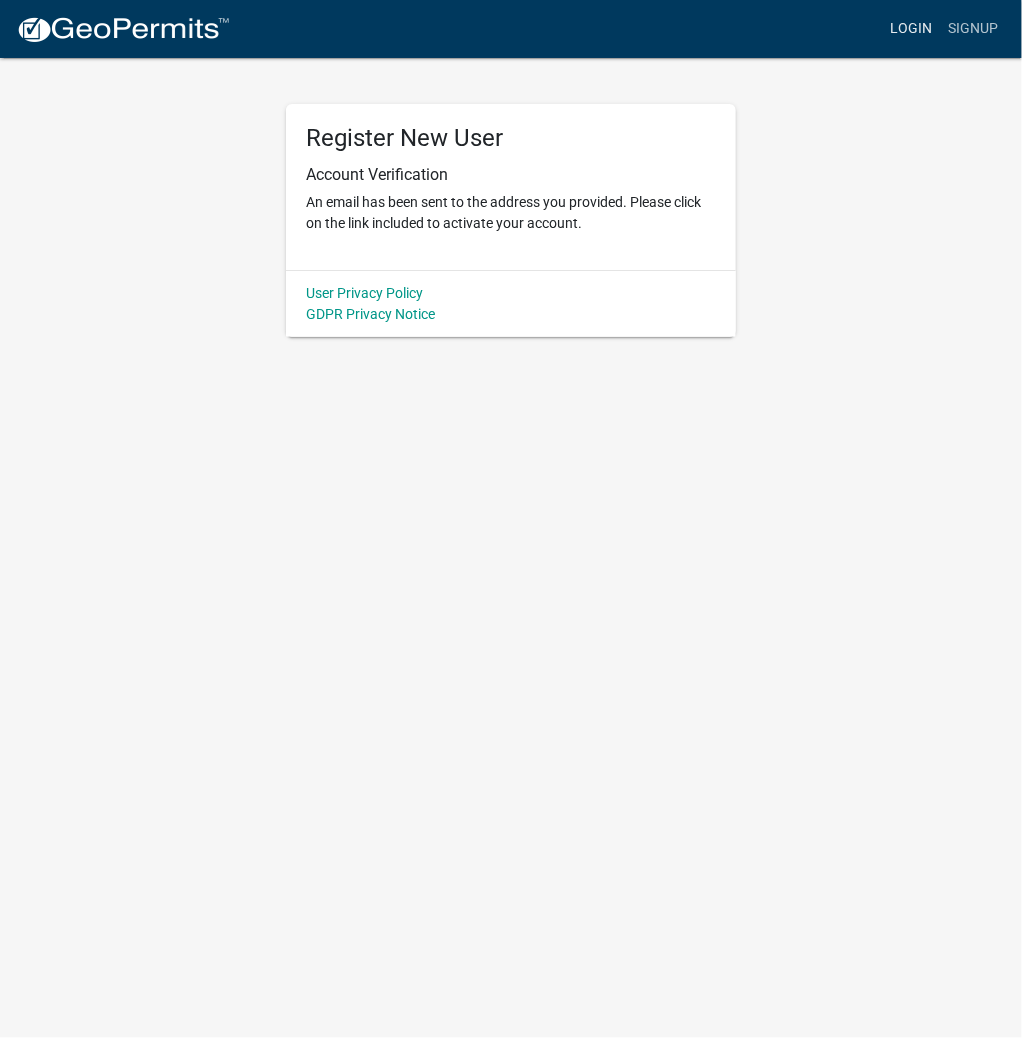 click on "Login" at bounding box center (911, 29) 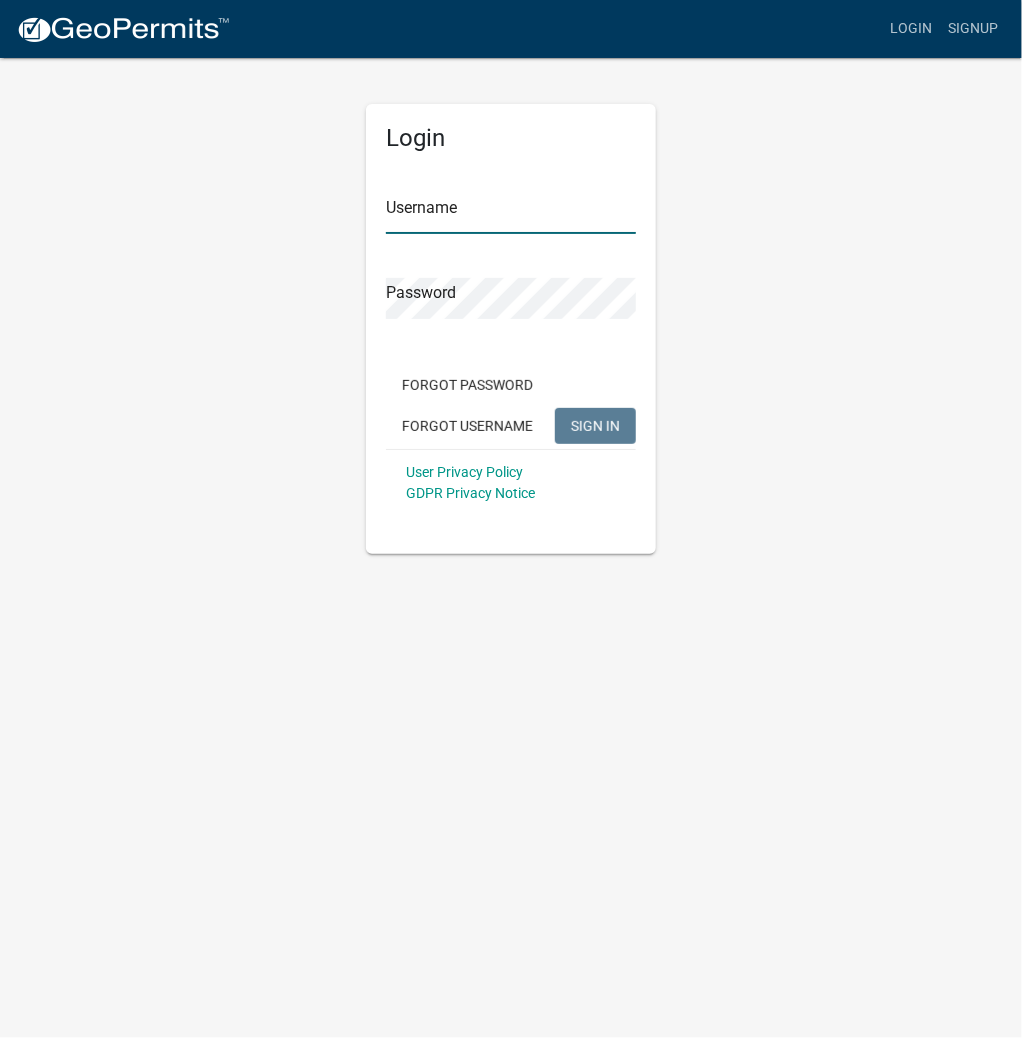 click on "Username" at bounding box center [511, 213] 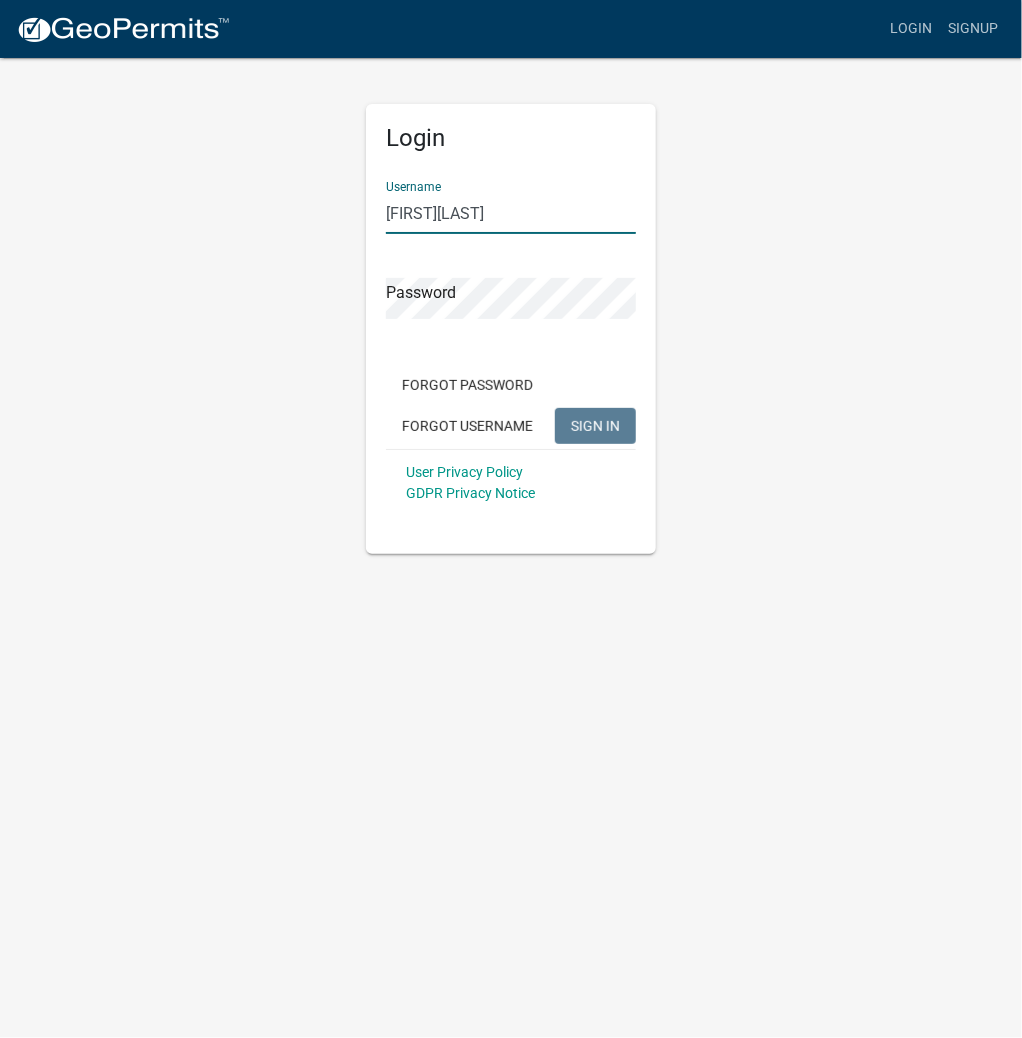 type on "[FIRST][LAST]" 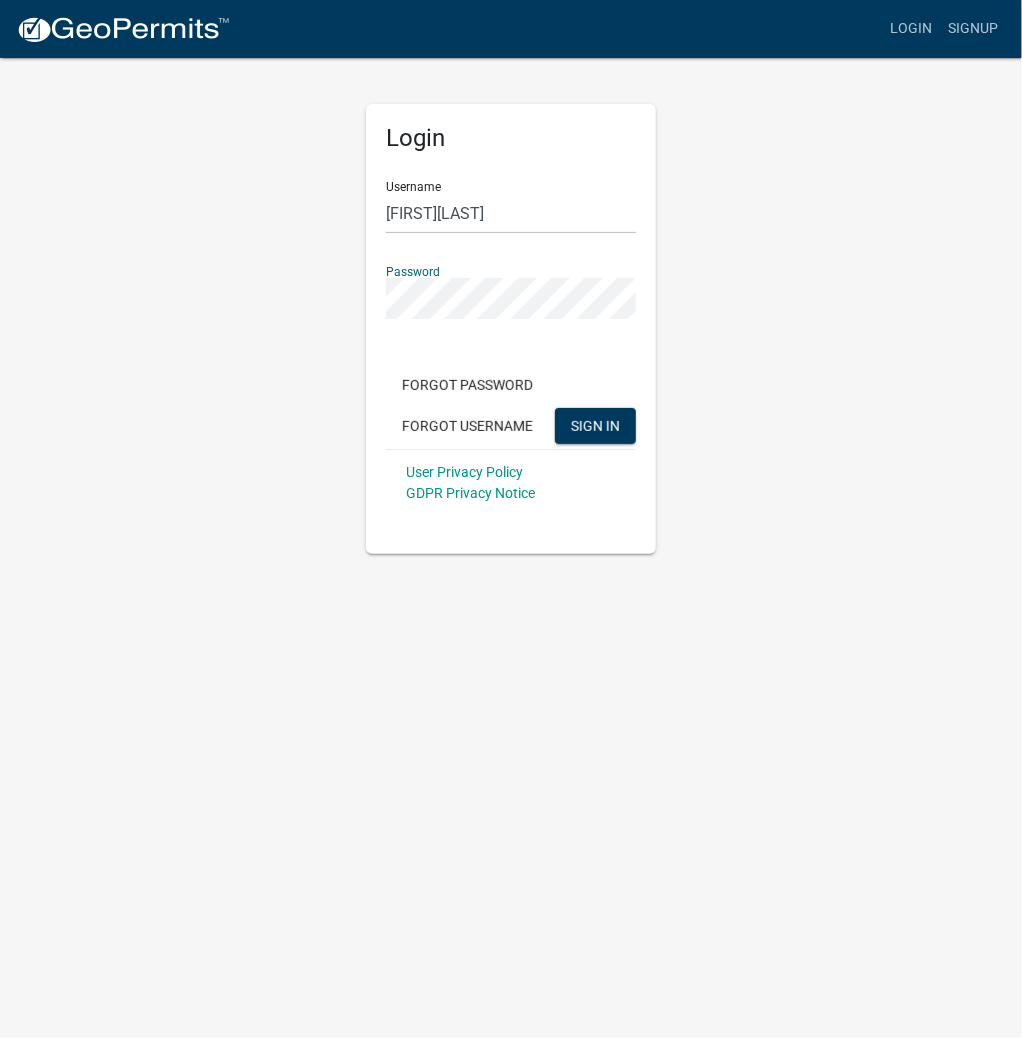click on "SIGN IN" 